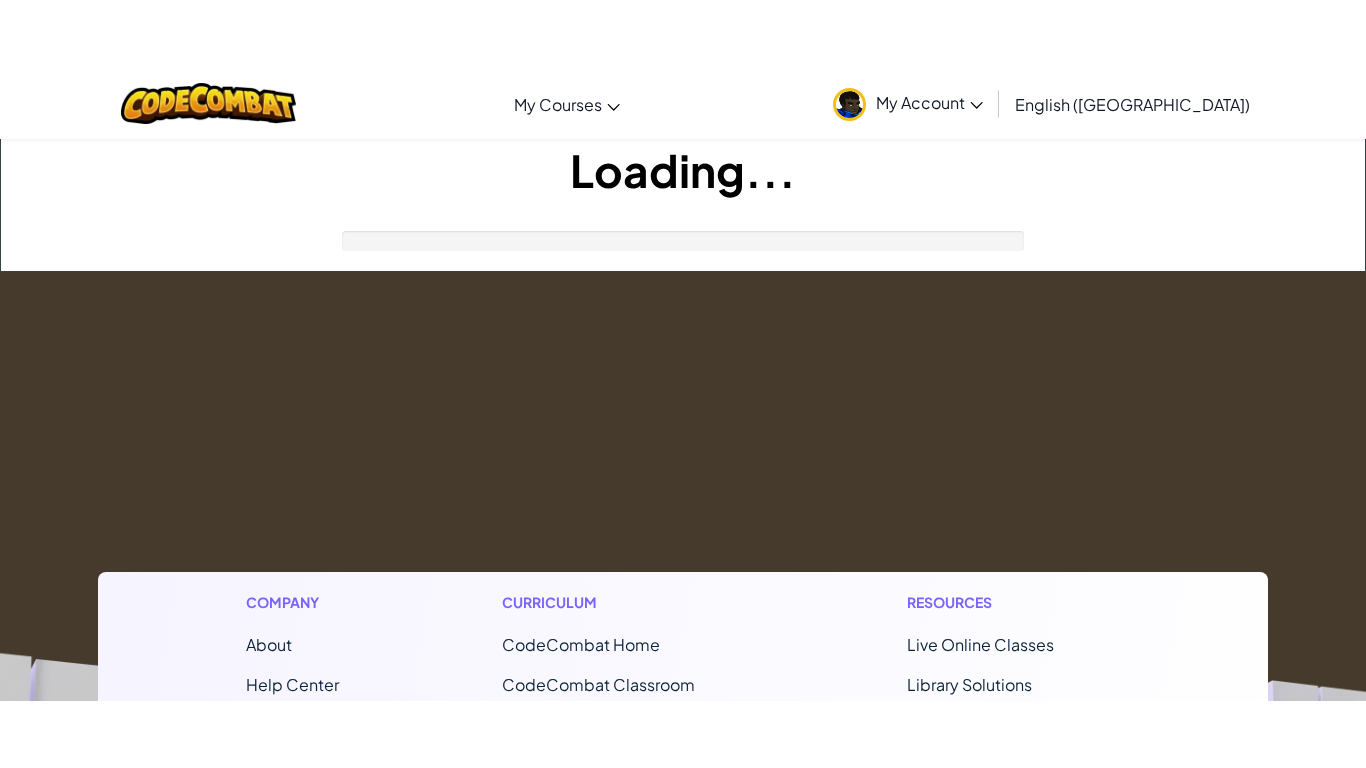 scroll, scrollTop: 0, scrollLeft: 0, axis: both 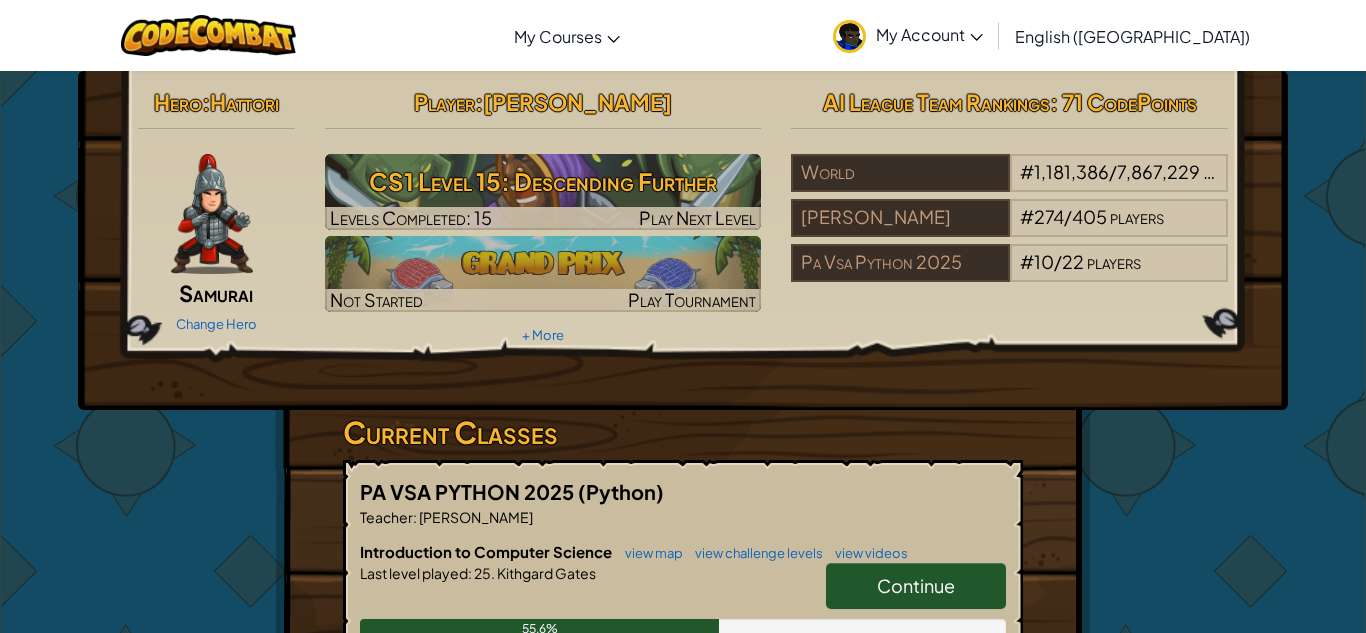 click at bounding box center (212, 214) 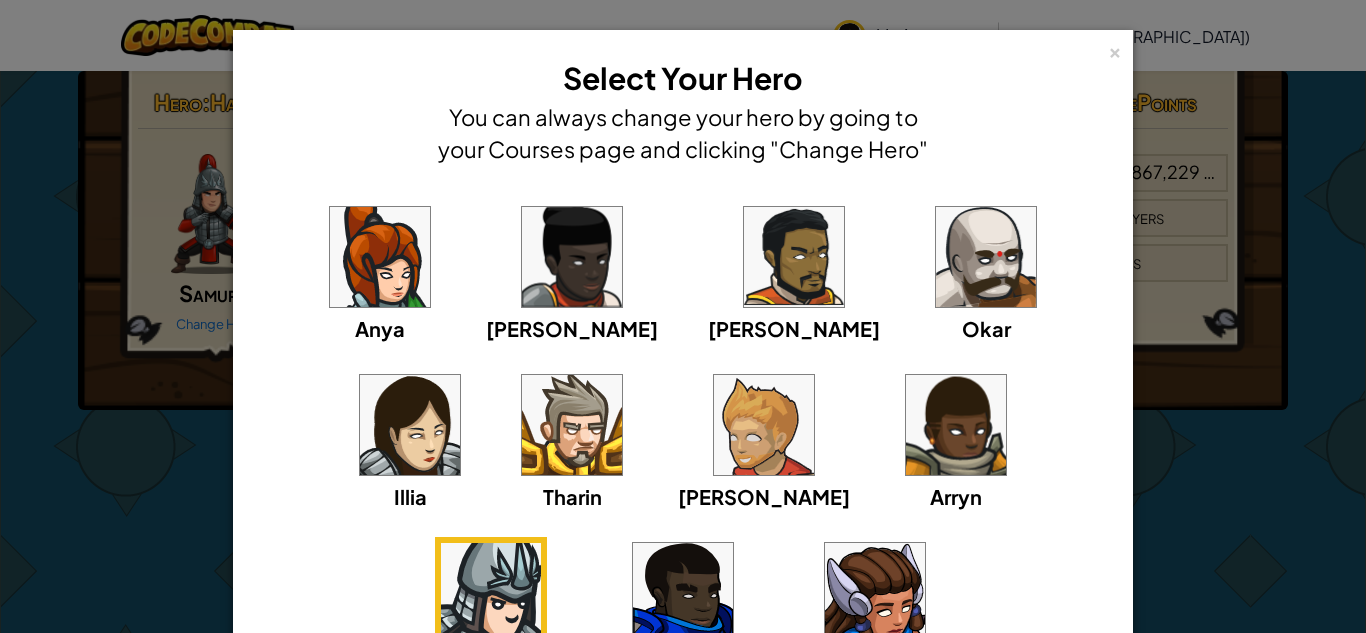 click at bounding box center (683, 593) 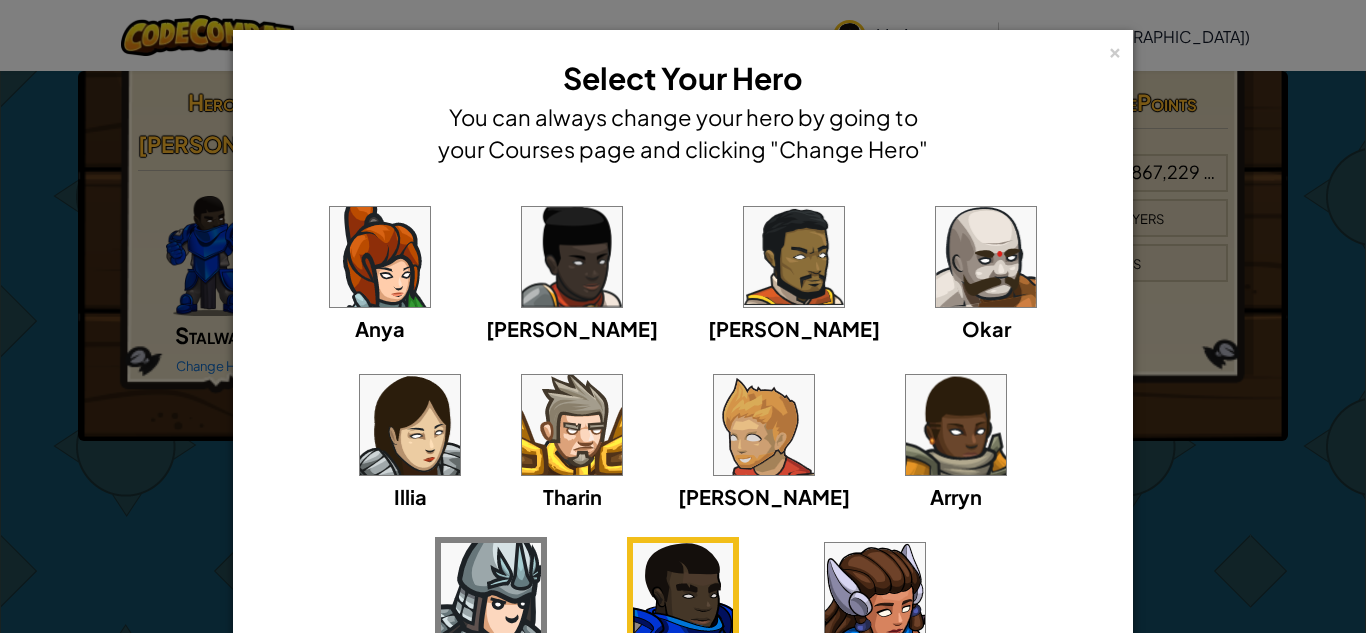 click on "× Select Your Hero You can always change your hero by going to your Courses page and clicking "Change Hero" Anya Ida Alejandro Okar Illia Tharin Ned Arryn Hattori Gordon Astraea Loading... Select this Hero" at bounding box center (683, 316) 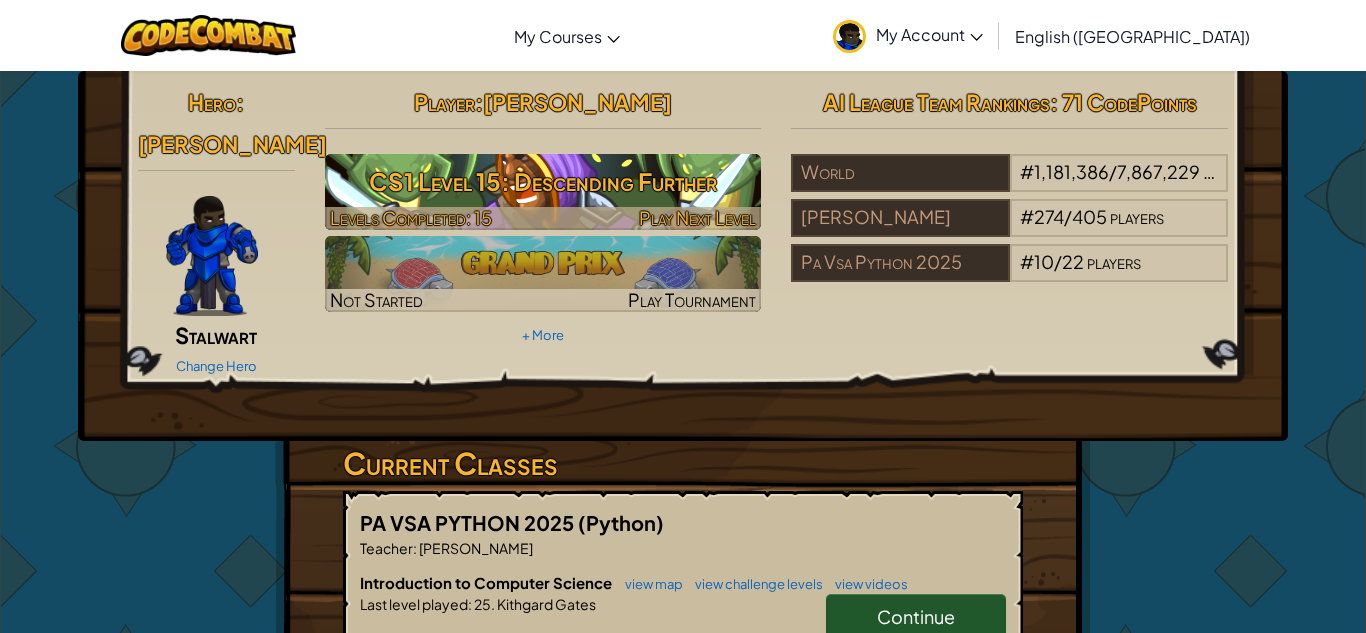click on "CS1 Level 15: Descending Further" at bounding box center (543, 181) 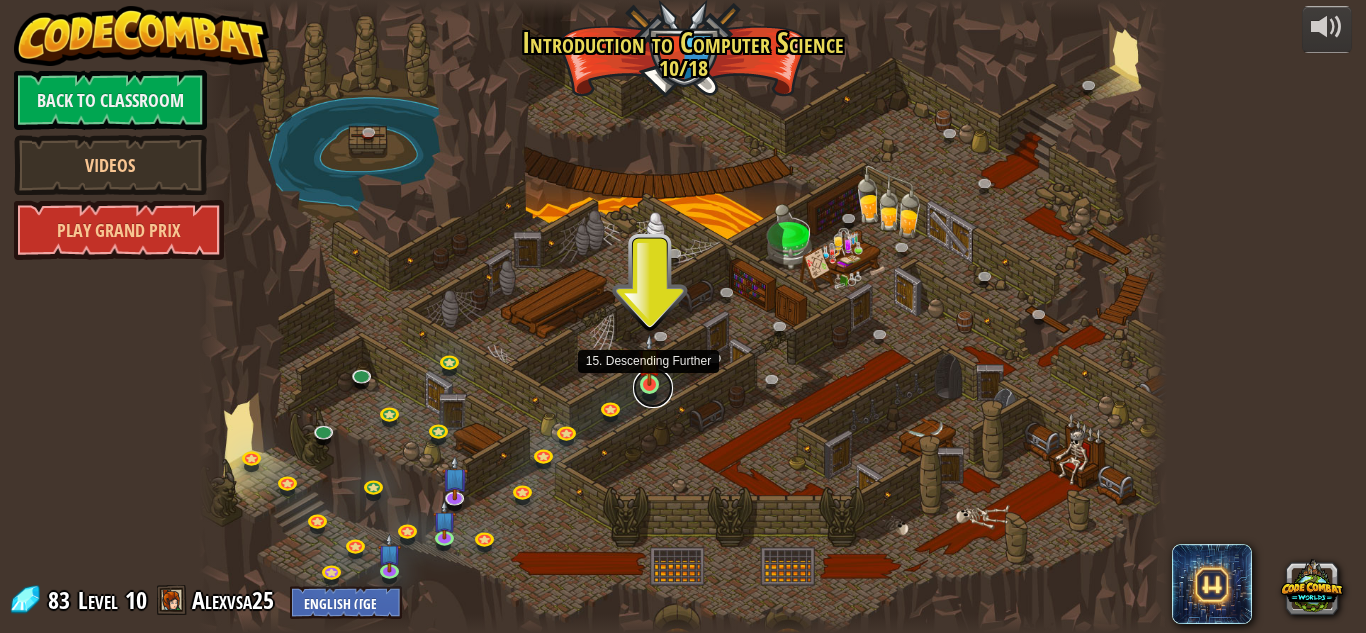 click at bounding box center [653, 388] 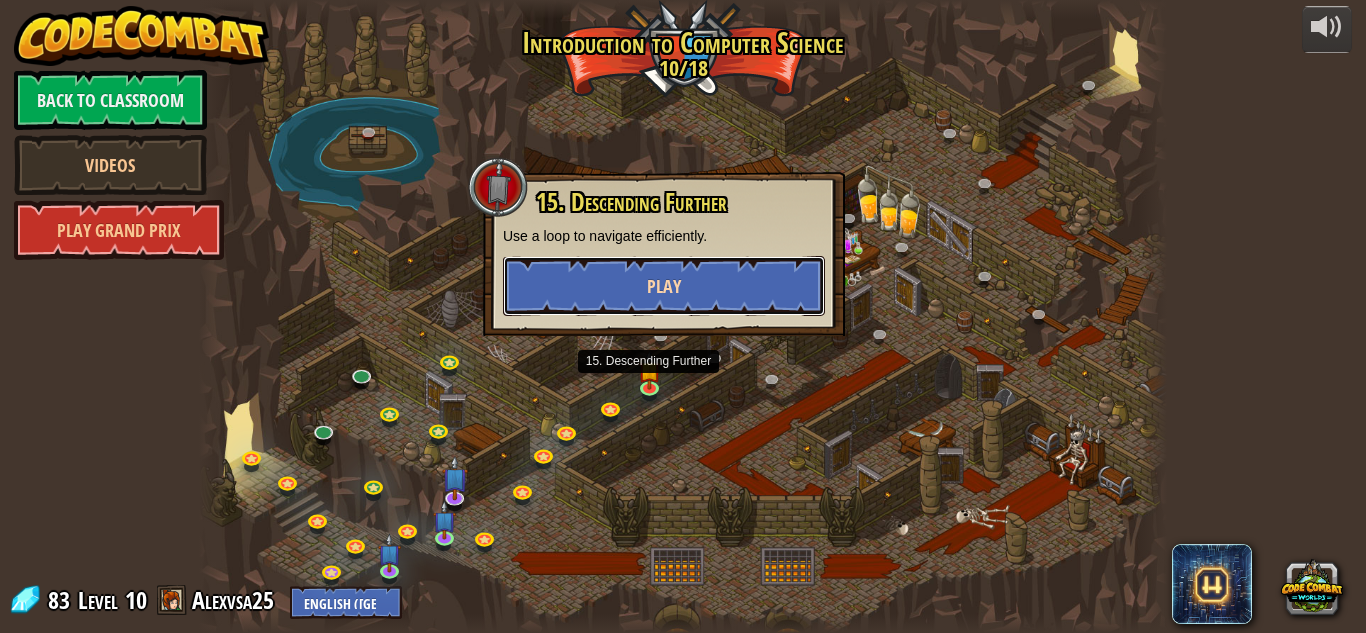 click on "Play" at bounding box center (664, 286) 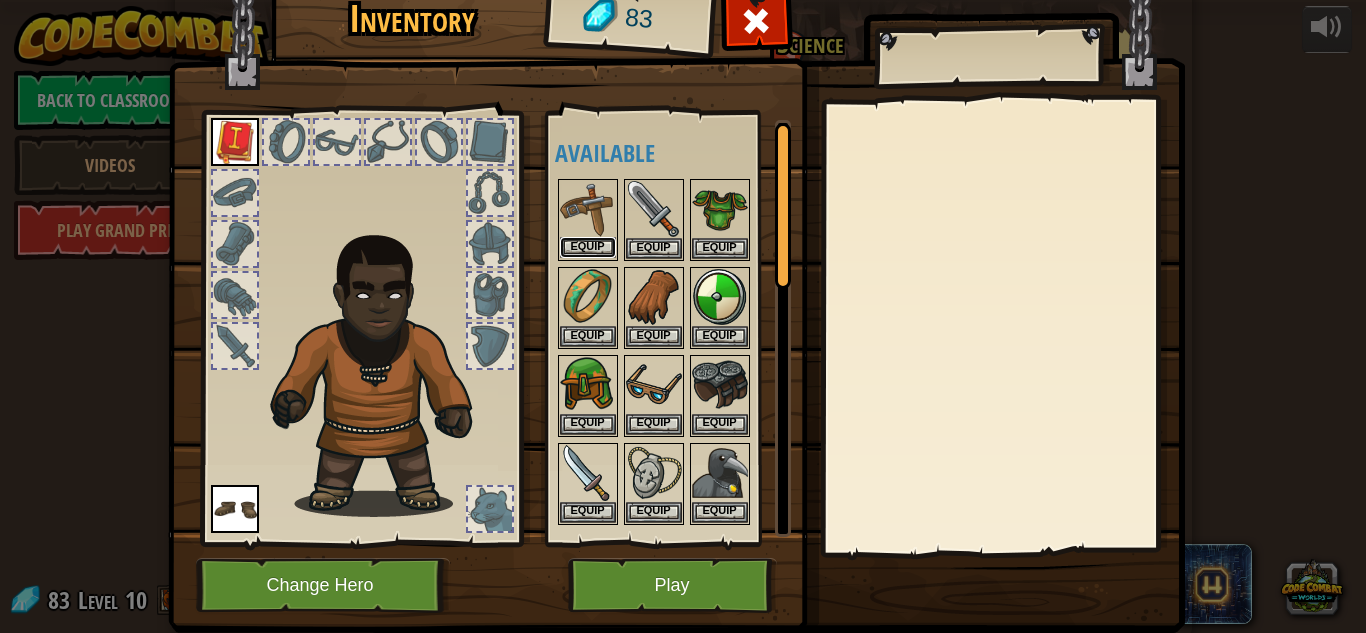 click on "Equip" at bounding box center [588, 247] 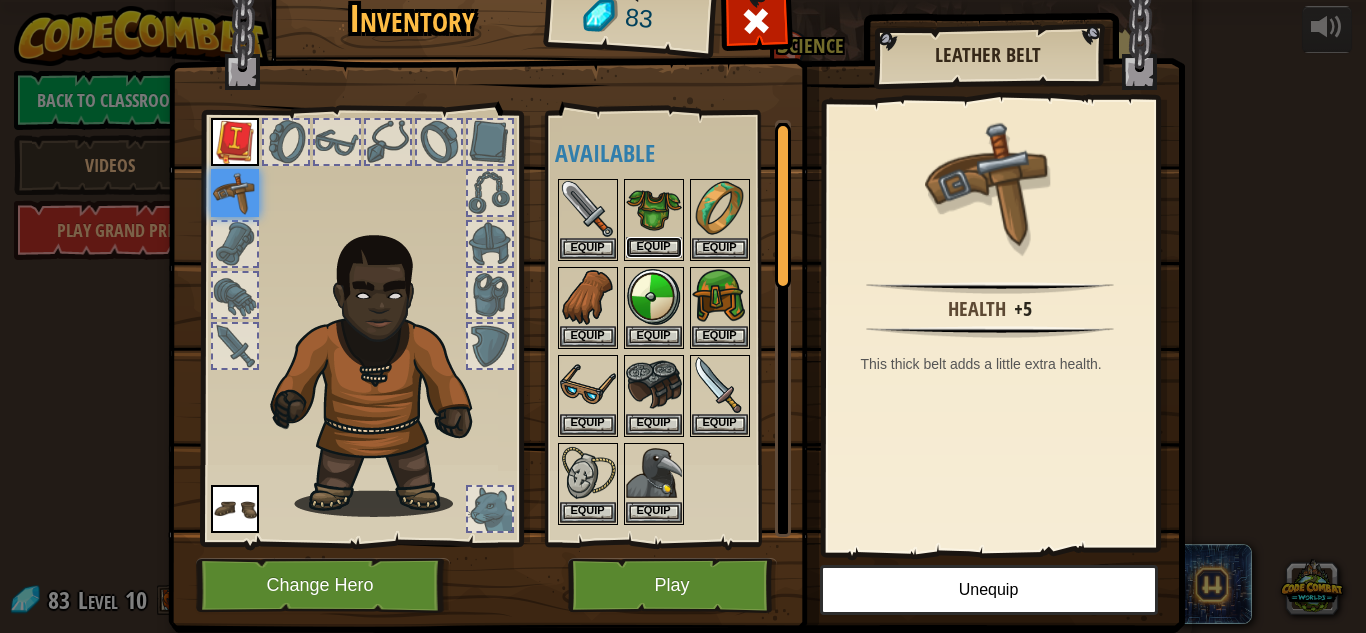 click on "Equip" at bounding box center (654, 247) 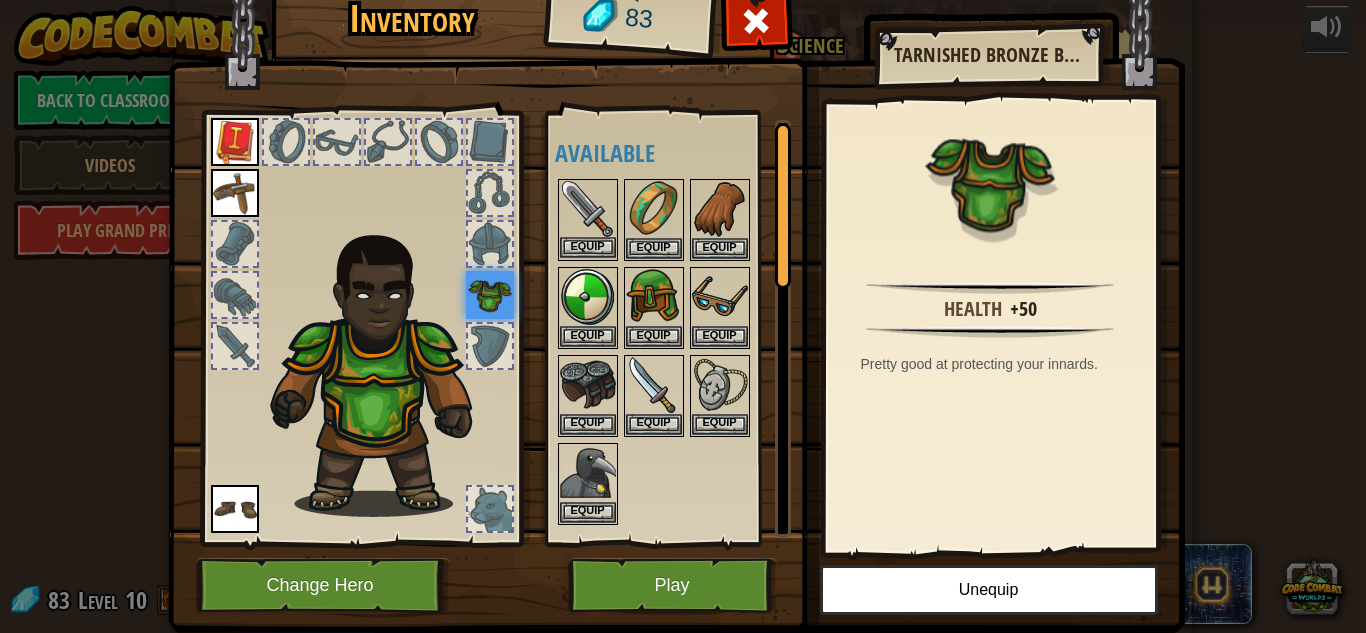 click on "Equip" at bounding box center [588, 220] 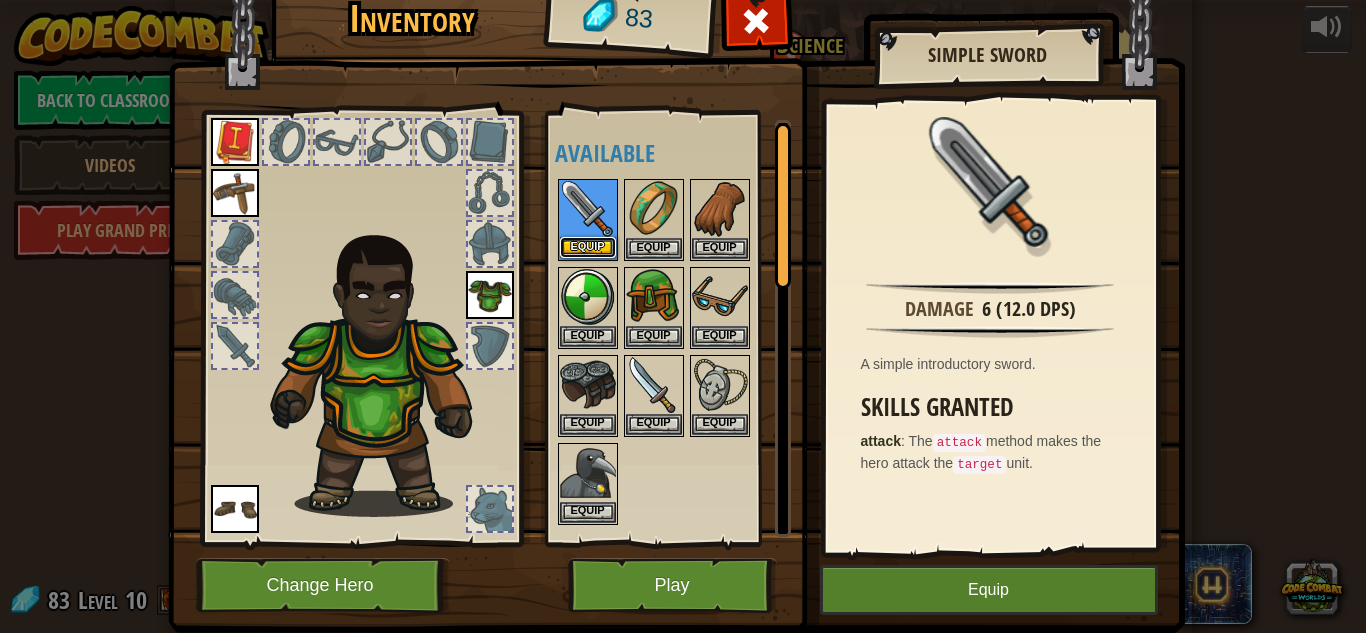 click on "Equip" at bounding box center [588, 247] 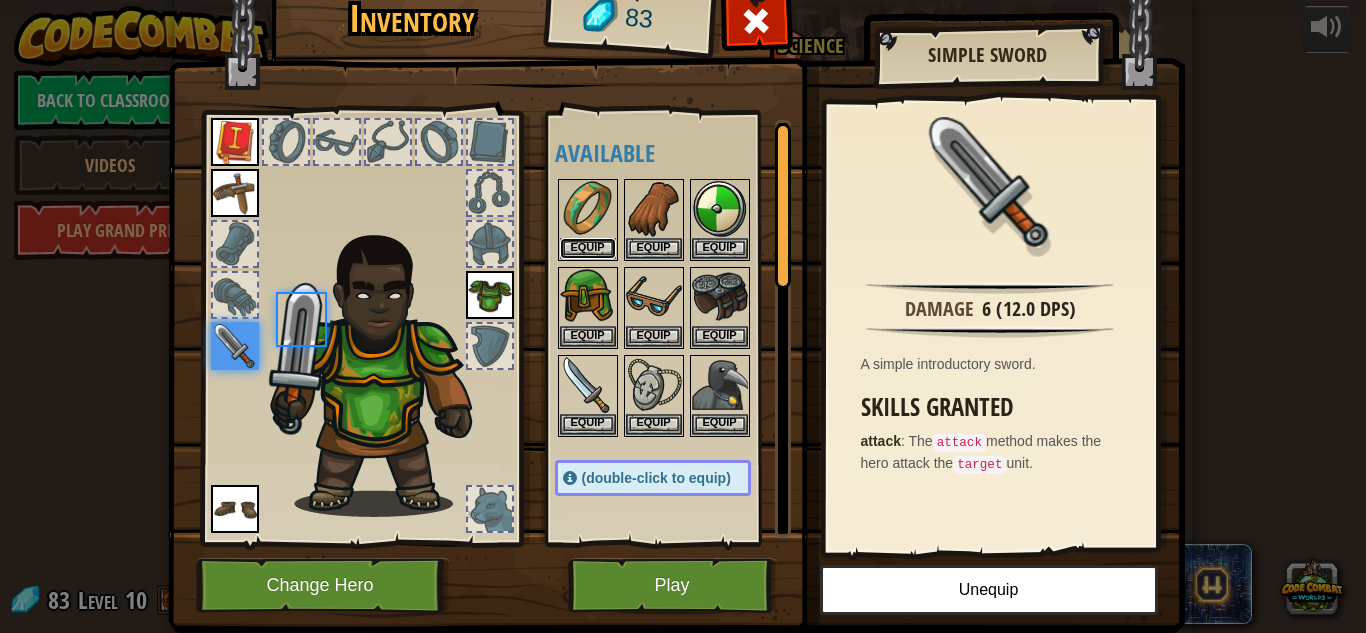 click on "Equip" at bounding box center [588, 248] 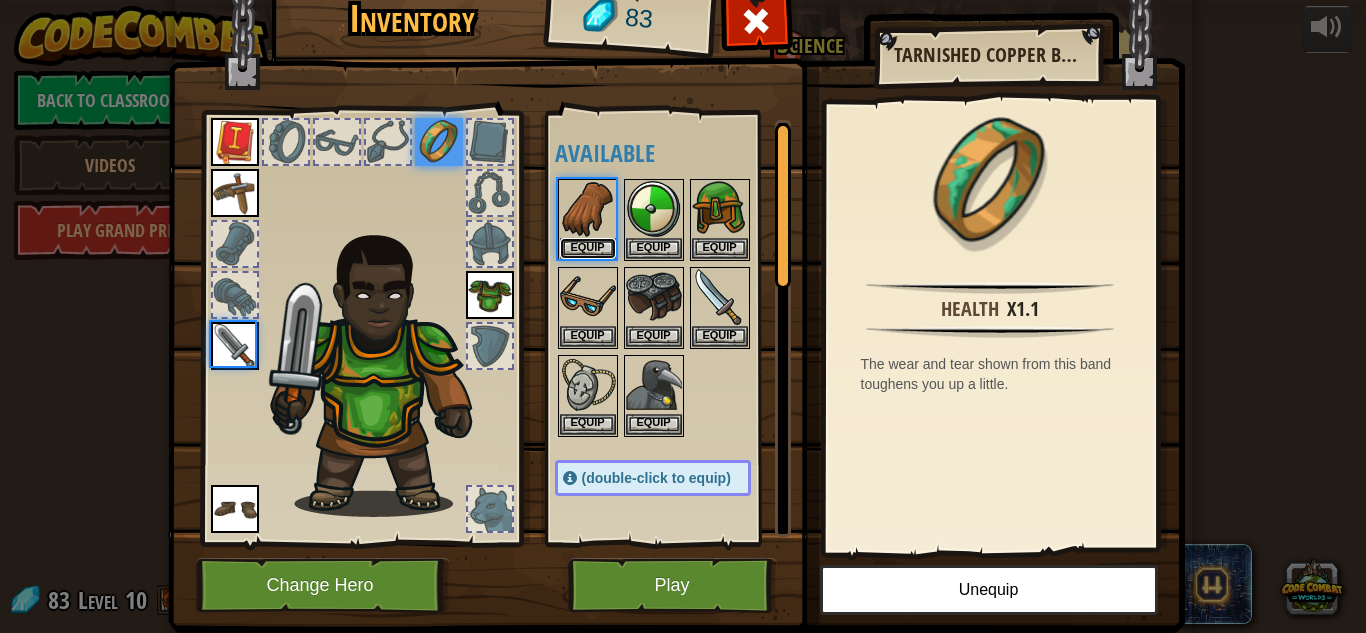 click on "Equip" at bounding box center (588, 248) 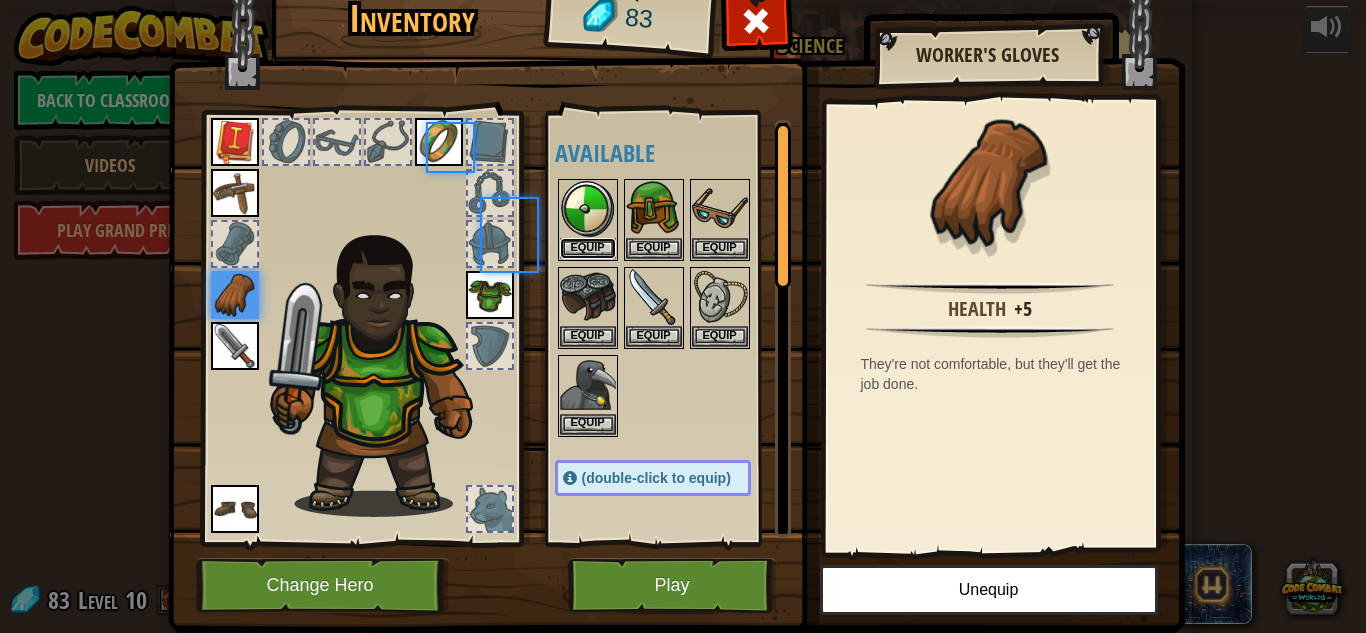 click on "Equip" at bounding box center [588, 248] 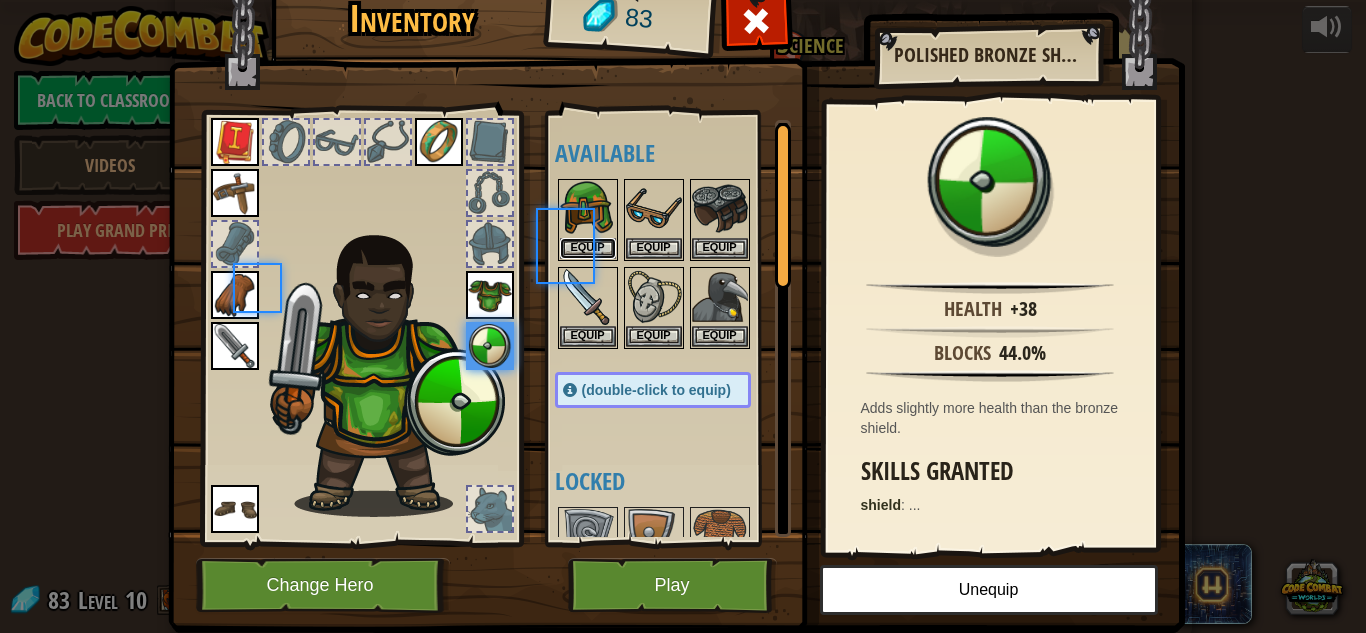 click on "Equip" at bounding box center (588, 248) 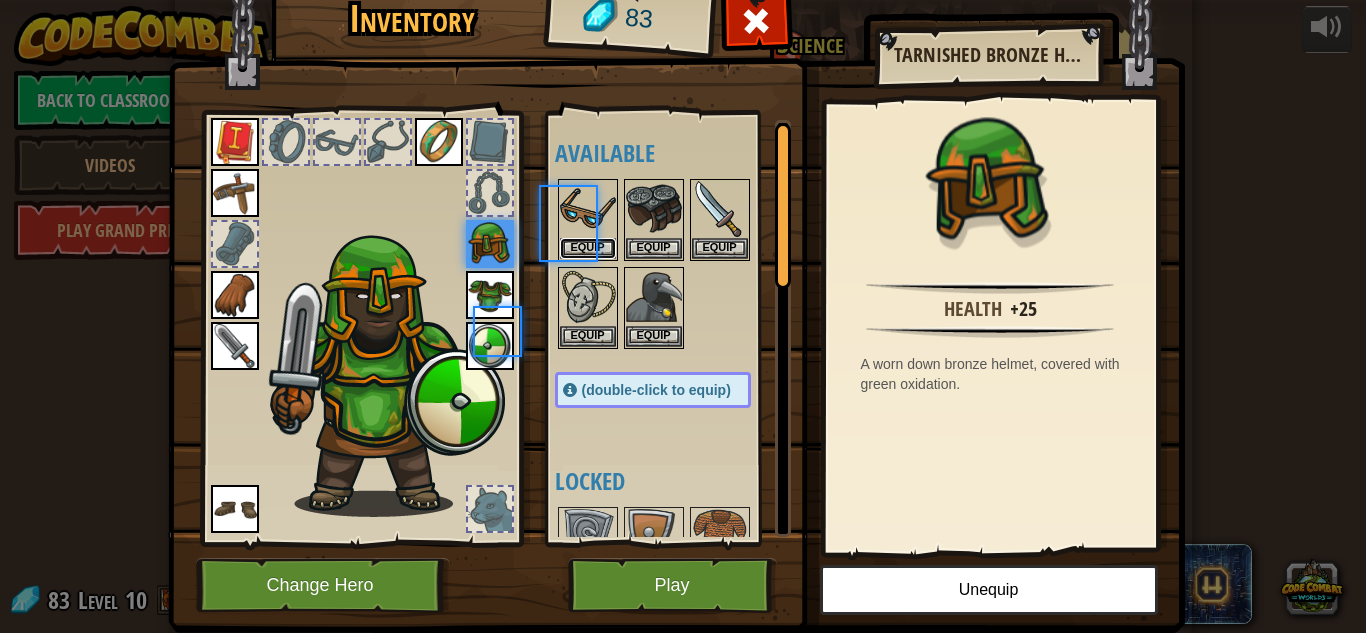 click on "Equip" at bounding box center (588, 248) 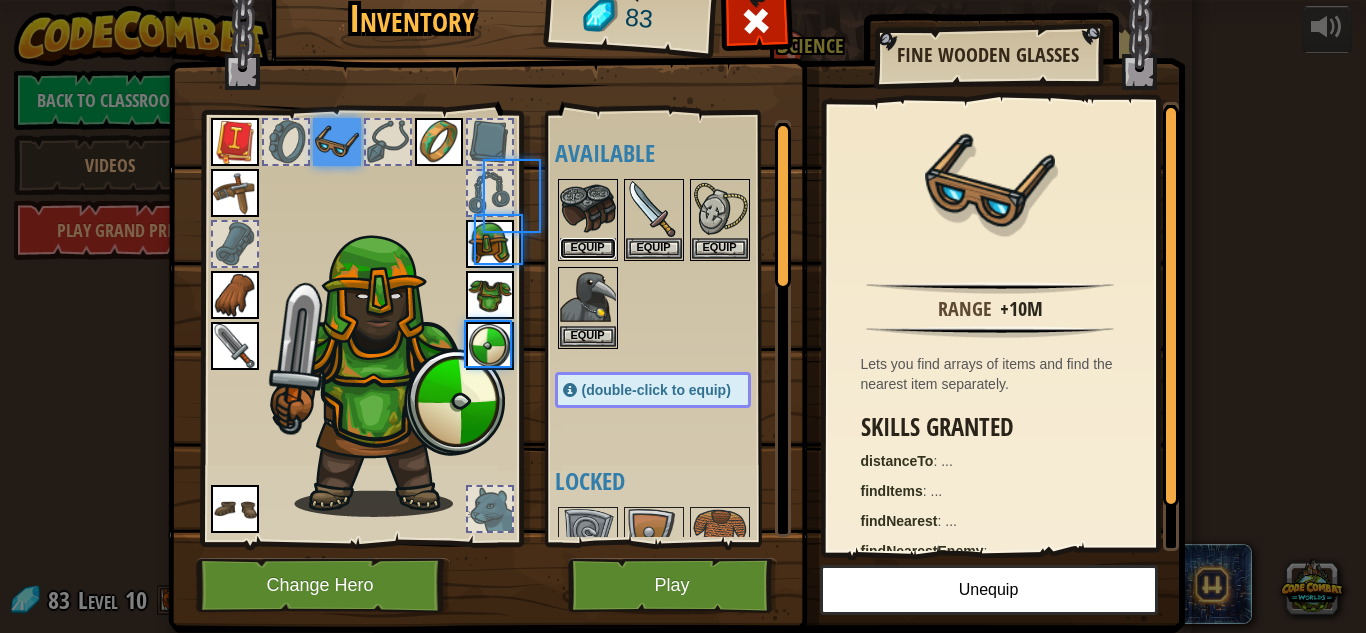 click on "Equip" at bounding box center (588, 248) 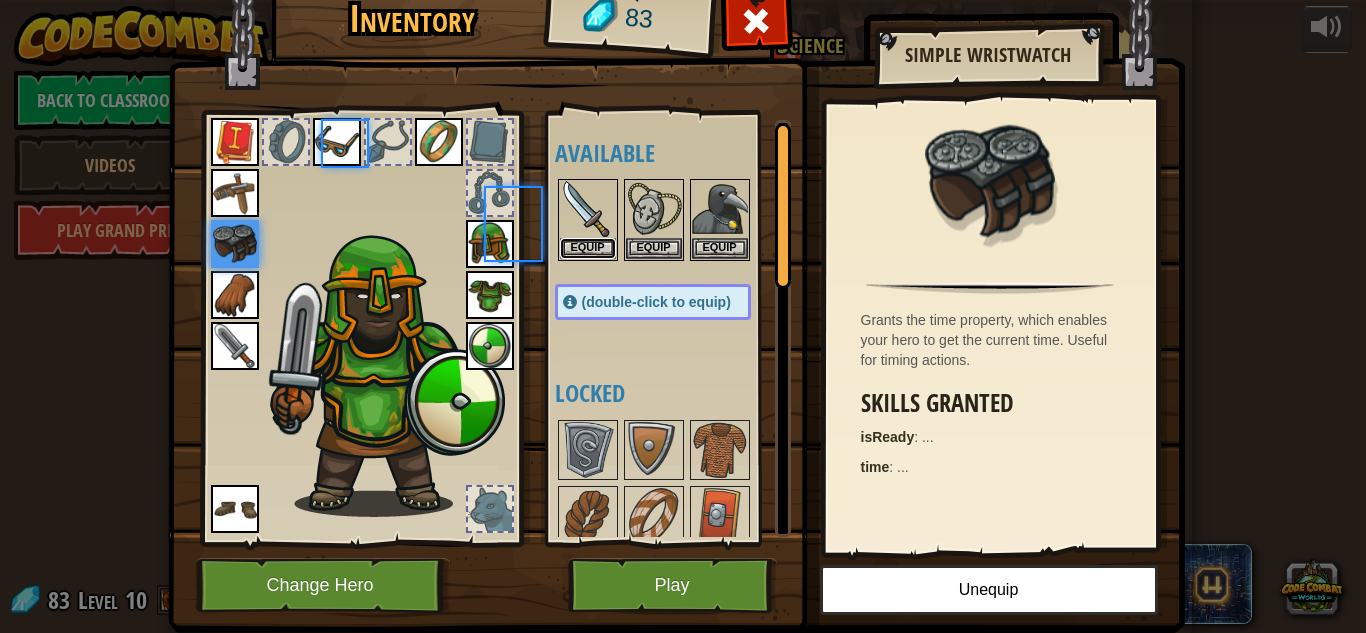 click on "Equip" at bounding box center [588, 248] 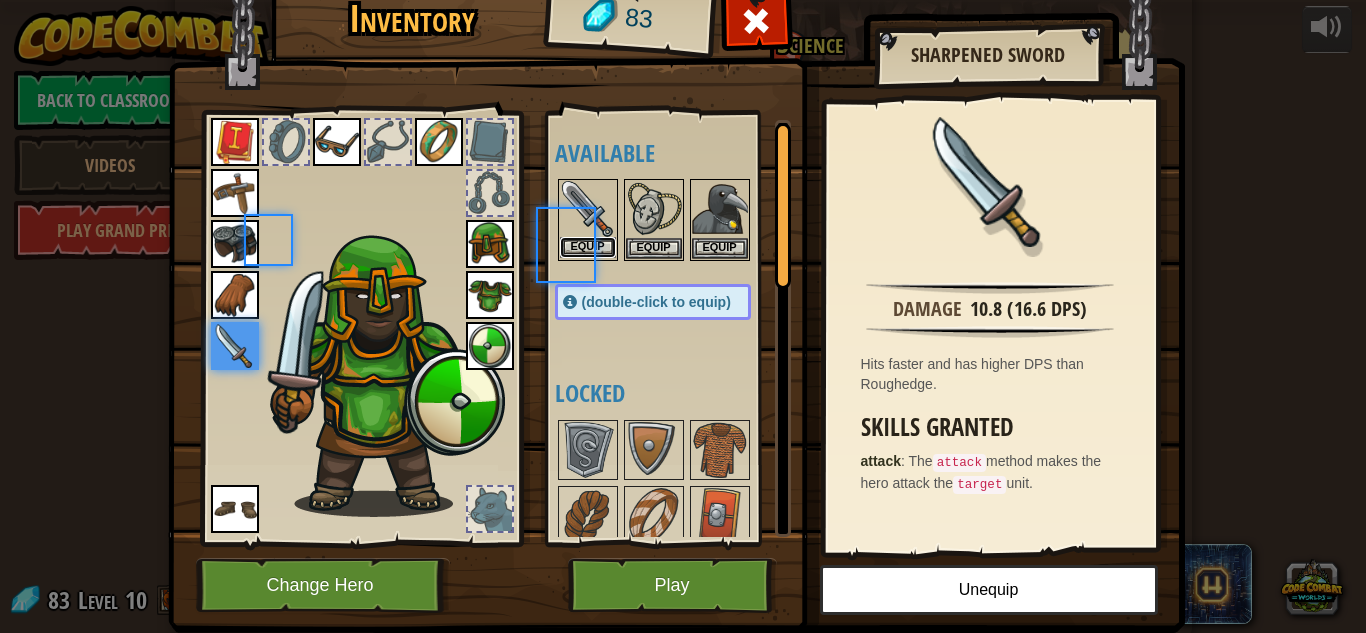 click on "Equip" at bounding box center (588, 247) 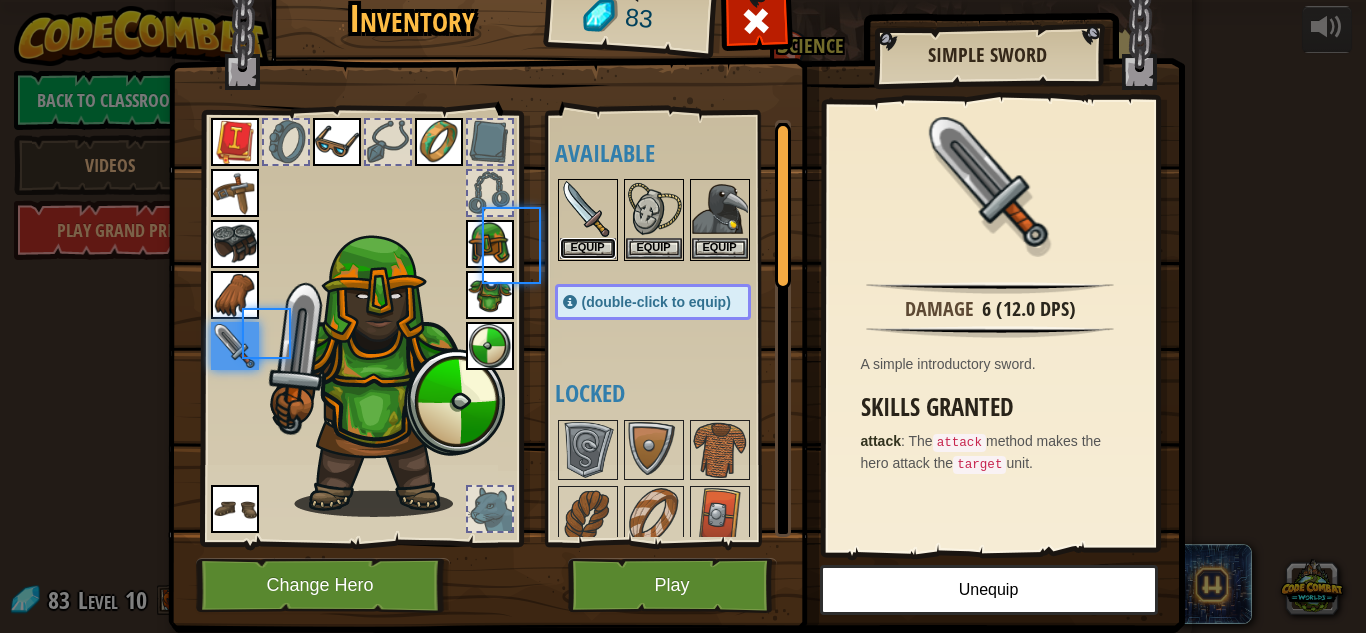 click on "Equip" at bounding box center (588, 248) 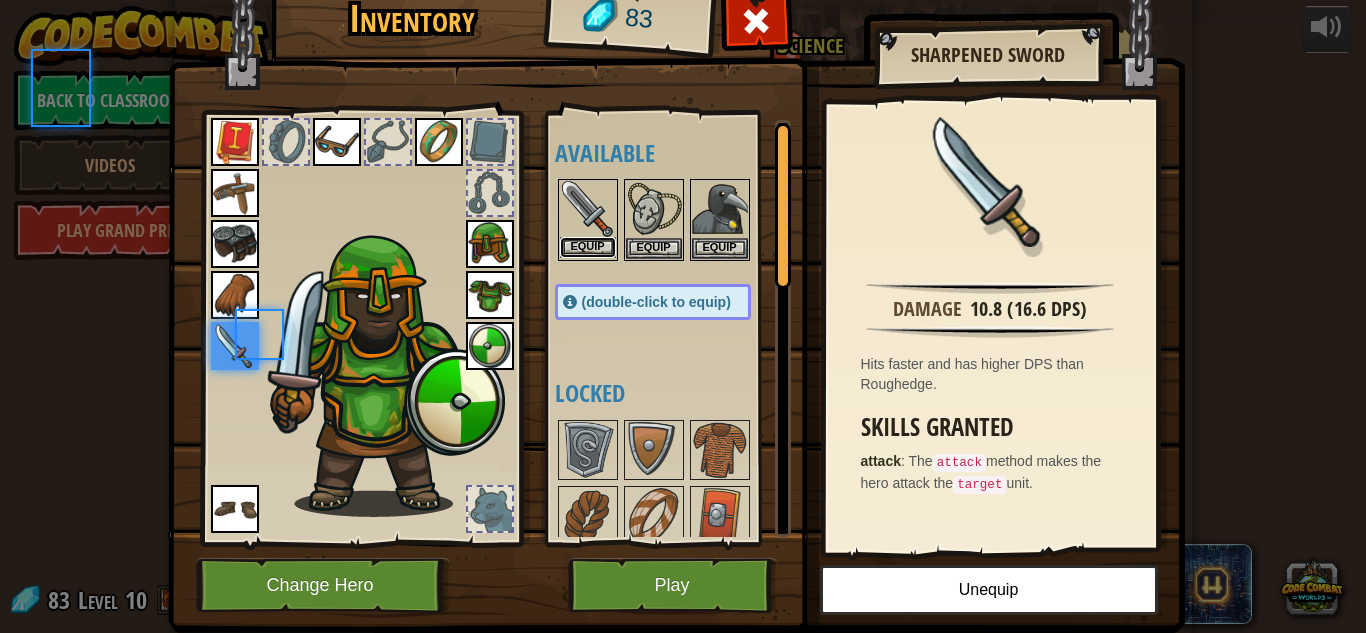 click on "Equip" at bounding box center [588, 247] 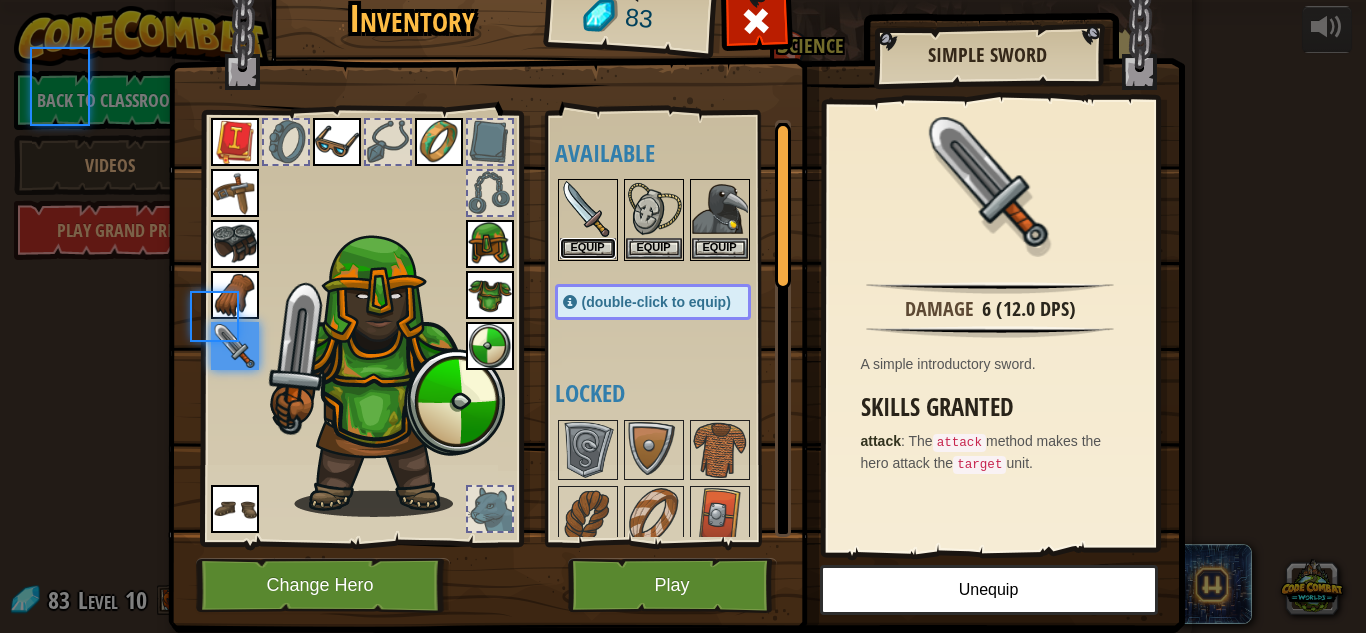 click on "Equip" at bounding box center (588, 248) 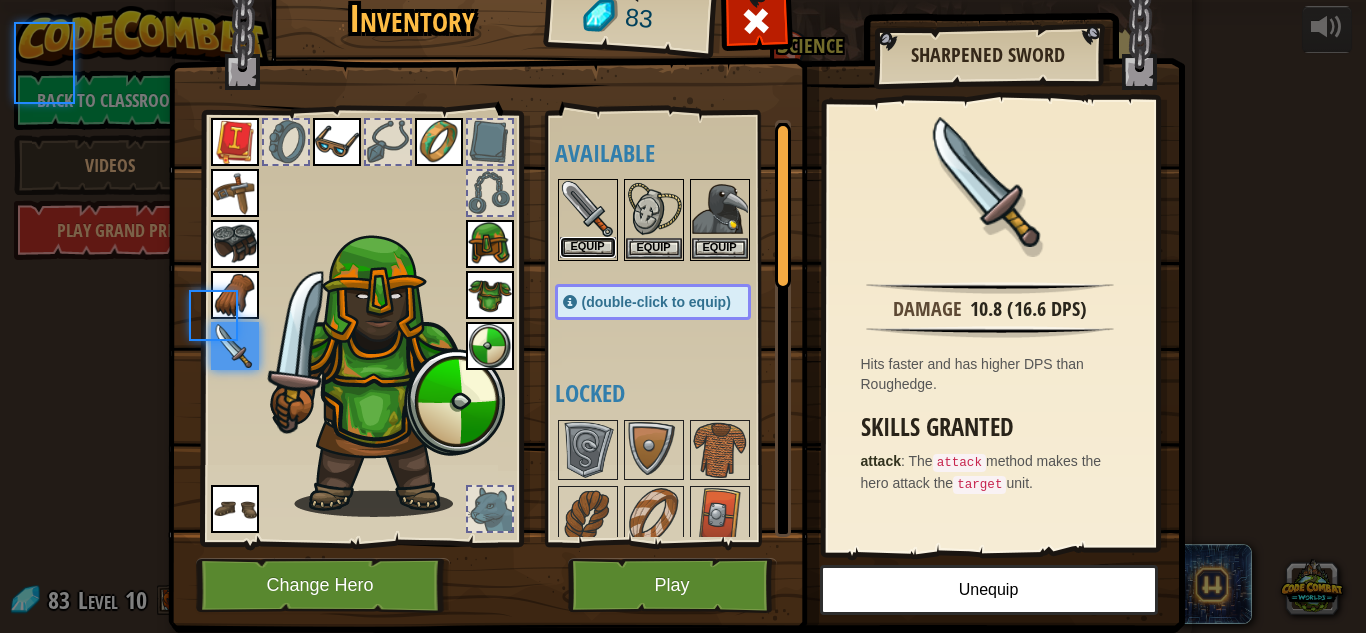 click on "Equip" at bounding box center [588, 247] 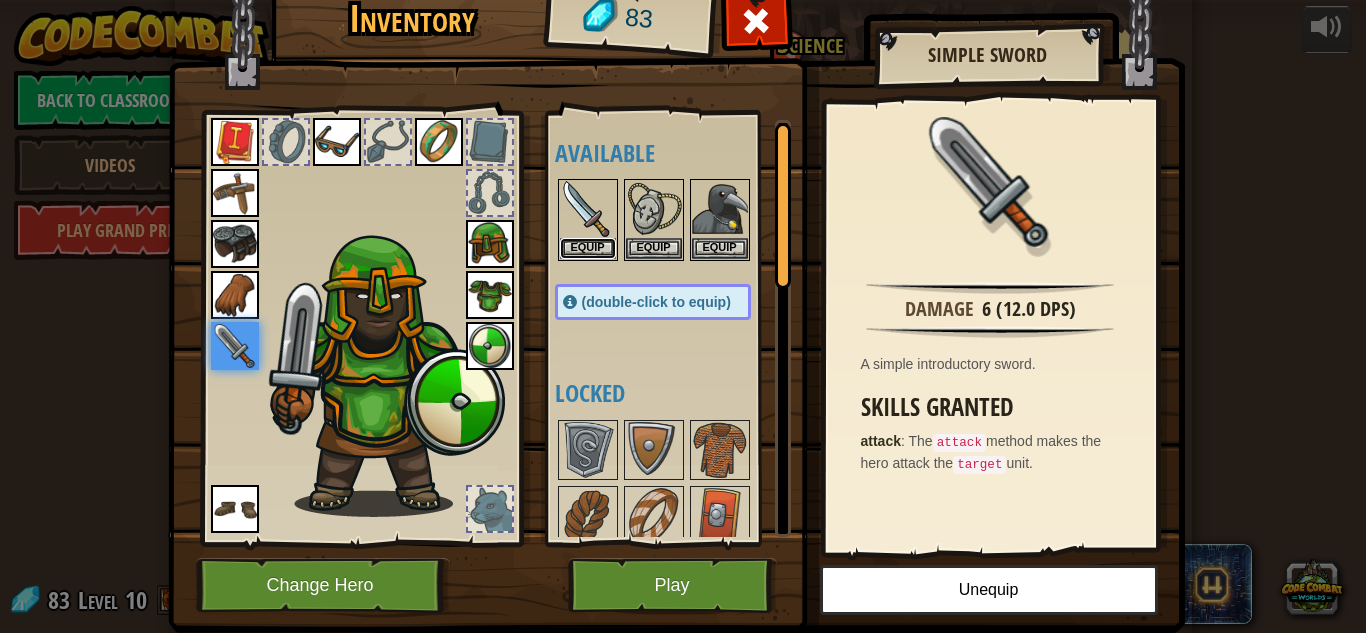 click on "Equip" at bounding box center [588, 248] 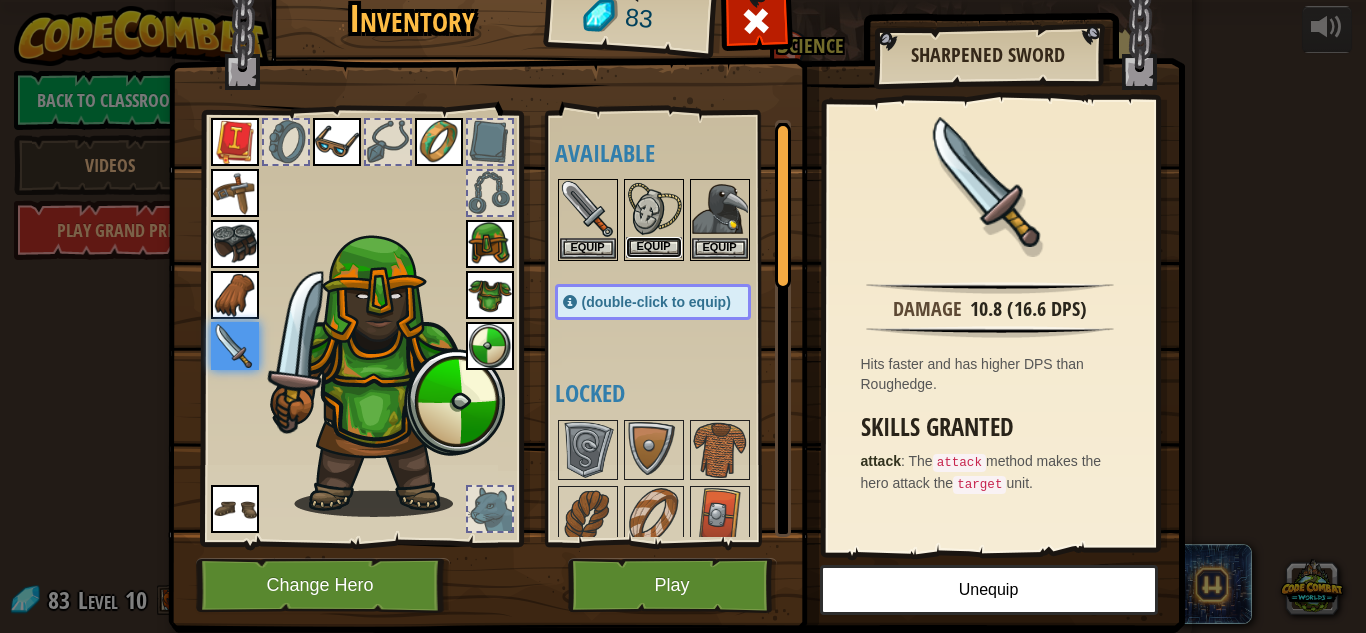 click on "Equip" at bounding box center (654, 247) 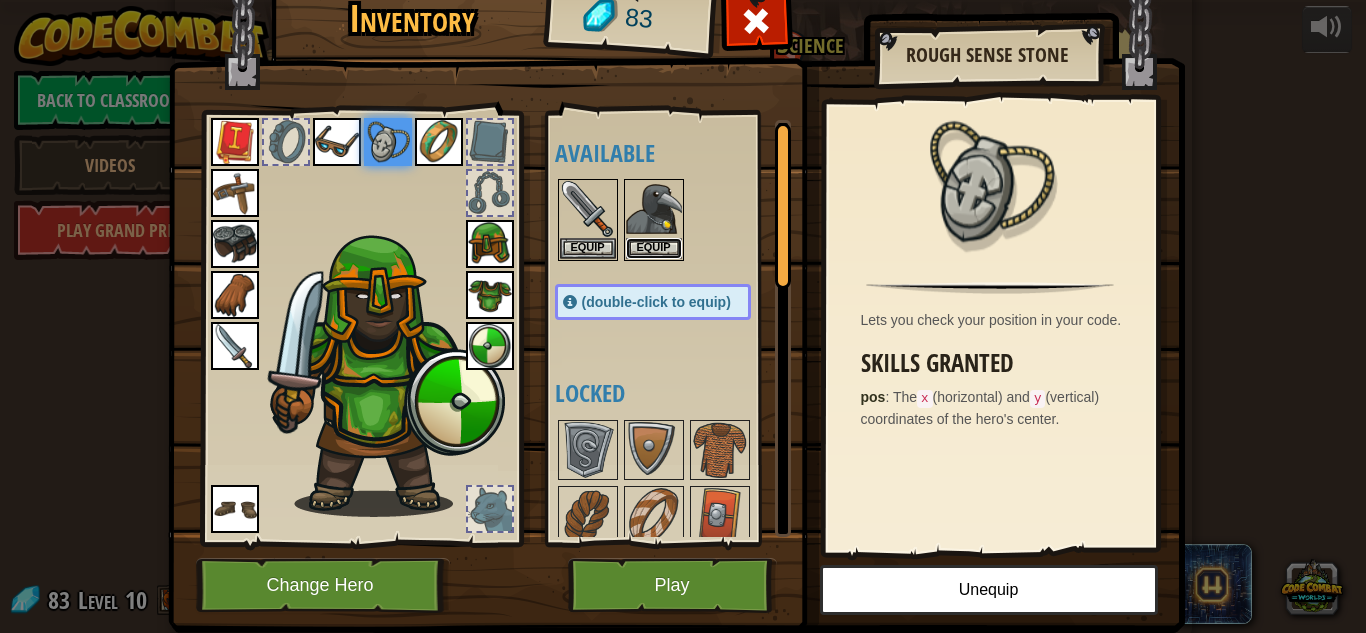 click on "Equip" at bounding box center [654, 248] 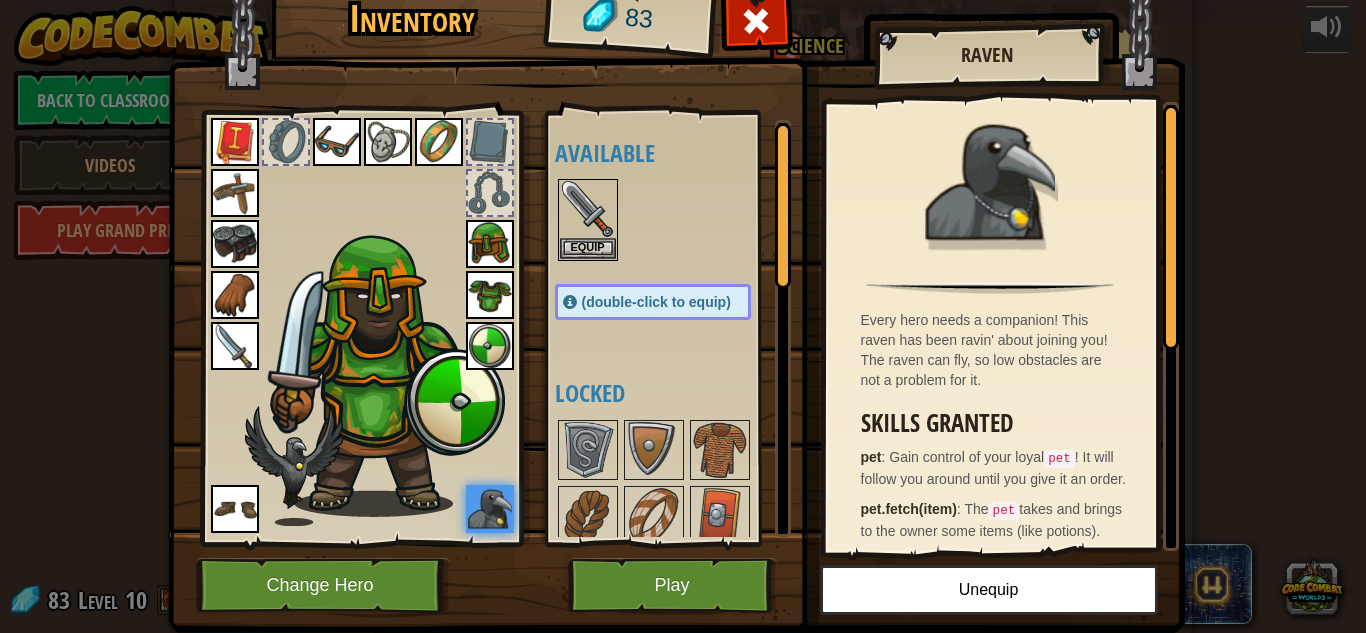 click at bounding box center [490, 142] 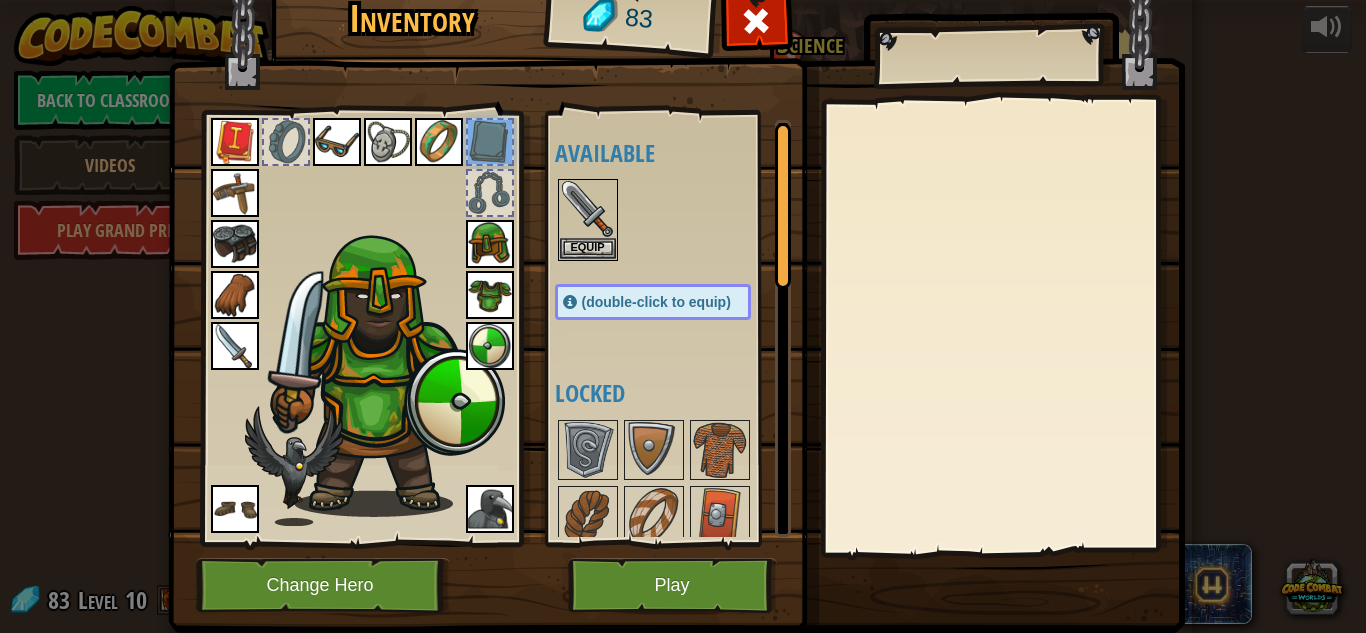 click at bounding box center (490, 193) 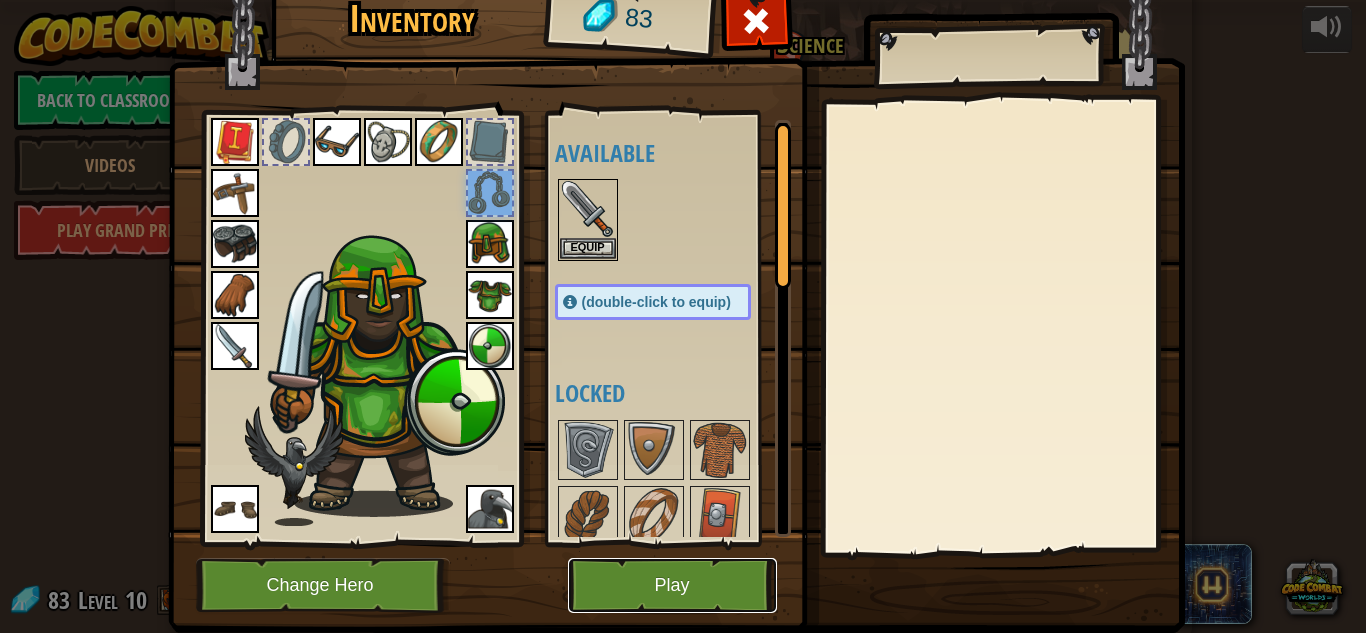 click on "Play" at bounding box center (672, 585) 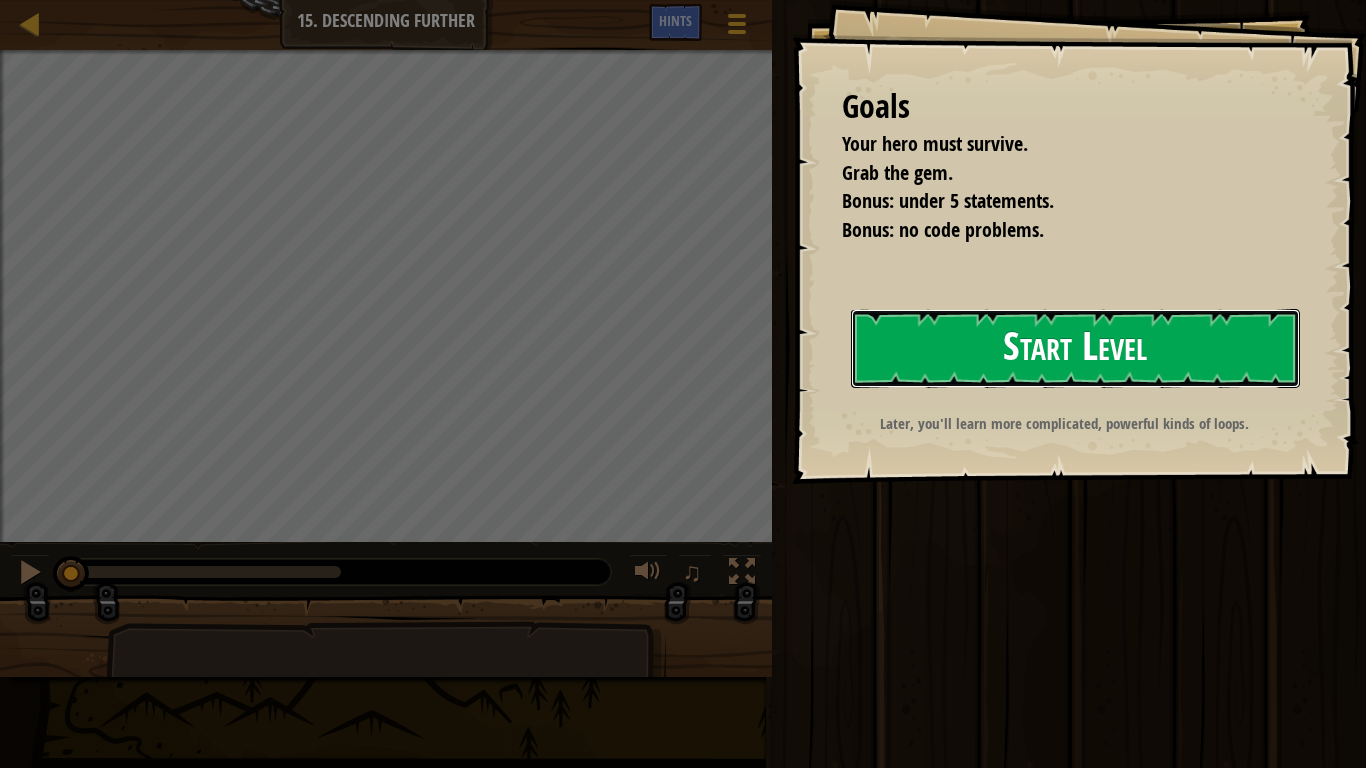 click on "Start Level" at bounding box center [1075, 348] 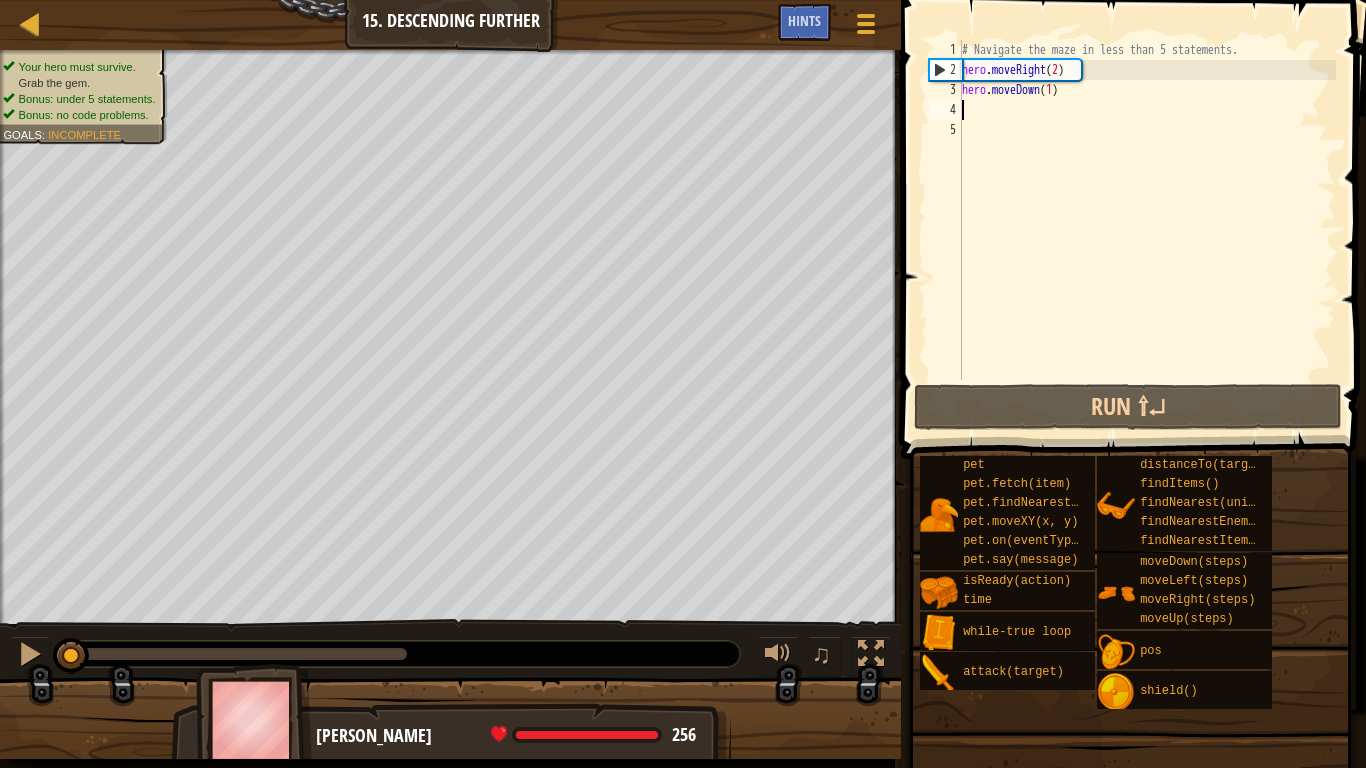click on "# Navigate the maze in less than 5 statements. hero . moveRight ( 2 ) hero . moveDown ( 1 )" at bounding box center [1147, 230] 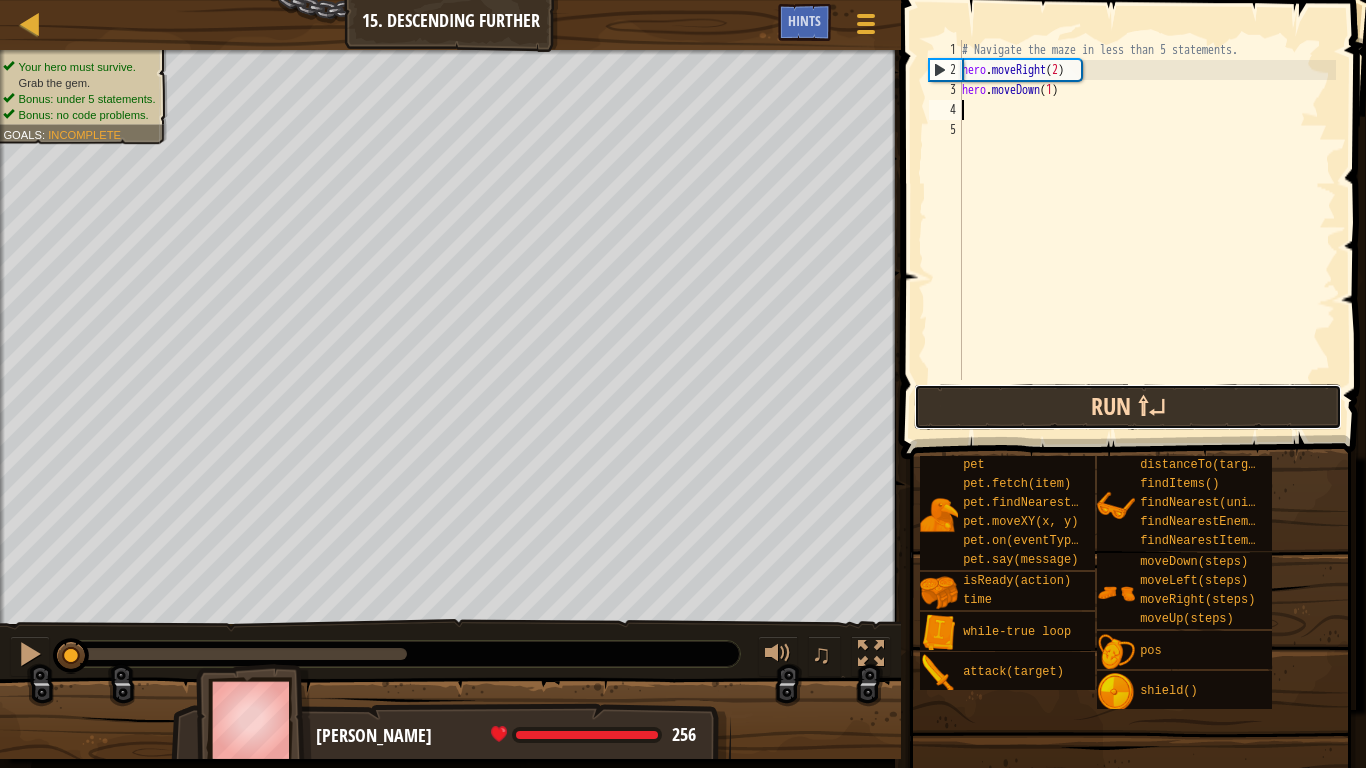 click on "Run ⇧↵" at bounding box center (1128, 407) 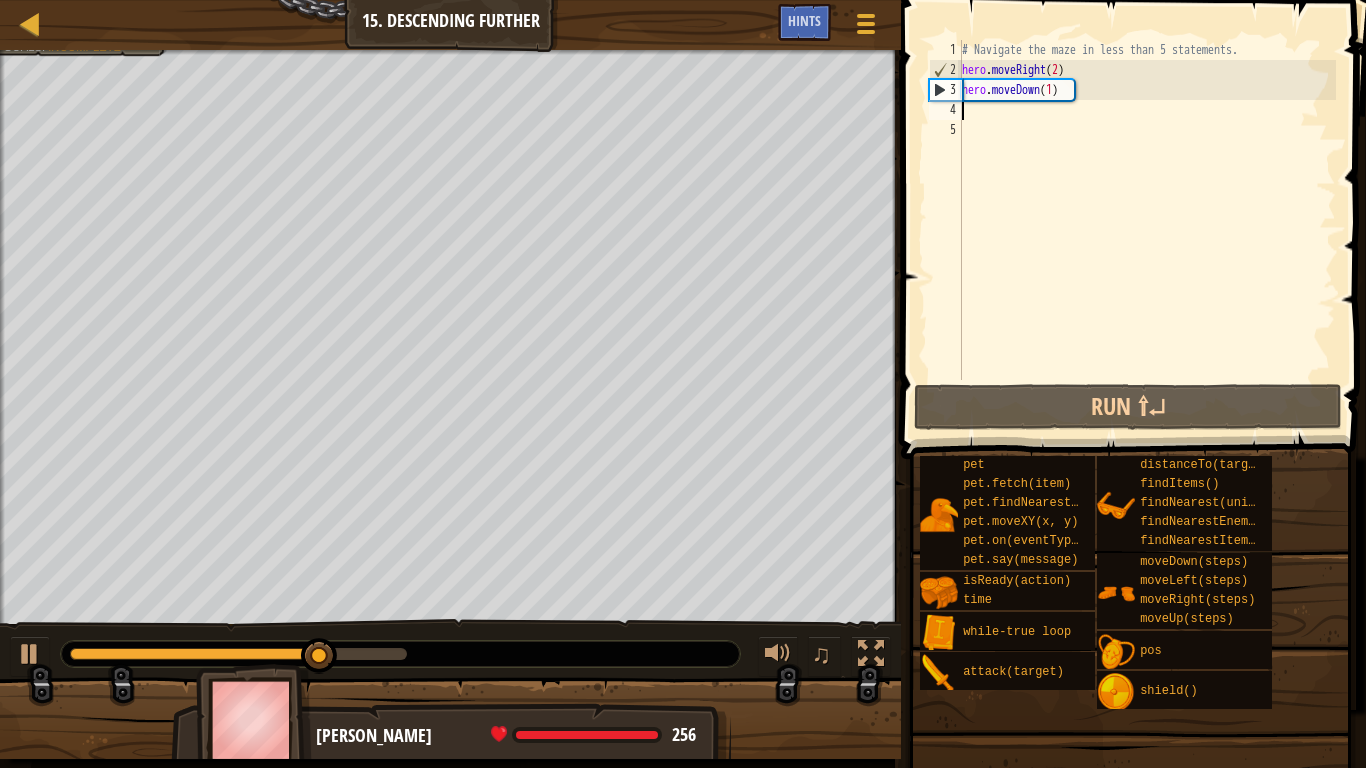 click on "5" at bounding box center [945, 130] 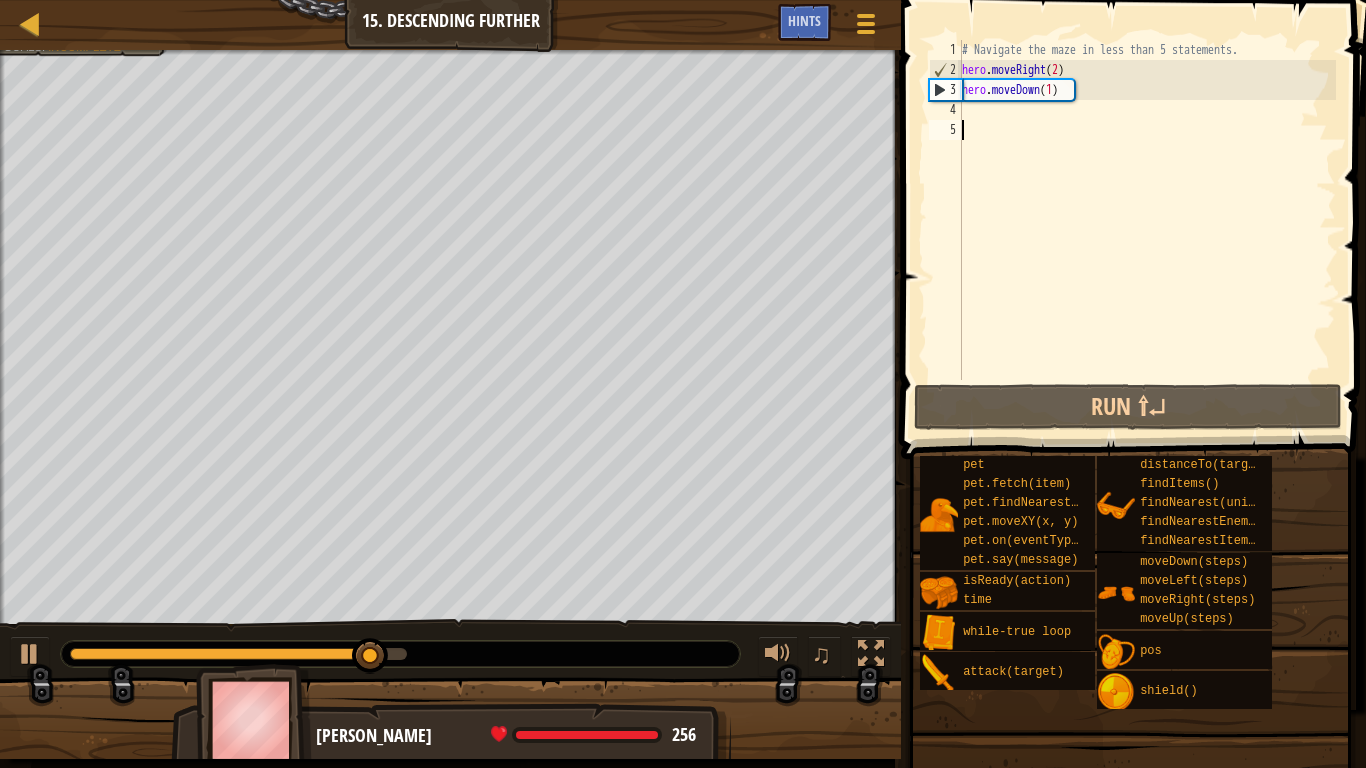 click on "# Navigate the maze in less than 5 statements. hero . moveRight ( 2 ) hero . moveDown ( 1 )" at bounding box center (1147, 230) 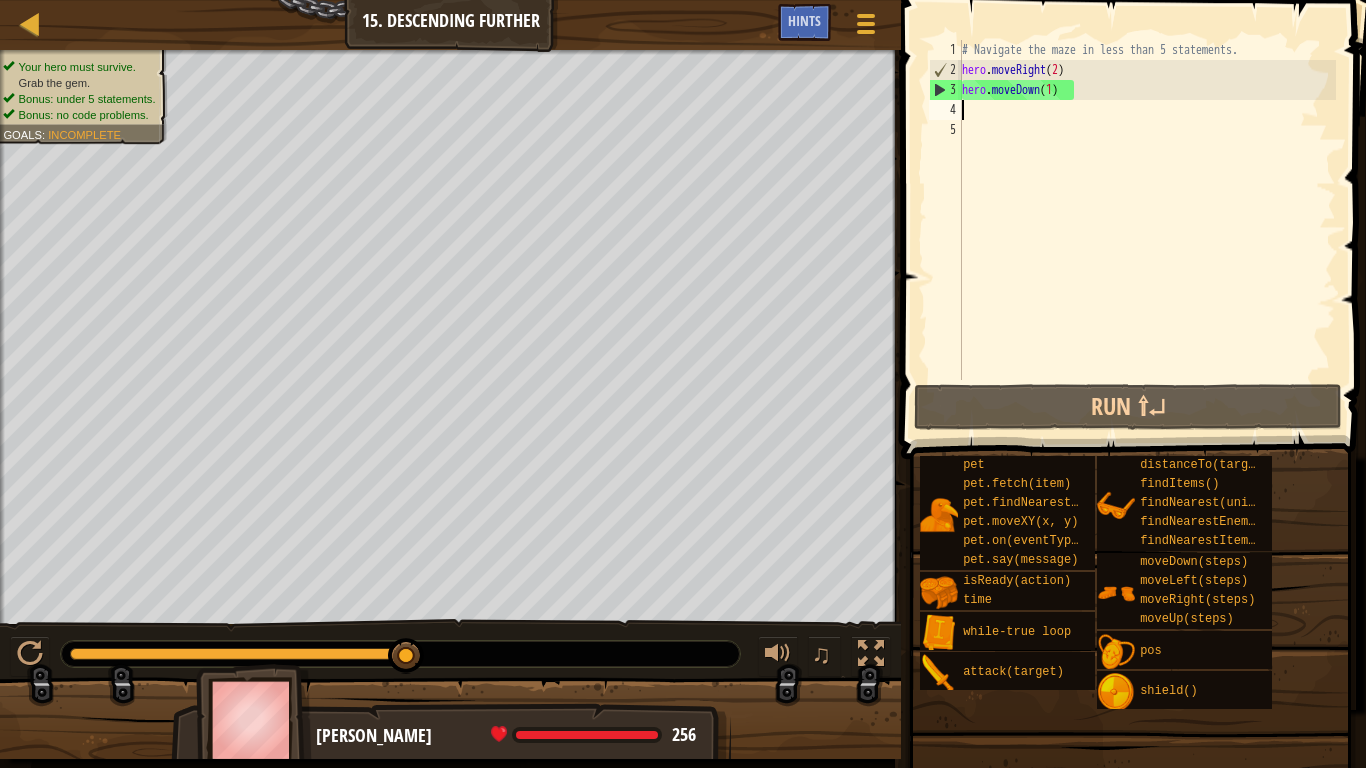 type on "h" 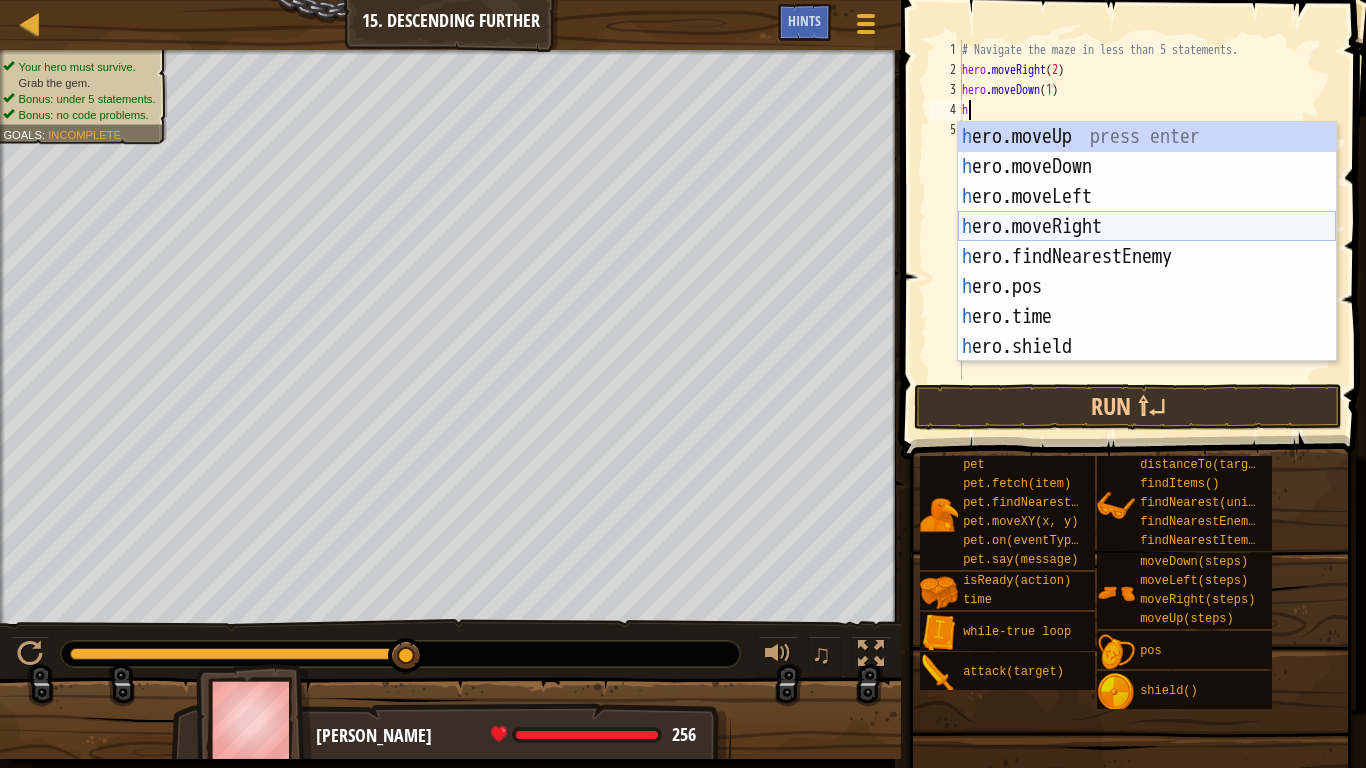 click on "h ero.moveUp press enter h ero.moveDown press enter h ero.moveLeft press enter h ero.moveRight press enter h ero.findNearestEnemy press enter h ero.pos press enter h ero.time press enter h ero.shield press enter h ero.attack press enter" at bounding box center (1147, 272) 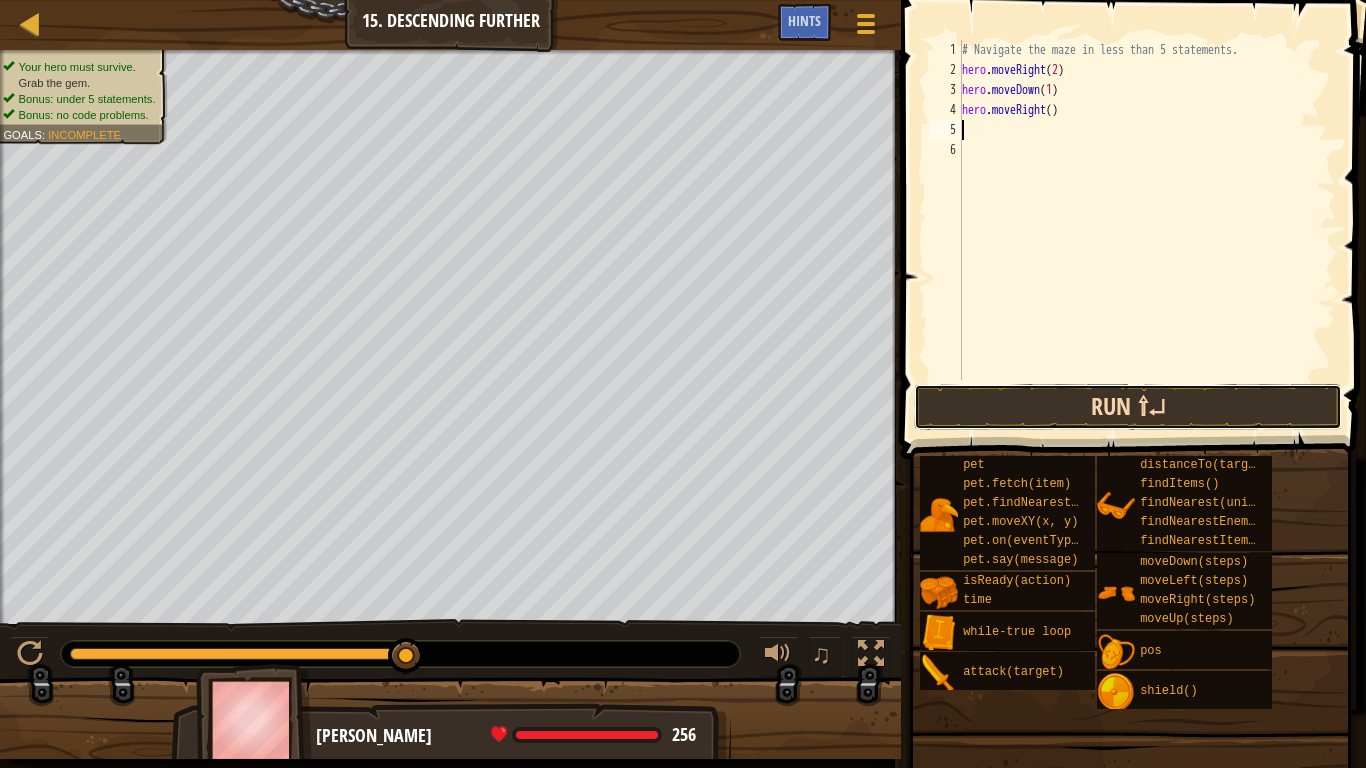 click on "Run ⇧↵" at bounding box center (1128, 407) 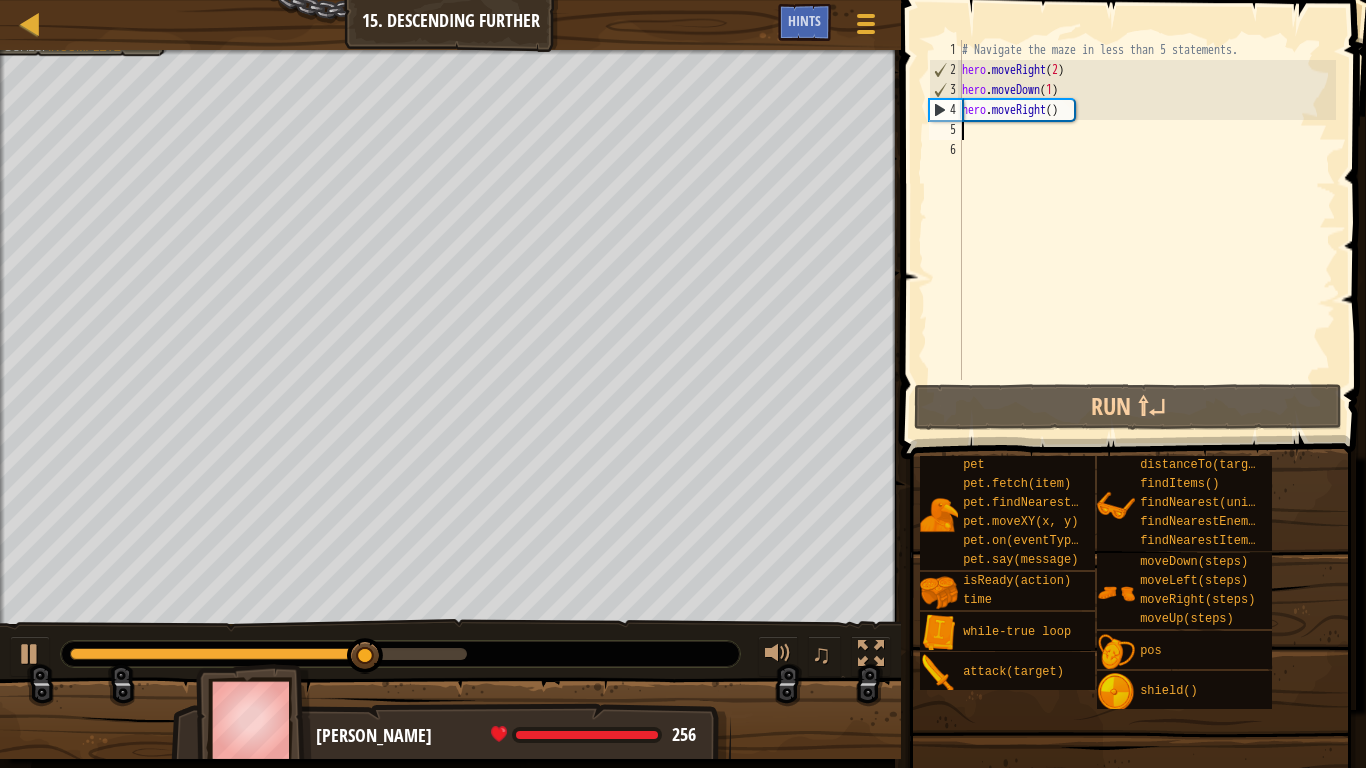 click on "# Navigate the maze in less than 5 statements. hero . moveRight ( 2 ) hero . moveDown ( 1 ) hero . moveRight ( )" at bounding box center [1147, 230] 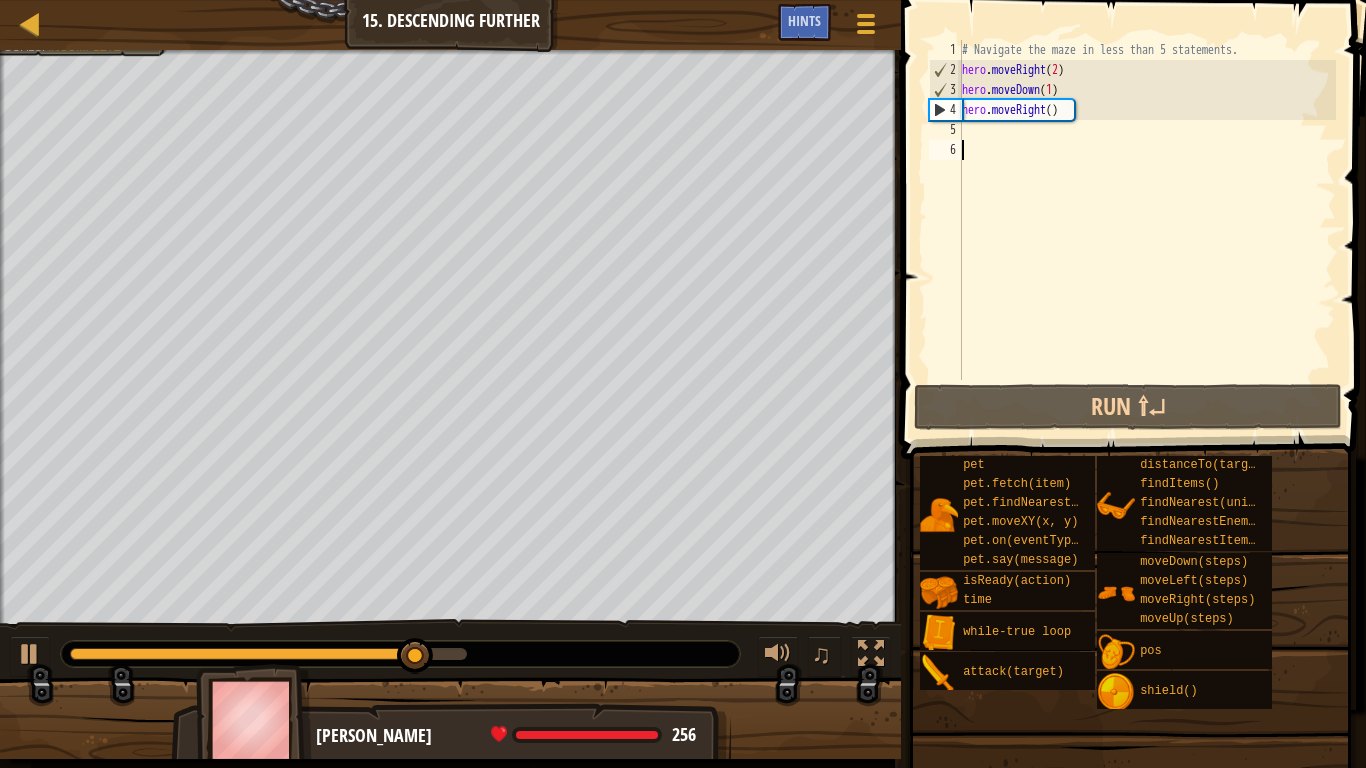click on "# Navigate the maze in less than 5 statements. hero . moveRight ( 2 ) hero . moveDown ( 1 ) hero . moveRight ( )" at bounding box center (1147, 230) 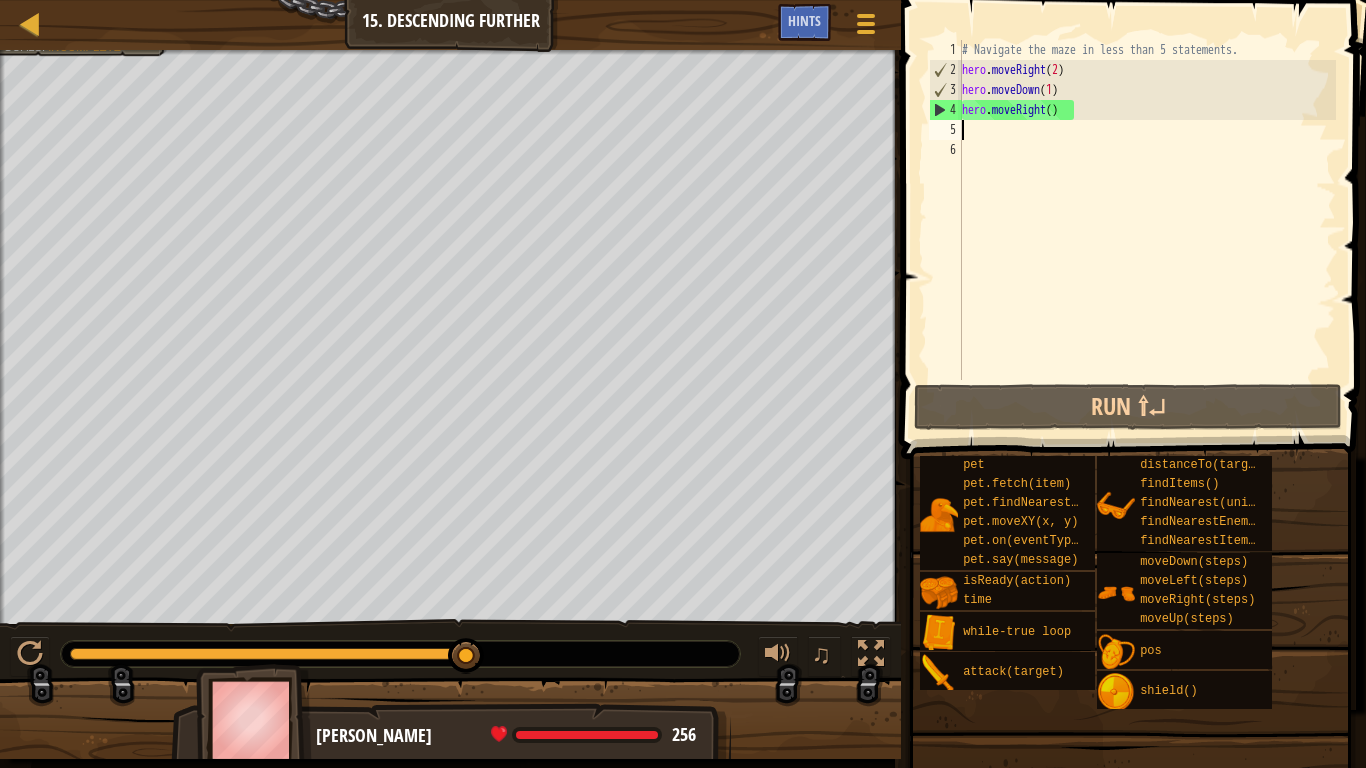 click on "# Navigate the maze in less than 5 statements. hero . moveRight ( 2 ) hero . moveDown ( 1 ) hero . moveRight ( )" at bounding box center [1147, 230] 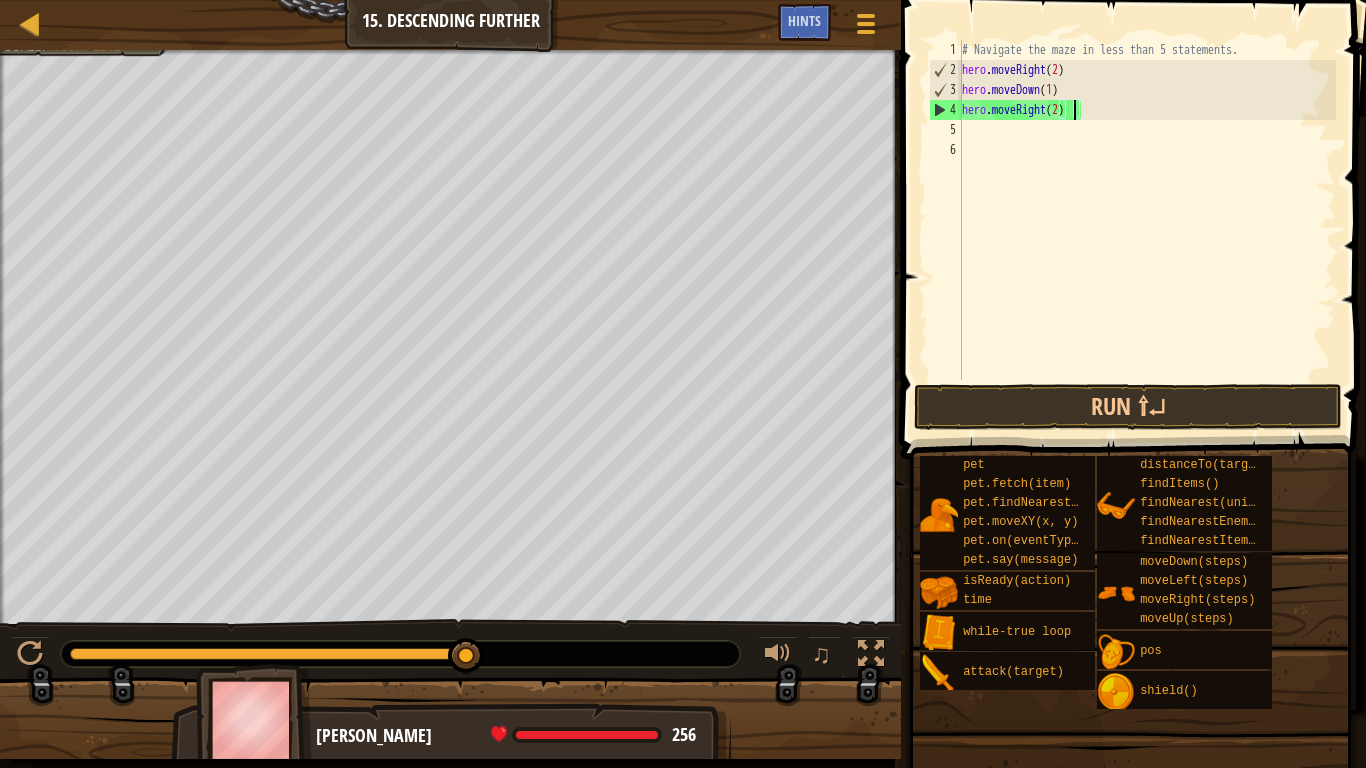scroll, scrollTop: 9, scrollLeft: 16, axis: both 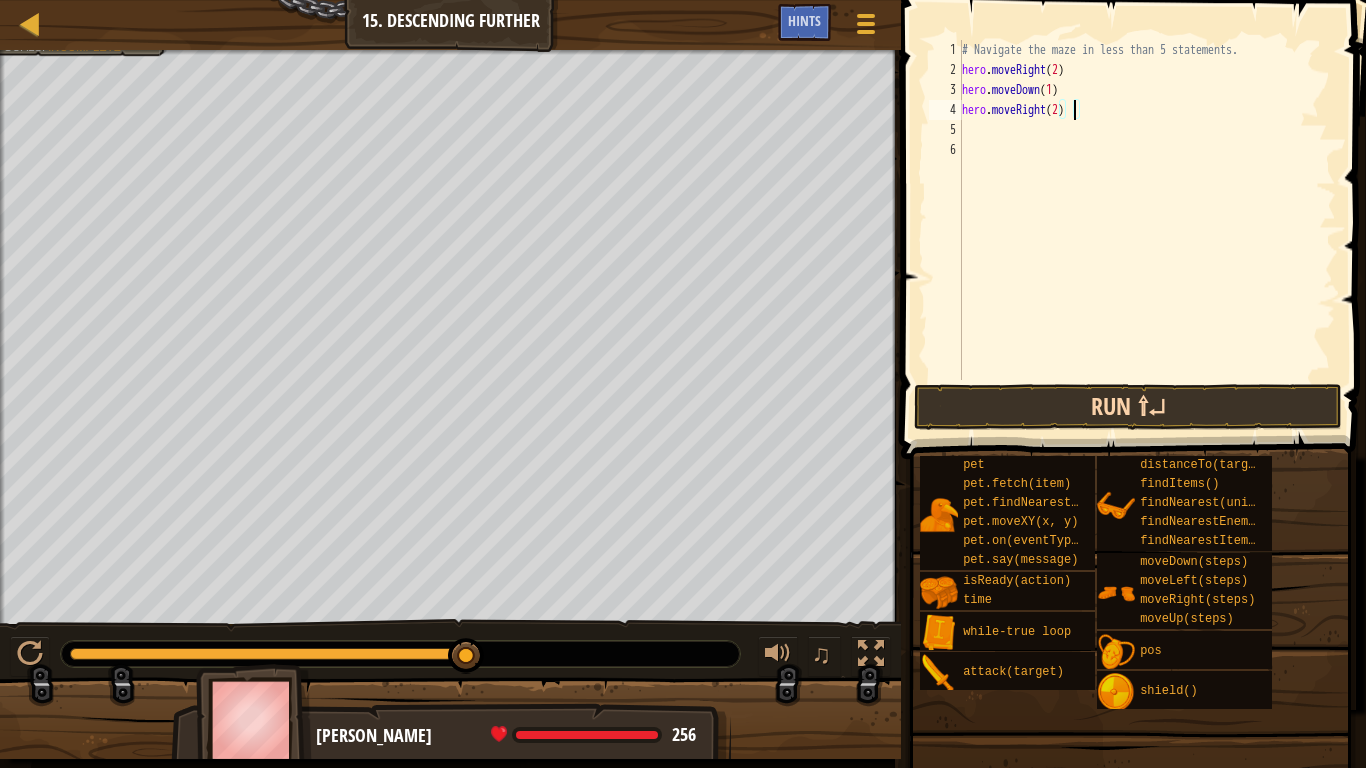 type on "hero.moveRight(2)" 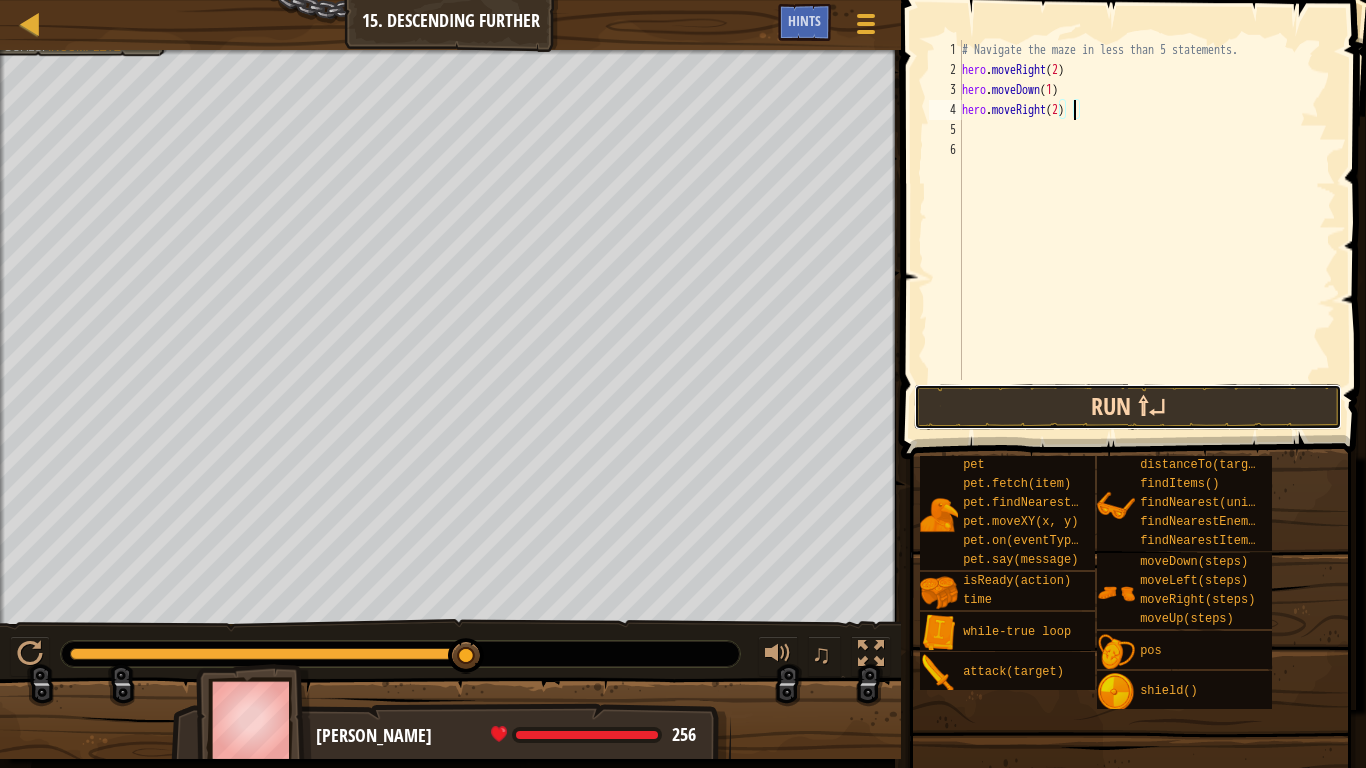click on "Run ⇧↵" at bounding box center [1128, 407] 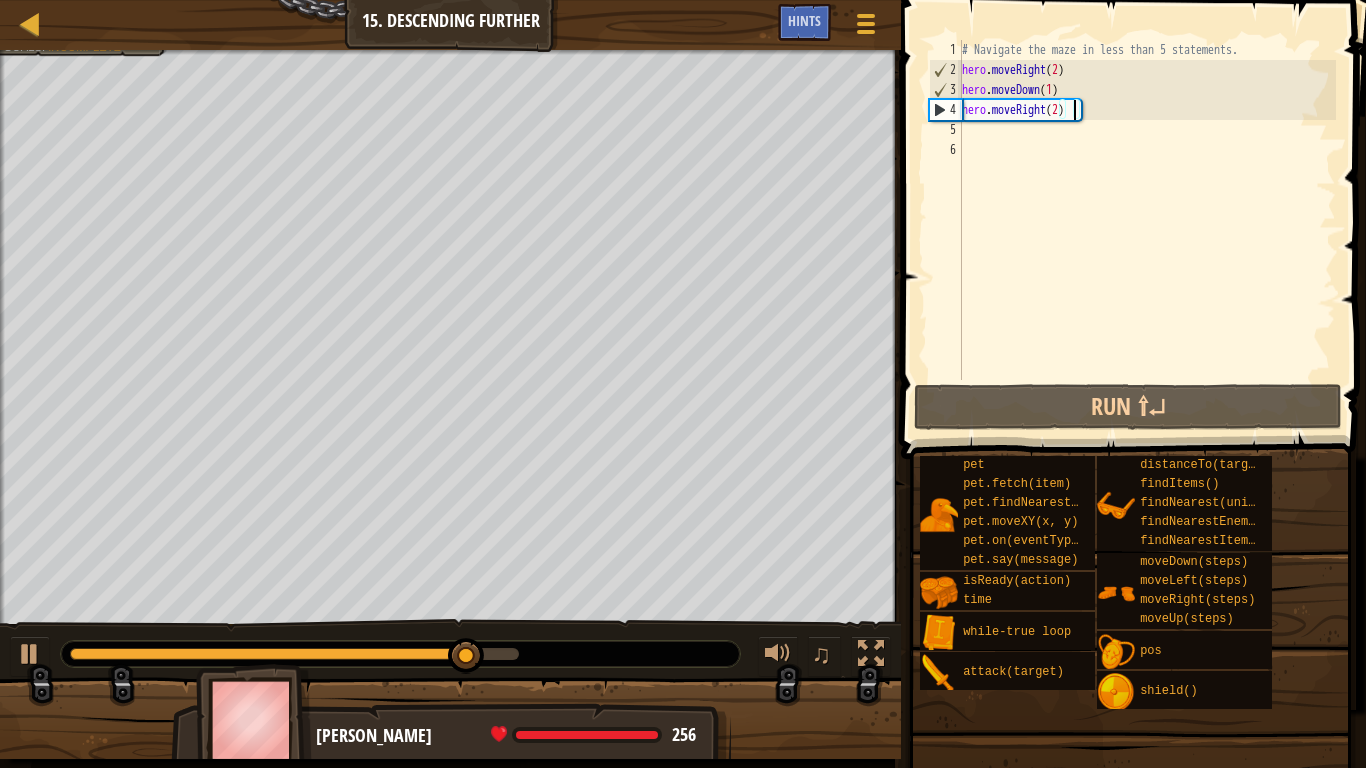 click on "# Navigate the maze in less than 5 statements. hero . moveRight ( 2 ) hero . moveDown ( 1 ) hero . moveRight ( 2 )" at bounding box center (1147, 230) 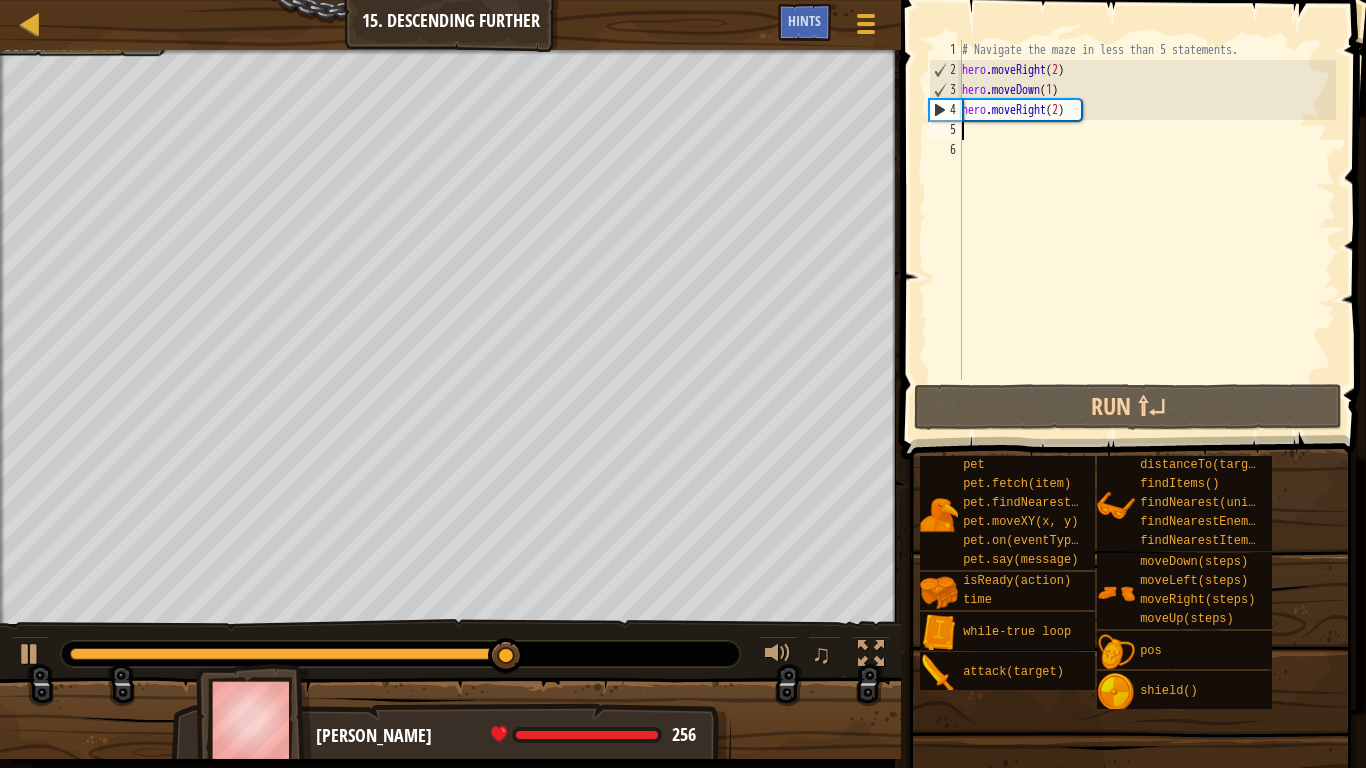 type on "h" 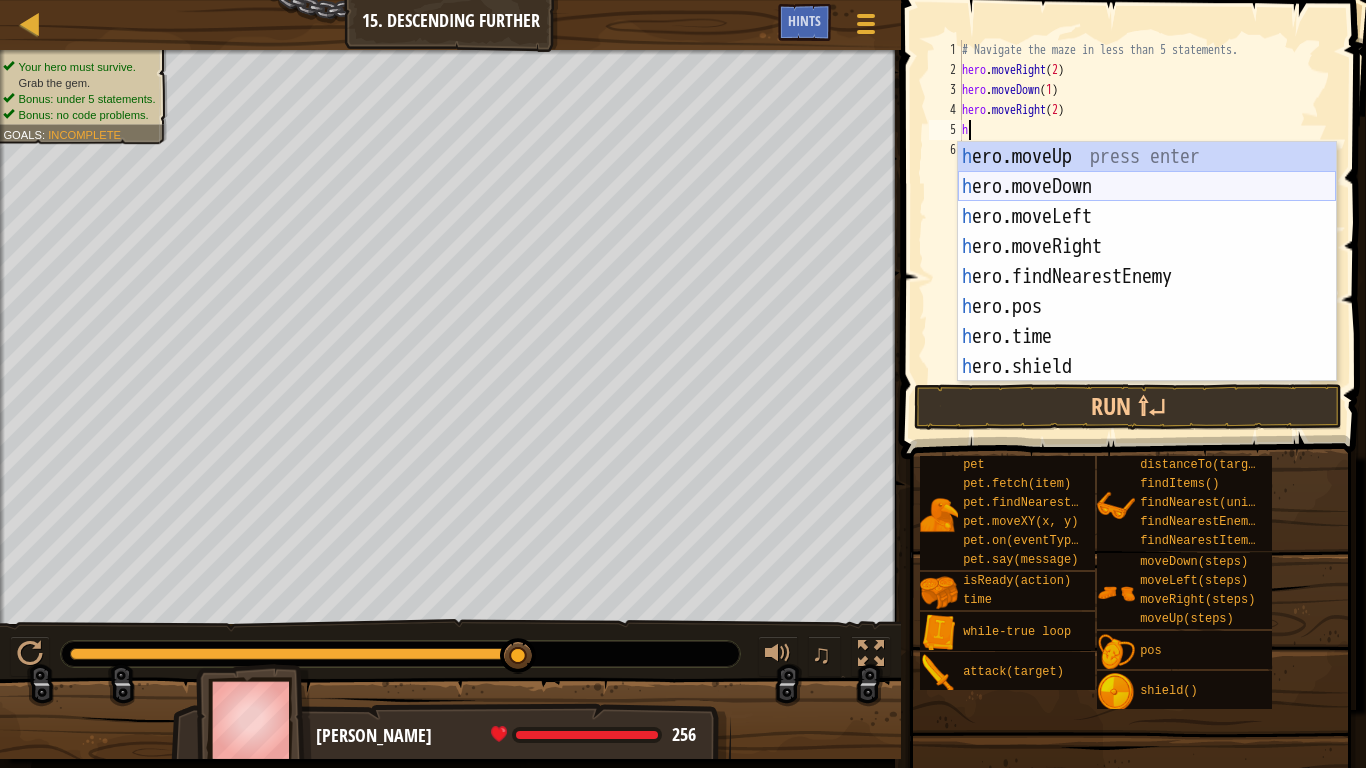 click on "h ero.moveUp press enter h ero.moveDown press enter h ero.moveLeft press enter h ero.moveRight press enter h ero.findNearestEnemy press enter h ero.pos press enter h ero.time press enter h ero.shield press enter h ero.attack press enter" at bounding box center [1147, 292] 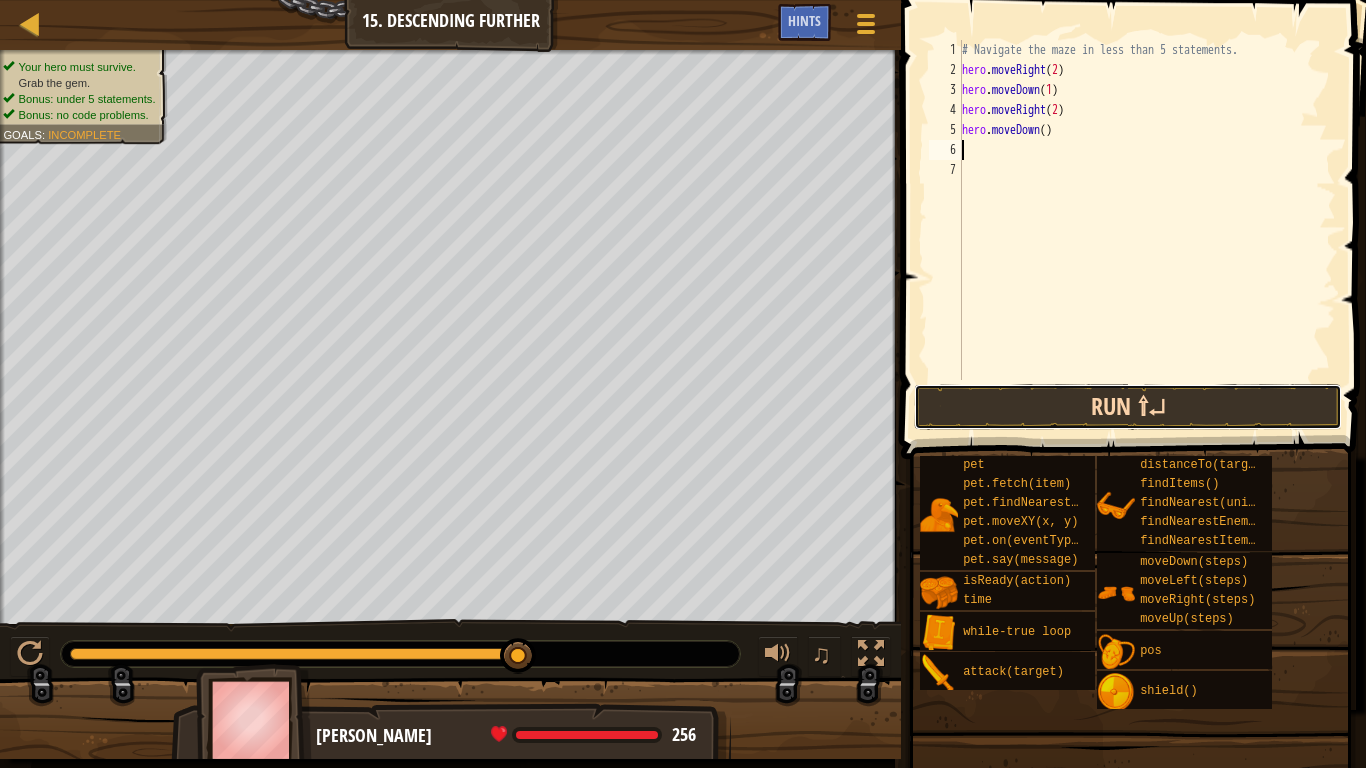 click on "Run ⇧↵" at bounding box center [1128, 407] 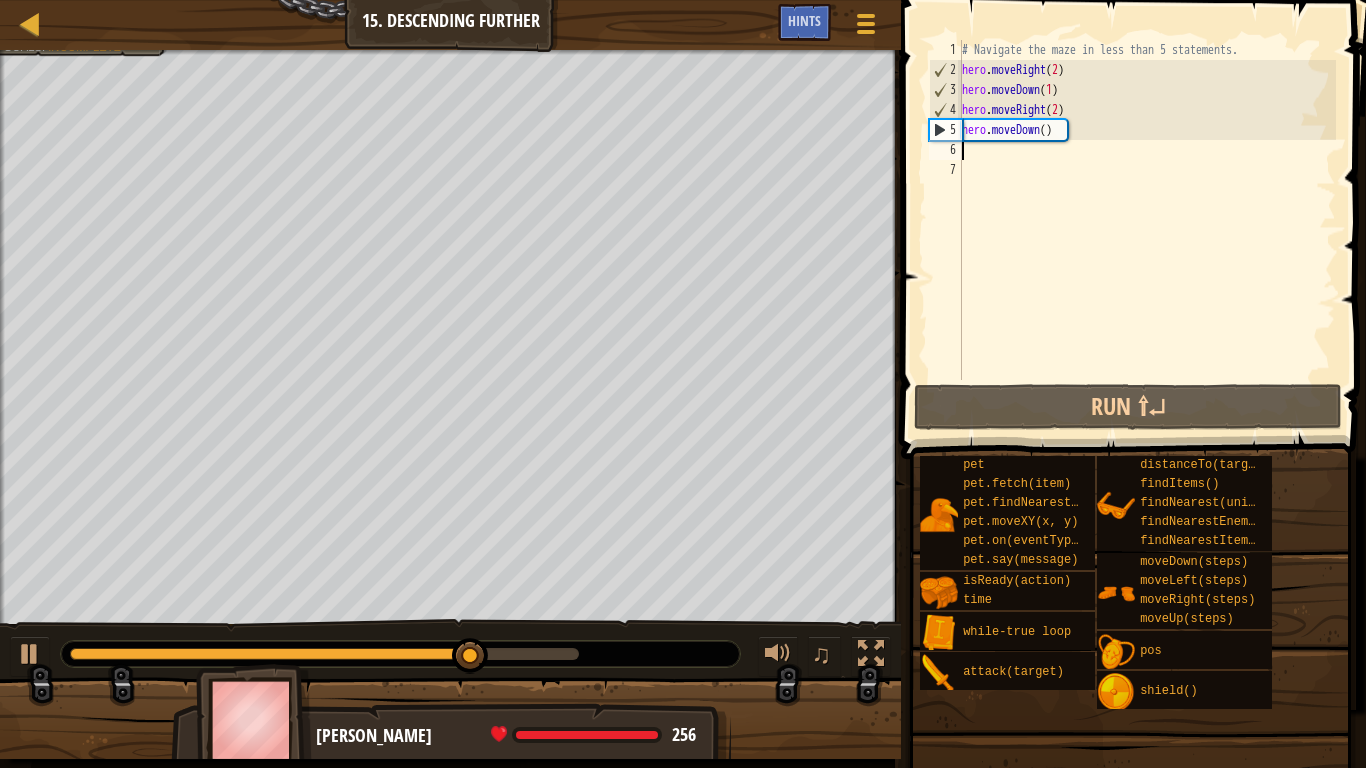 click on "# Navigate the maze in less than 5 statements. hero . moveRight ( 2 ) hero . moveDown ( 1 ) hero . moveRight ( 2 ) hero . moveDown ( )" at bounding box center [1147, 230] 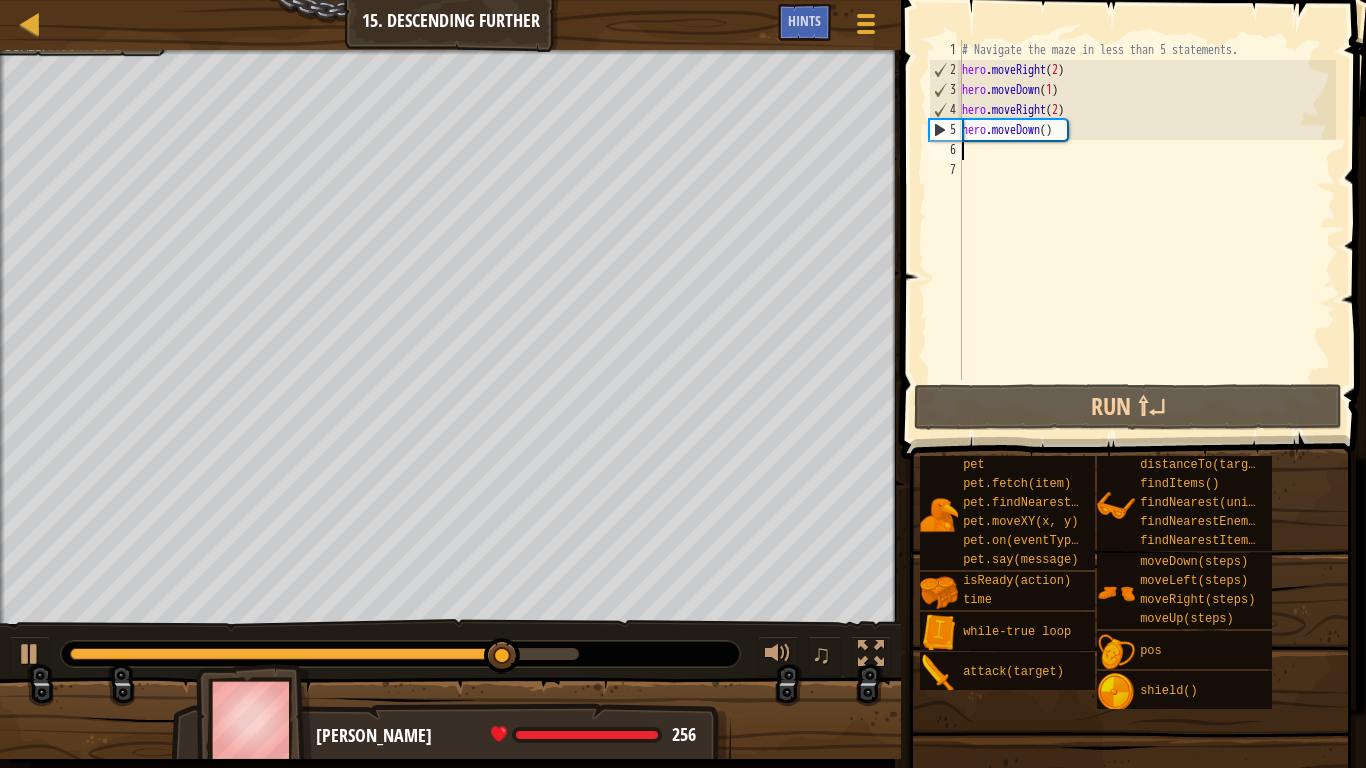 type on "h" 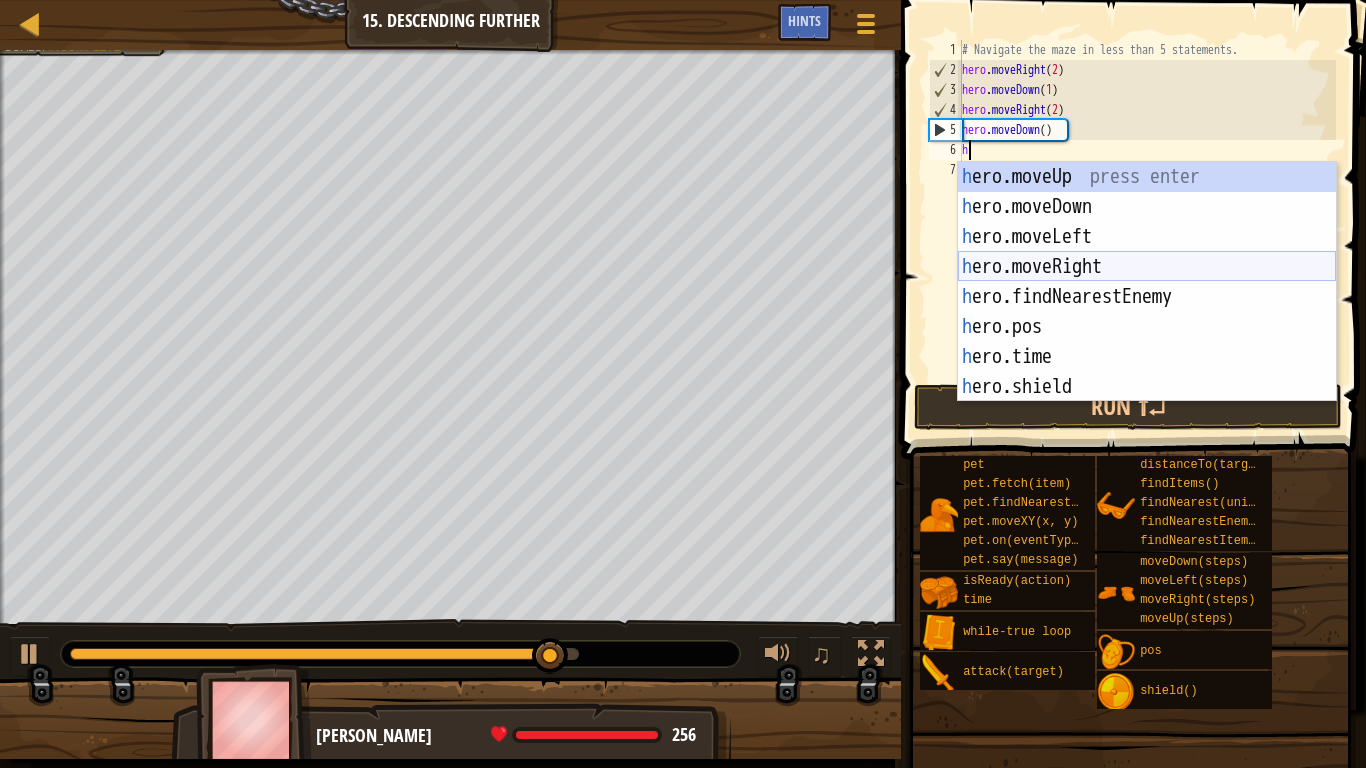 click on "h ero.moveUp press enter h ero.moveDown press enter h ero.moveLeft press enter h ero.moveRight press enter h ero.findNearestEnemy press enter h ero.pos press enter h ero.time press enter h ero.shield press enter h ero.attack press enter" at bounding box center (1147, 312) 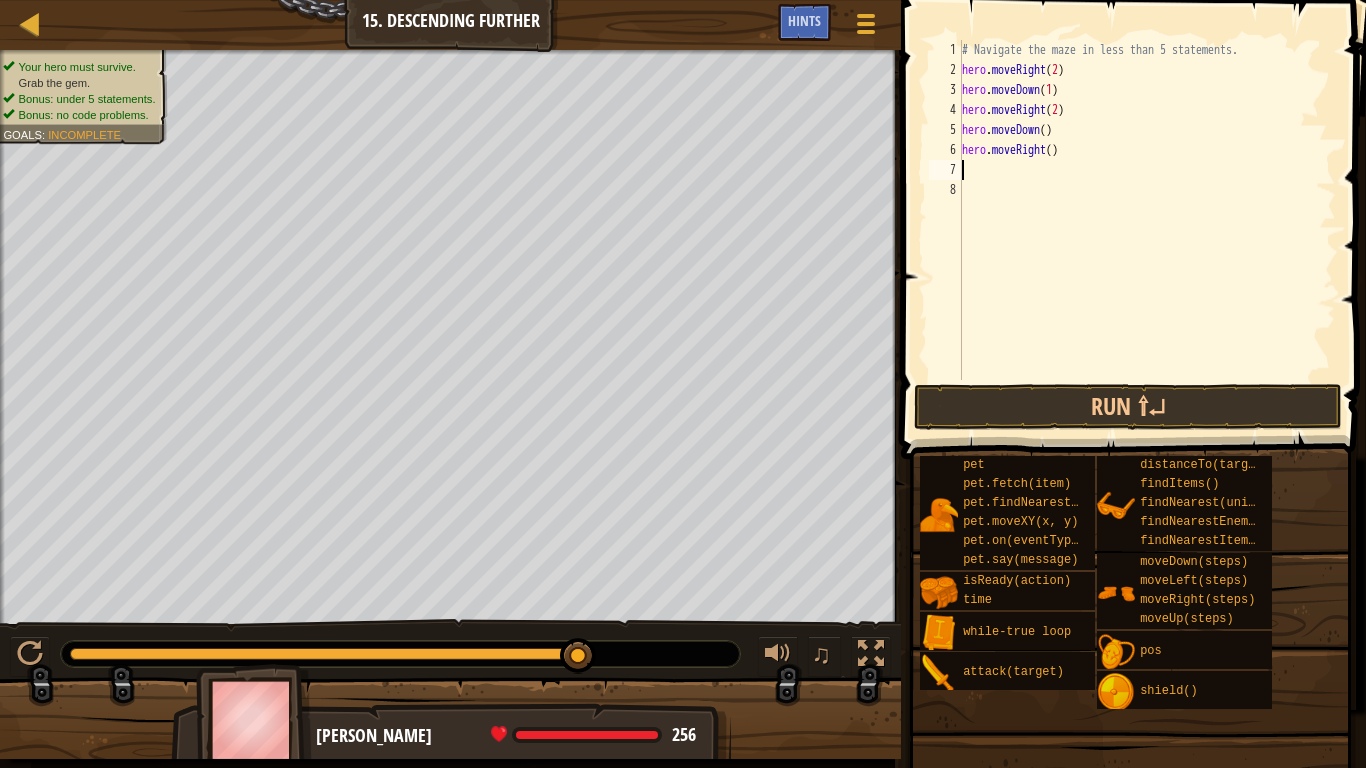 click on "# Navigate the maze in less than 5 statements. hero . moveRight ( 2 ) hero . moveDown ( 1 ) hero . moveRight ( 2 ) hero . moveDown ( ) hero . moveRight ( )" at bounding box center (1147, 230) 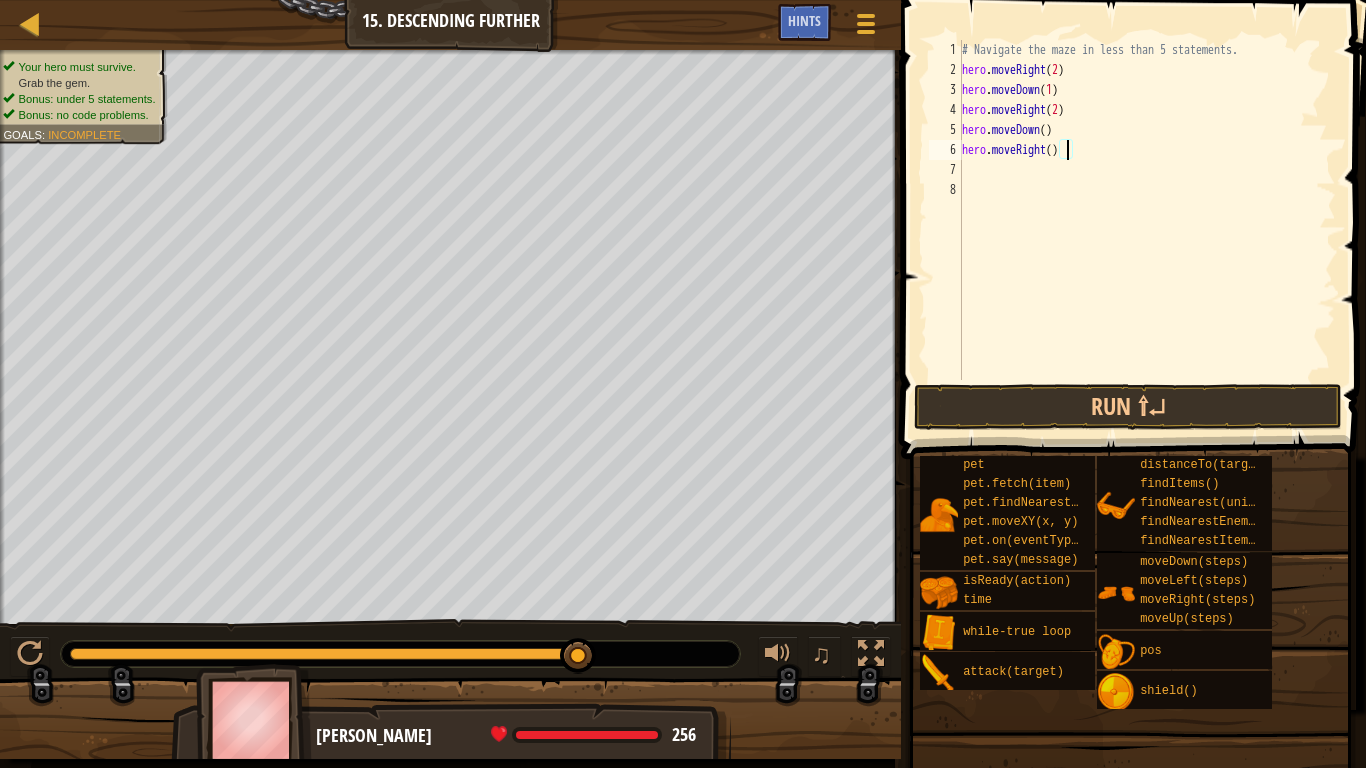 scroll, scrollTop: 9, scrollLeft: 16, axis: both 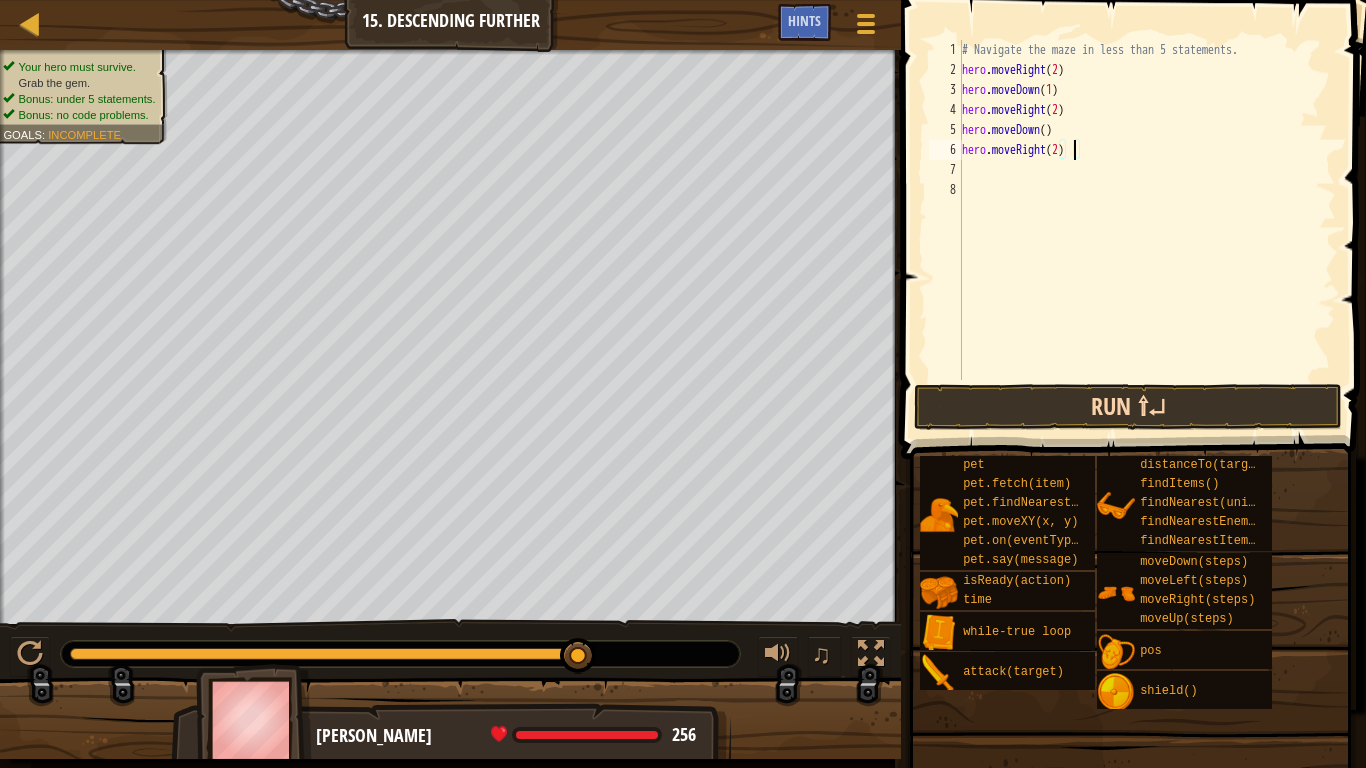 type on "hero.moveRight(2)" 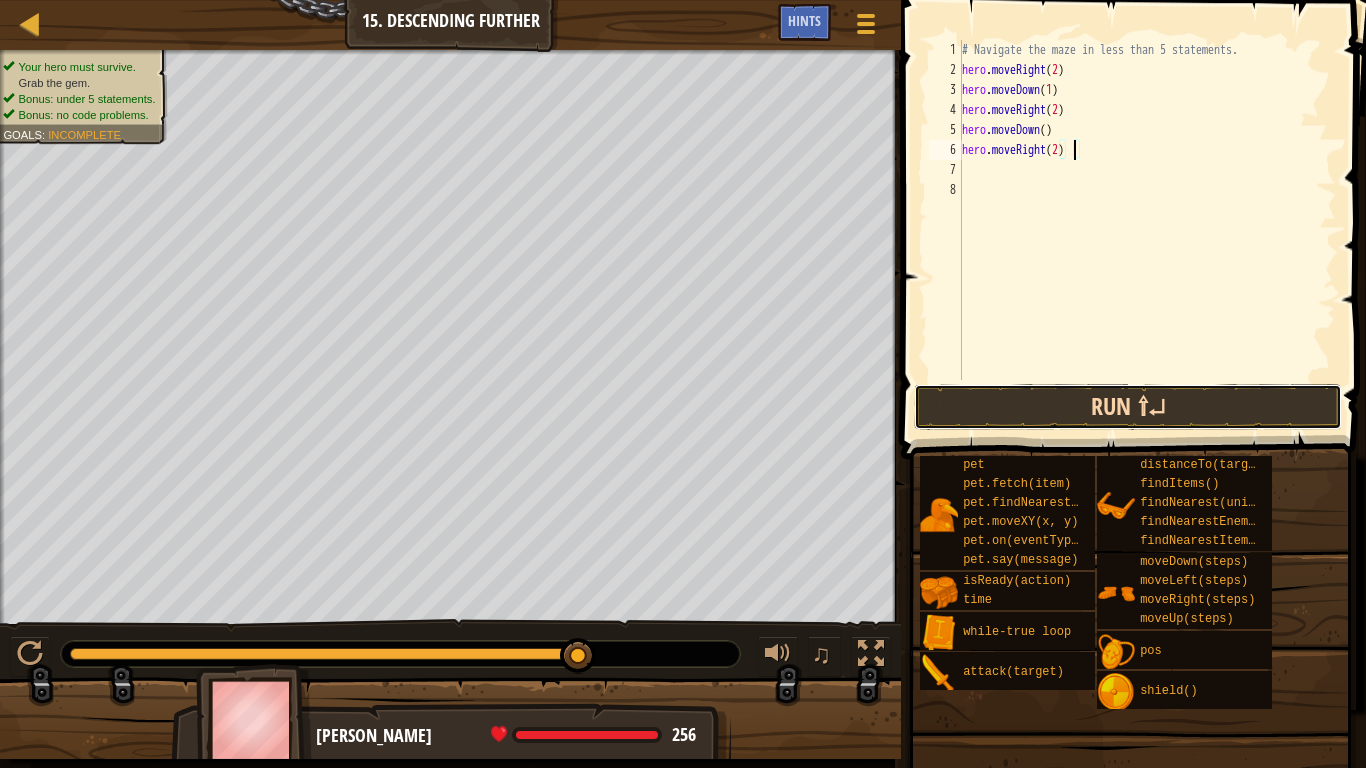 click on "Run ⇧↵" at bounding box center (1128, 407) 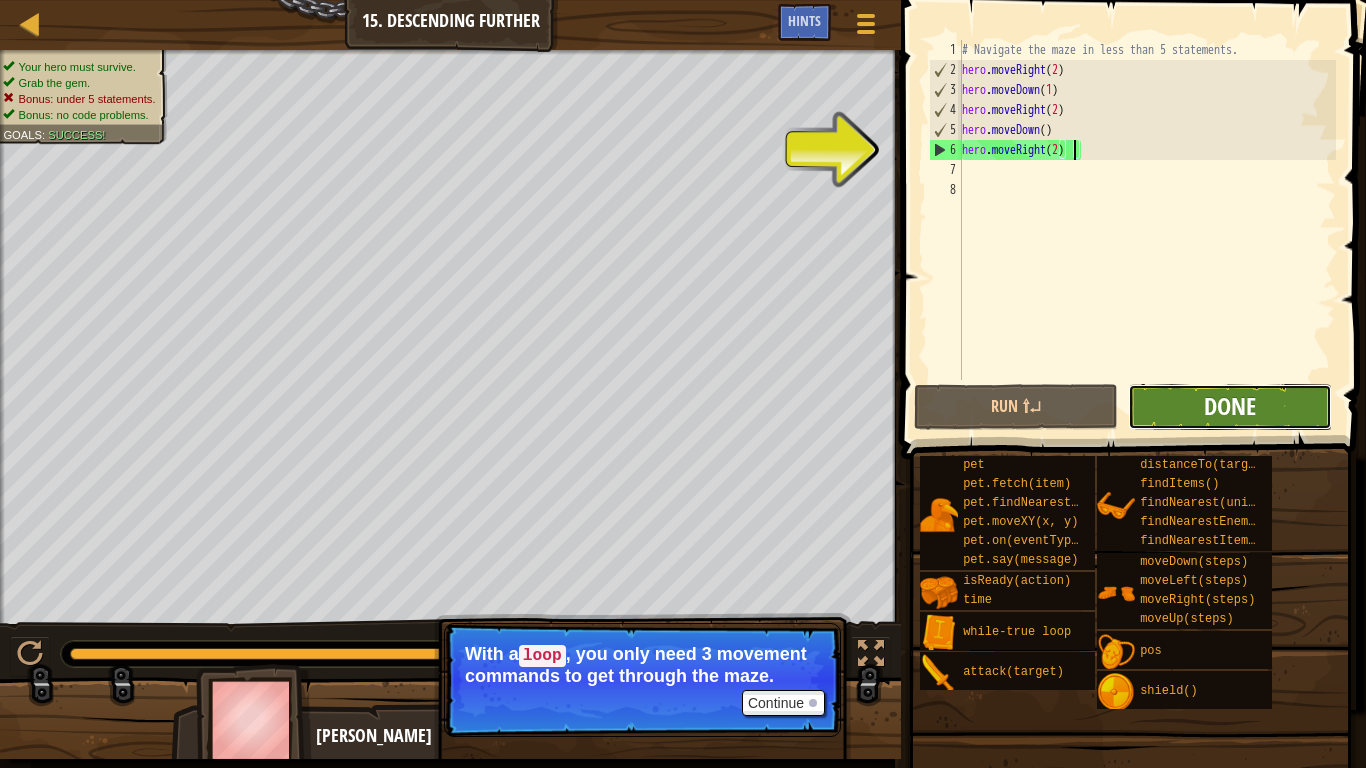 click on "Done" at bounding box center (1230, 406) 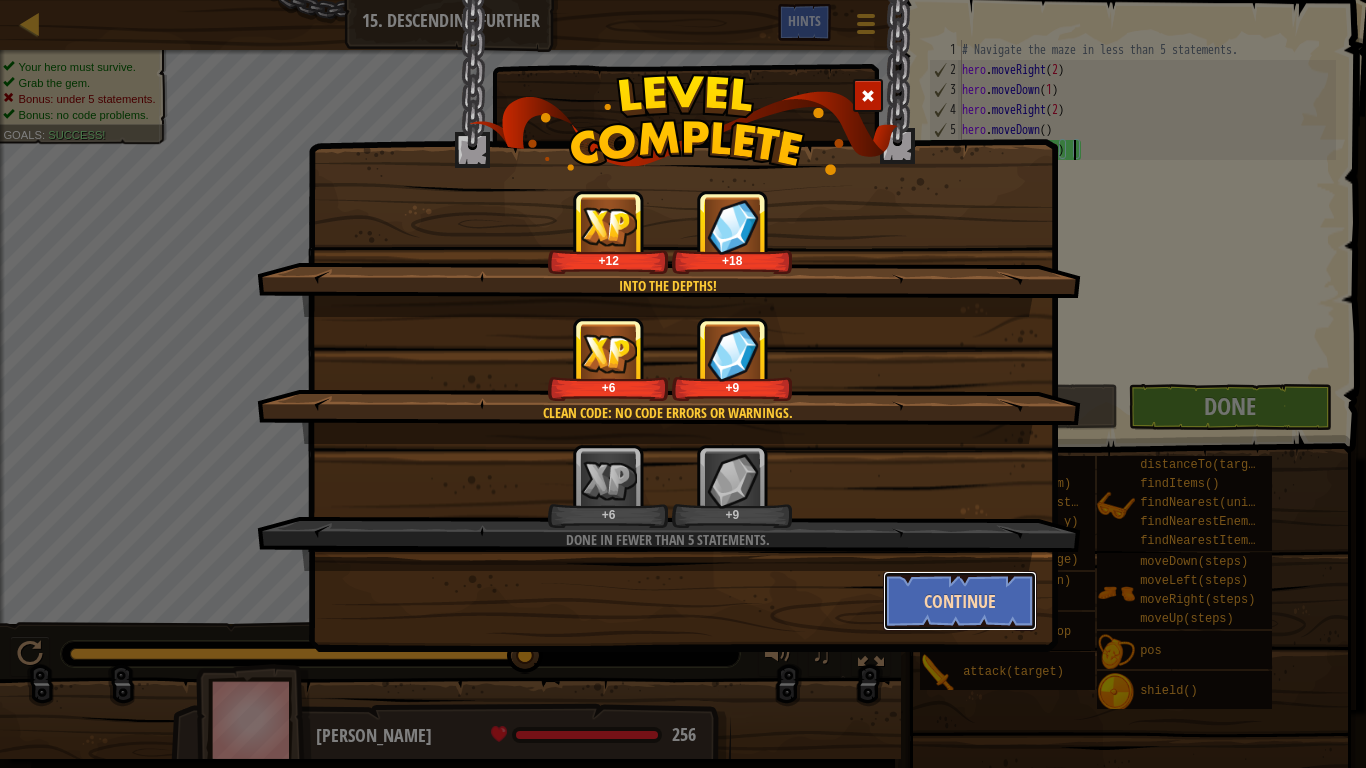 click on "Continue" at bounding box center [960, 601] 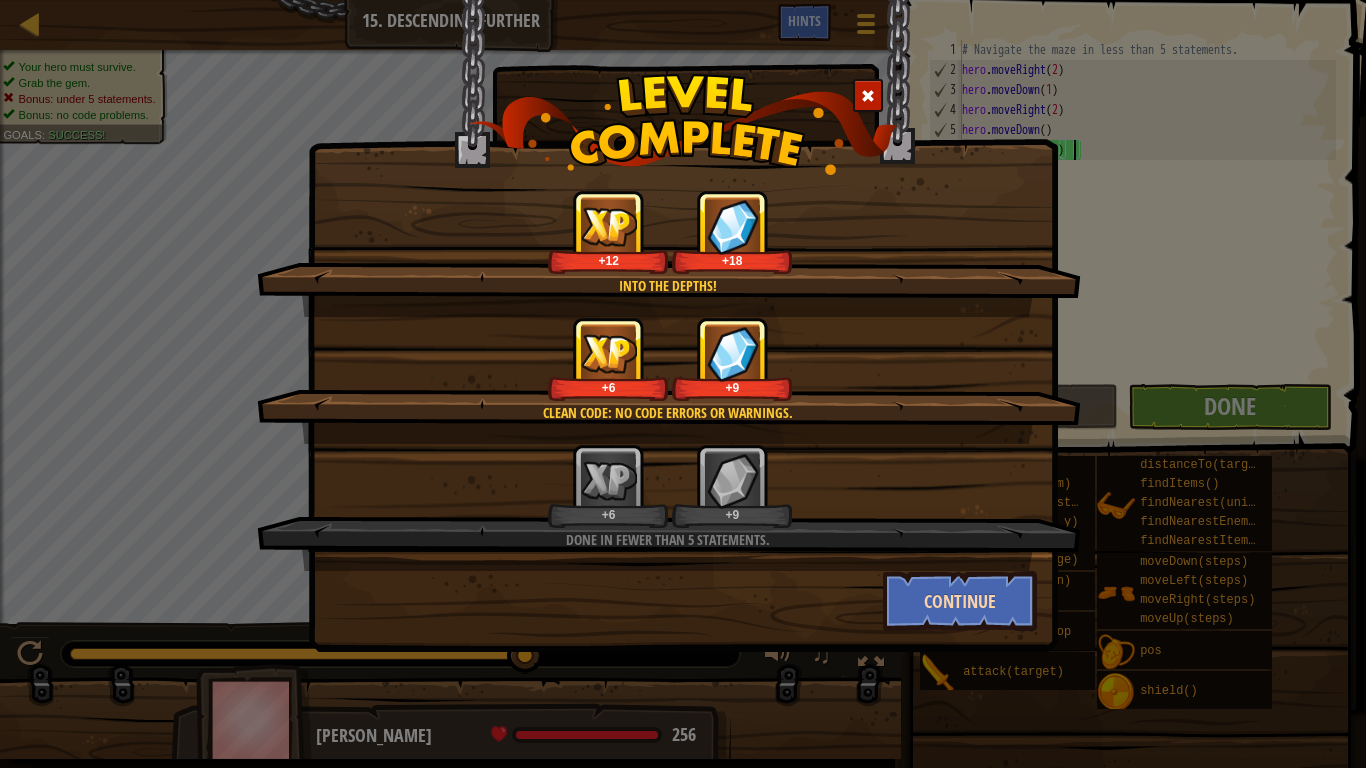 click on "Into the depths! +12 +18 Clean code: no code errors or warnings.	 +6 +9 Done in fewer than 5 statements. +6 +9 Continue" at bounding box center (683, 384) 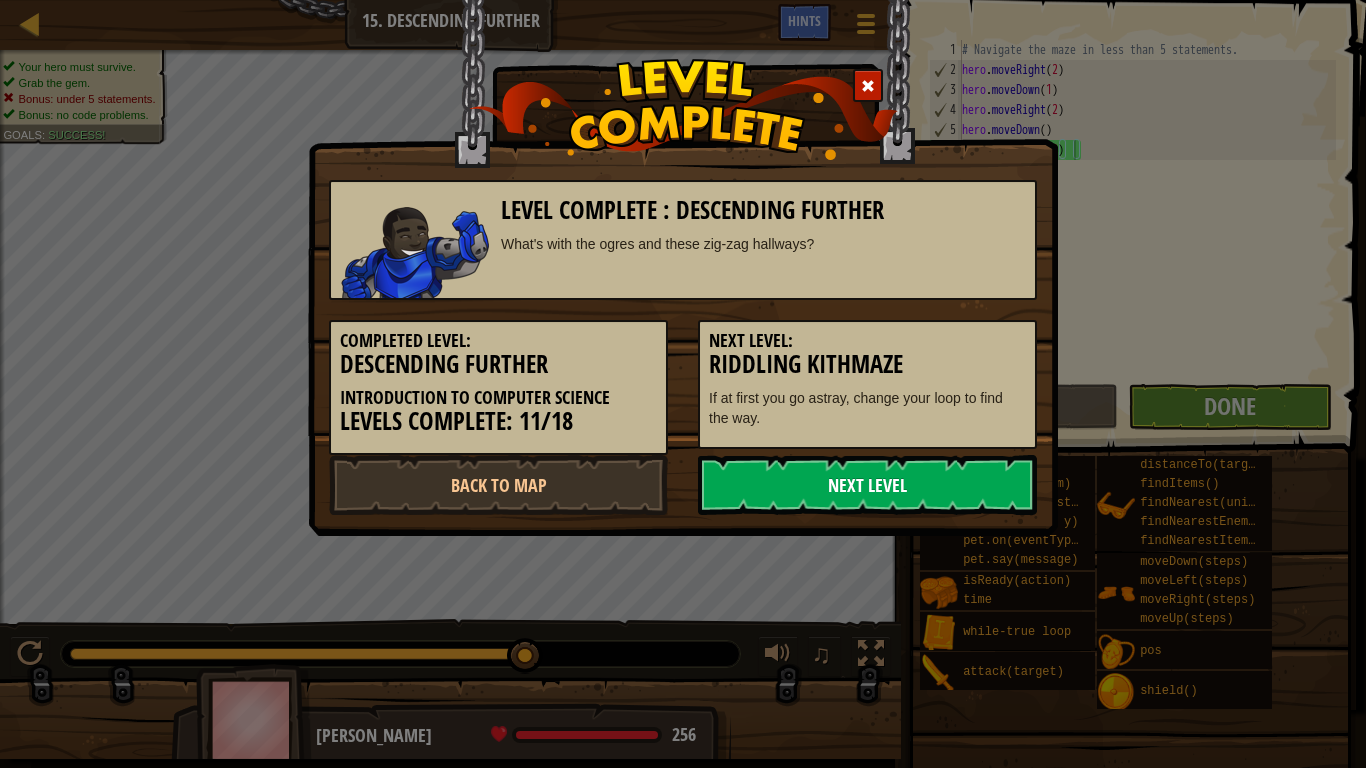 click on "Next Level" at bounding box center (867, 485) 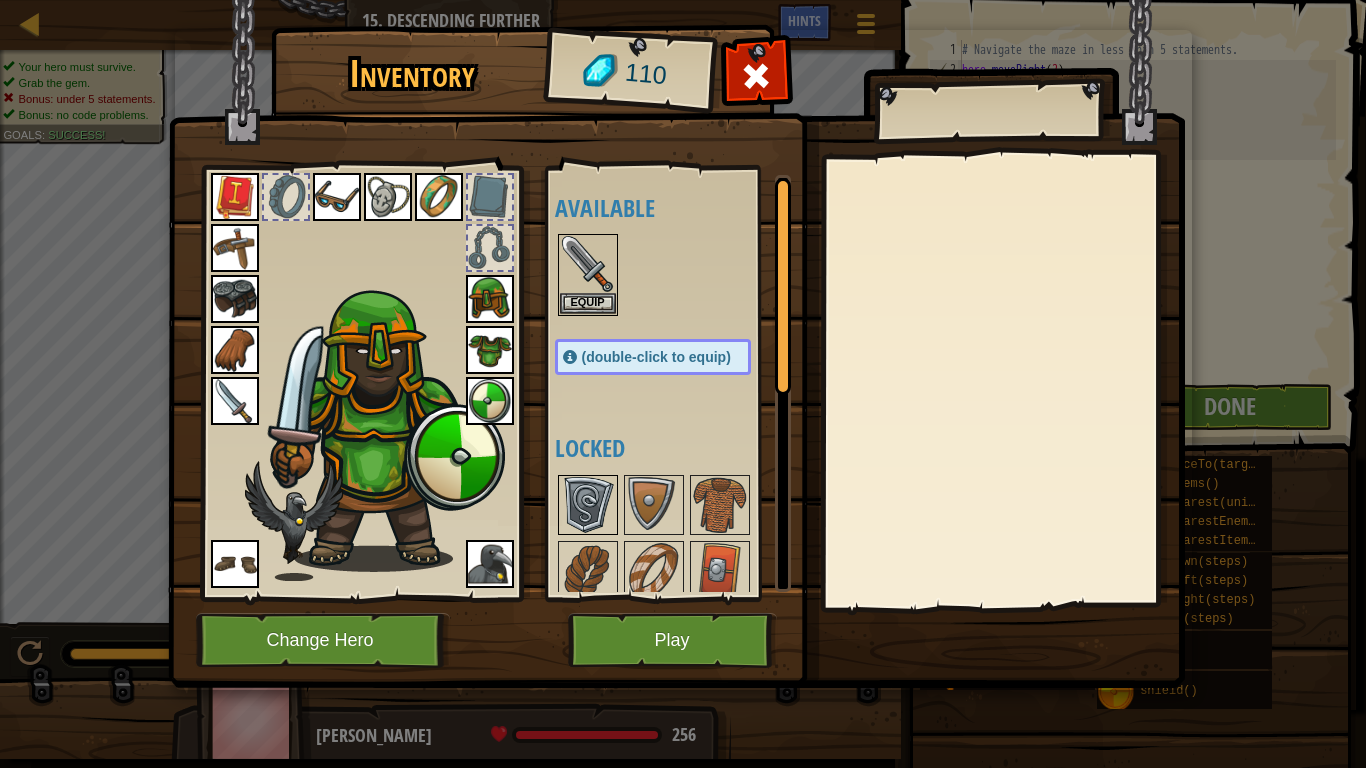 click at bounding box center [588, 505] 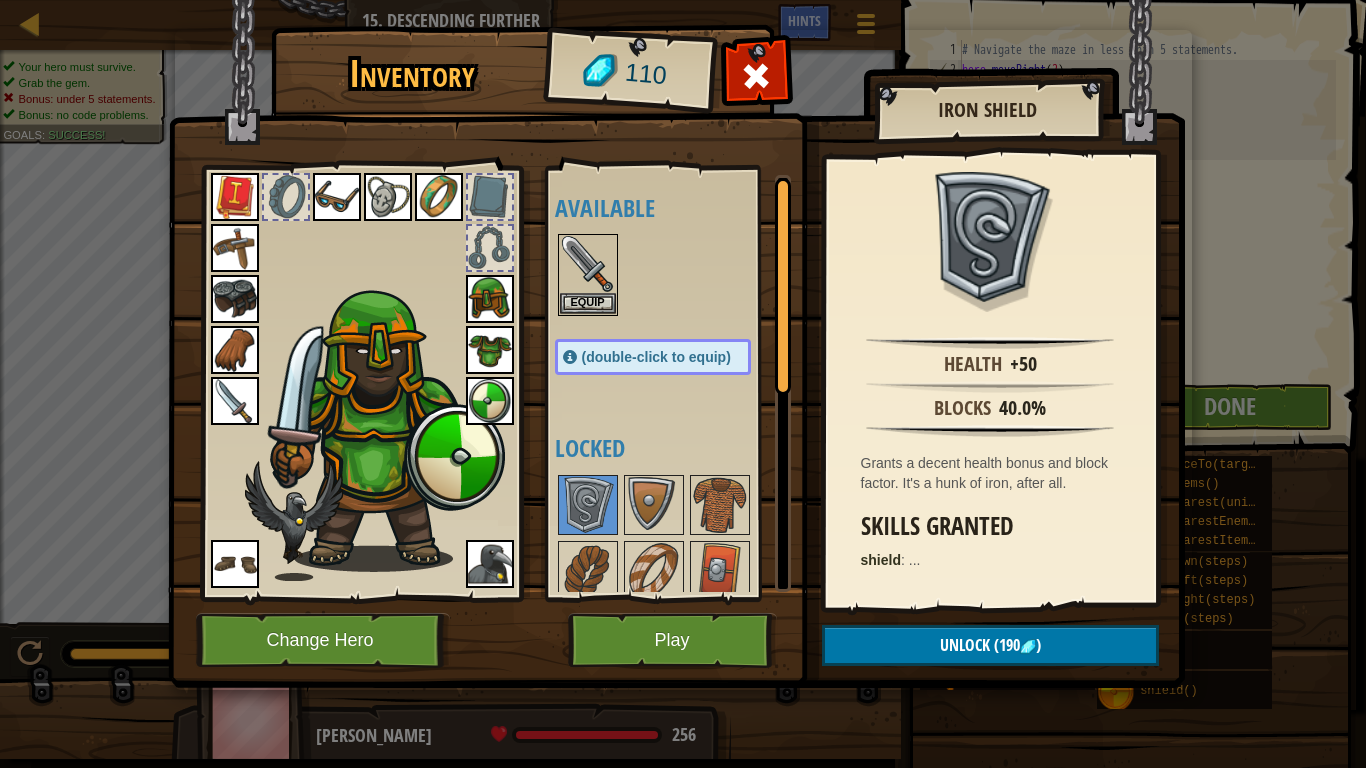 drag, startPoint x: 709, startPoint y: 474, endPoint x: 717, endPoint y: 423, distance: 51.62364 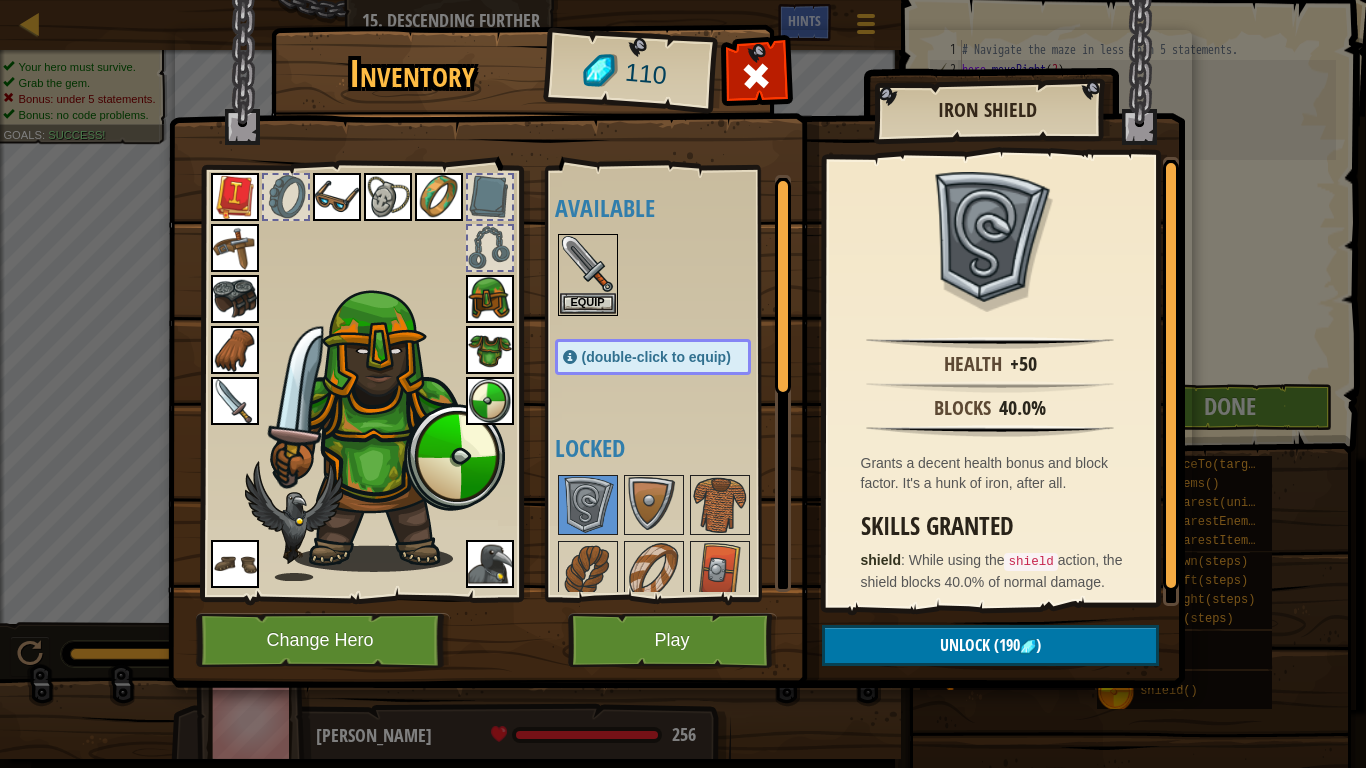 drag, startPoint x: 717, startPoint y: 423, endPoint x: 732, endPoint y: 344, distance: 80.411446 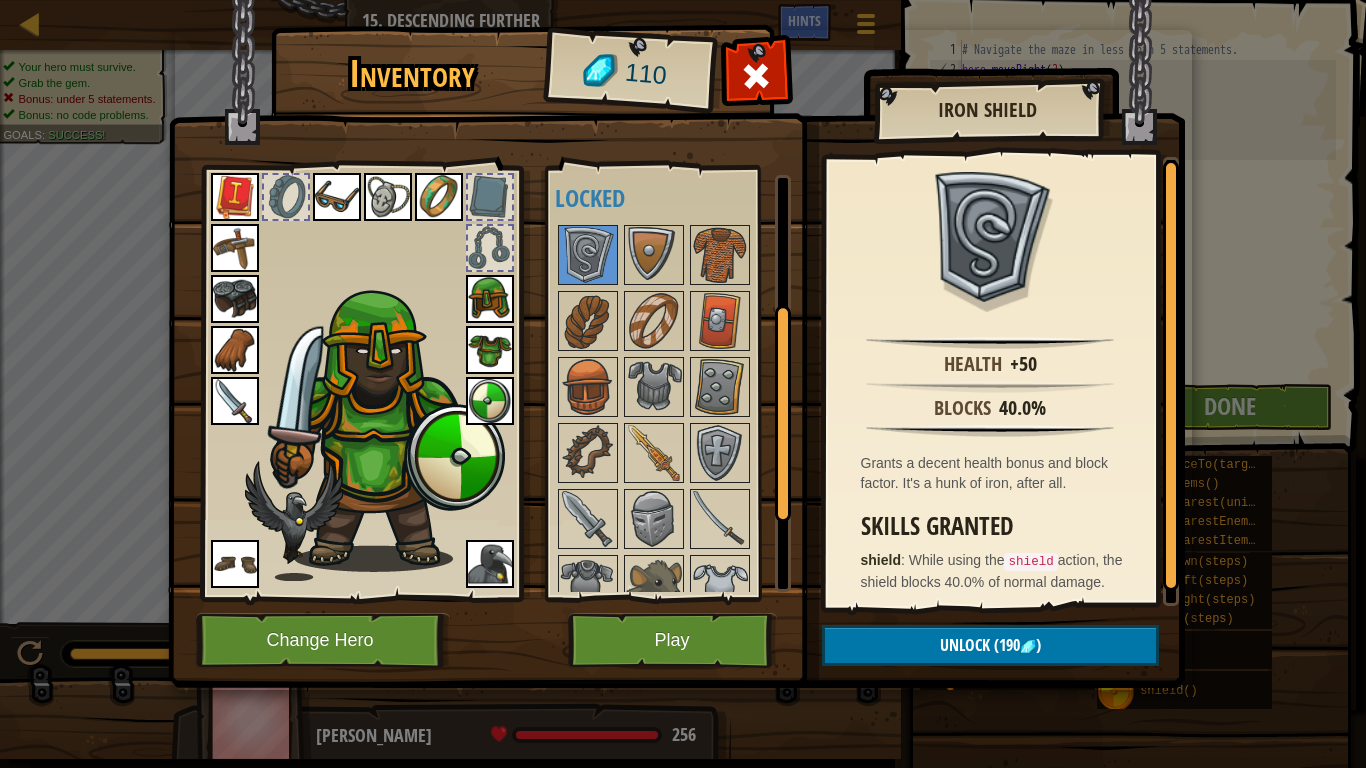 scroll, scrollTop: 254, scrollLeft: 0, axis: vertical 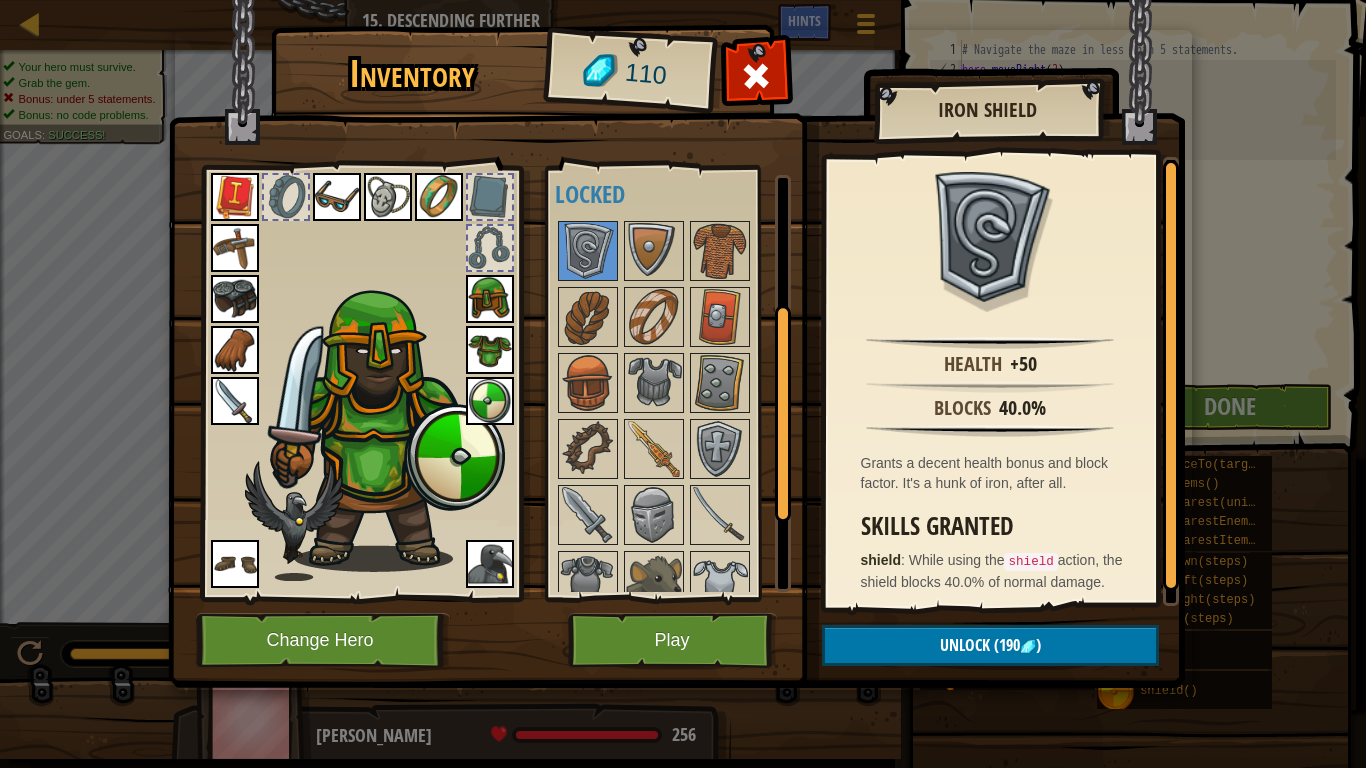 drag, startPoint x: 786, startPoint y: 326, endPoint x: 771, endPoint y: 451, distance: 125.89678 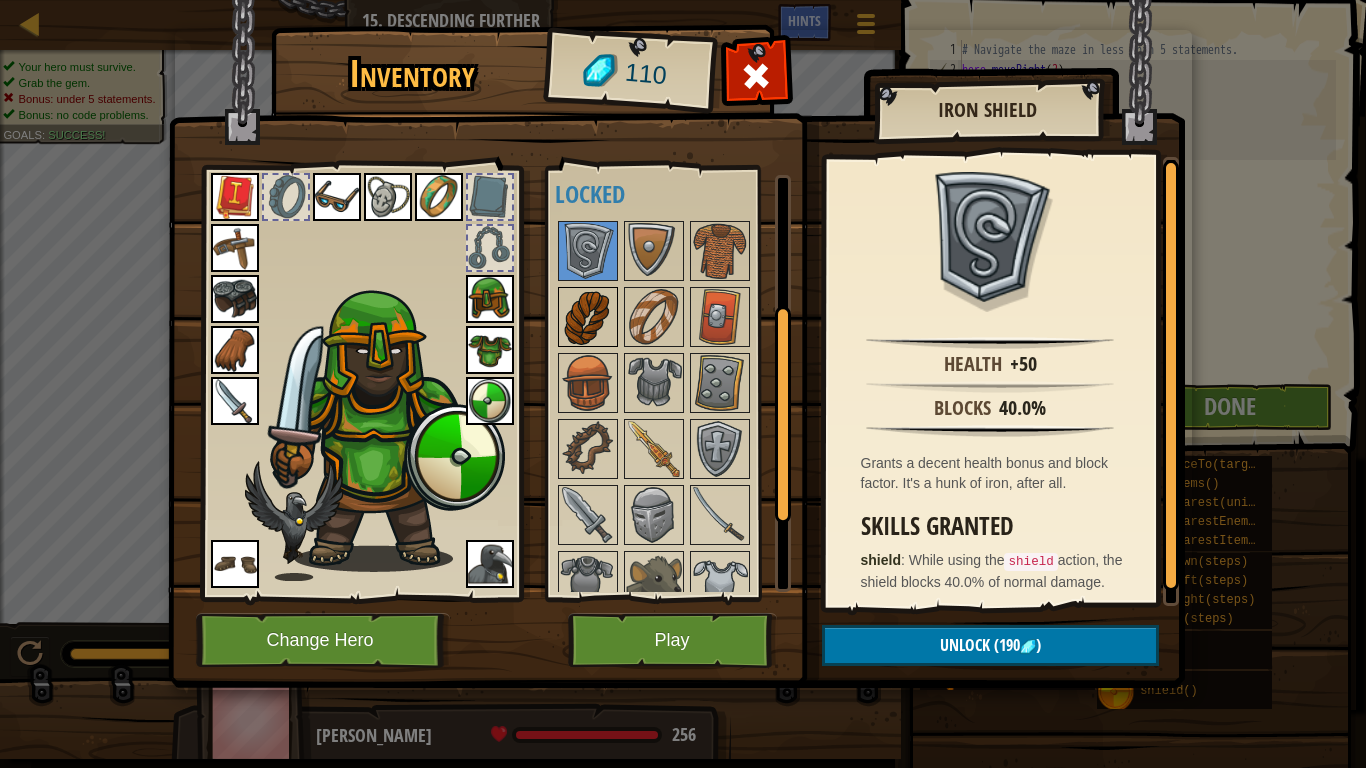 click at bounding box center (588, 317) 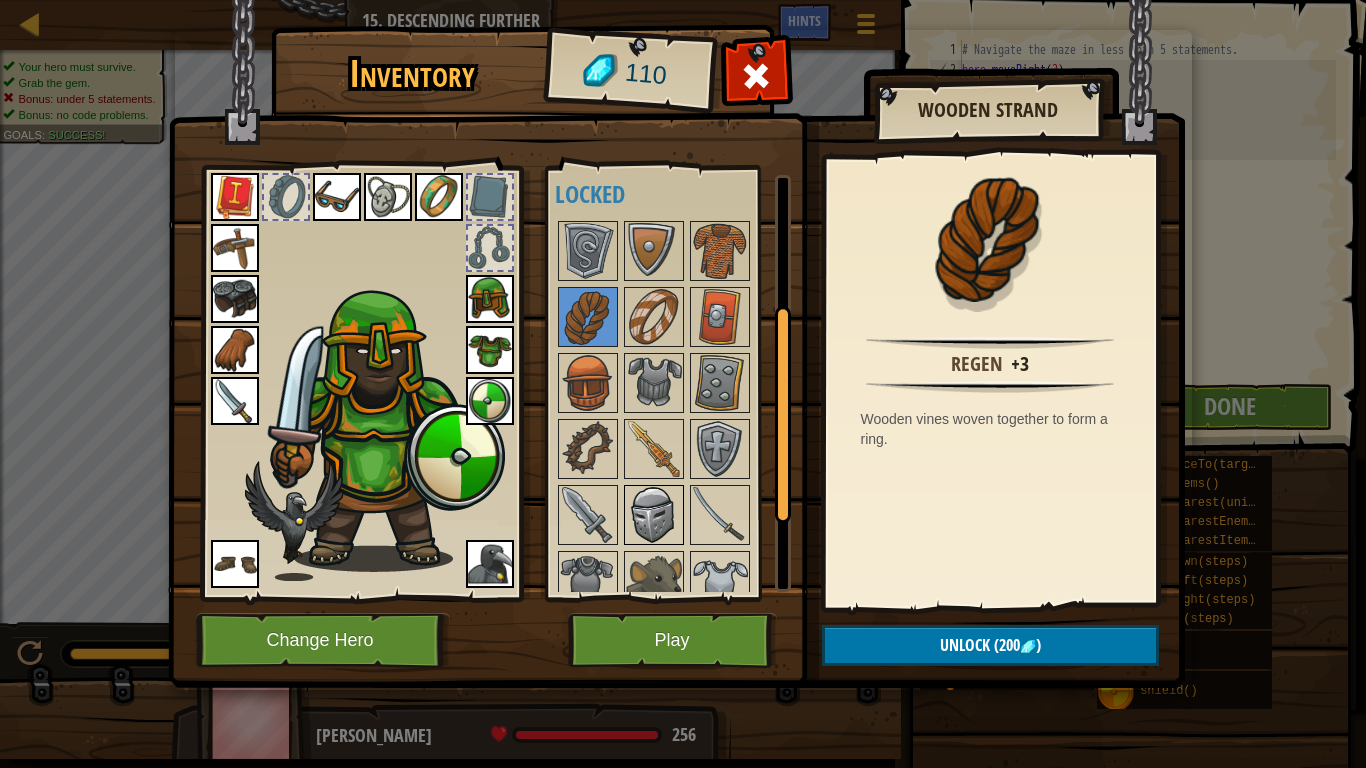 click at bounding box center [654, 515] 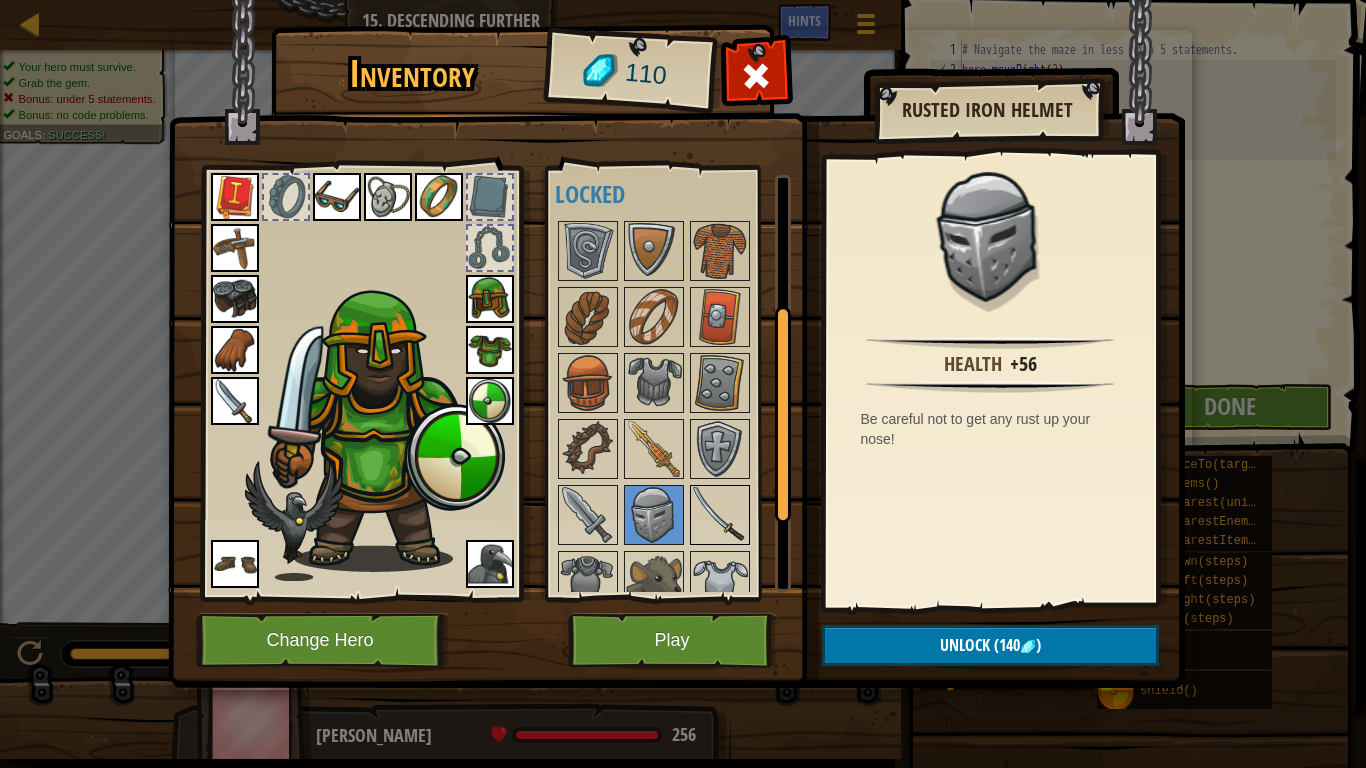 click at bounding box center [720, 515] 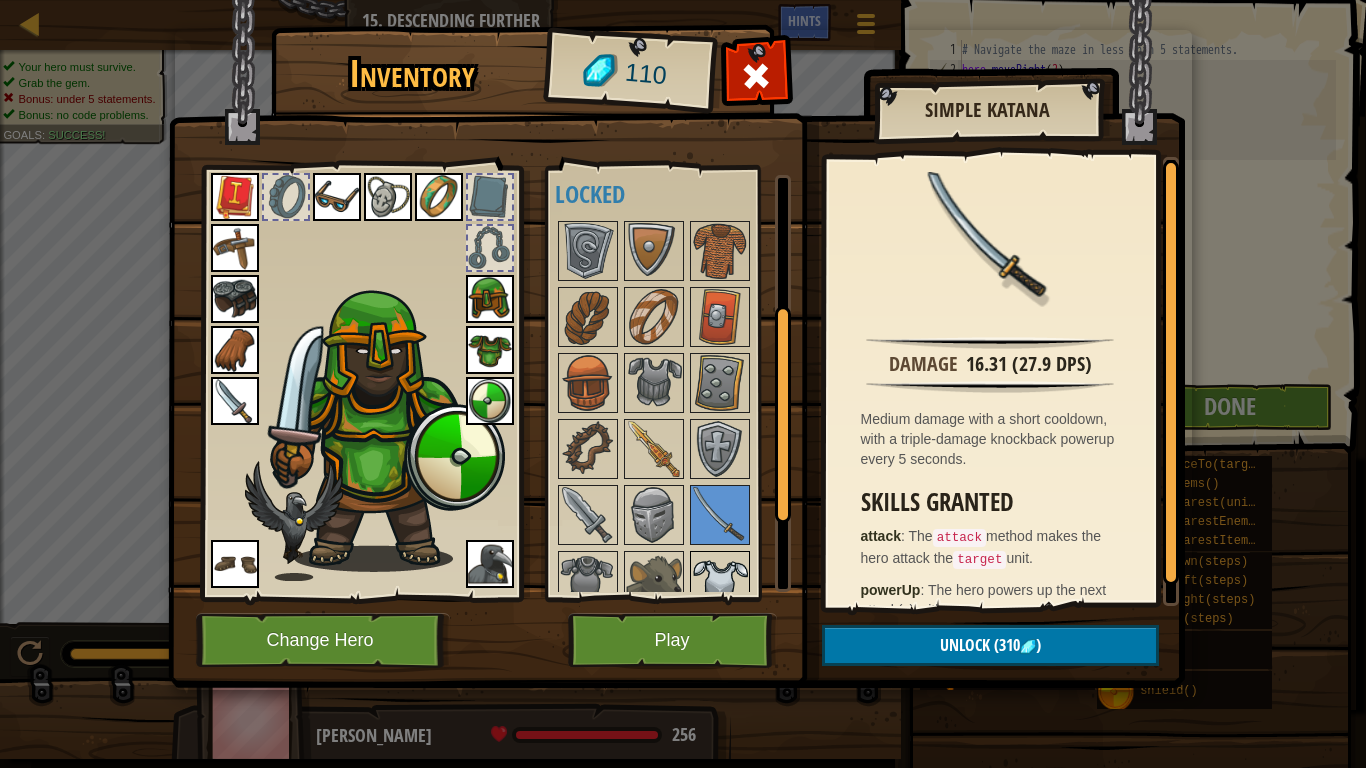 click at bounding box center (720, 581) 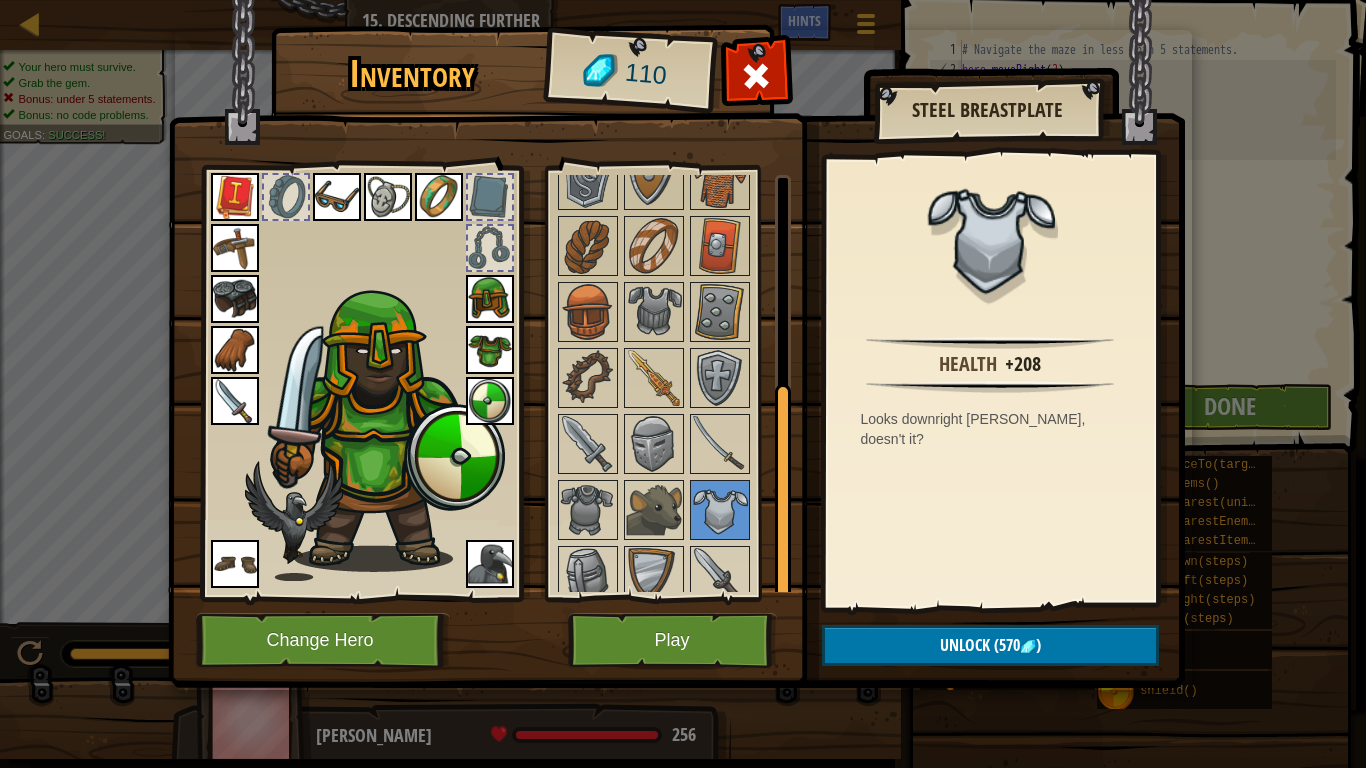 scroll, scrollTop: 408, scrollLeft: 0, axis: vertical 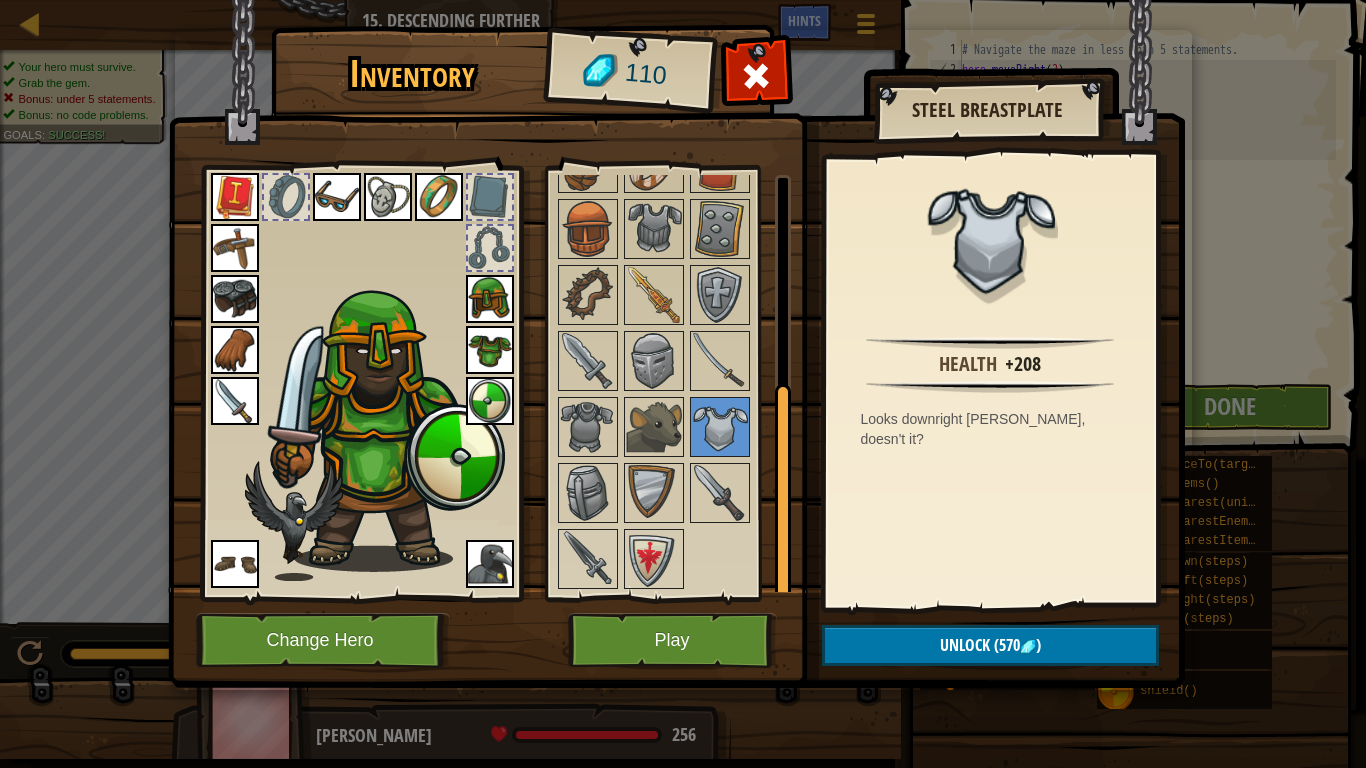 drag, startPoint x: 783, startPoint y: 431, endPoint x: 783, endPoint y: 663, distance: 232 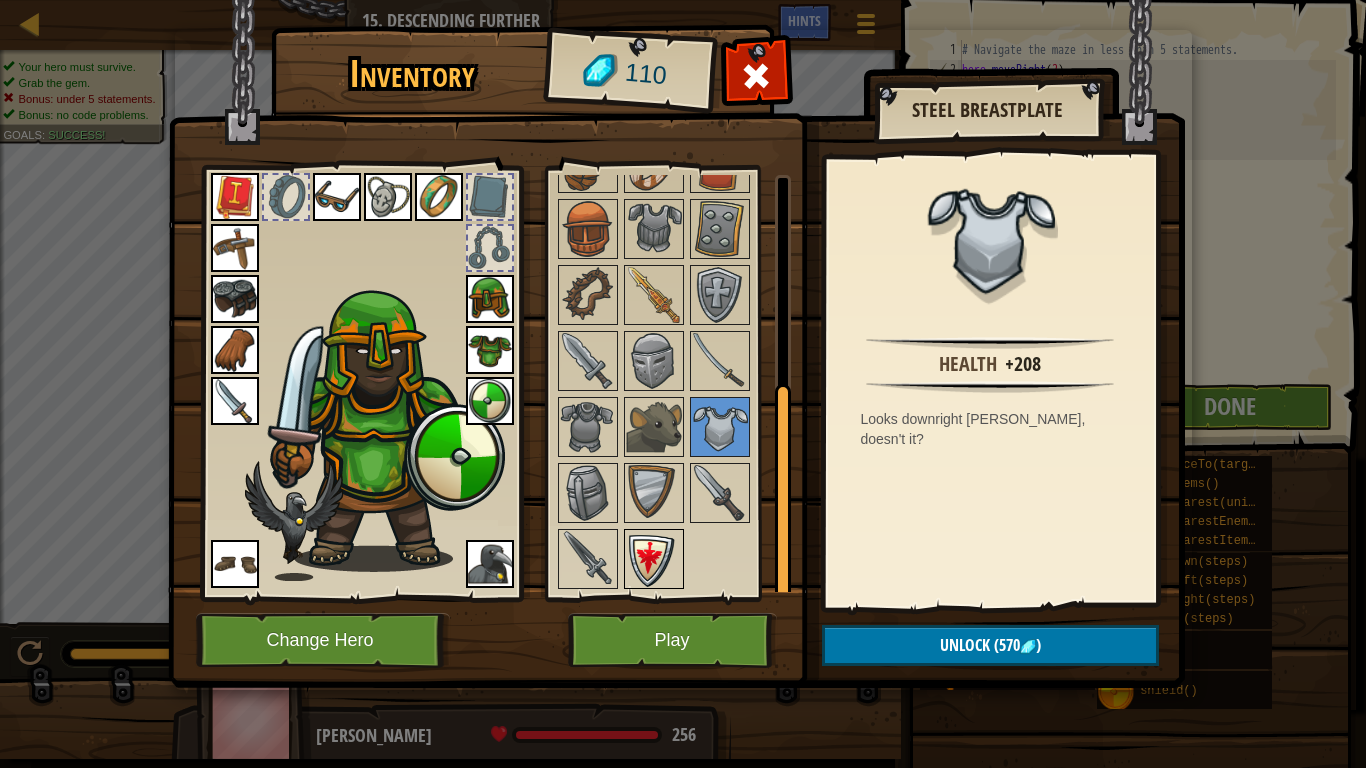 click at bounding box center [654, 559] 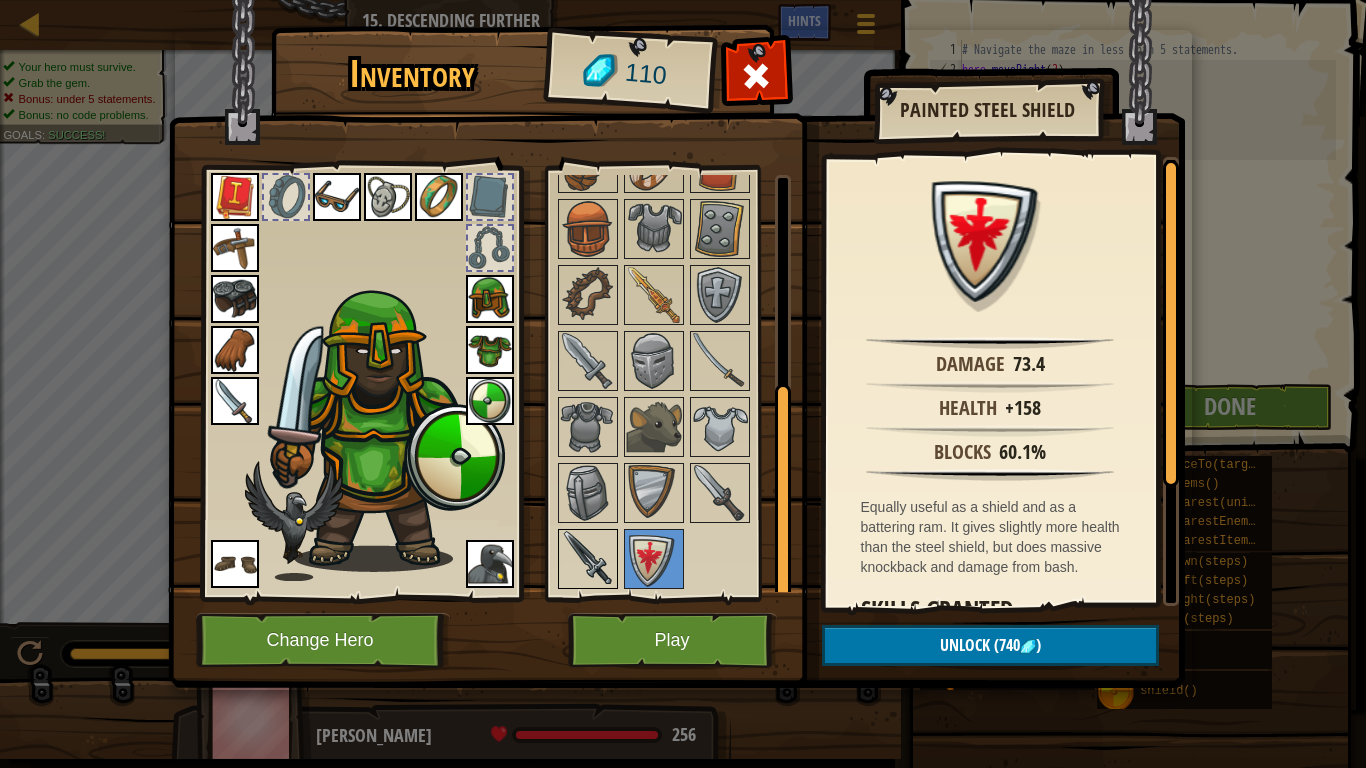 click at bounding box center (588, 559) 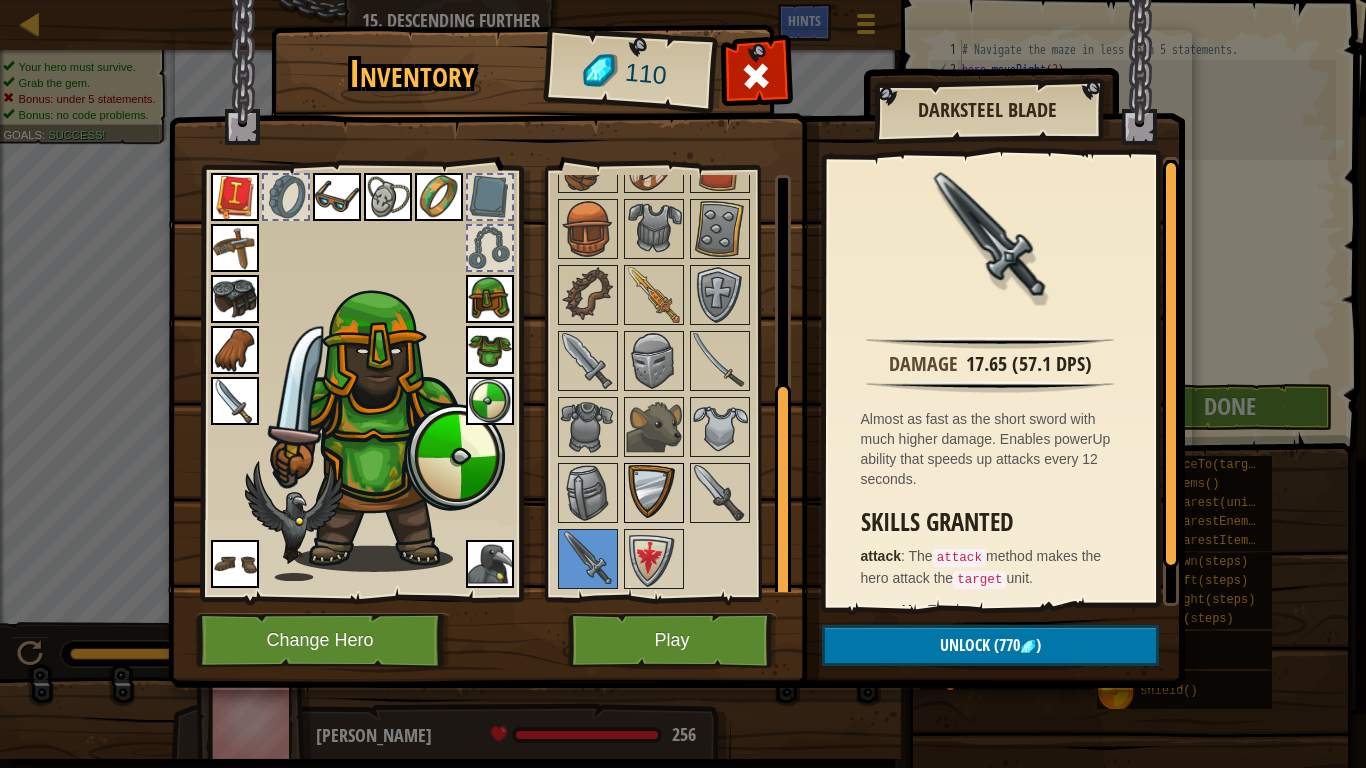 click at bounding box center [654, 493] 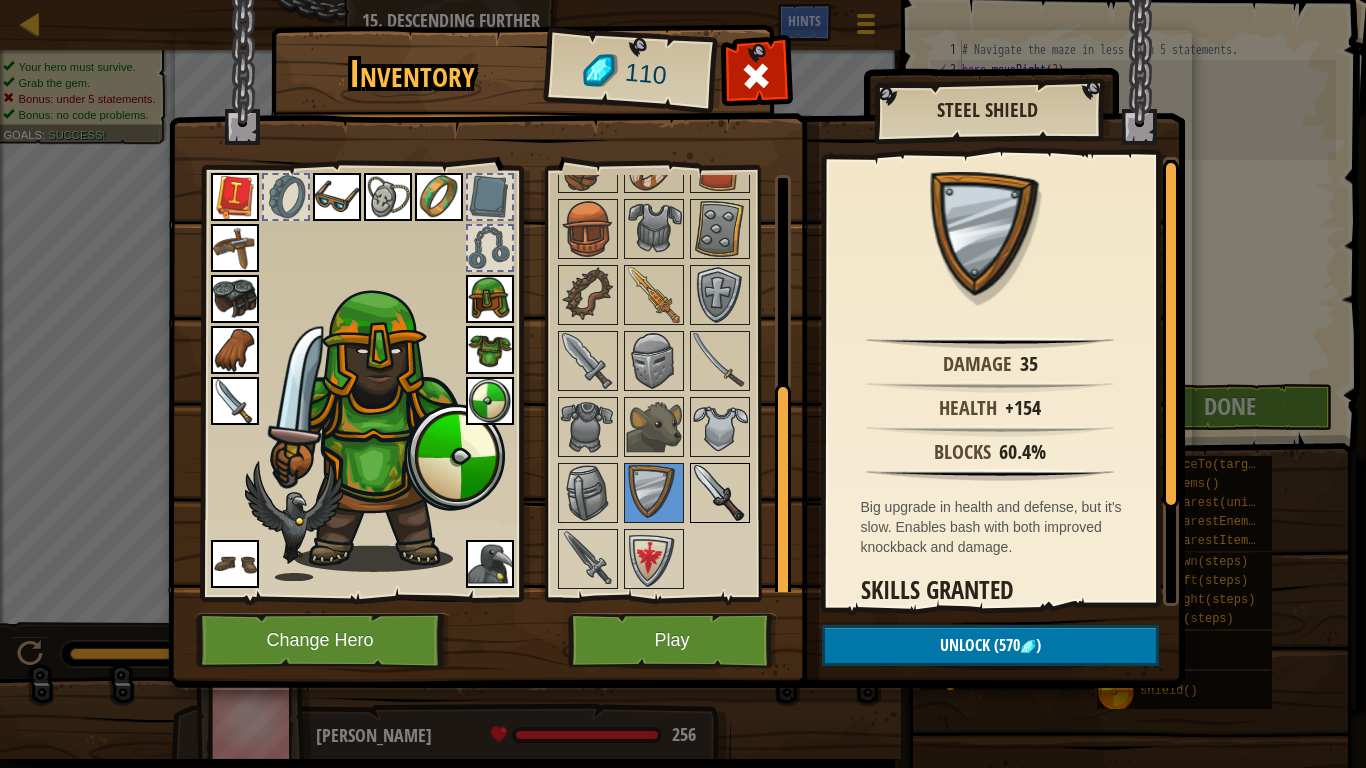 click at bounding box center (720, 493) 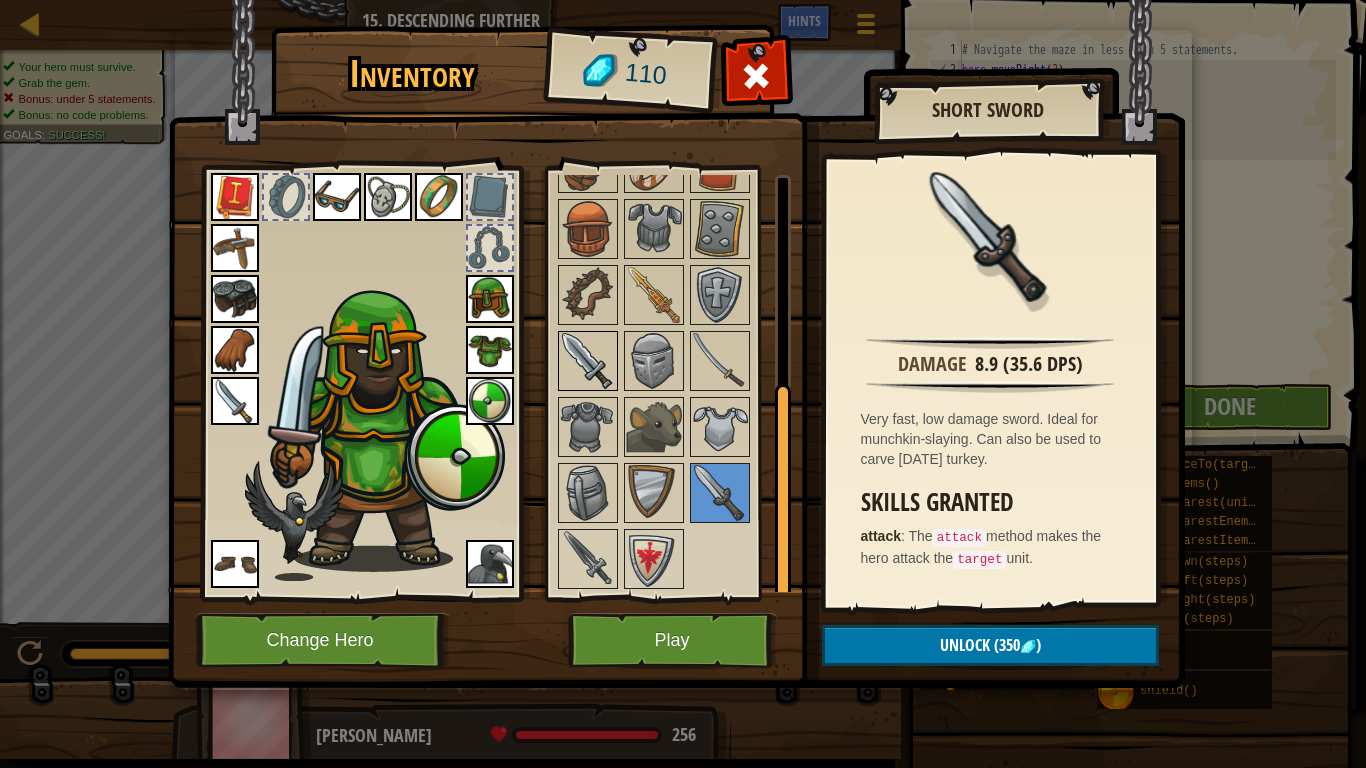 click at bounding box center (588, 361) 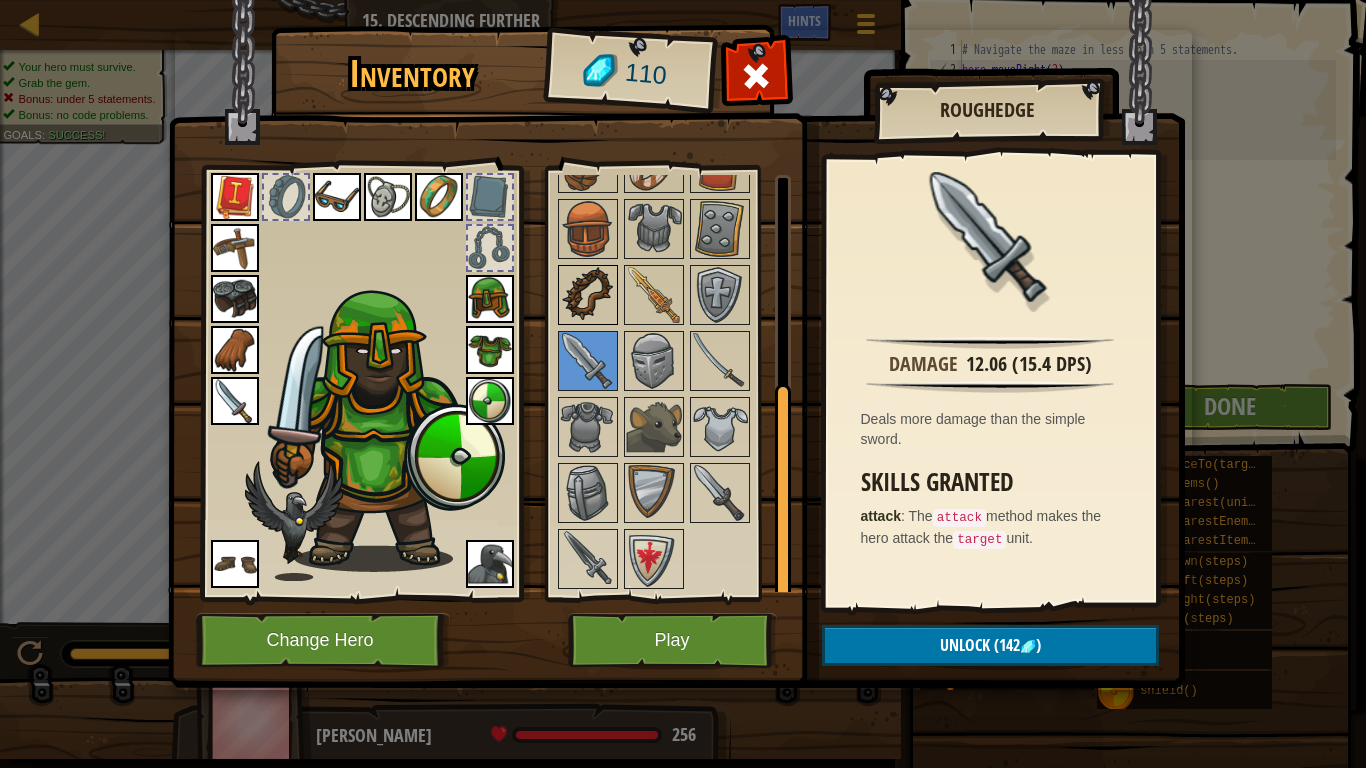 click at bounding box center [588, 295] 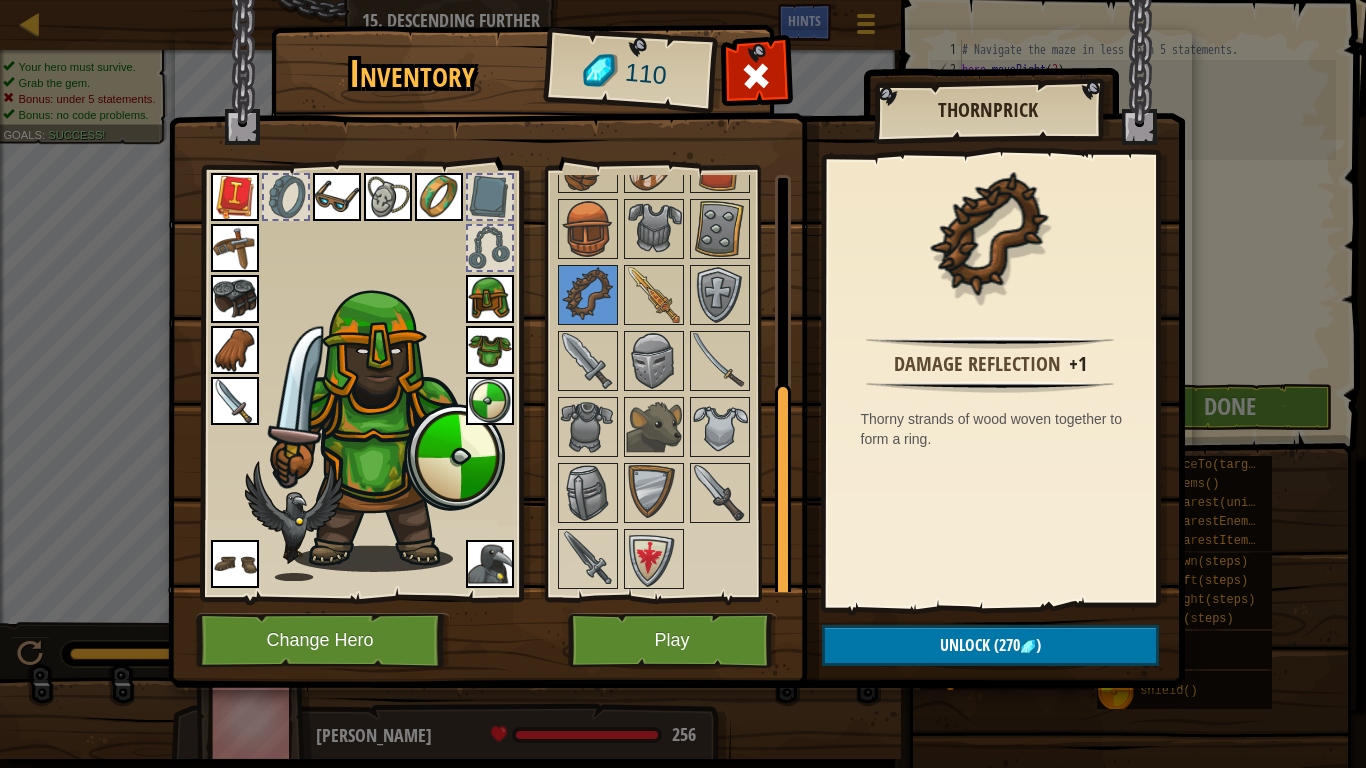 click at bounding box center [673, 328] 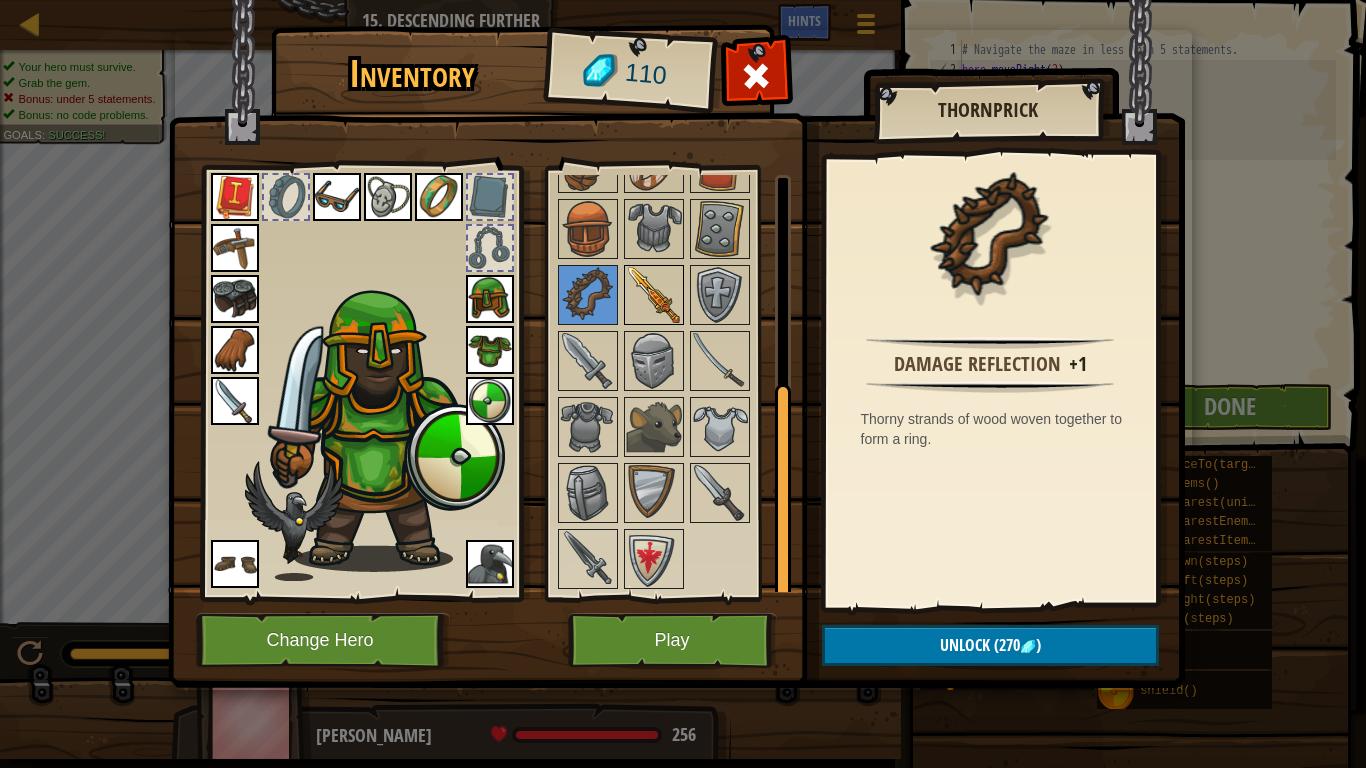 click at bounding box center (654, 295) 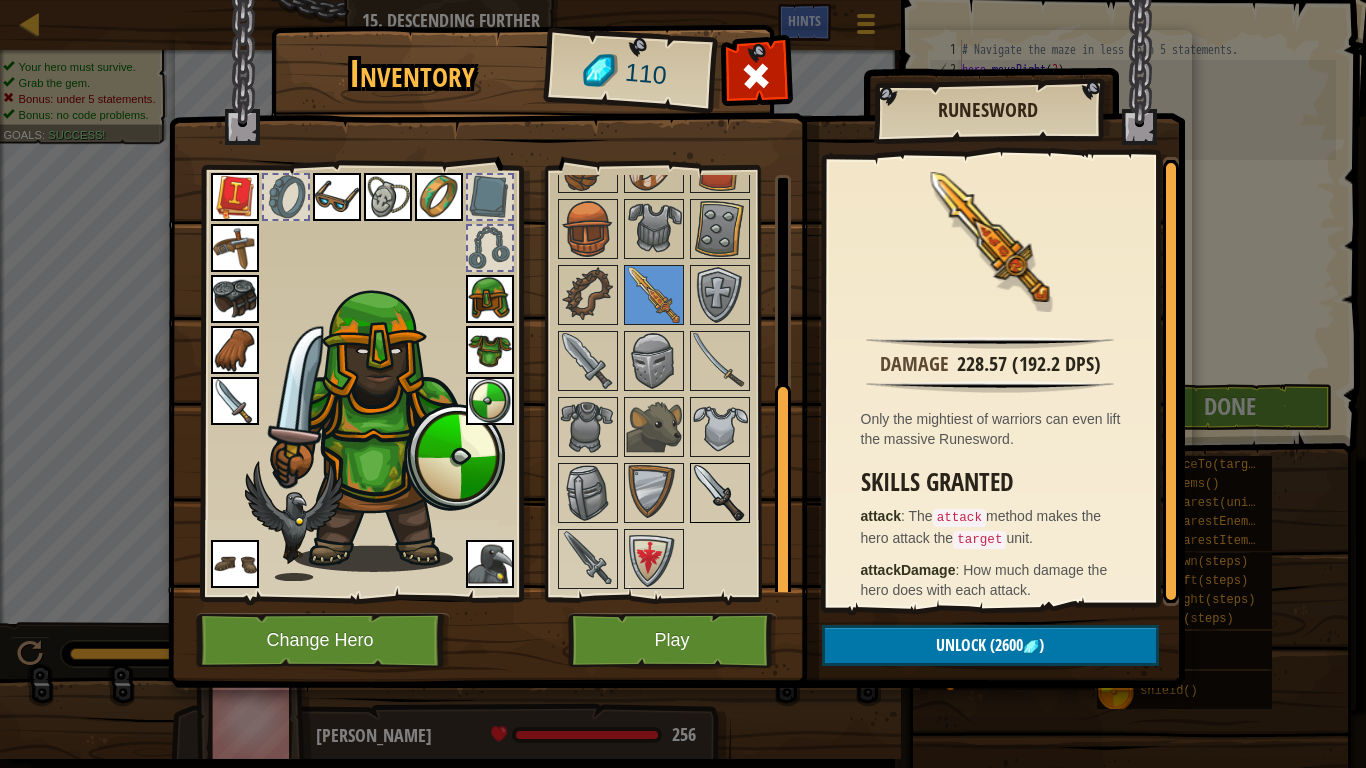 click at bounding box center (720, 493) 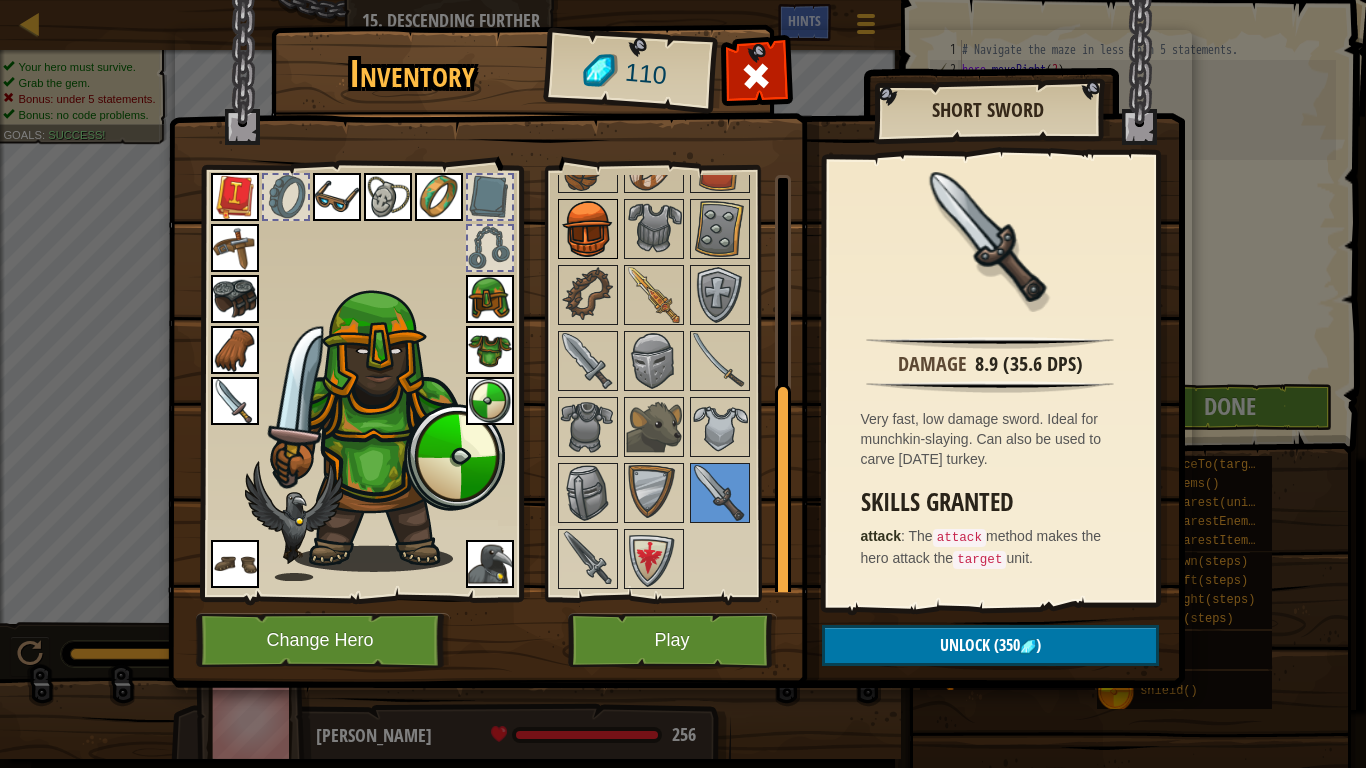 click at bounding box center (588, 229) 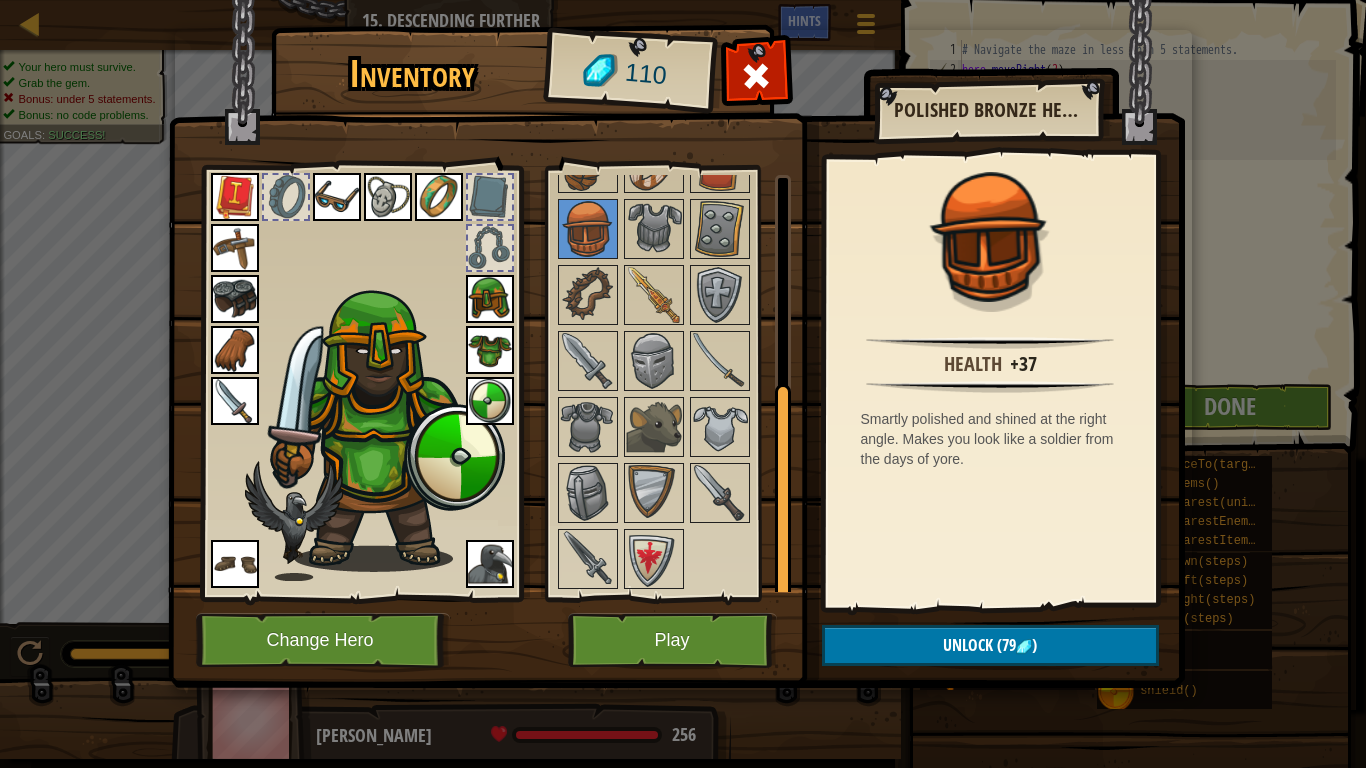 click at bounding box center (676, 325) 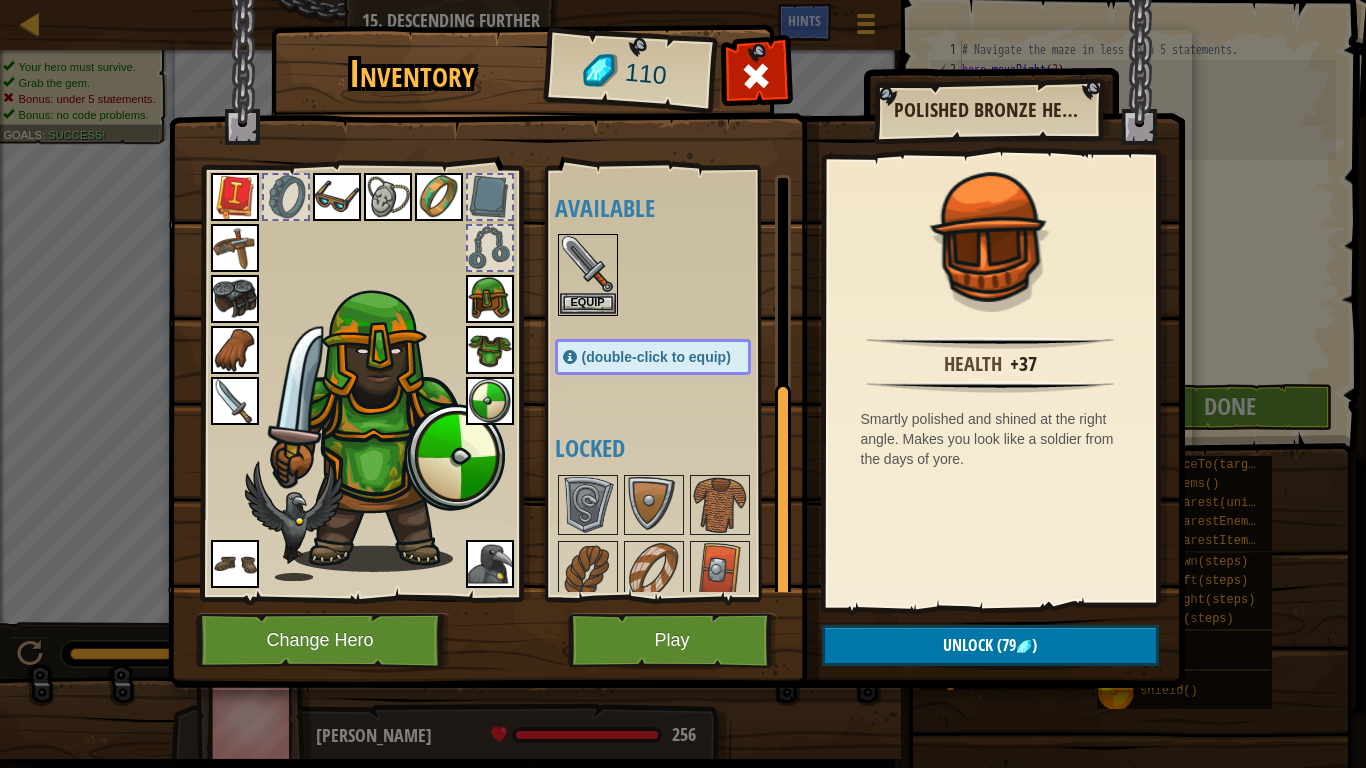 drag, startPoint x: 779, startPoint y: 411, endPoint x: 795, endPoint y: 181, distance: 230.55585 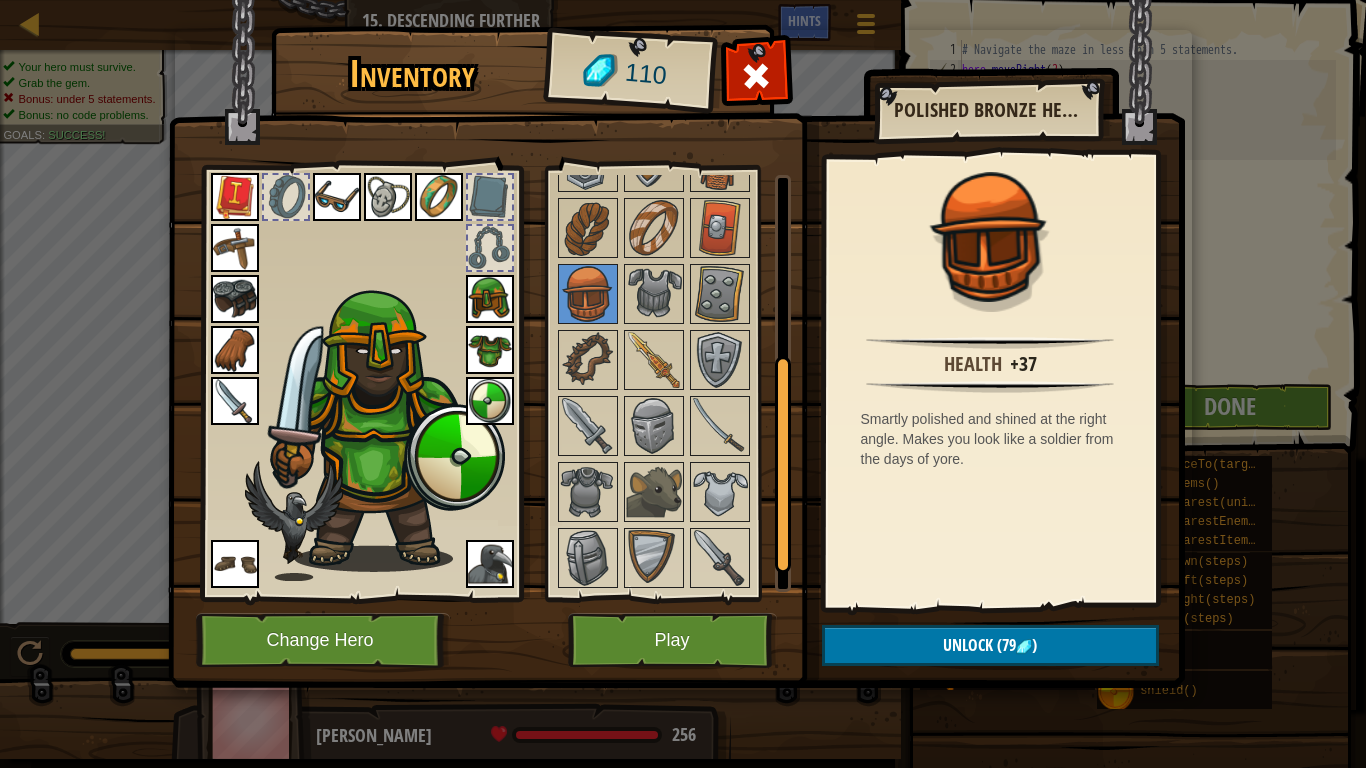 scroll, scrollTop: 337, scrollLeft: 0, axis: vertical 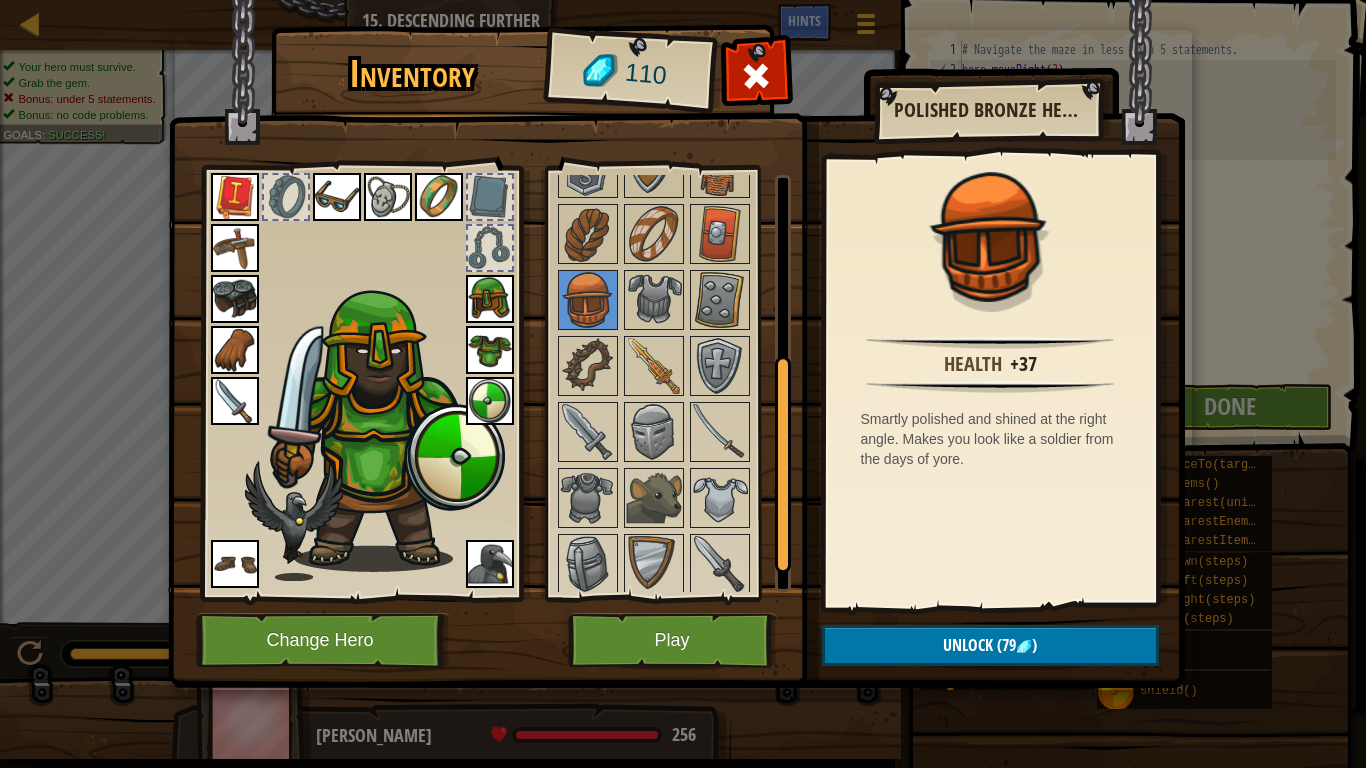 drag, startPoint x: 782, startPoint y: 351, endPoint x: 809, endPoint y: 518, distance: 169.16855 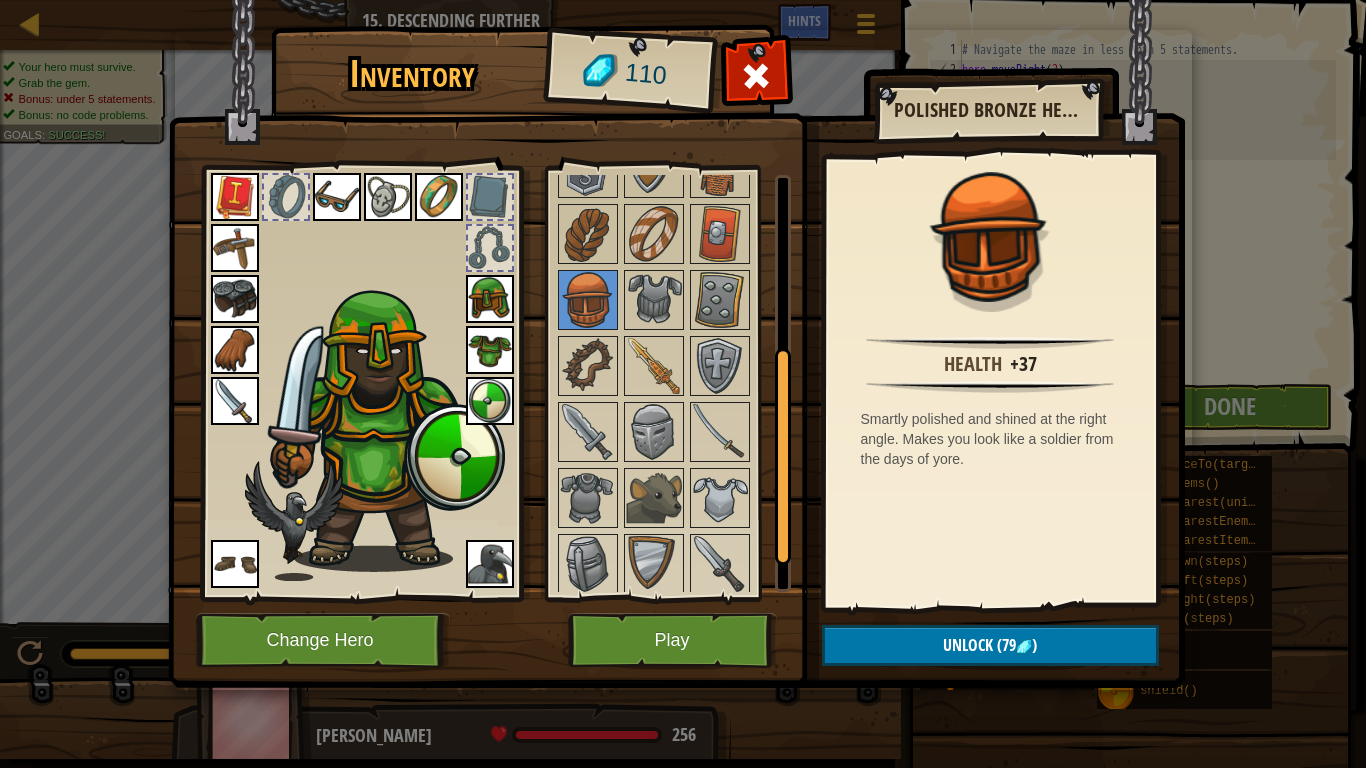 click at bounding box center (490, 299) 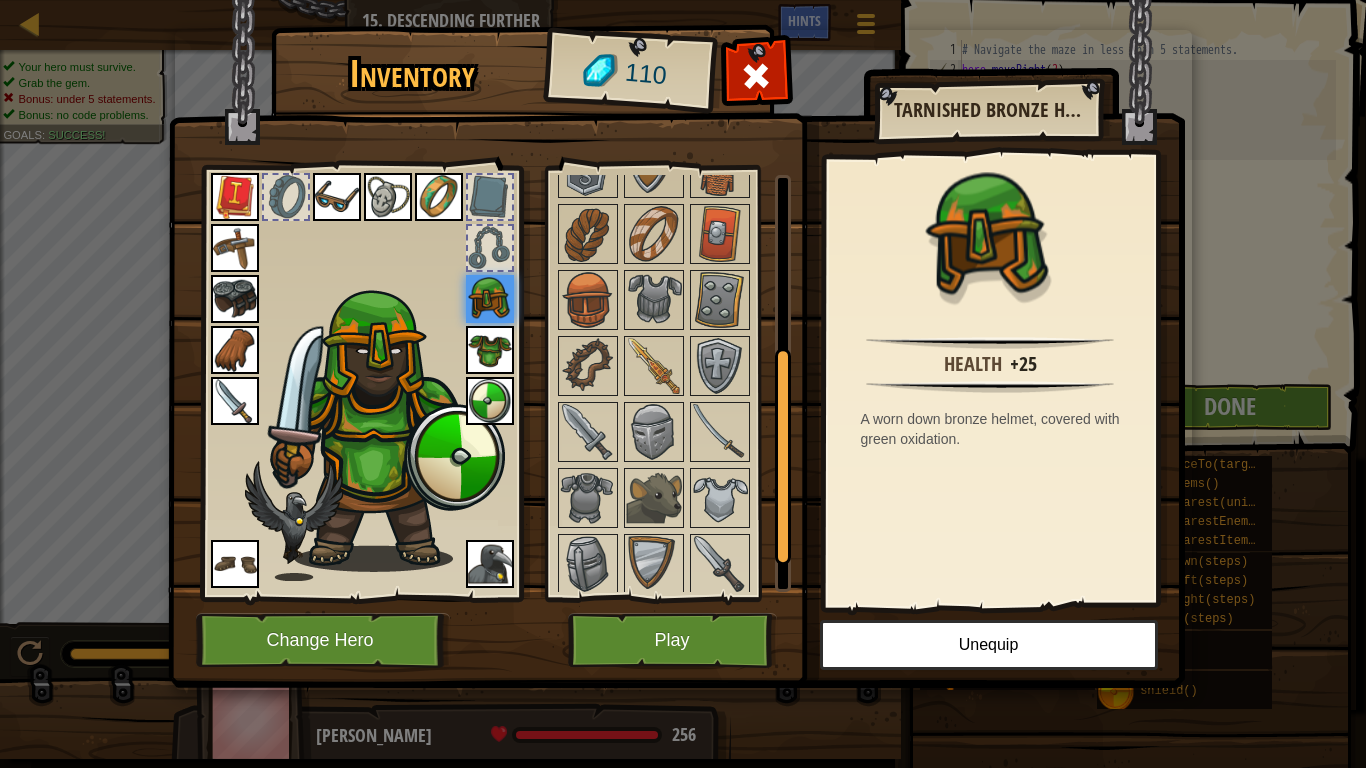 click at bounding box center [490, 299] 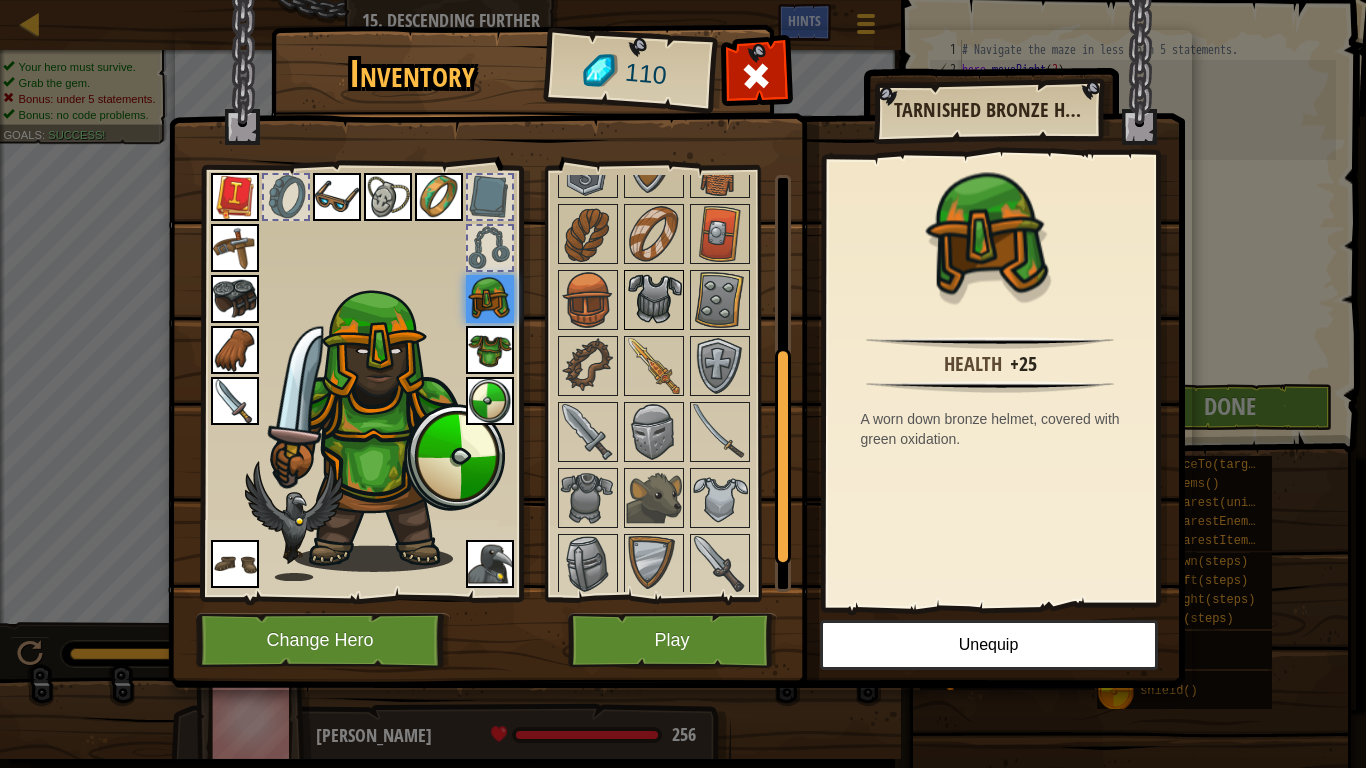 click at bounding box center (654, 300) 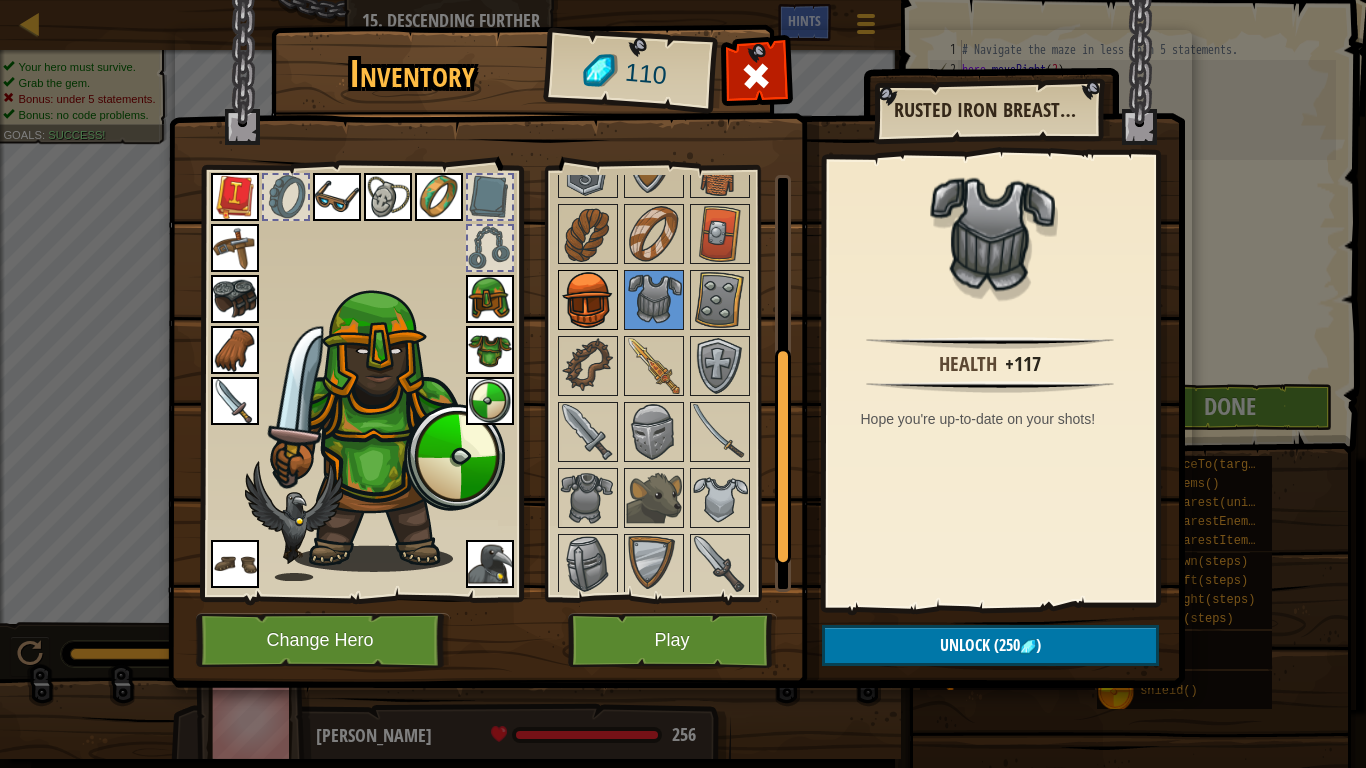 click at bounding box center [588, 300] 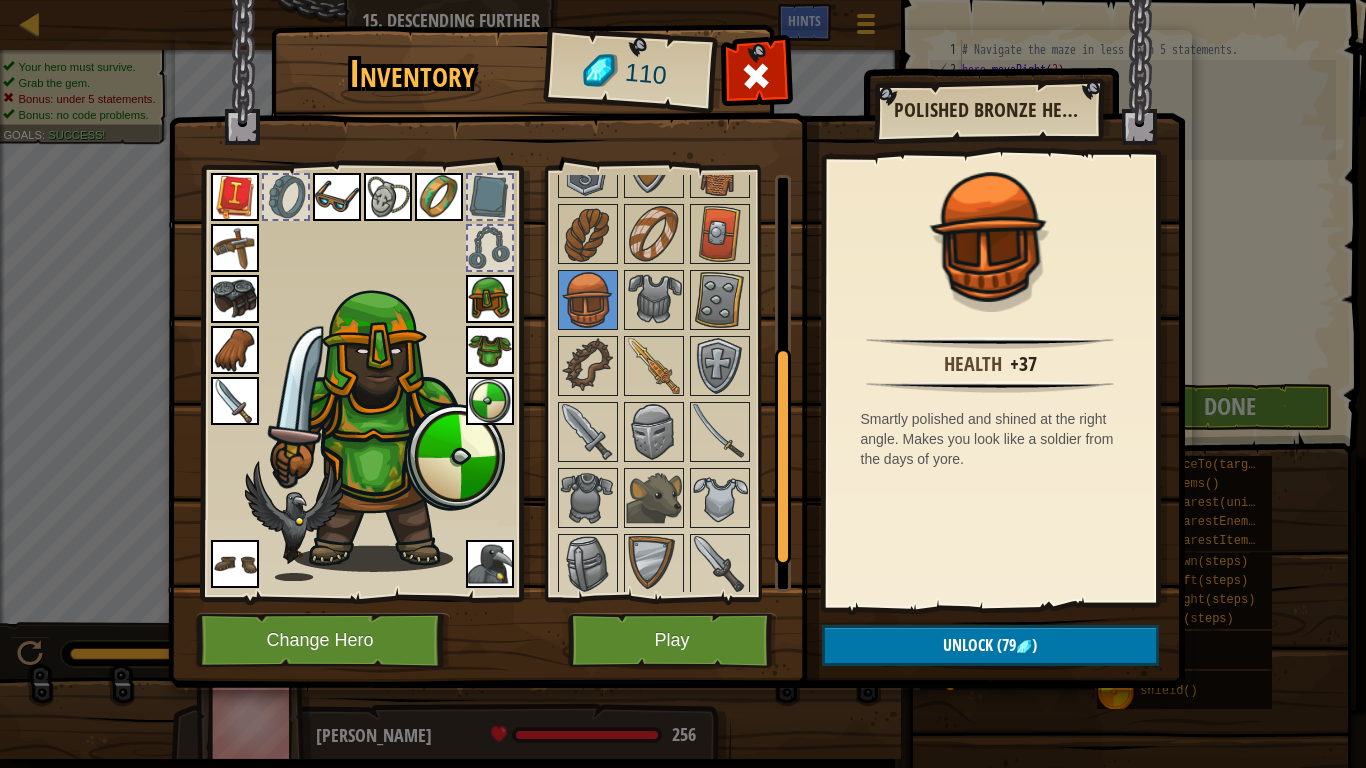 click at bounding box center [490, 299] 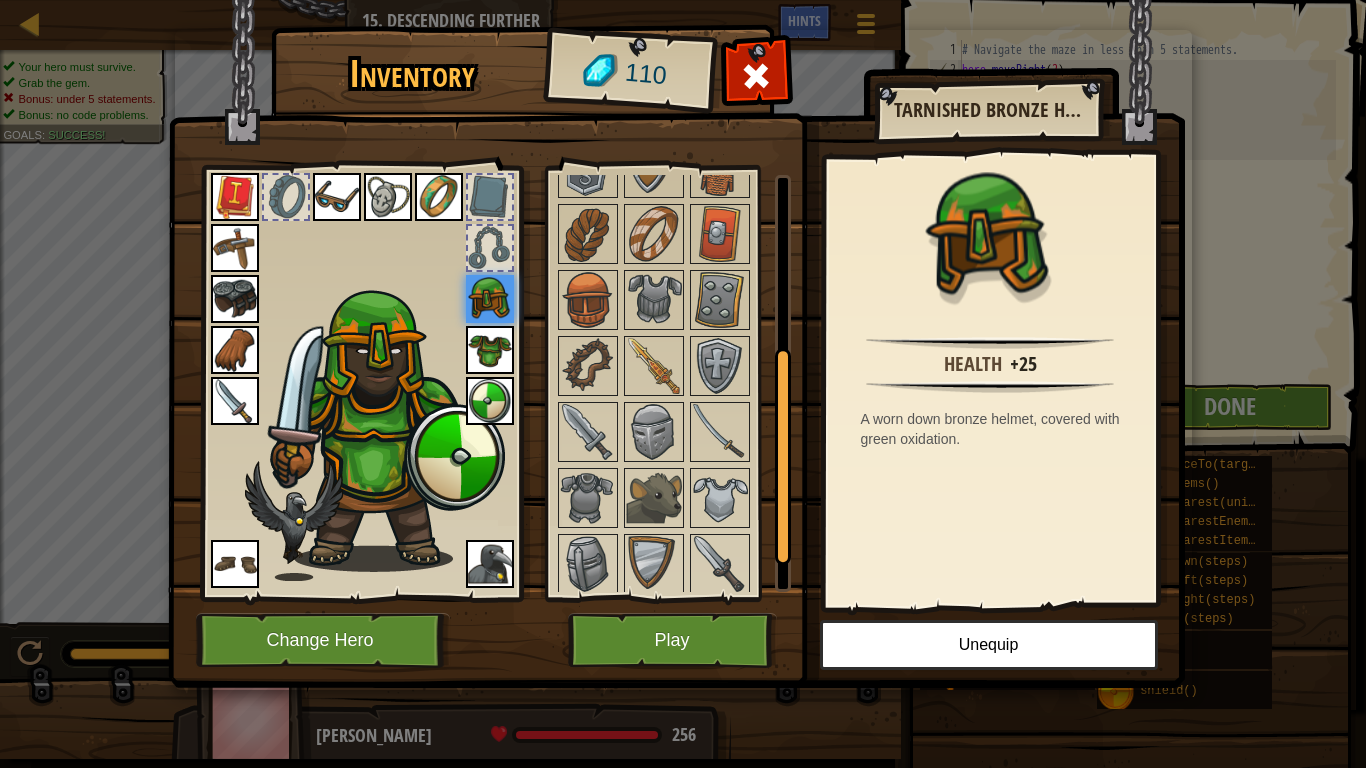 click at bounding box center [490, 299] 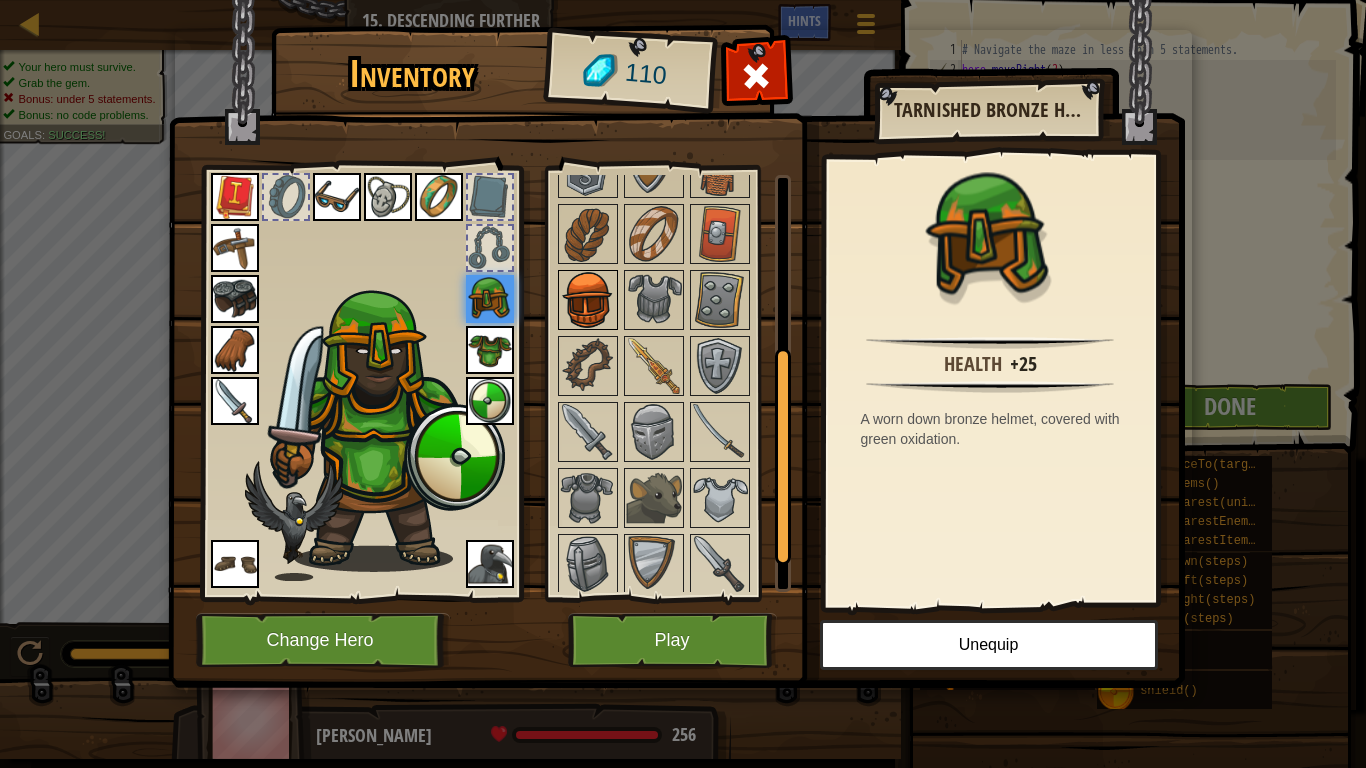 click at bounding box center [588, 300] 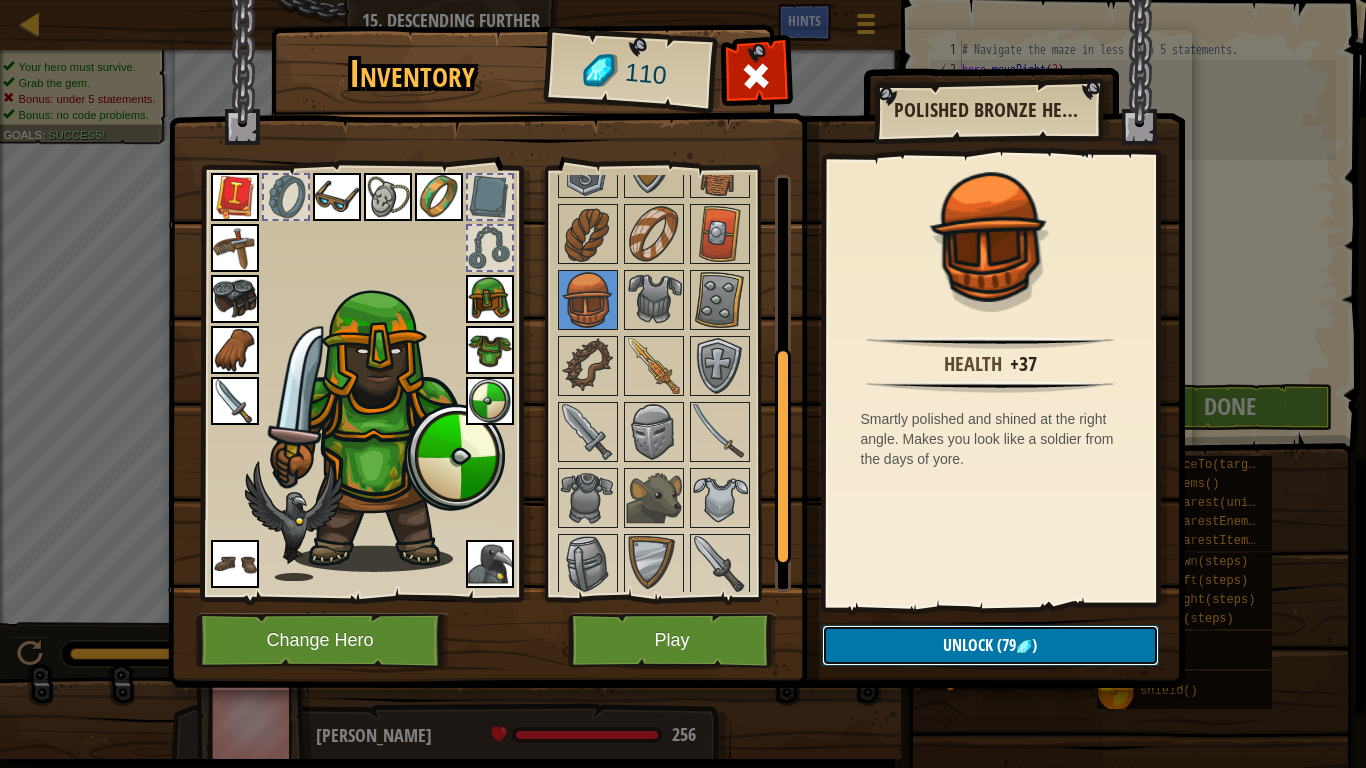 click on "Unlock (79 )" at bounding box center (990, 645) 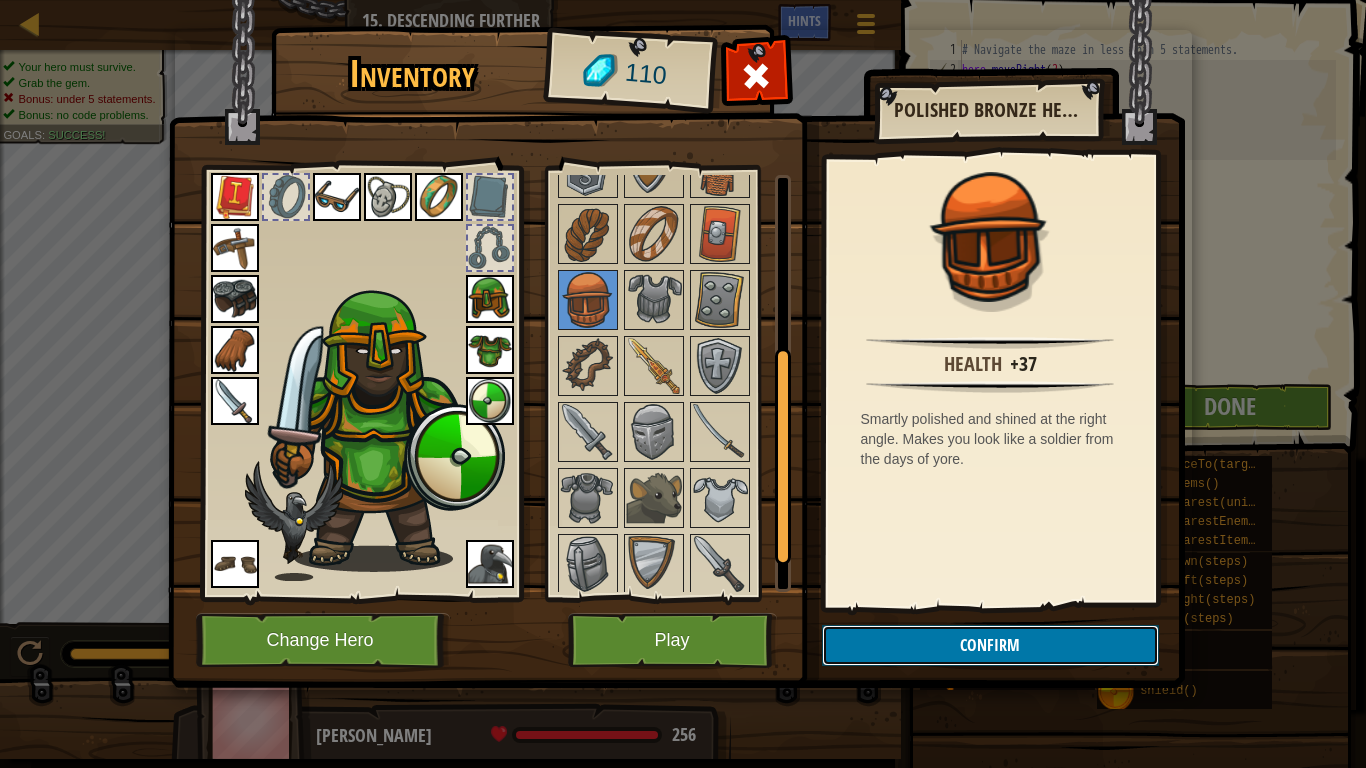 click on "Confirm" at bounding box center (990, 645) 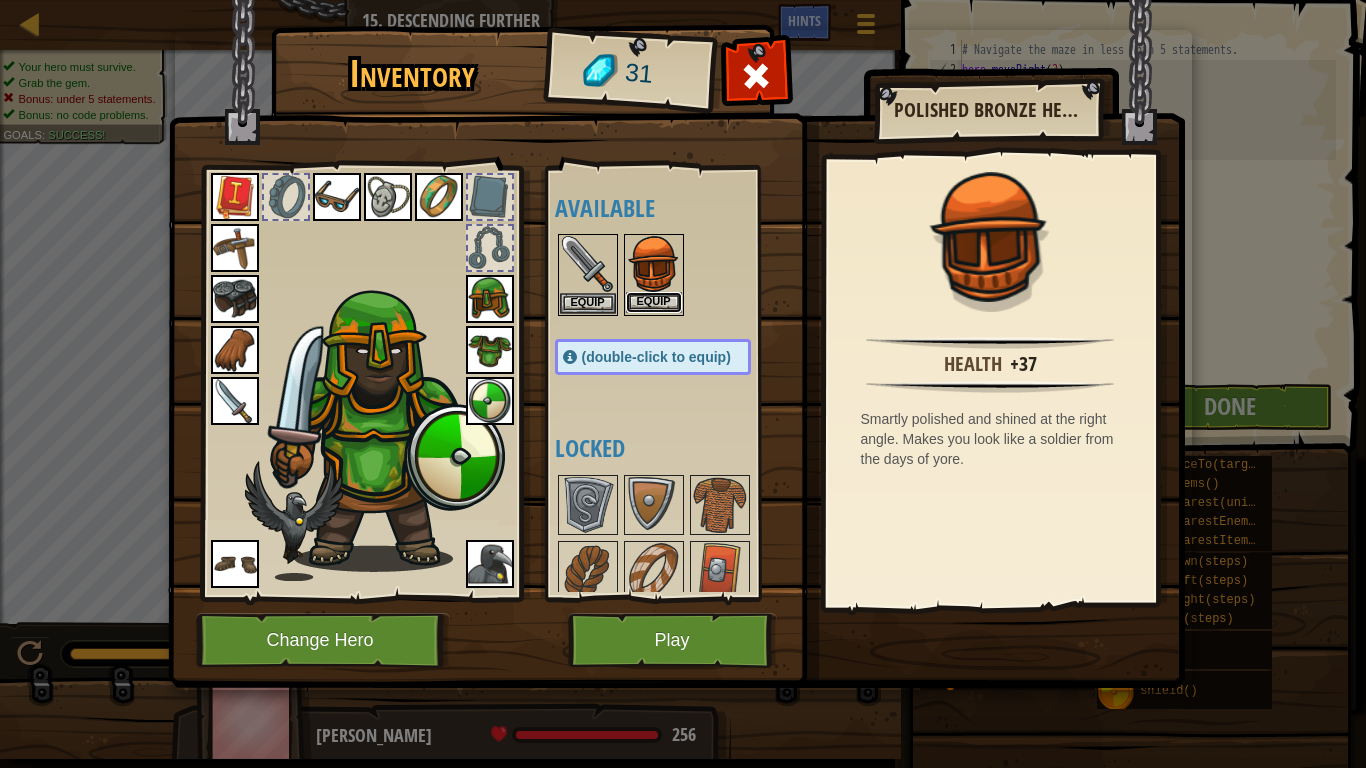 click on "Equip" at bounding box center (654, 302) 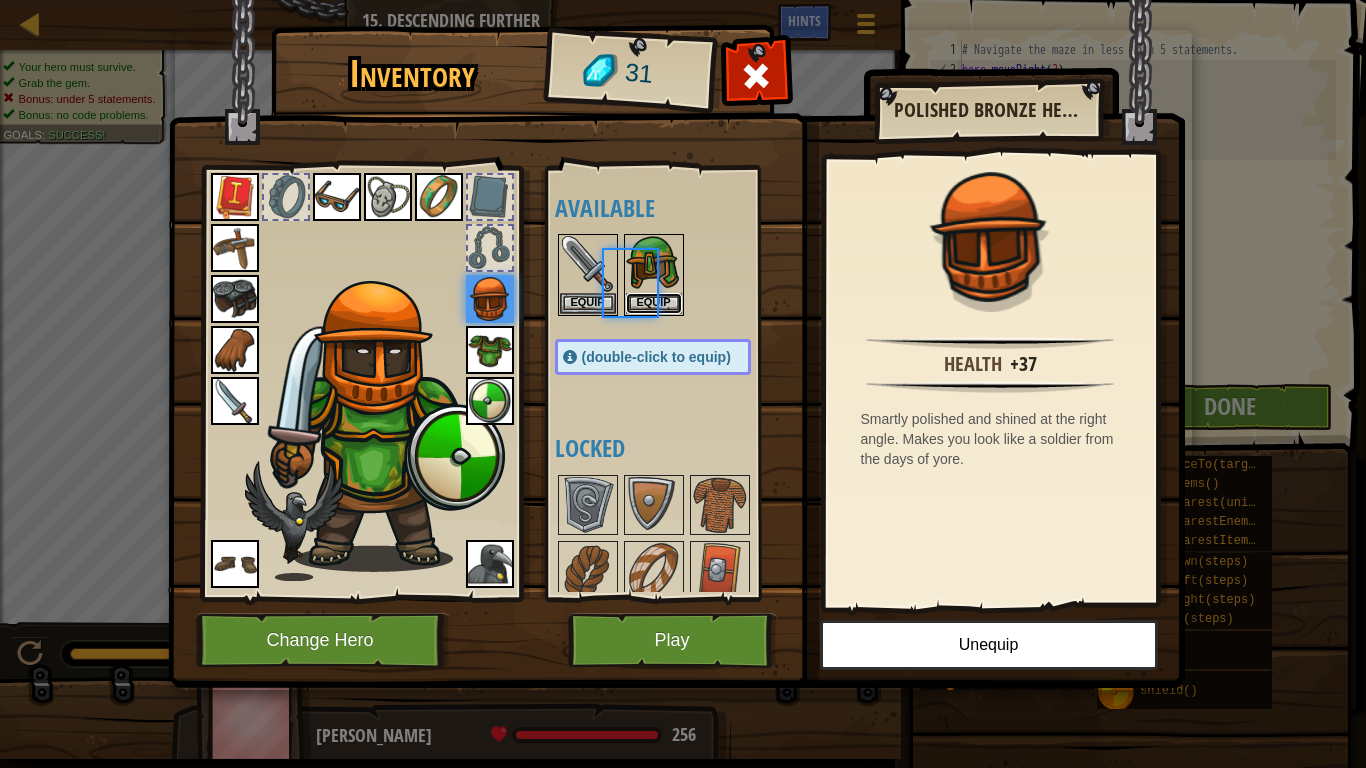 click on "Equip" at bounding box center [654, 303] 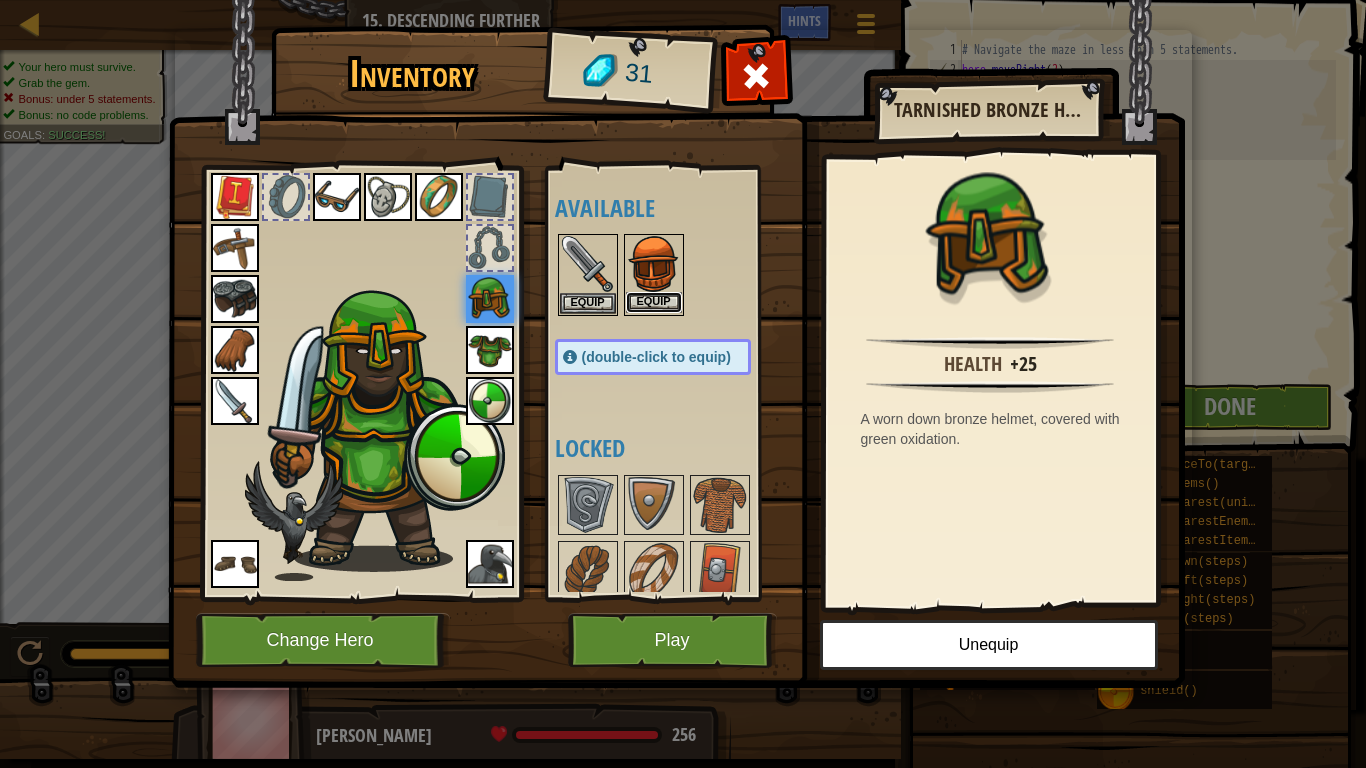 click on "Equip" at bounding box center [654, 302] 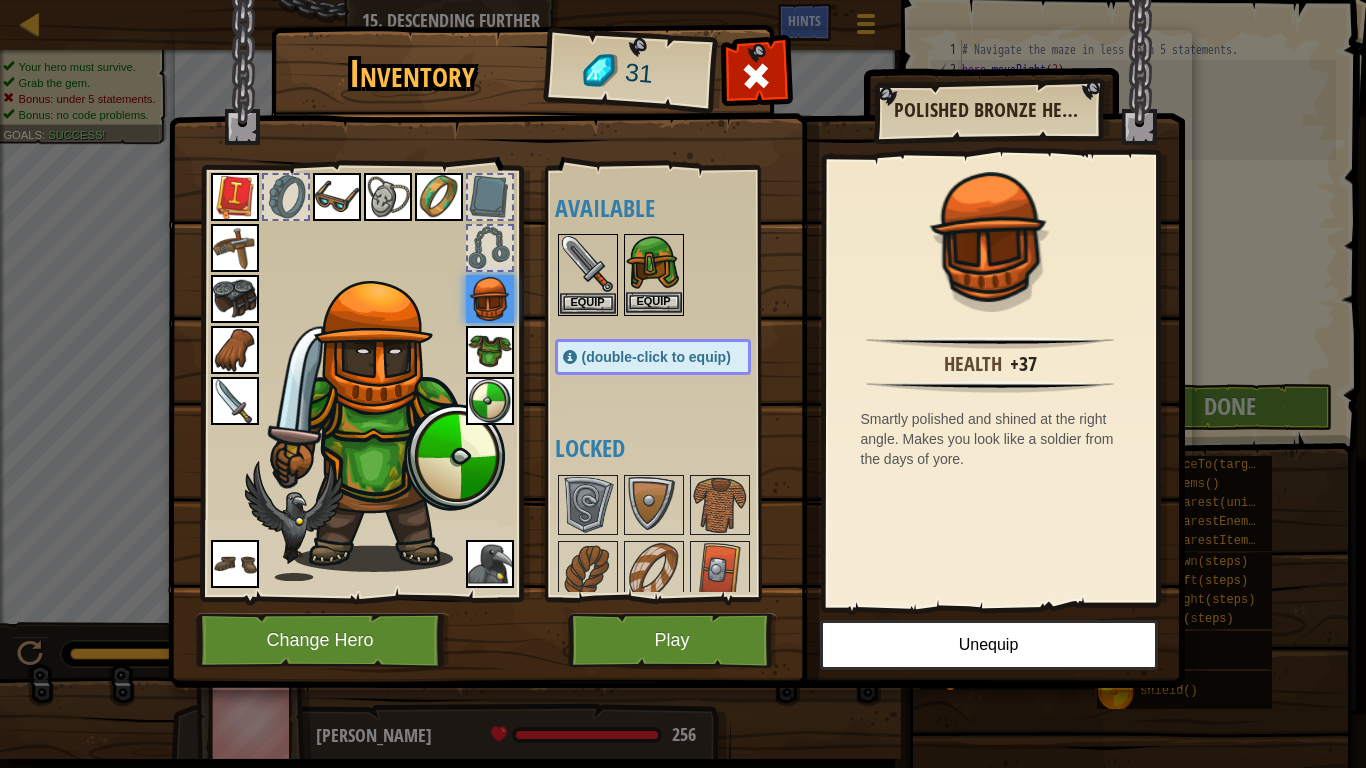 click at bounding box center [654, 264] 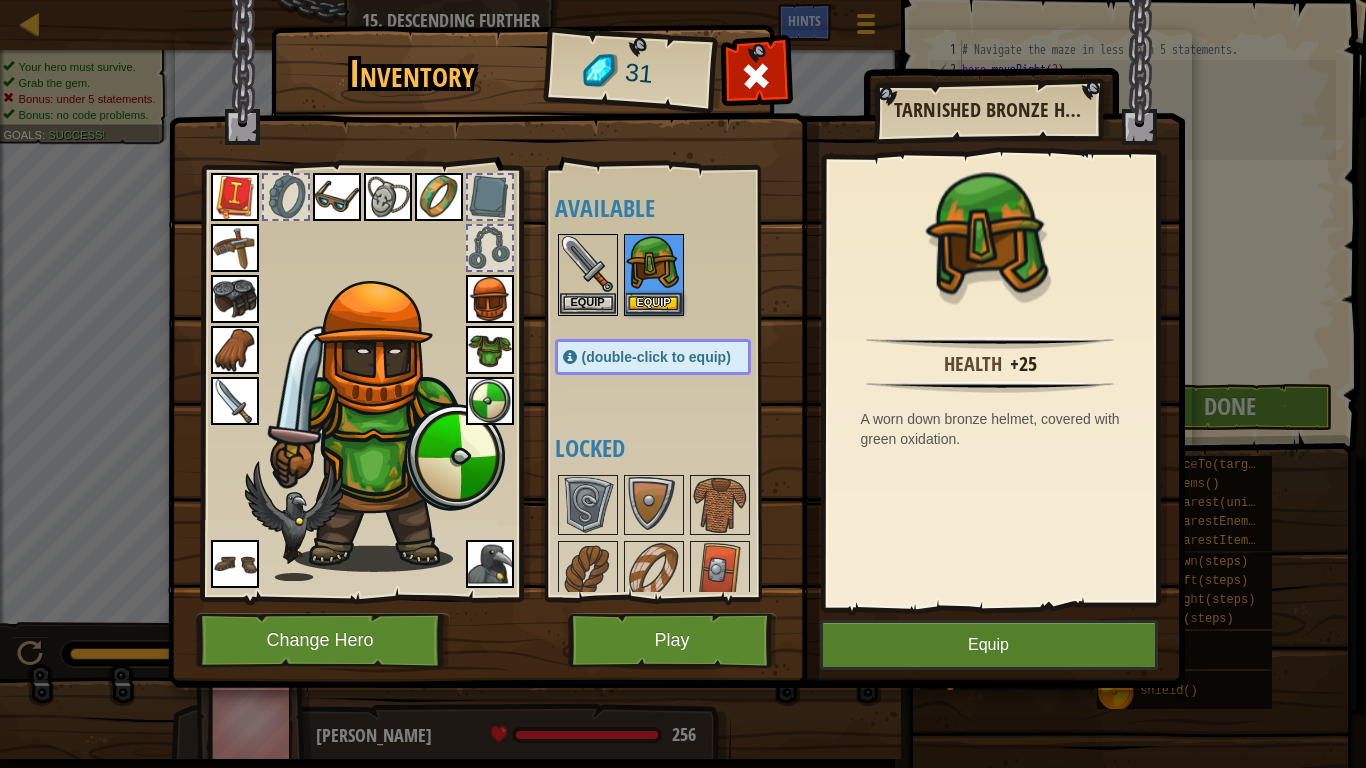 click at bounding box center (383, 426) 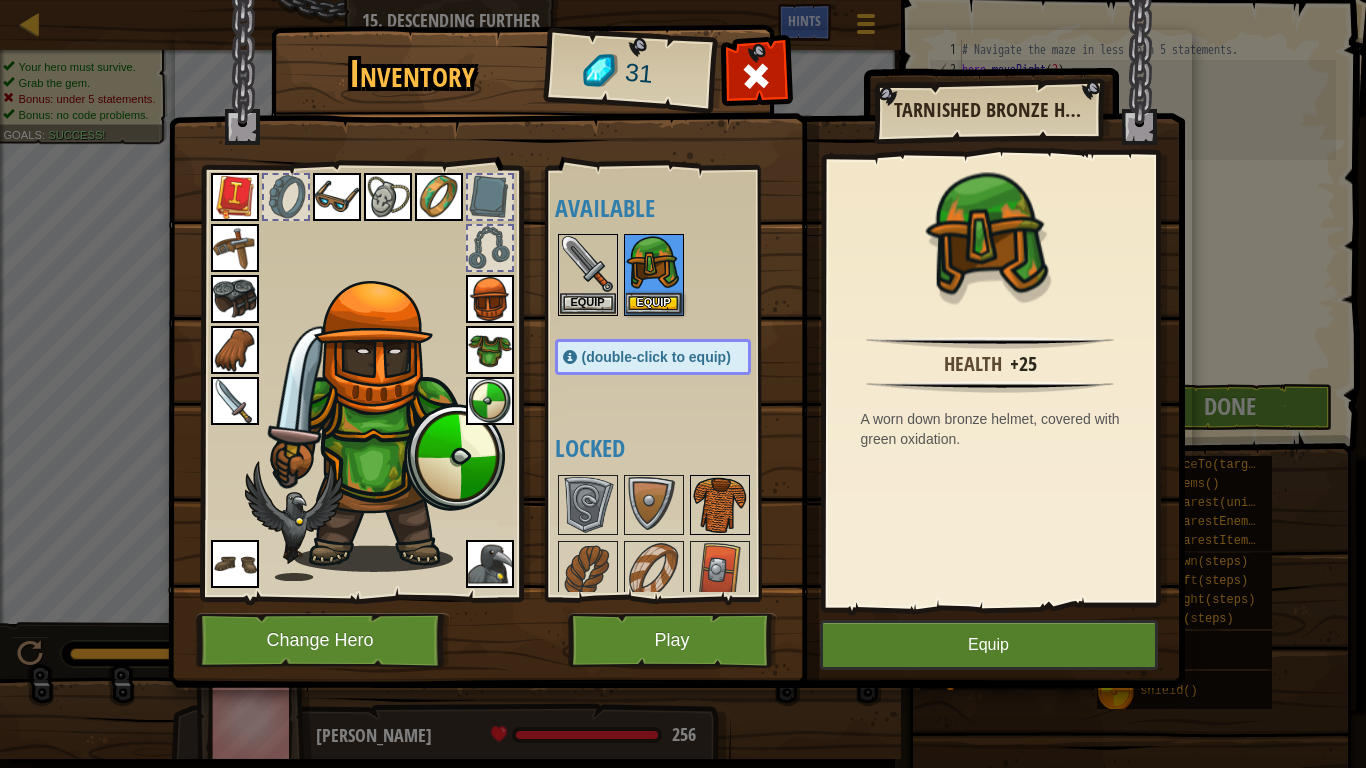 click at bounding box center [720, 505] 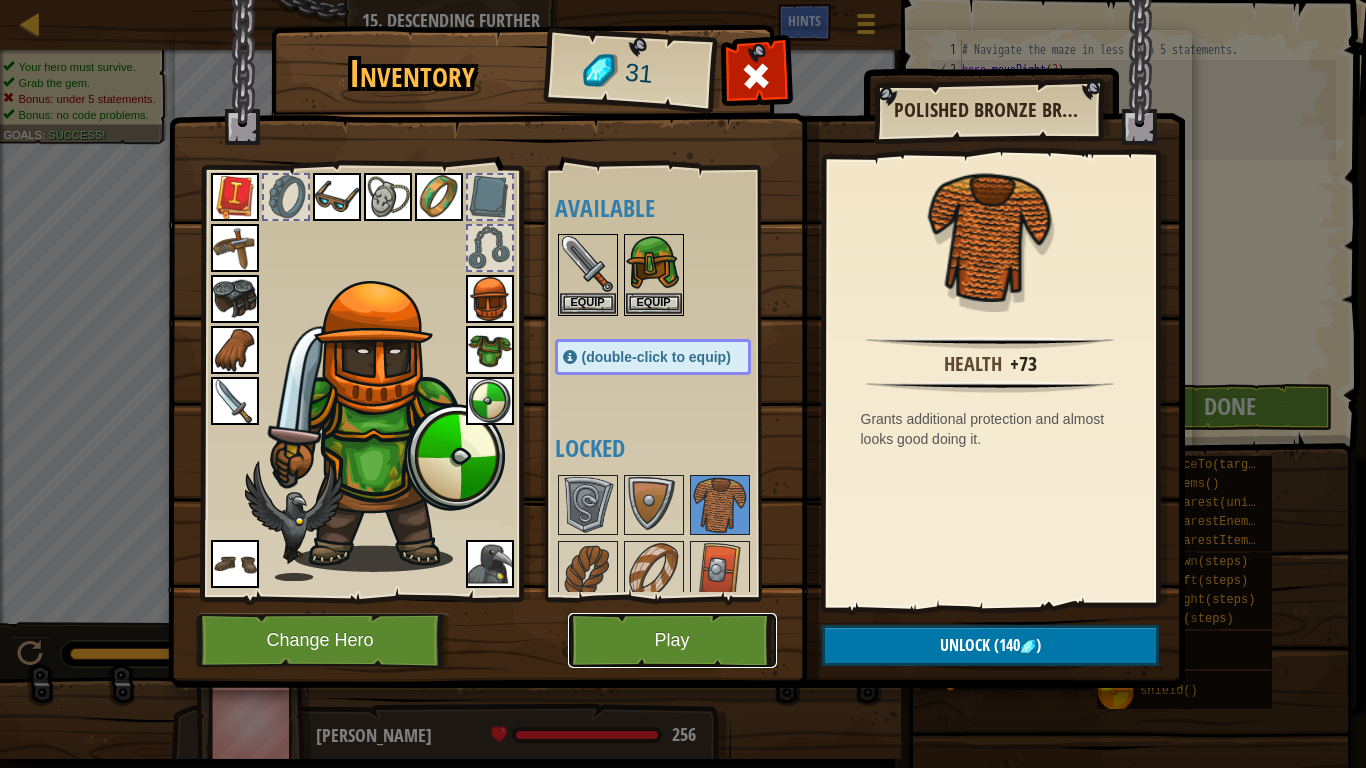 click on "Play" at bounding box center (672, 640) 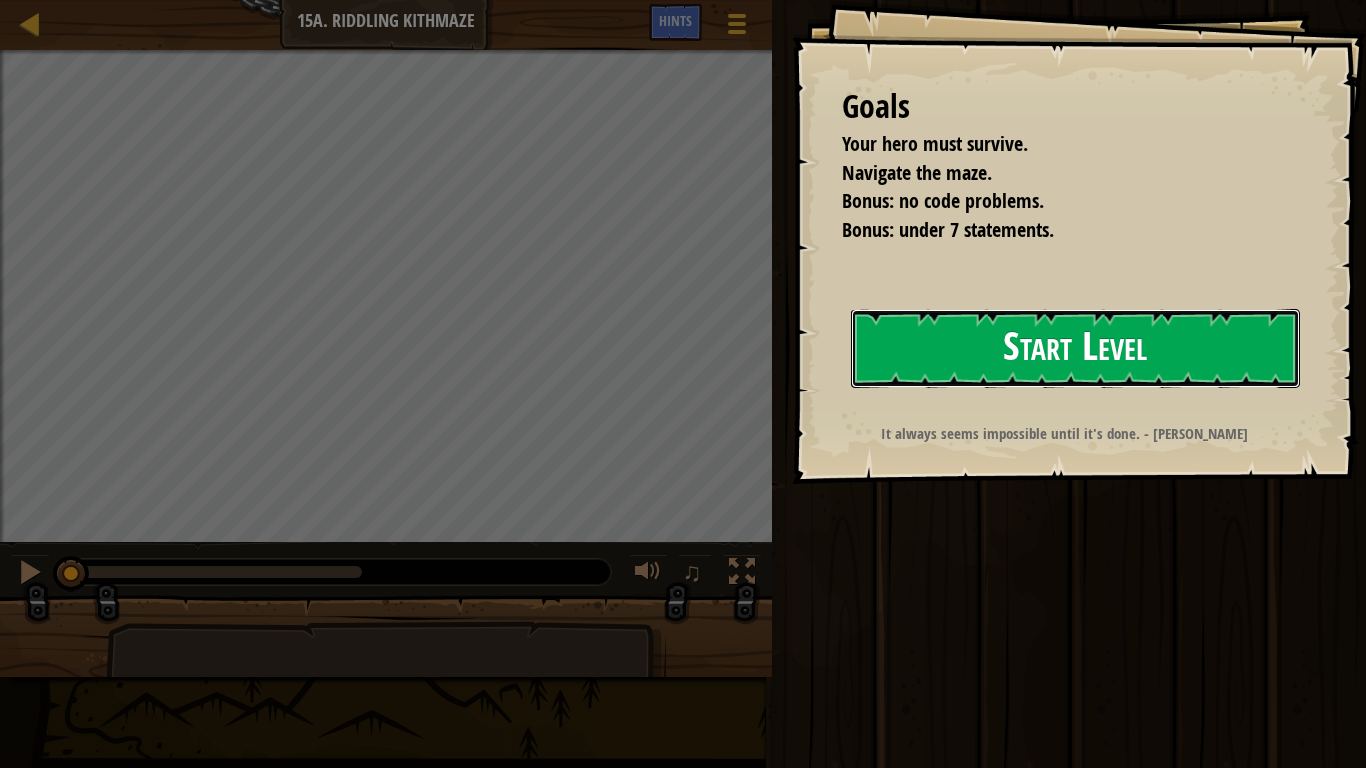 click on "Start Level" at bounding box center [1075, 348] 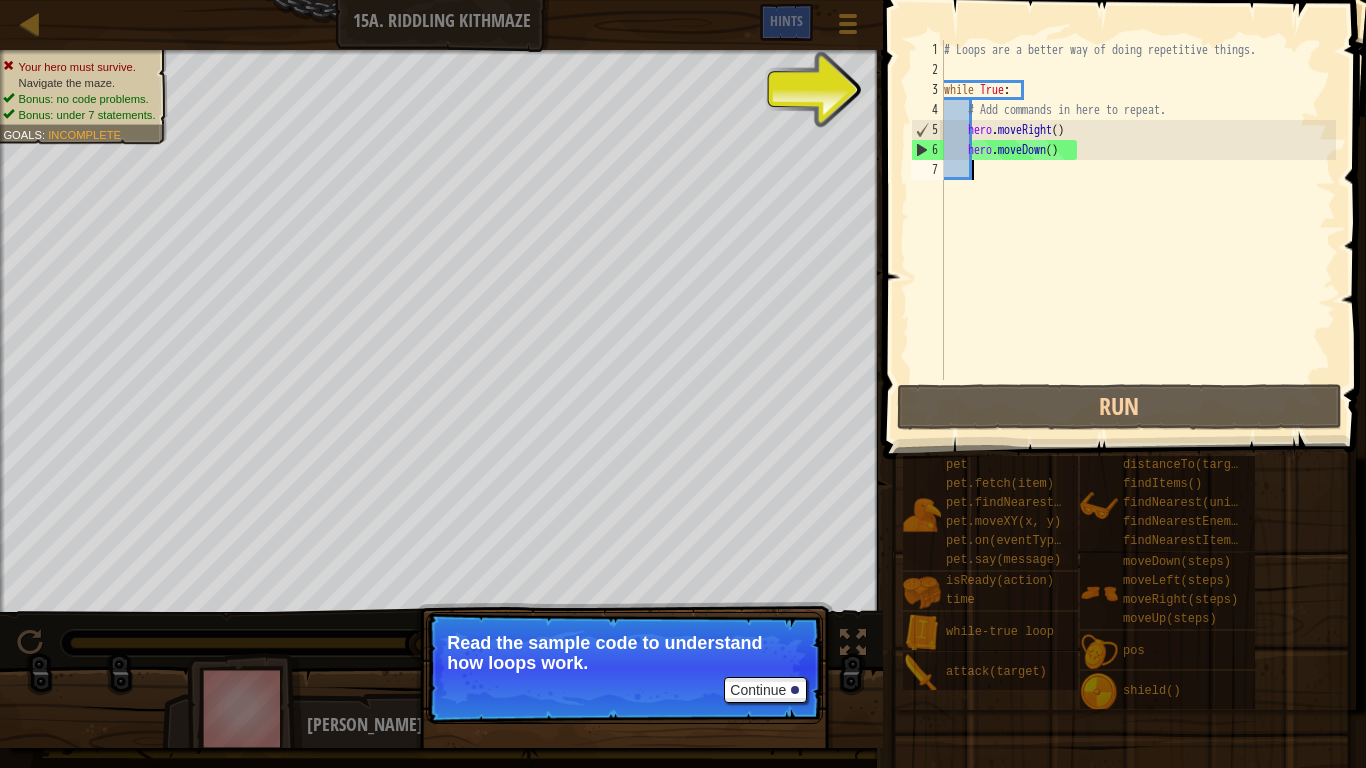 click on "# Loops are a better way of doing repetitive things. while   True :      # Add commands in here to repeat.      hero . moveRight ( )      hero . moveDown ( )" at bounding box center [1138, 230] 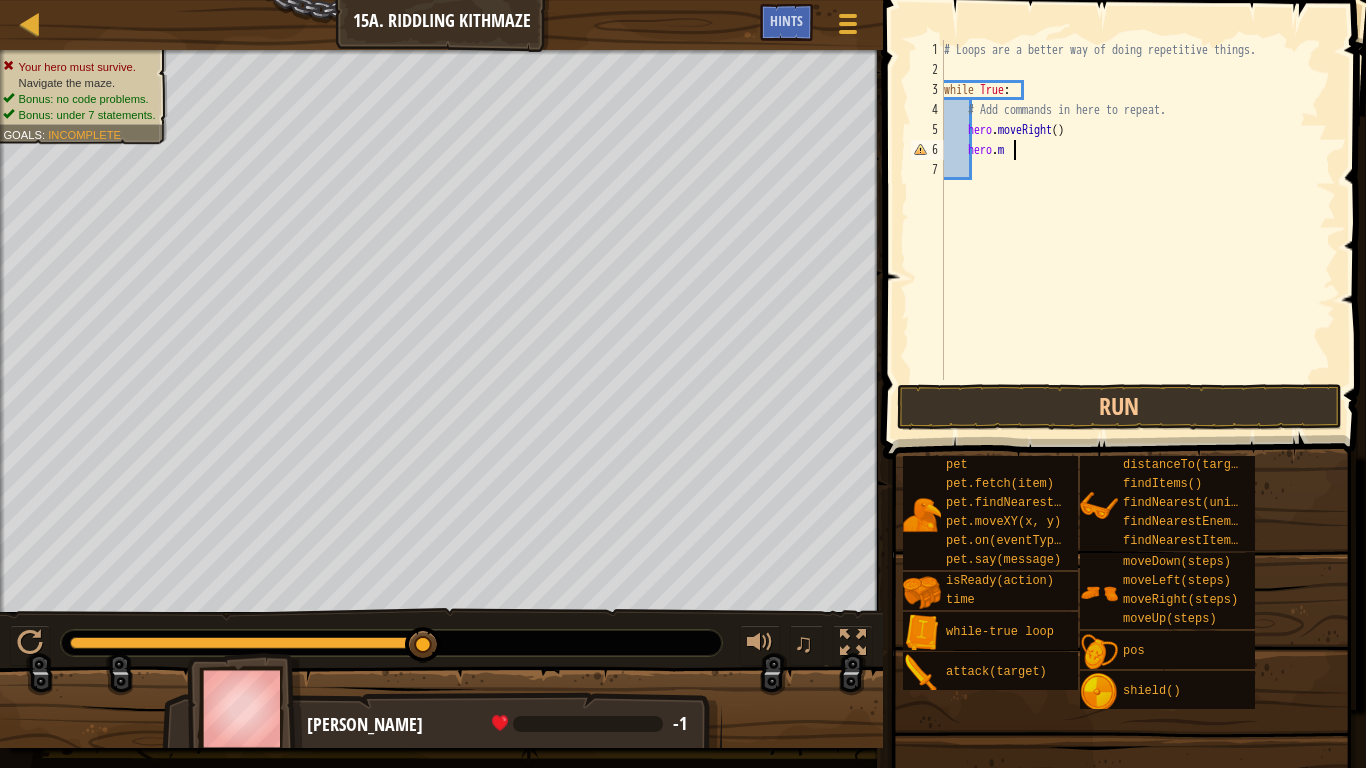 scroll, scrollTop: 9, scrollLeft: 10, axis: both 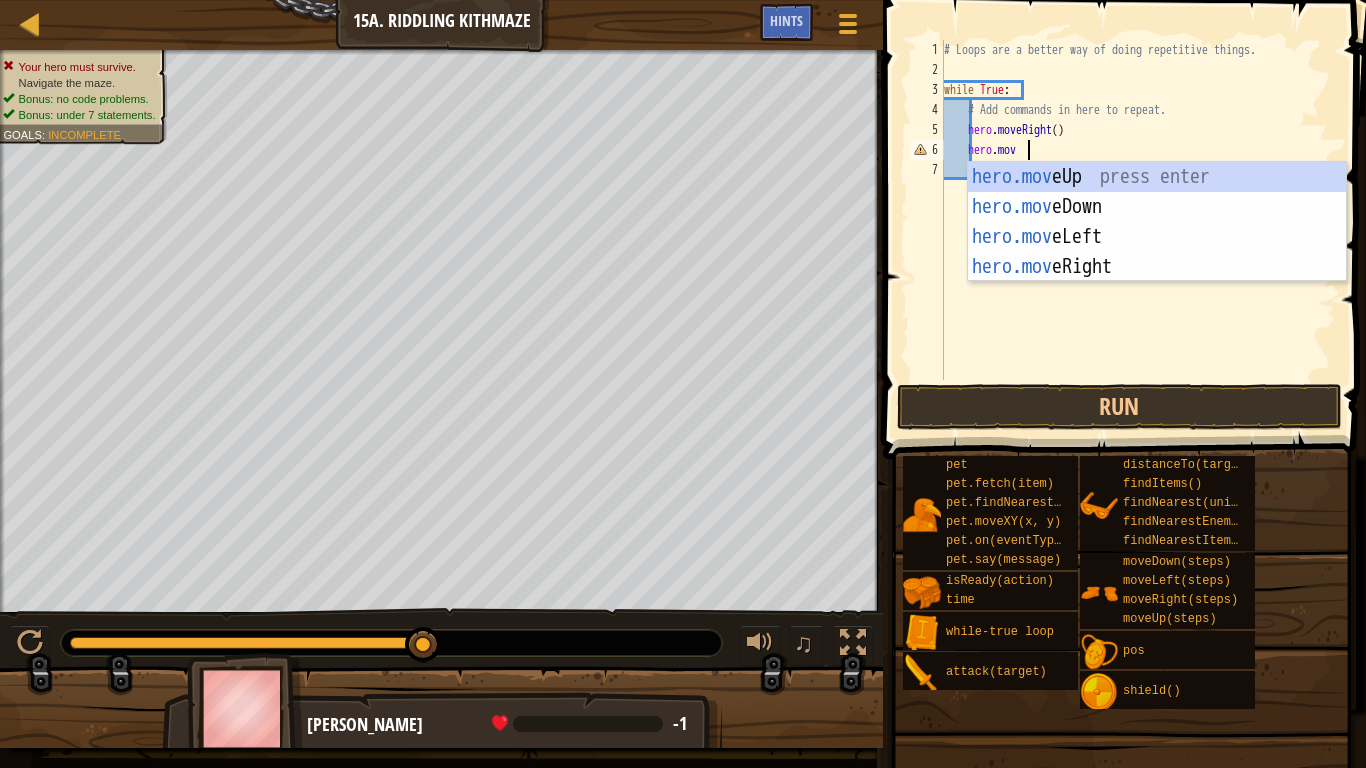 type on "hero.move" 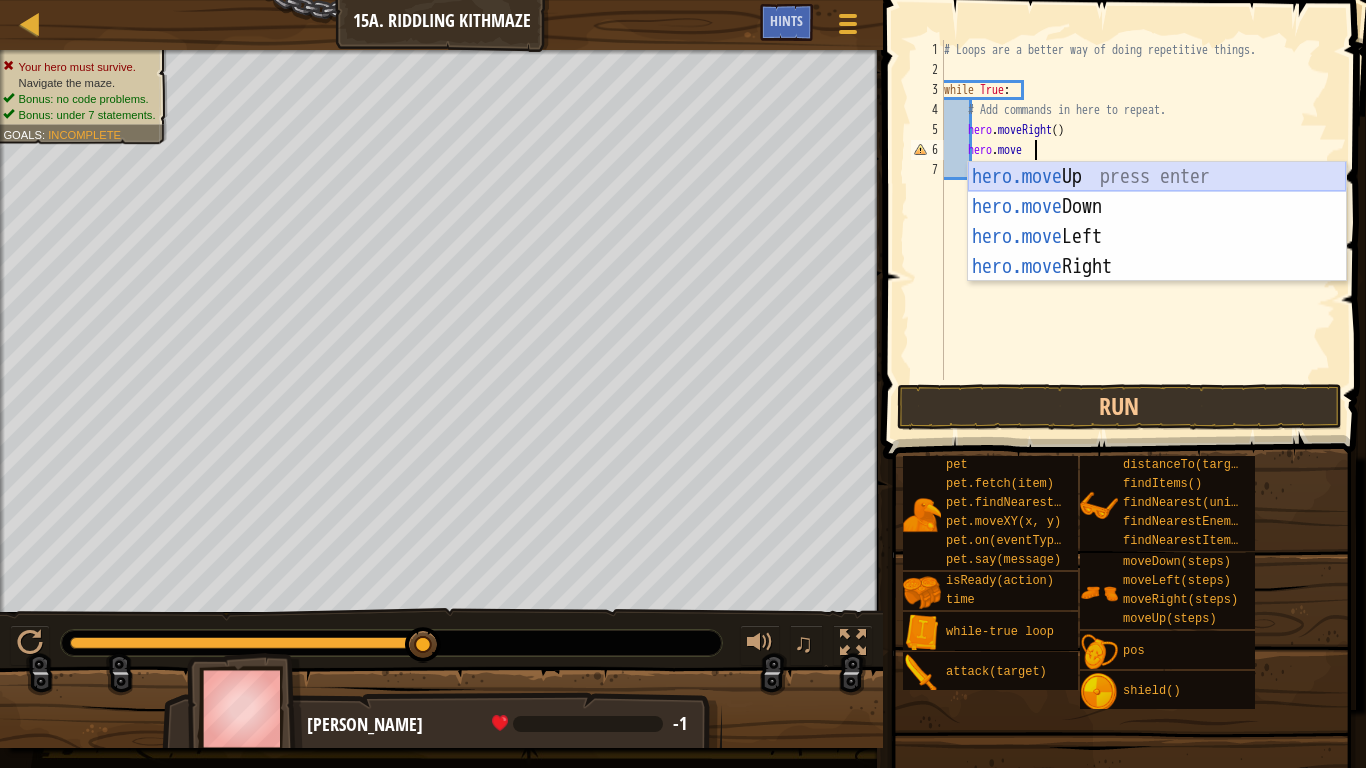 click on "hero.move Up press enter hero.move Down press enter hero.move Left press enter hero.move Right press enter" at bounding box center [1157, 252] 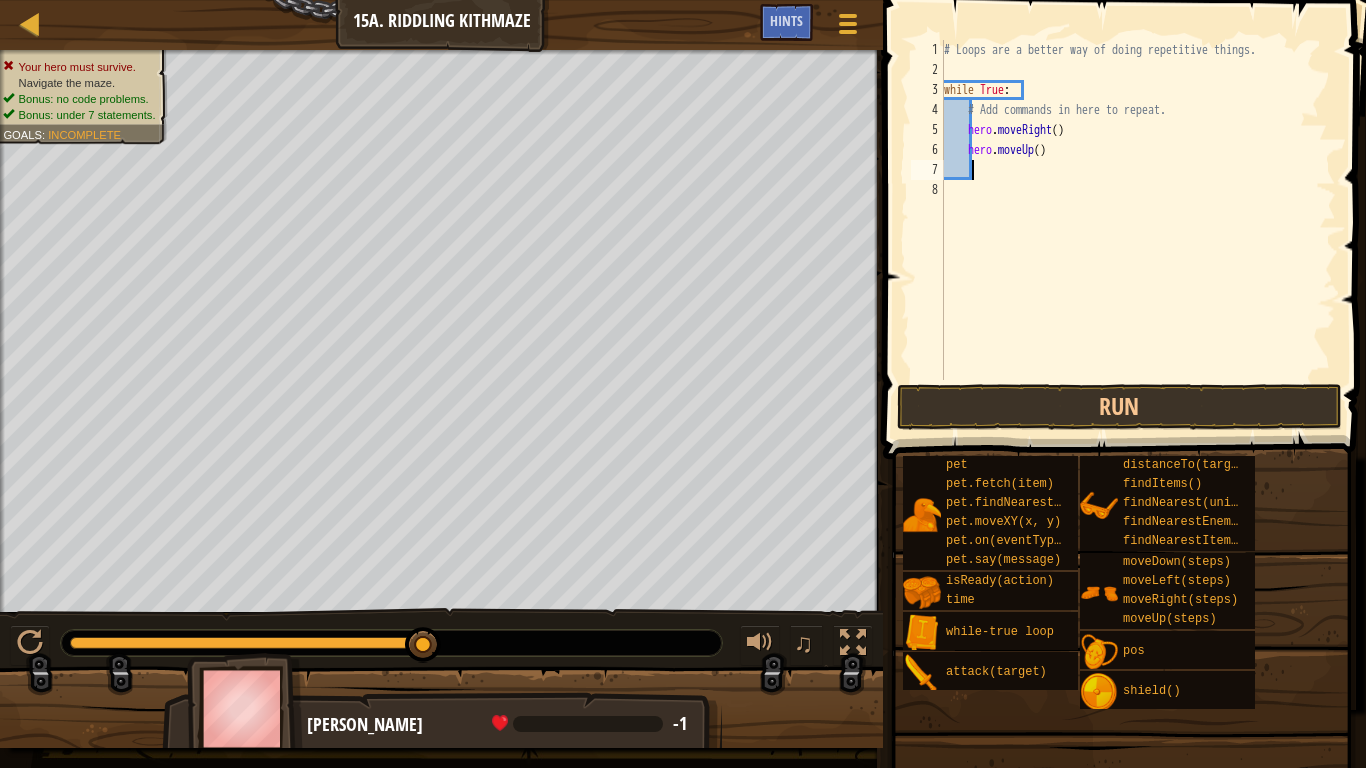 type on "h" 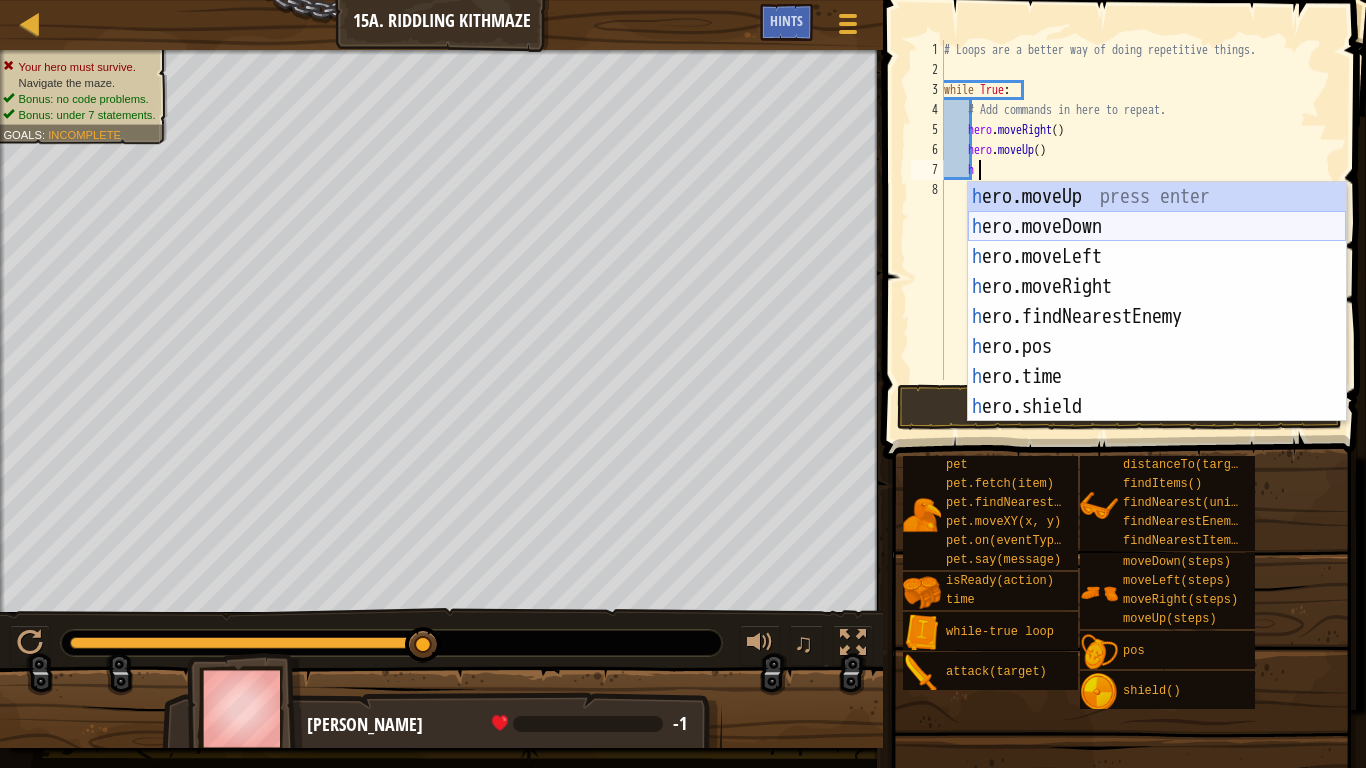 click on "h ero.moveUp press enter h ero.moveDown press enter h ero.moveLeft press enter h ero.moveRight press enter h ero.findNearestEnemy press enter h ero.pos press enter h ero.time press enter h ero.shield press enter h ero.attack press enter" at bounding box center [1157, 332] 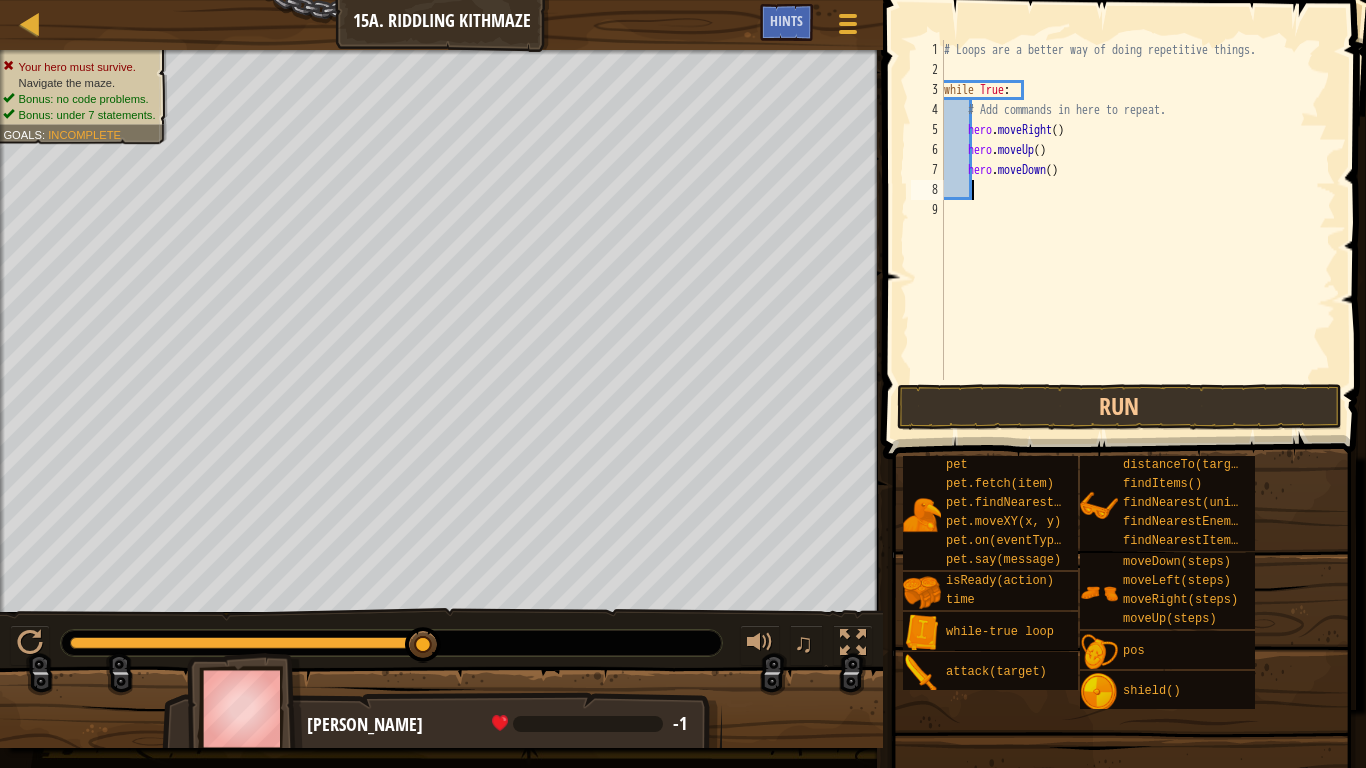 click on "# Loops are a better way of doing repetitive things. while   True :      # Add commands in here to repeat.      hero . moveRight ( )      hero . moveUp ( )      hero . moveDown ( )" at bounding box center (1138, 230) 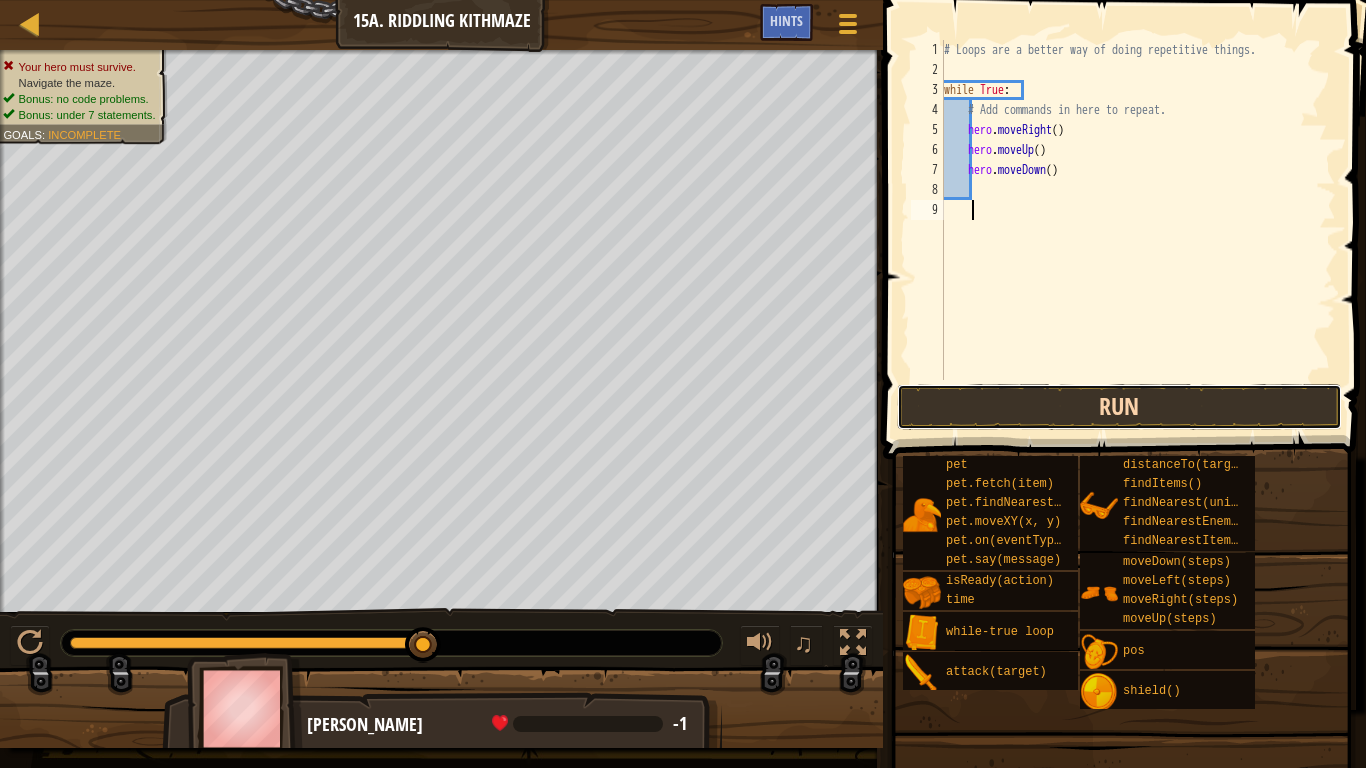 click on "Run" at bounding box center [1119, 407] 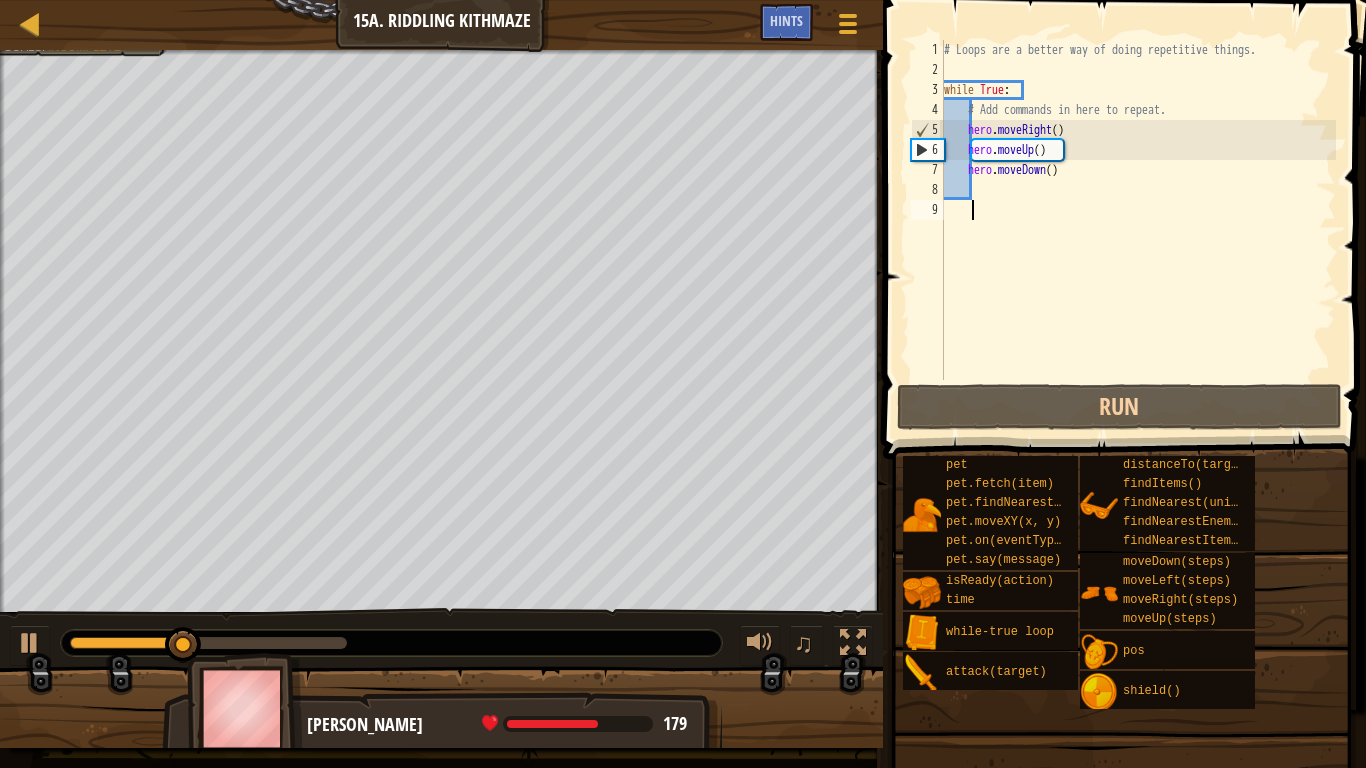 click on "# Loops are a better way of doing repetitive things. while   True :      # Add commands in here to repeat.      hero . moveRight ( )      hero . moveUp ( )      hero . moveDown ( )" at bounding box center (1138, 230) 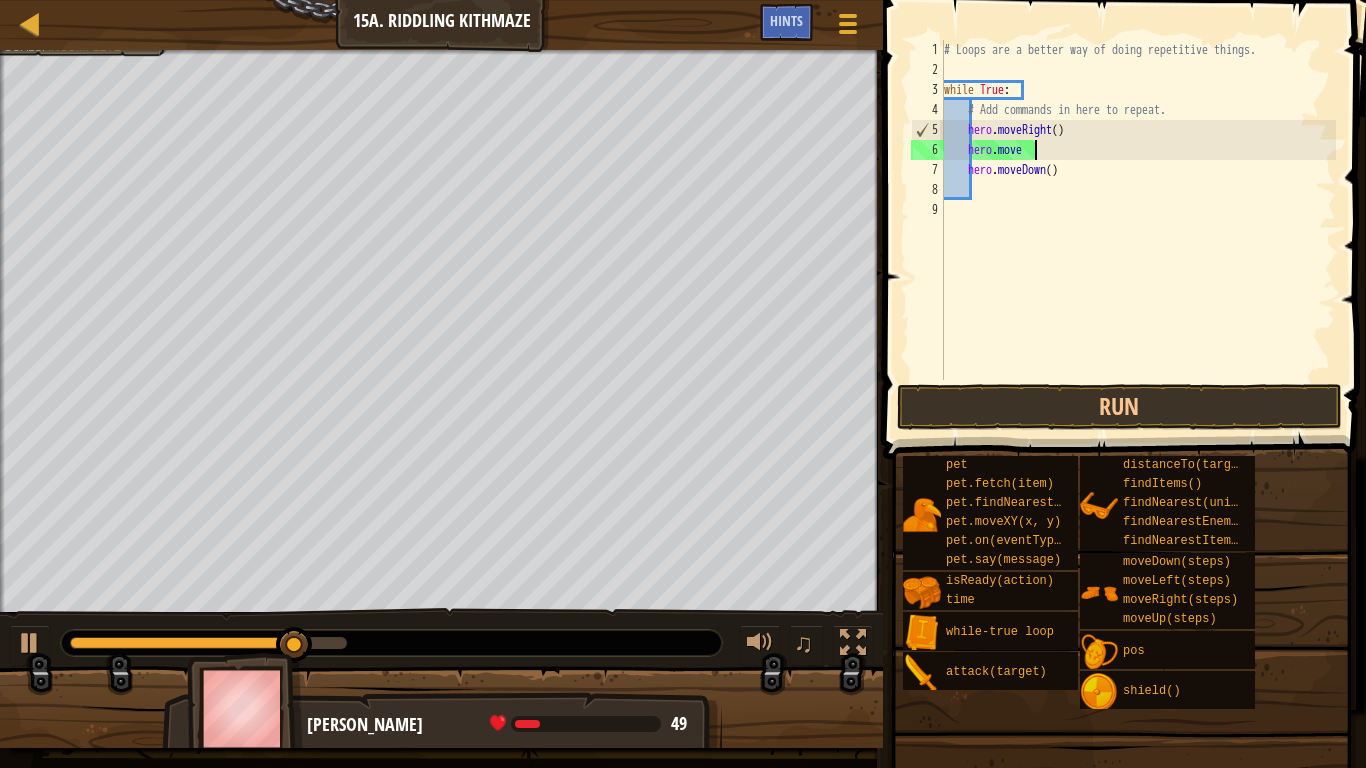 type on "hero.moved" 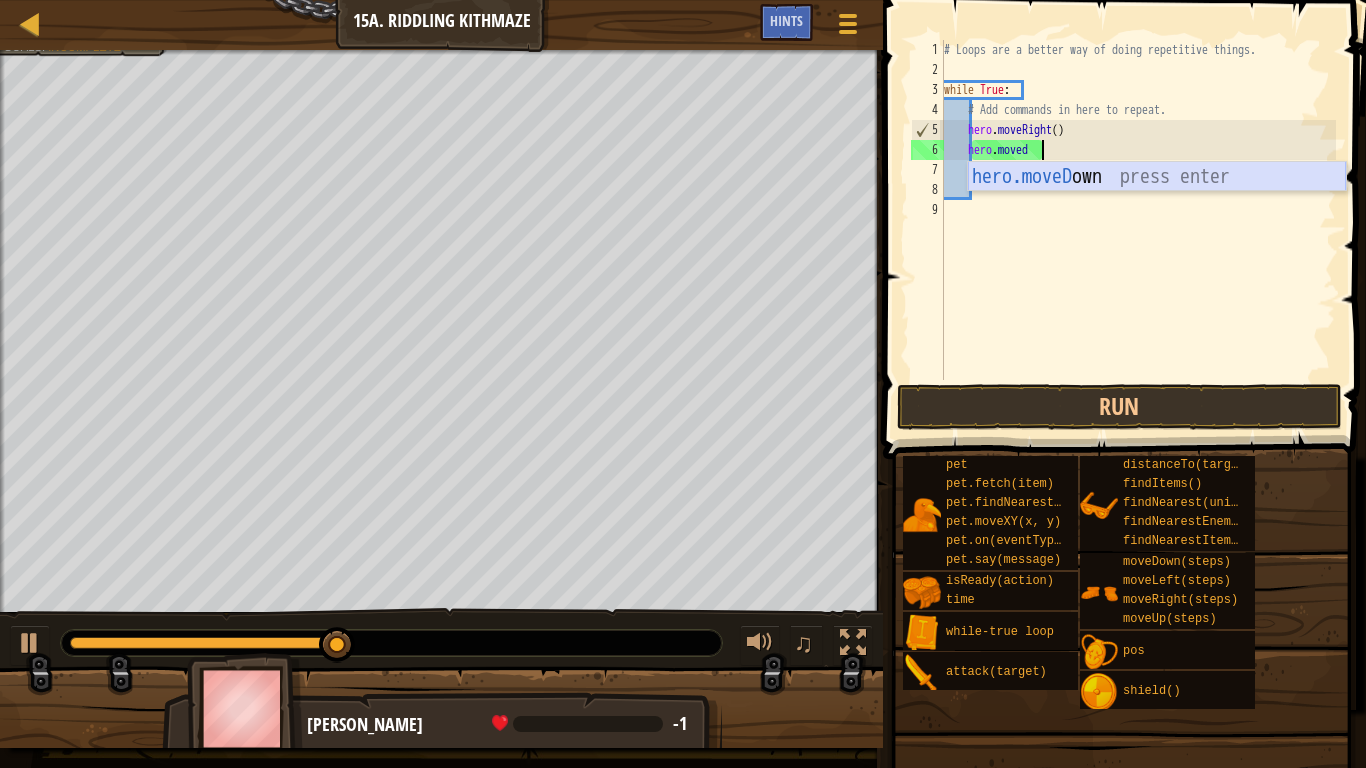 click on "hero.moveD own press enter" at bounding box center [1157, 207] 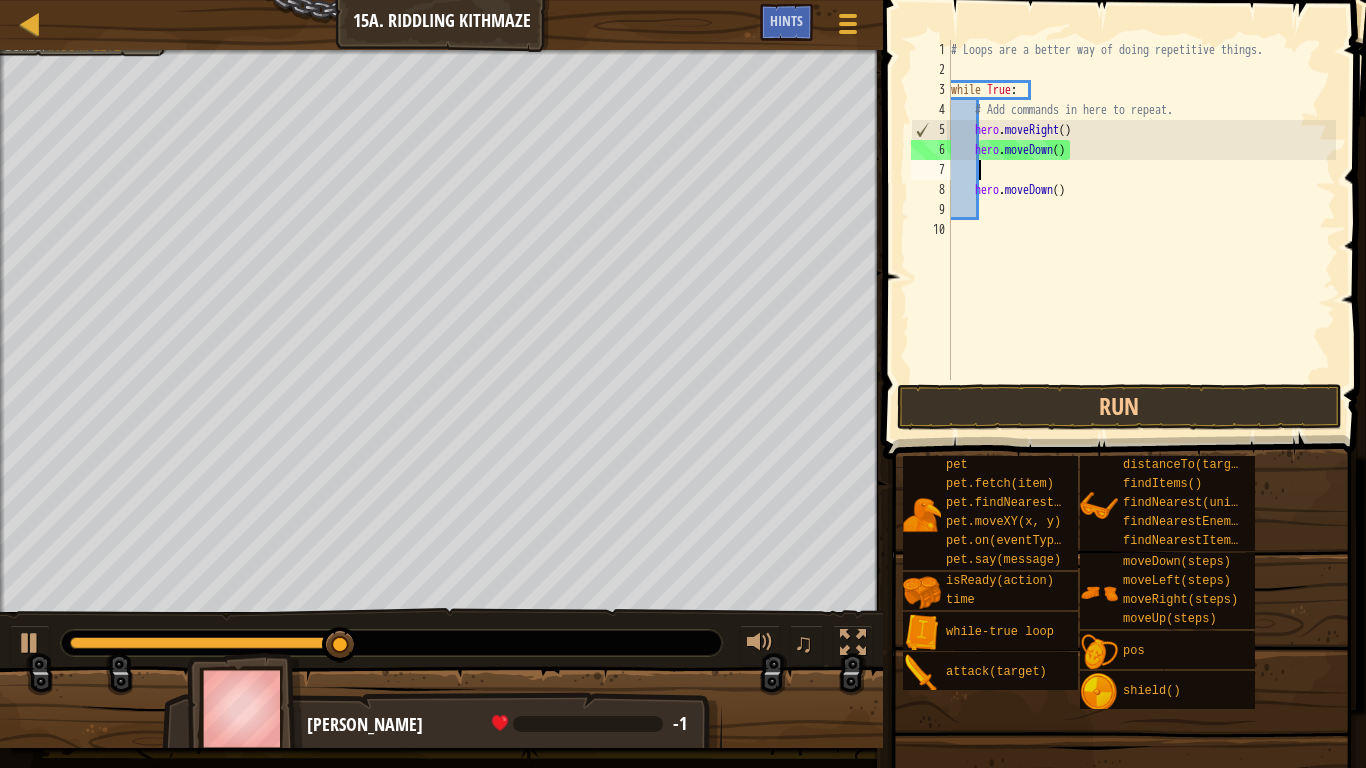 scroll, scrollTop: 9, scrollLeft: 3, axis: both 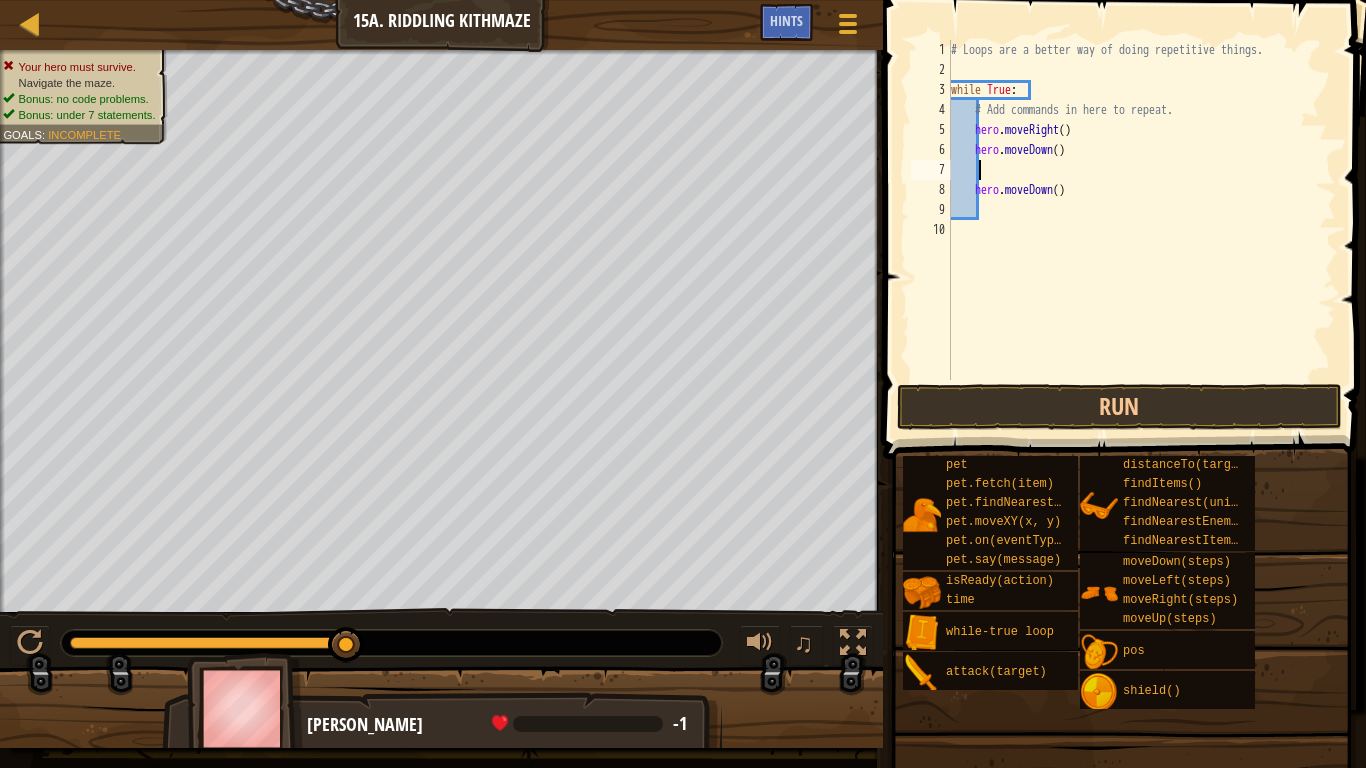 click on "# Loops are a better way of doing repetitive things. while   True :      # Add commands in here to repeat.      hero . moveRight ( )      hero . moveDown ( )           hero . moveDown ( )" at bounding box center (1141, 230) 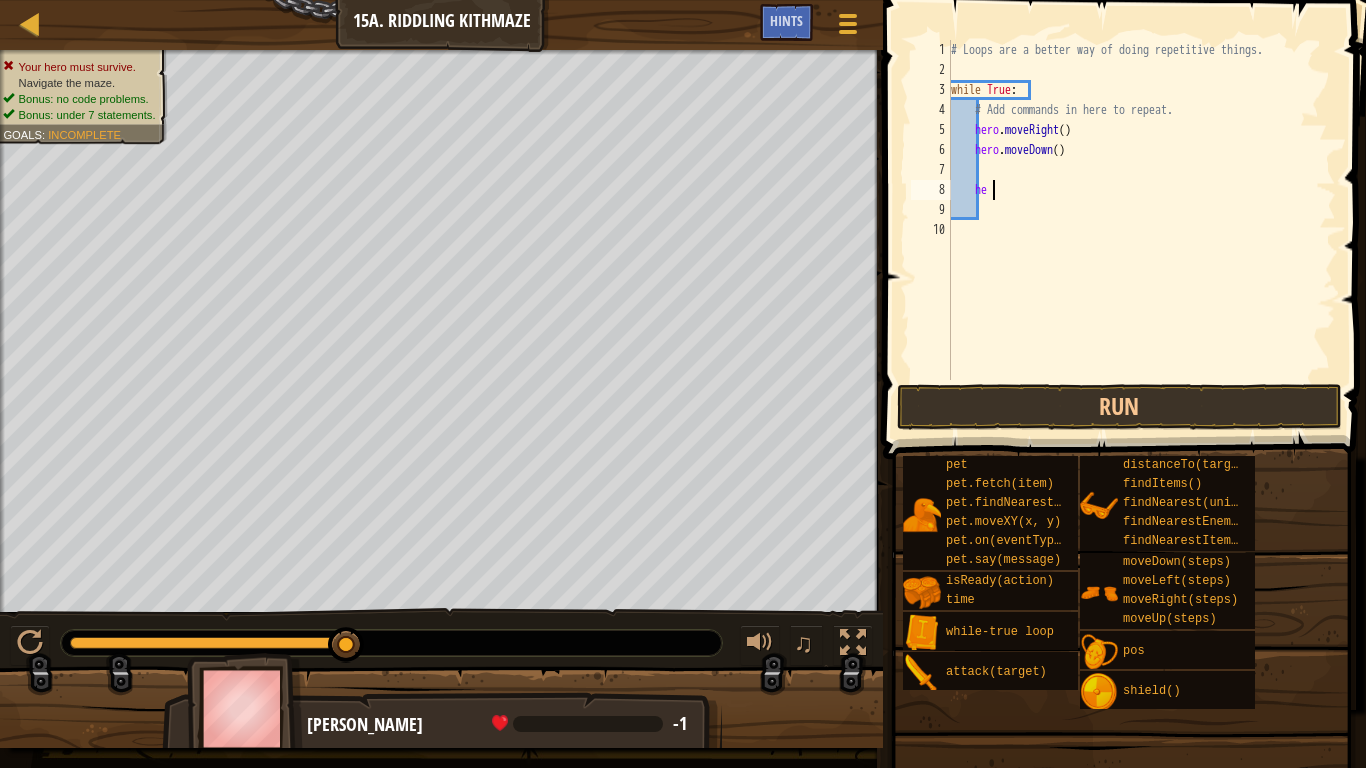 type on "h" 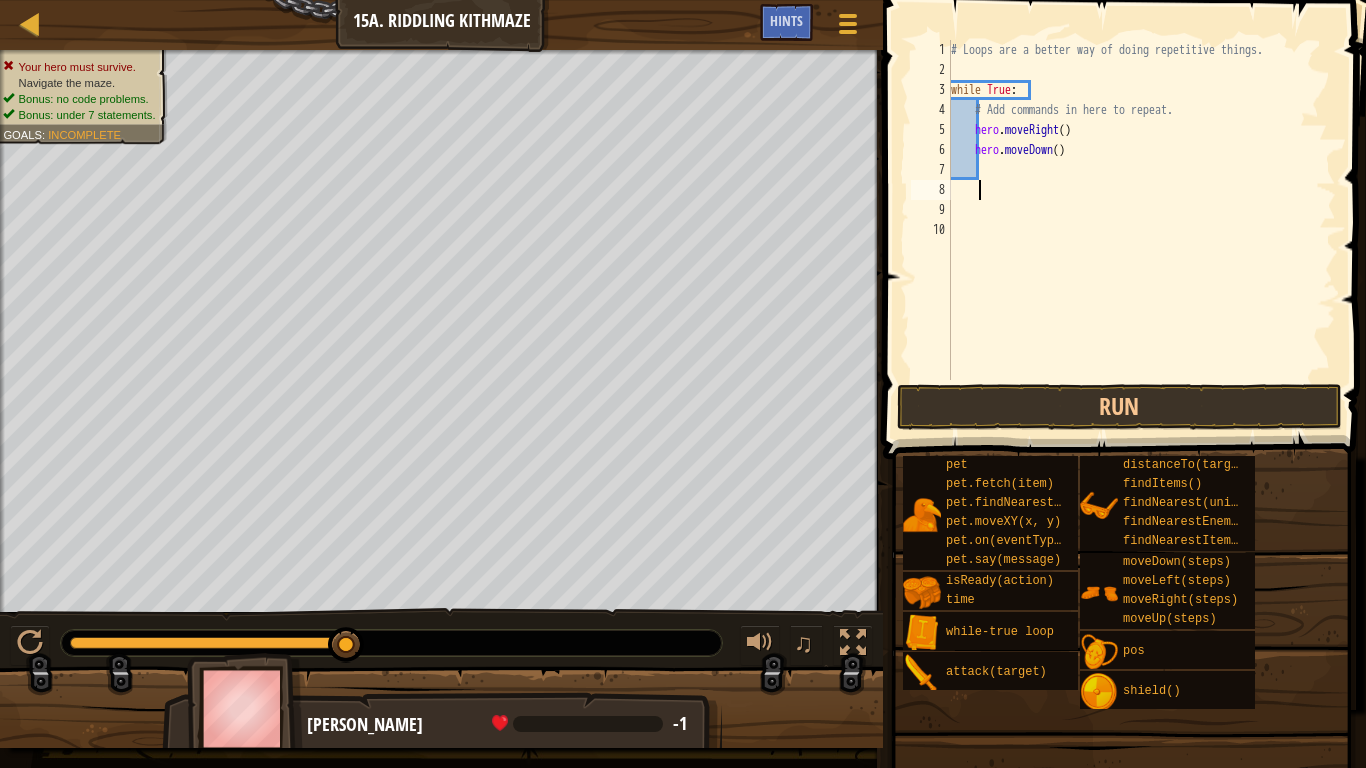 click on "# Loops are a better way of doing repetitive things. while   True :      # Add commands in here to repeat.      hero . moveRight ( )      hero . moveDown ( )" at bounding box center [1141, 230] 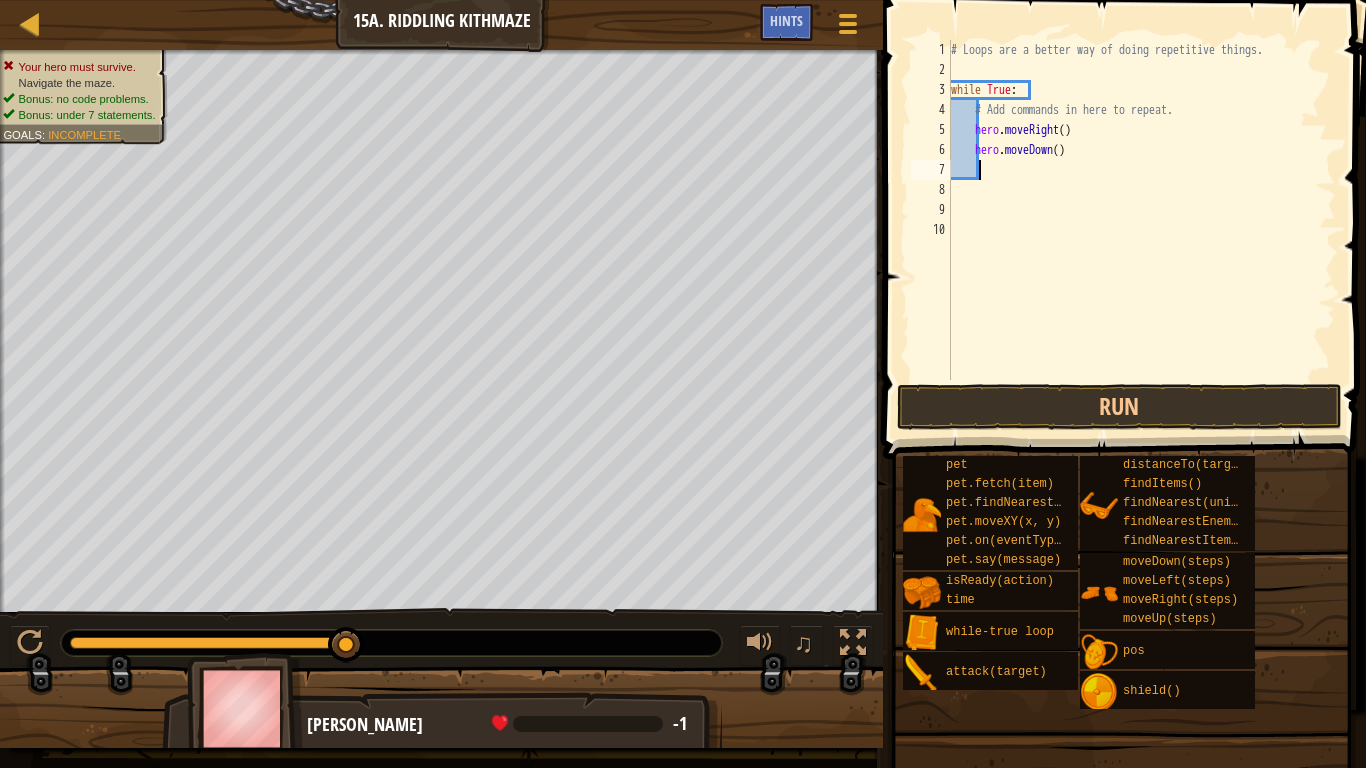 click on "# Loops are a better way of doing repetitive things. while   True :      # Add commands in here to repeat.      hero . moveRight ( )      hero . moveDown ( )" at bounding box center (1141, 230) 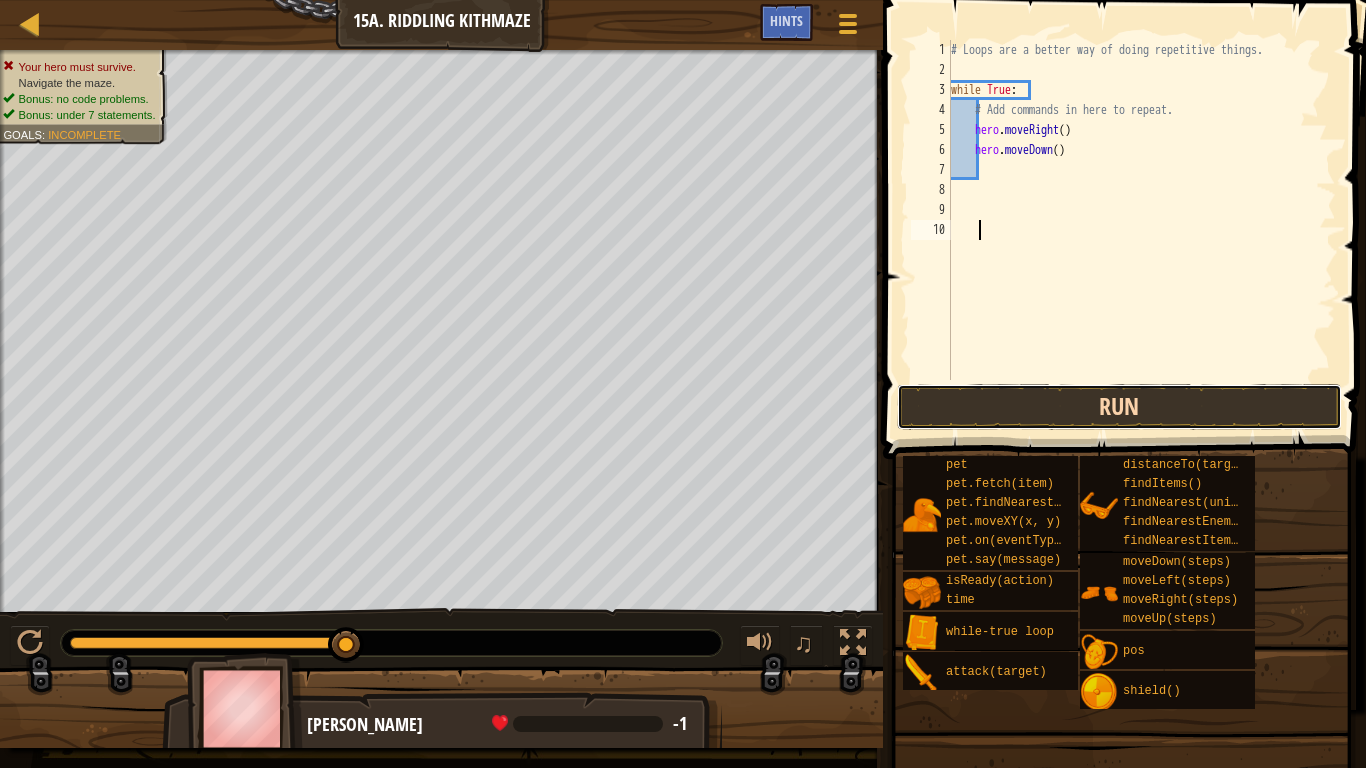 click on "Run" at bounding box center (1119, 407) 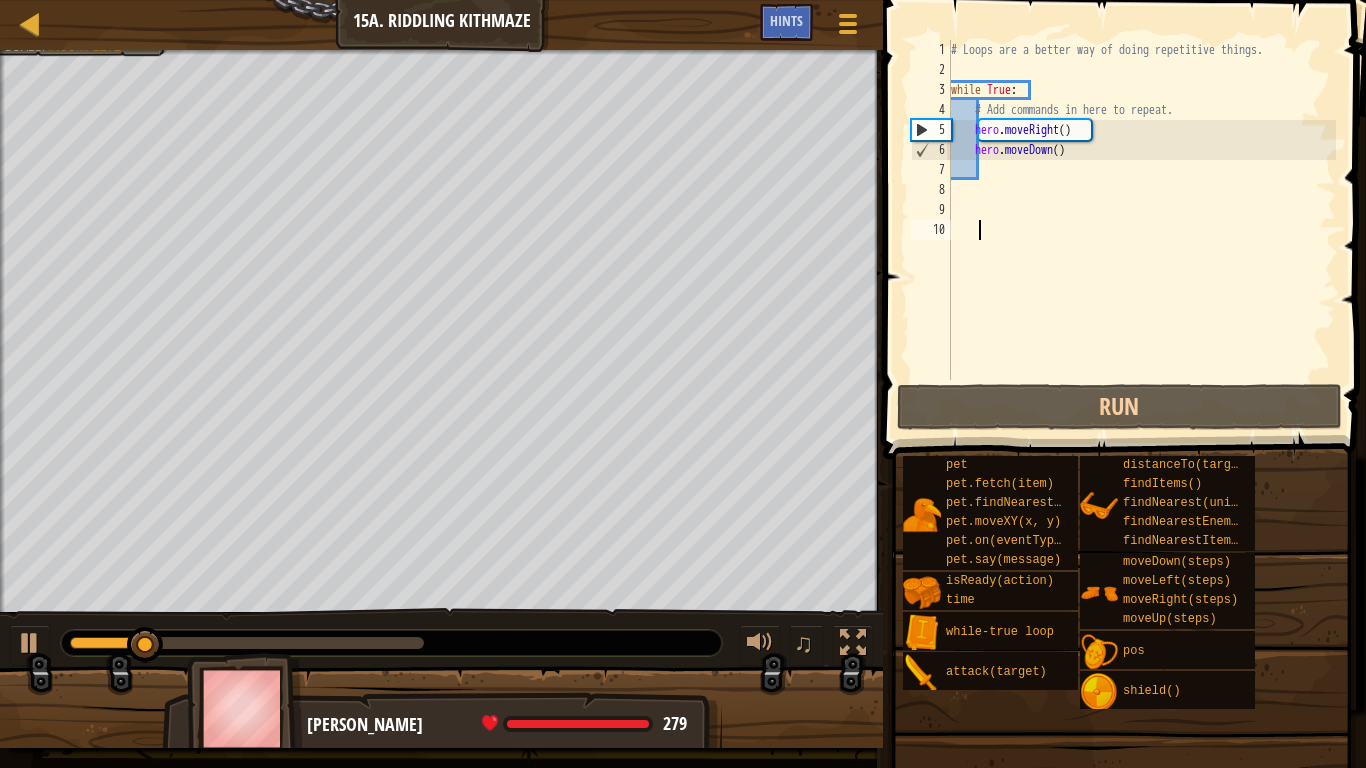 click on "# Loops are a better way of doing repetitive things. while   True :      # Add commands in here to repeat.      hero . moveRight ( )      hero . moveDown ( )" at bounding box center (1141, 230) 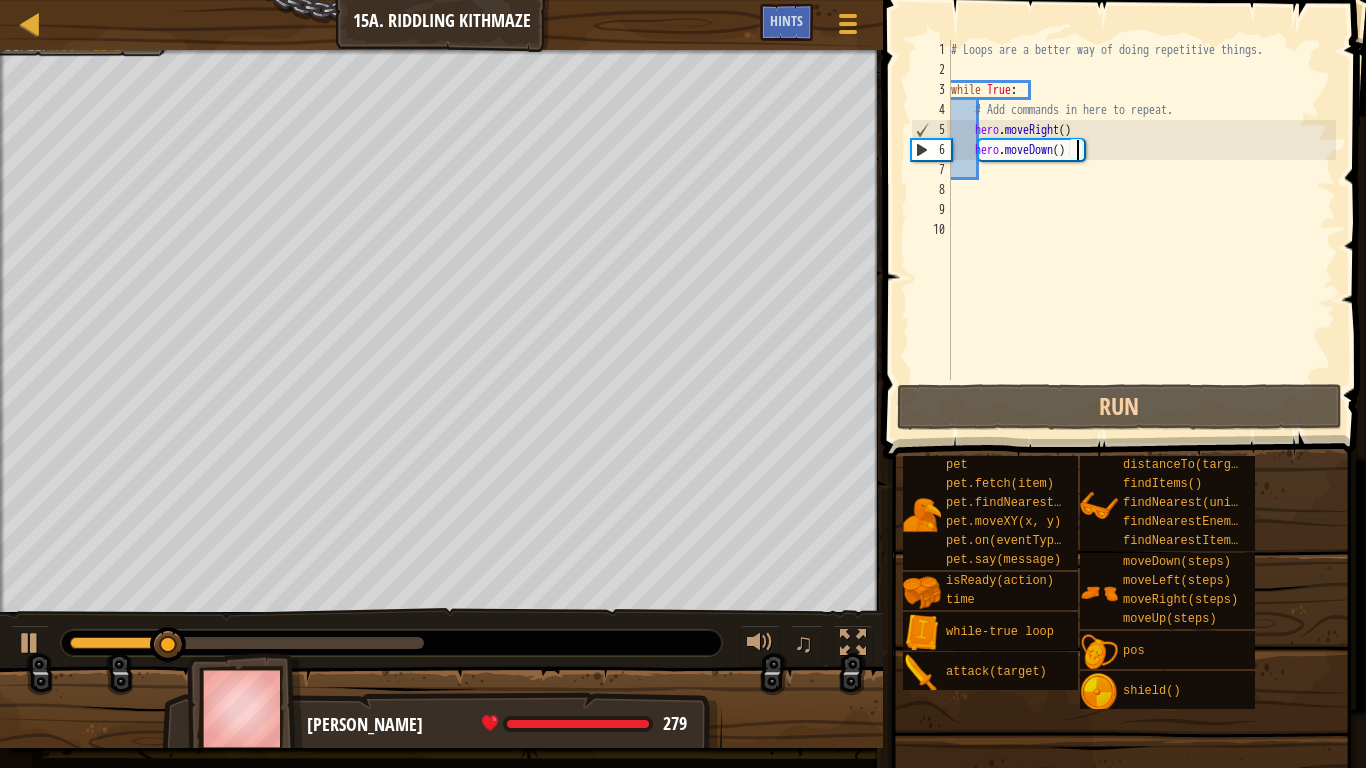type on "hero.moveDown(2)" 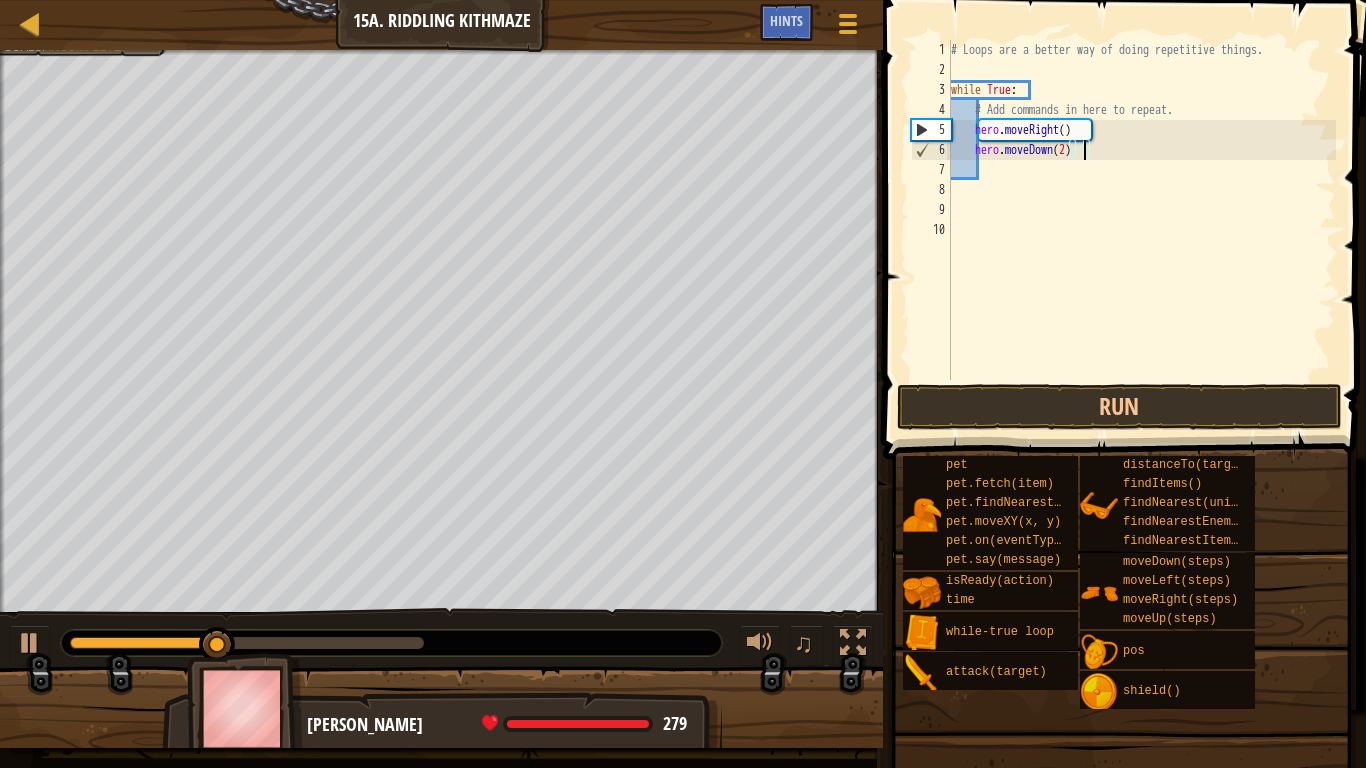 click on "# Loops are a better way of doing repetitive things. while   True :      # Add commands in here to repeat.      hero . moveRight ( )      hero . moveDown ( 2 )" at bounding box center [1141, 230] 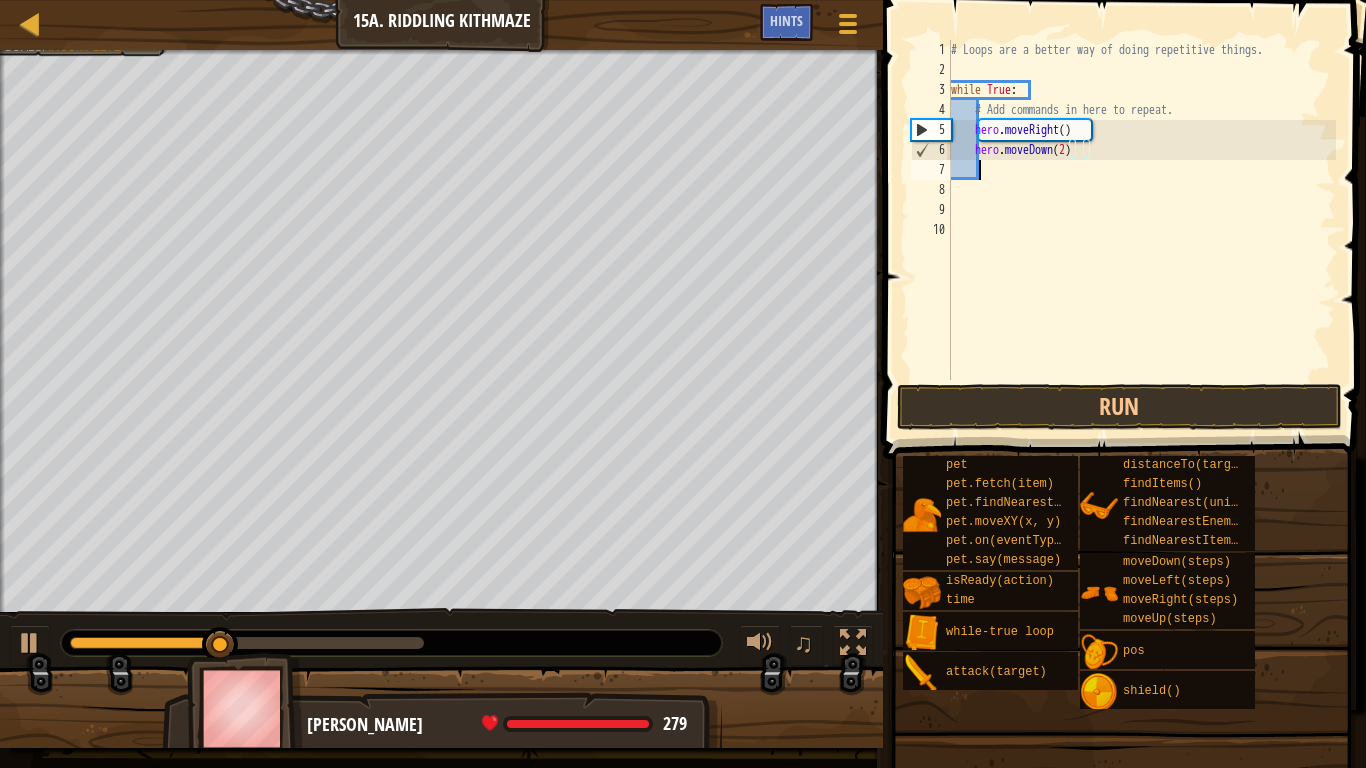 scroll, scrollTop: 9, scrollLeft: 3, axis: both 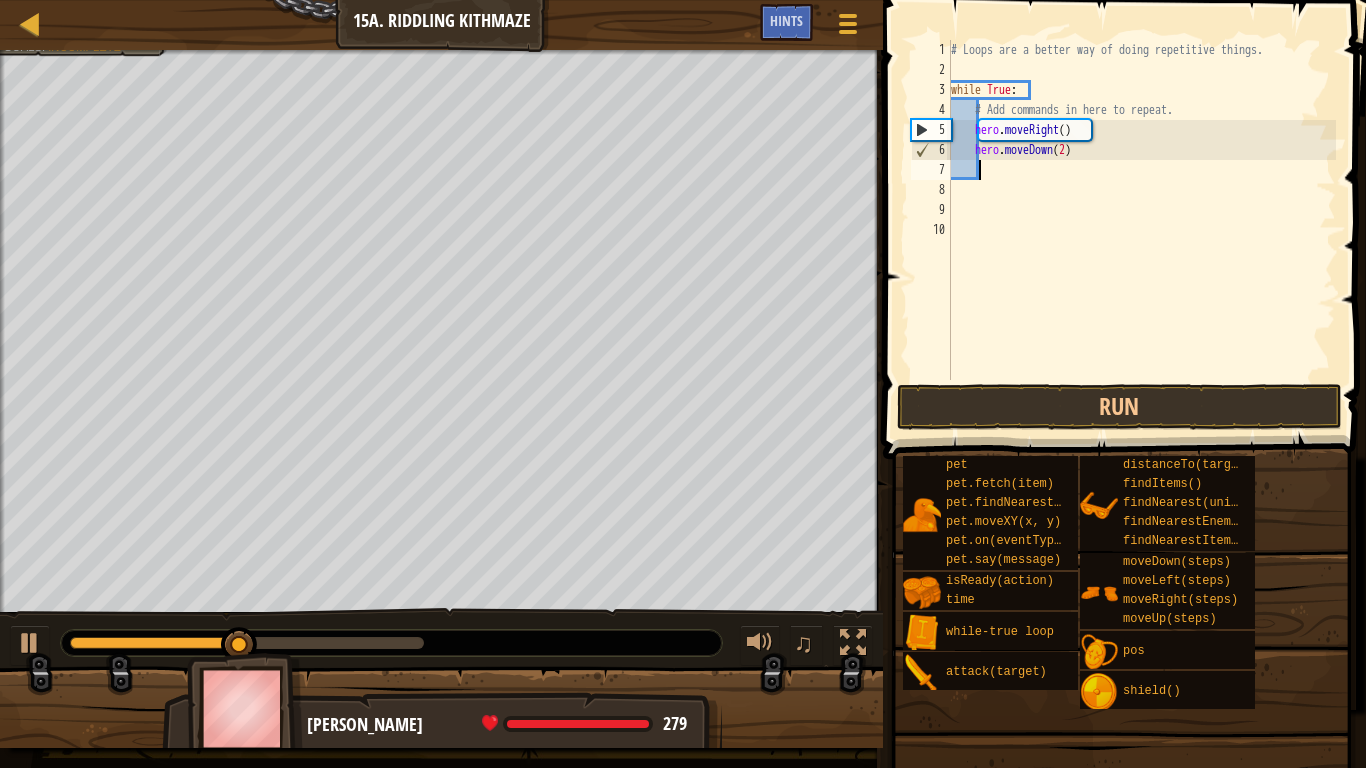 type on "h" 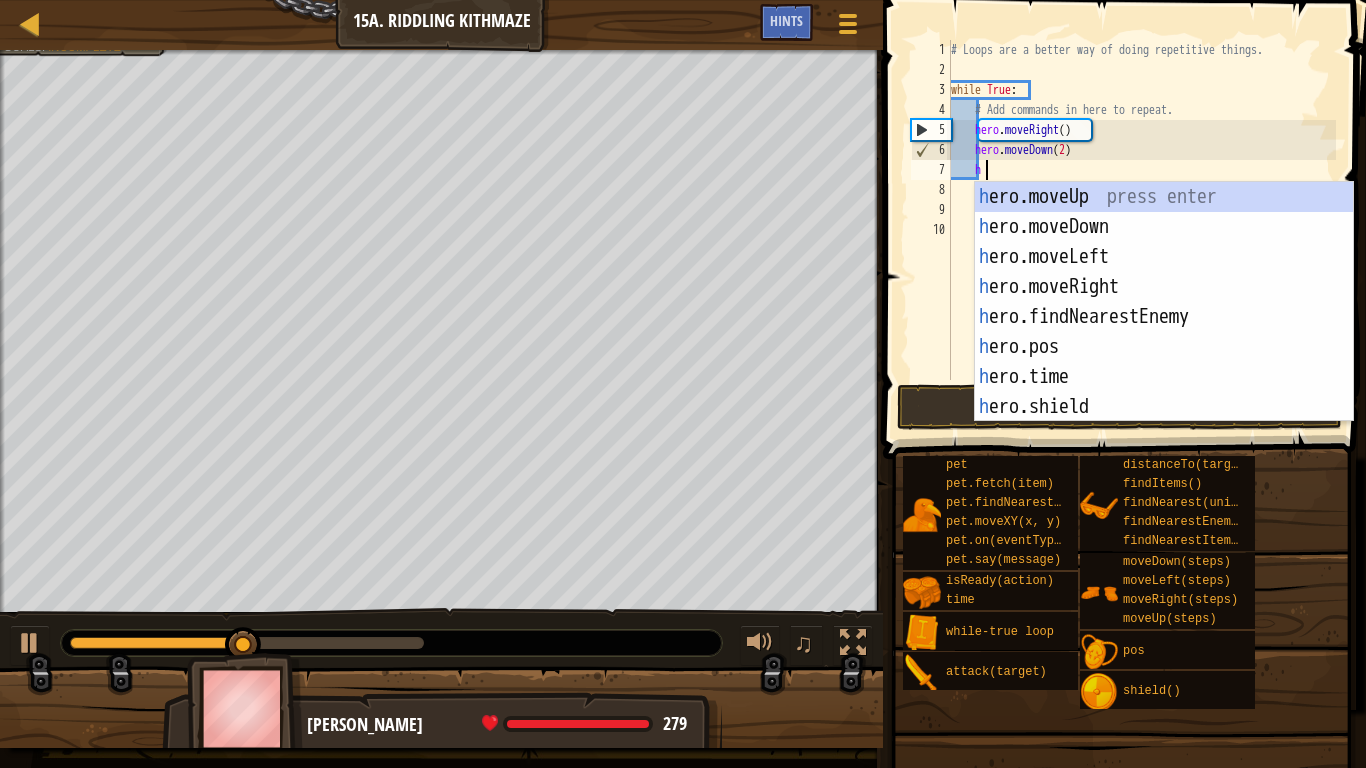 scroll, scrollTop: 9, scrollLeft: 4, axis: both 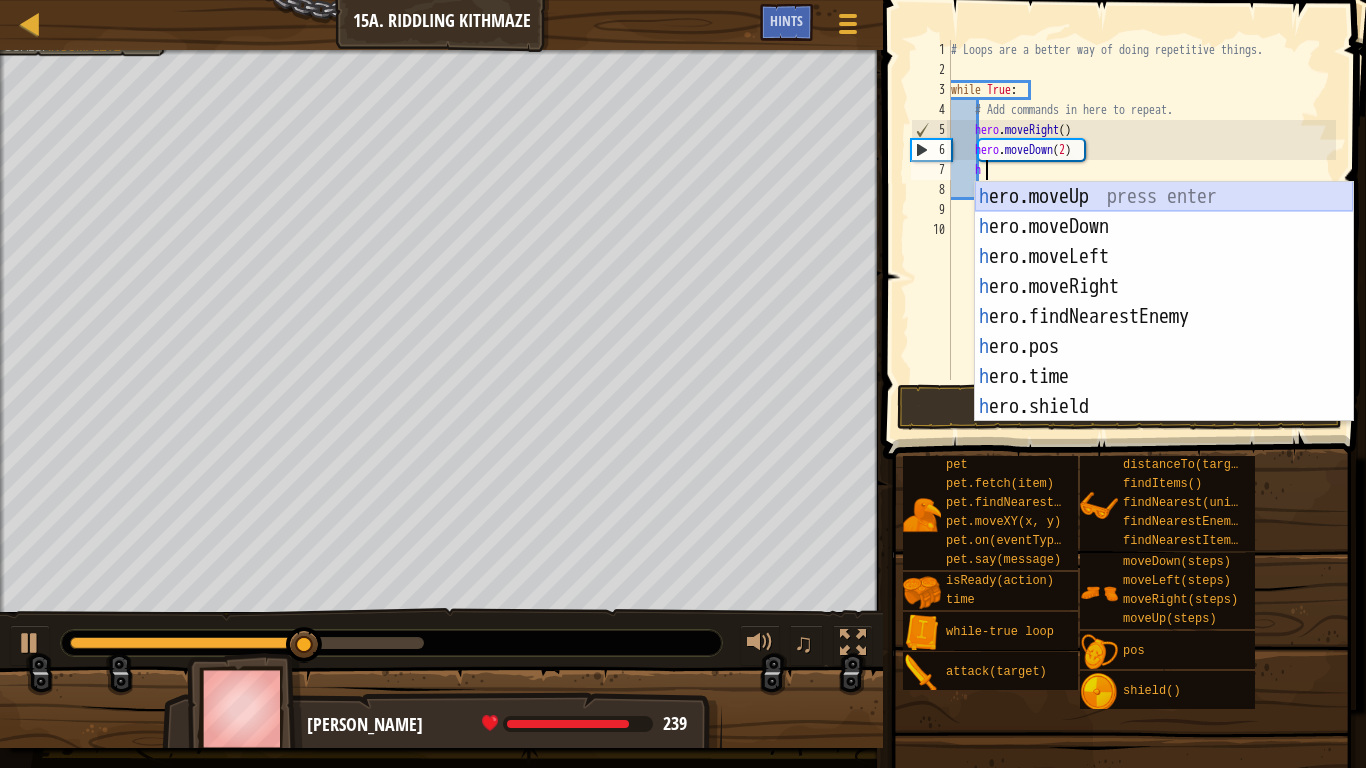 click on "h ero.moveUp press enter h ero.moveDown press enter h ero.moveLeft press enter h ero.moveRight press enter h ero.findNearestEnemy press enter h ero.pos press enter h ero.time press enter h ero.shield press enter h ero.attack press enter" at bounding box center [1164, 332] 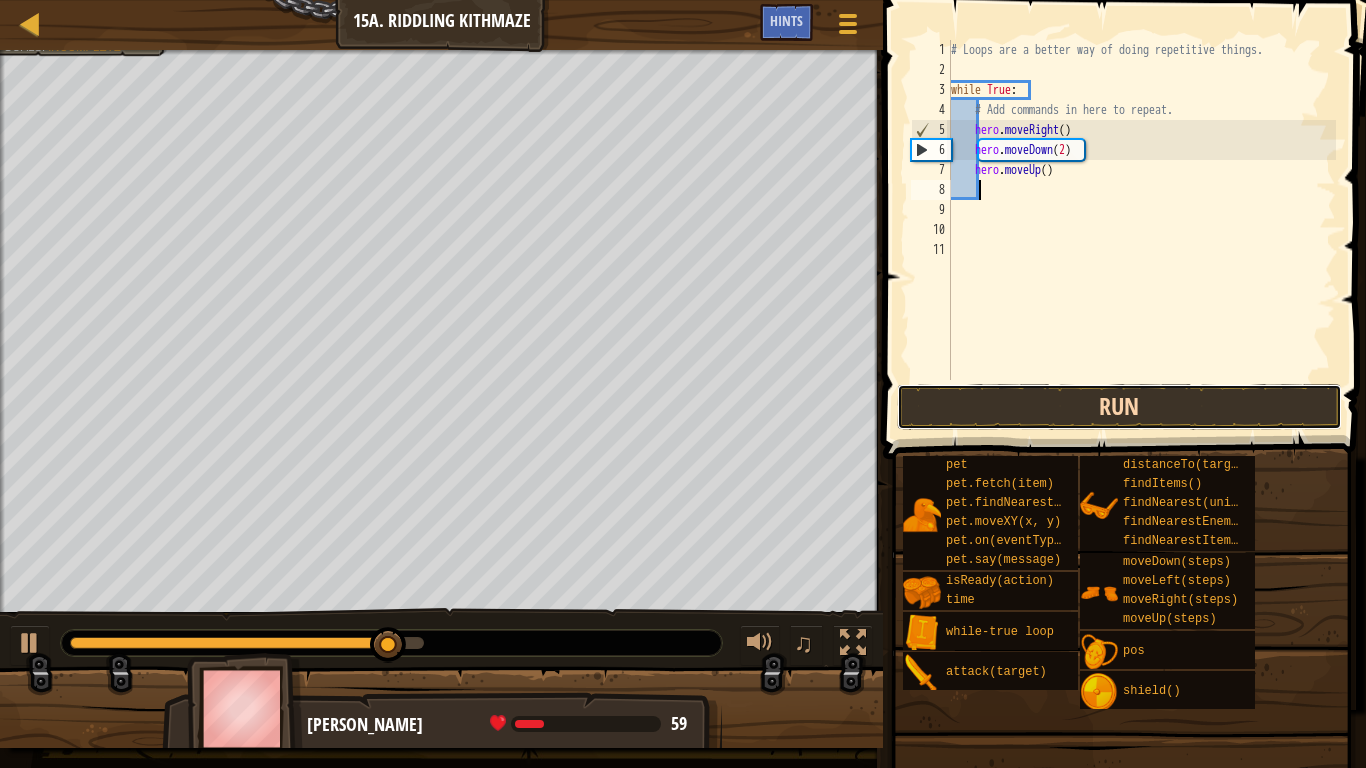 click on "Run" at bounding box center (1119, 407) 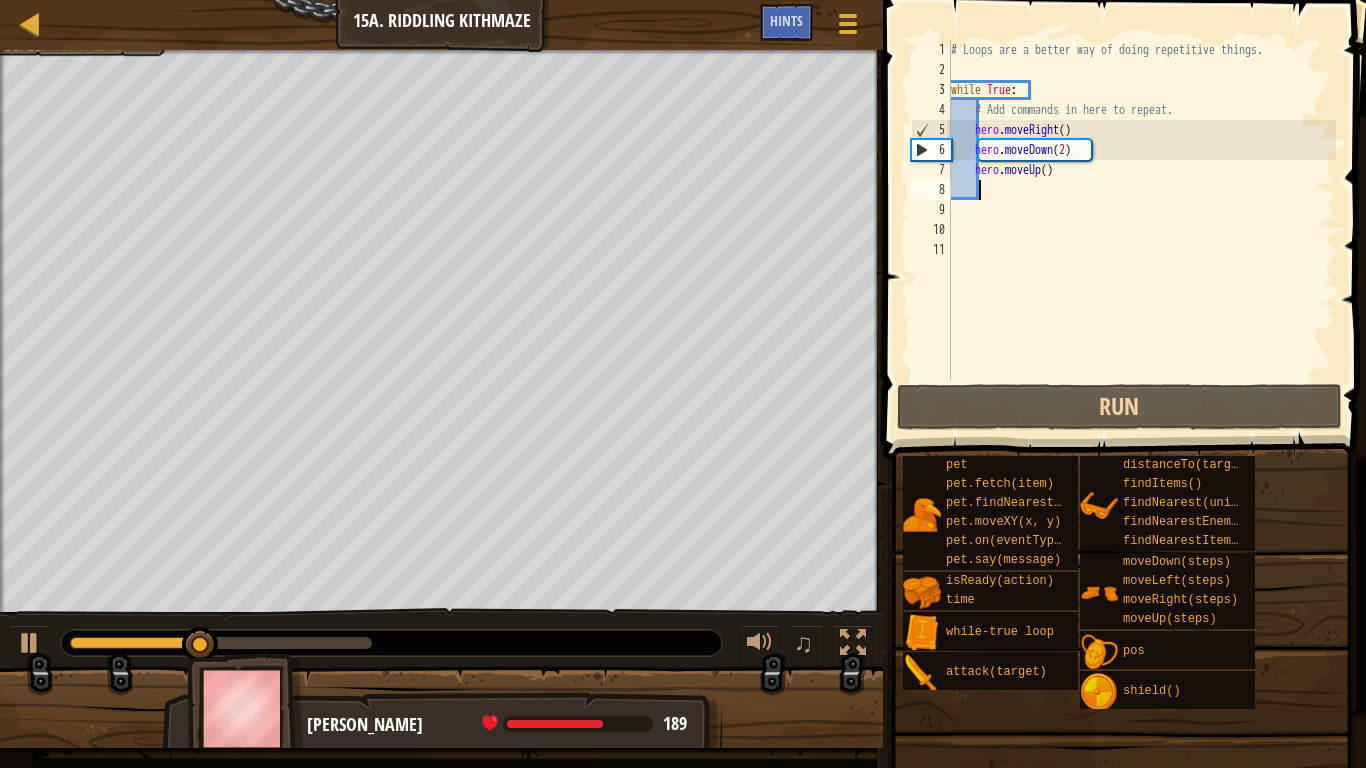 click on "# Loops are a better way of doing repetitive things. while   True :      # Add commands in here to repeat.      hero . moveRight ( )      hero . moveDown ( 2 )      hero . moveUp ( )" at bounding box center [1141, 230] 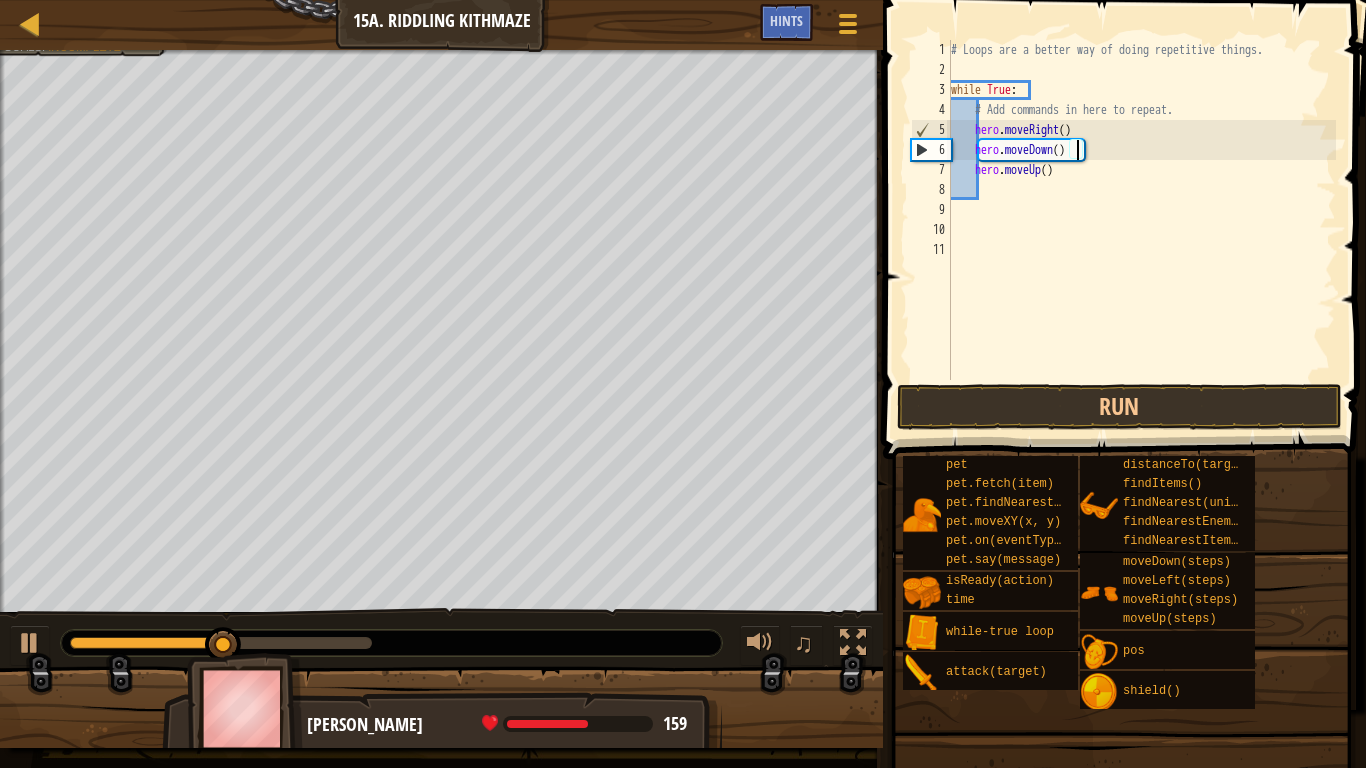 scroll, scrollTop: 9, scrollLeft: 19, axis: both 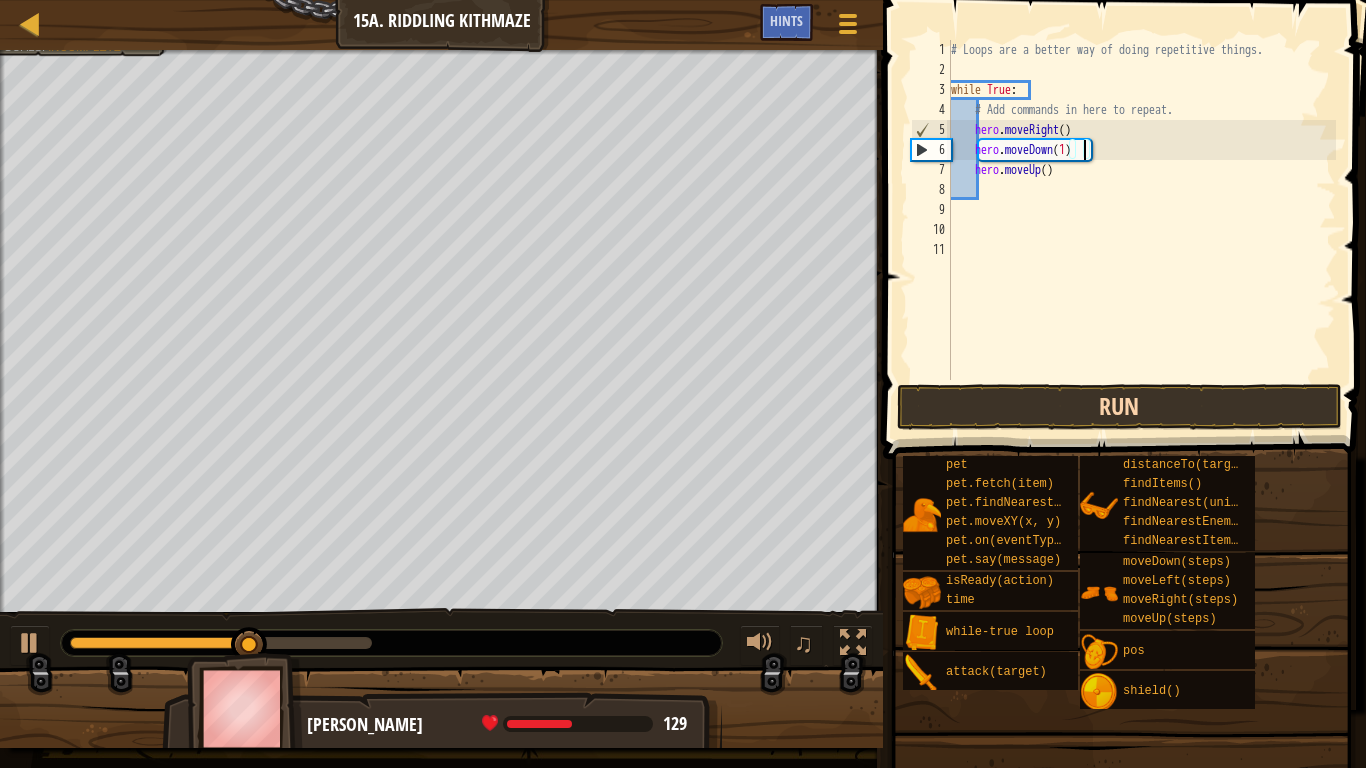type on "hero.moveDown(1)" 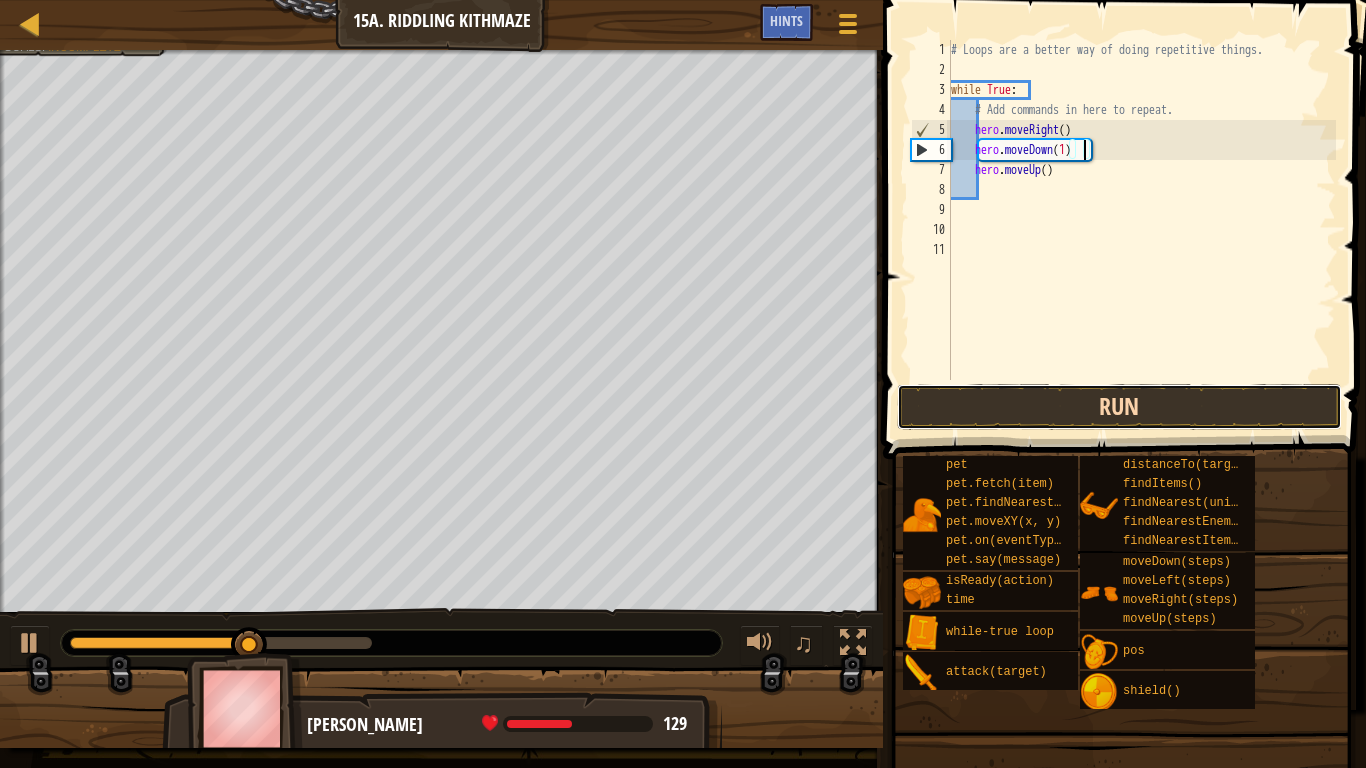 click on "Run" at bounding box center [1119, 407] 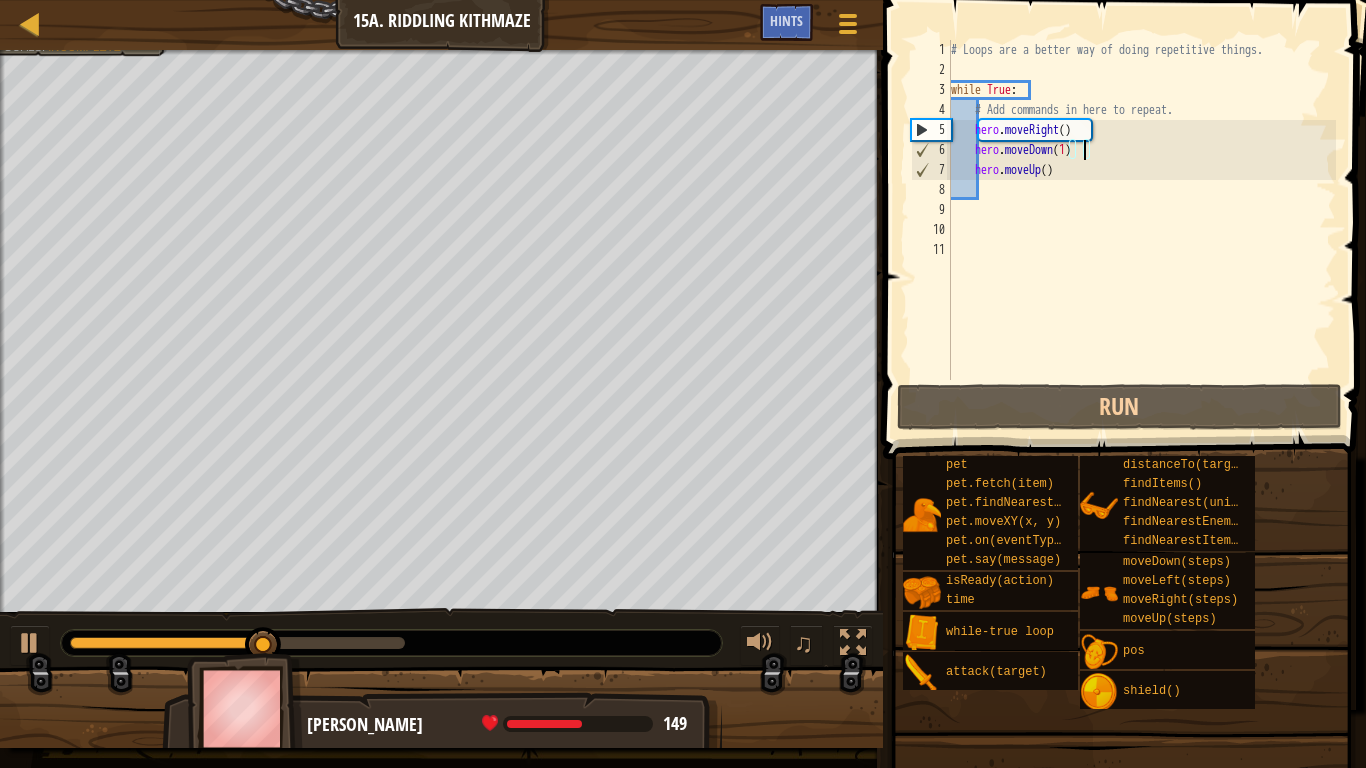 click on "# Loops are a better way of doing repetitive things. while   True :      # Add commands in here to repeat.      hero . moveRight ( )      hero . moveDown ( 1 )      hero . moveUp ( )" at bounding box center [1141, 230] 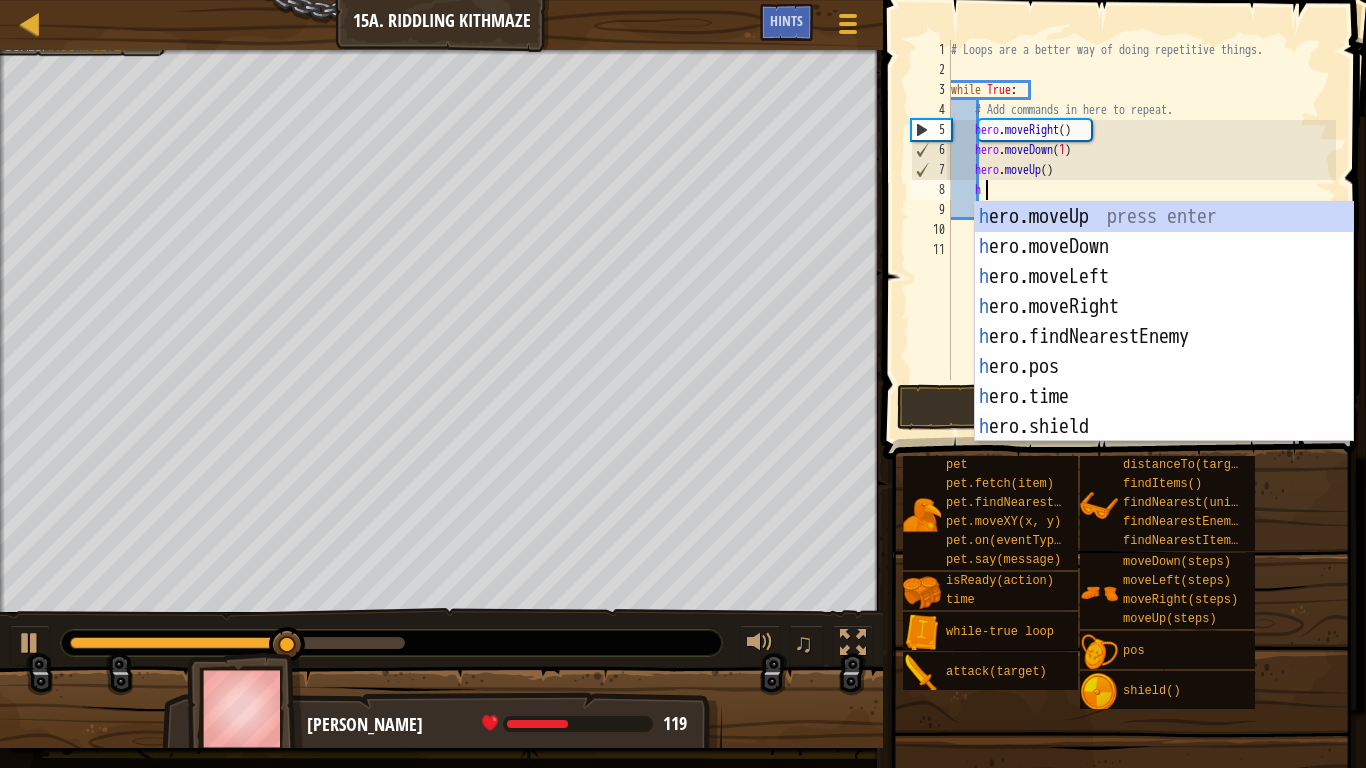 scroll, scrollTop: 9, scrollLeft: 4, axis: both 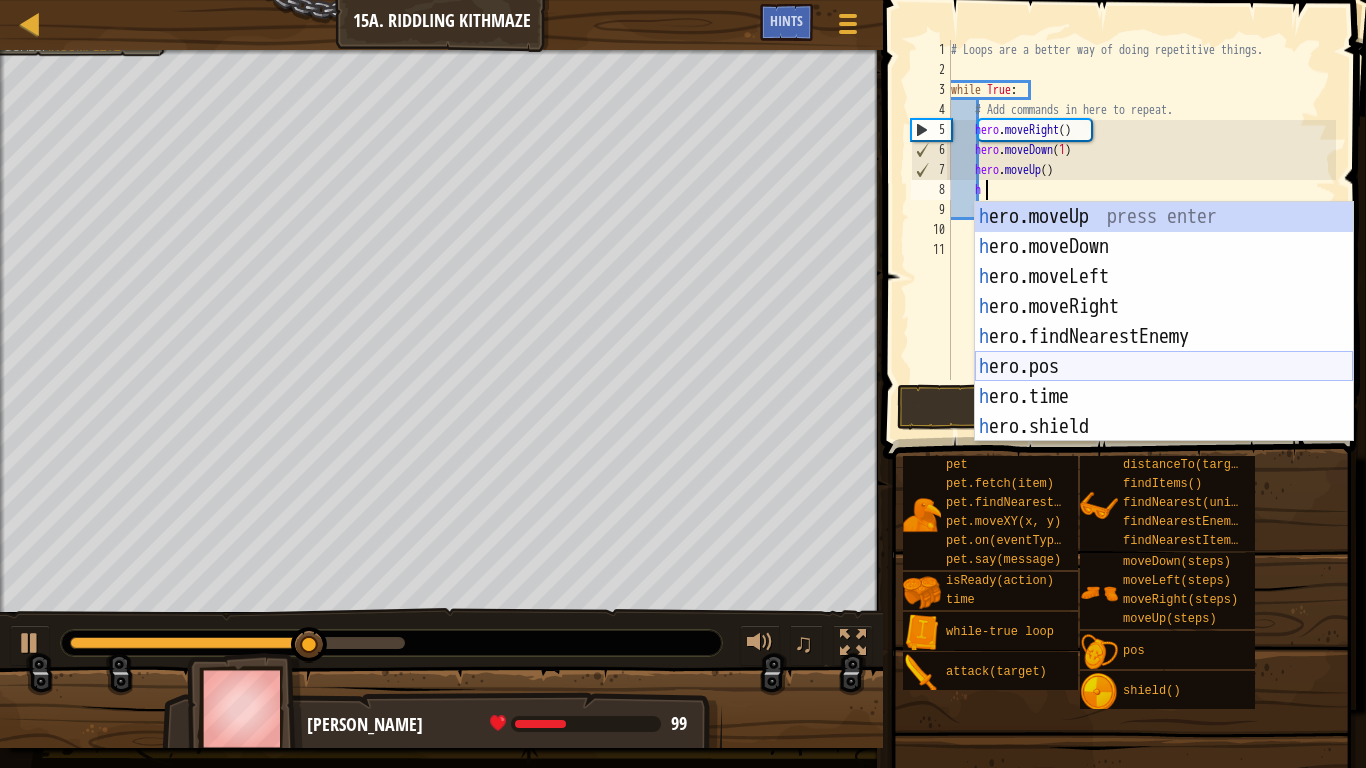 click on "h ero.moveUp press enter h ero.moveDown press enter h ero.moveLeft press enter h ero.moveRight press enter h ero.findNearestEnemy press enter h ero.pos press enter h ero.time press enter h ero.shield press enter h ero.attack press enter" at bounding box center [1164, 352] 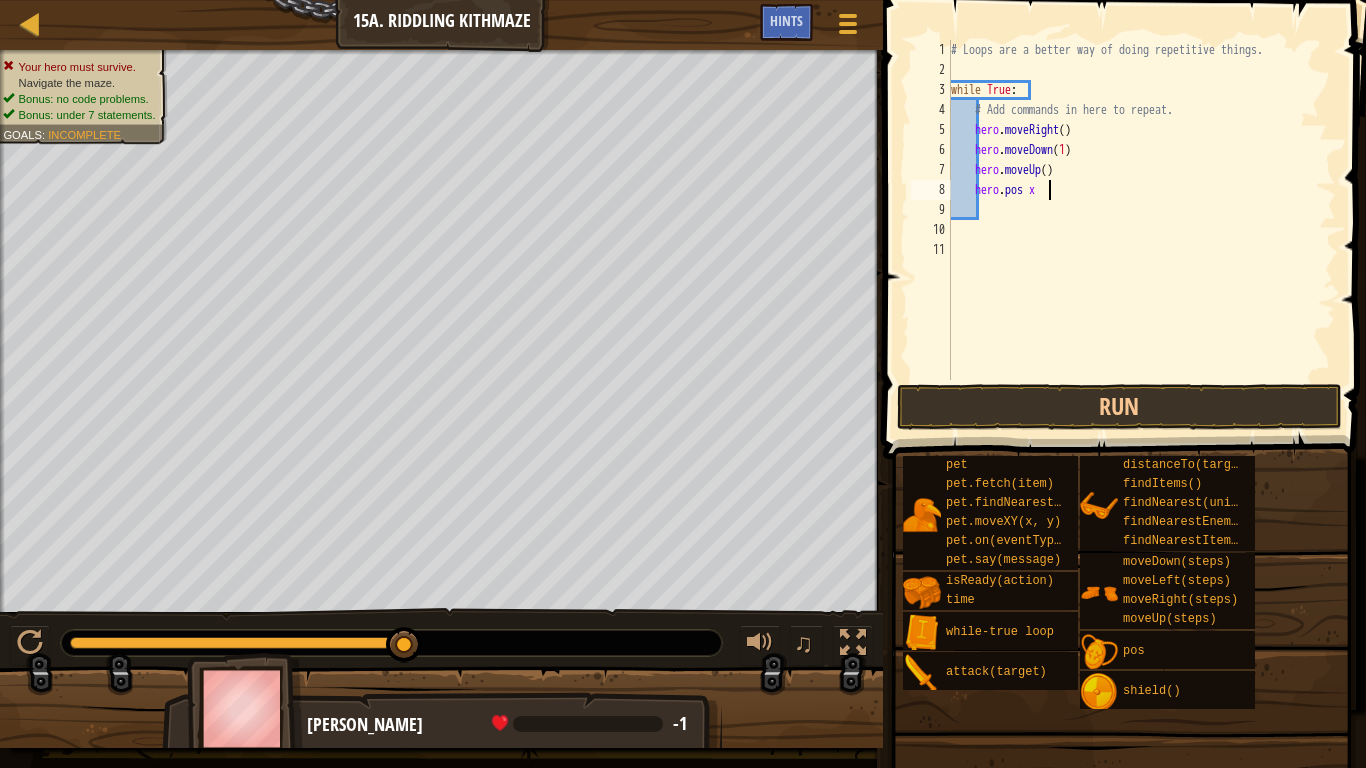 scroll, scrollTop: 9, scrollLeft: 13, axis: both 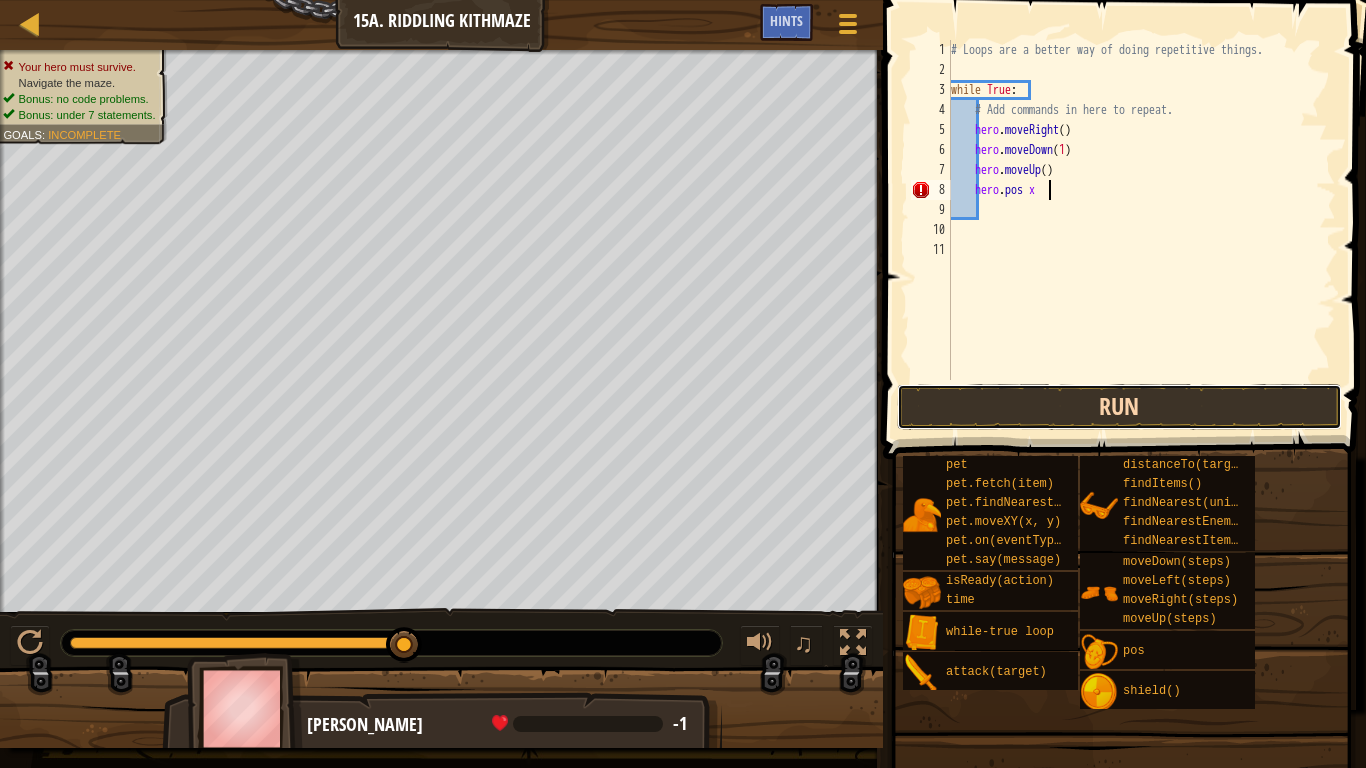 click on "Run" at bounding box center (1119, 407) 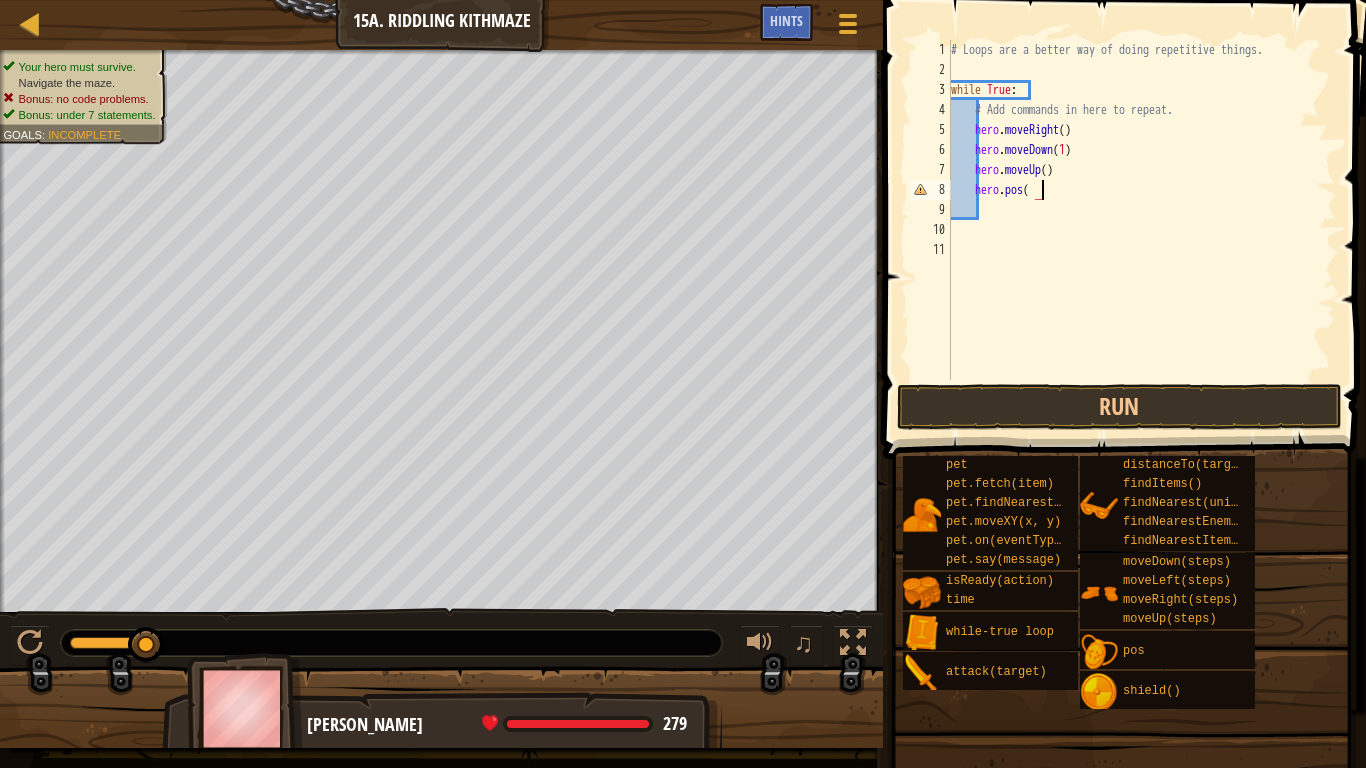 scroll, scrollTop: 9, scrollLeft: 13, axis: both 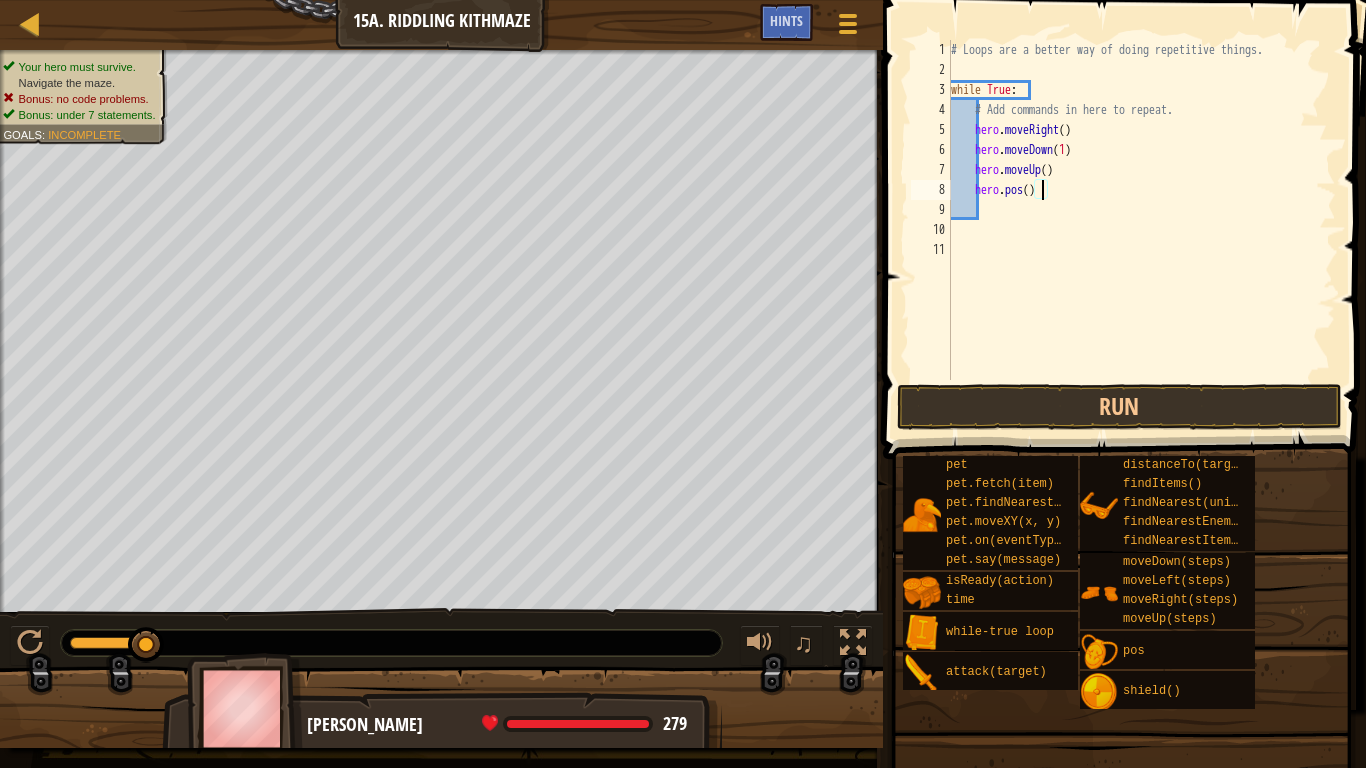 click on "# Loops are a better way of doing repetitive things. while   True :      # Add commands in here to repeat.      hero . moveRight ( )      hero . moveDown ( 1 )      hero . moveUp ( )      hero . pos ( )" at bounding box center (1141, 230) 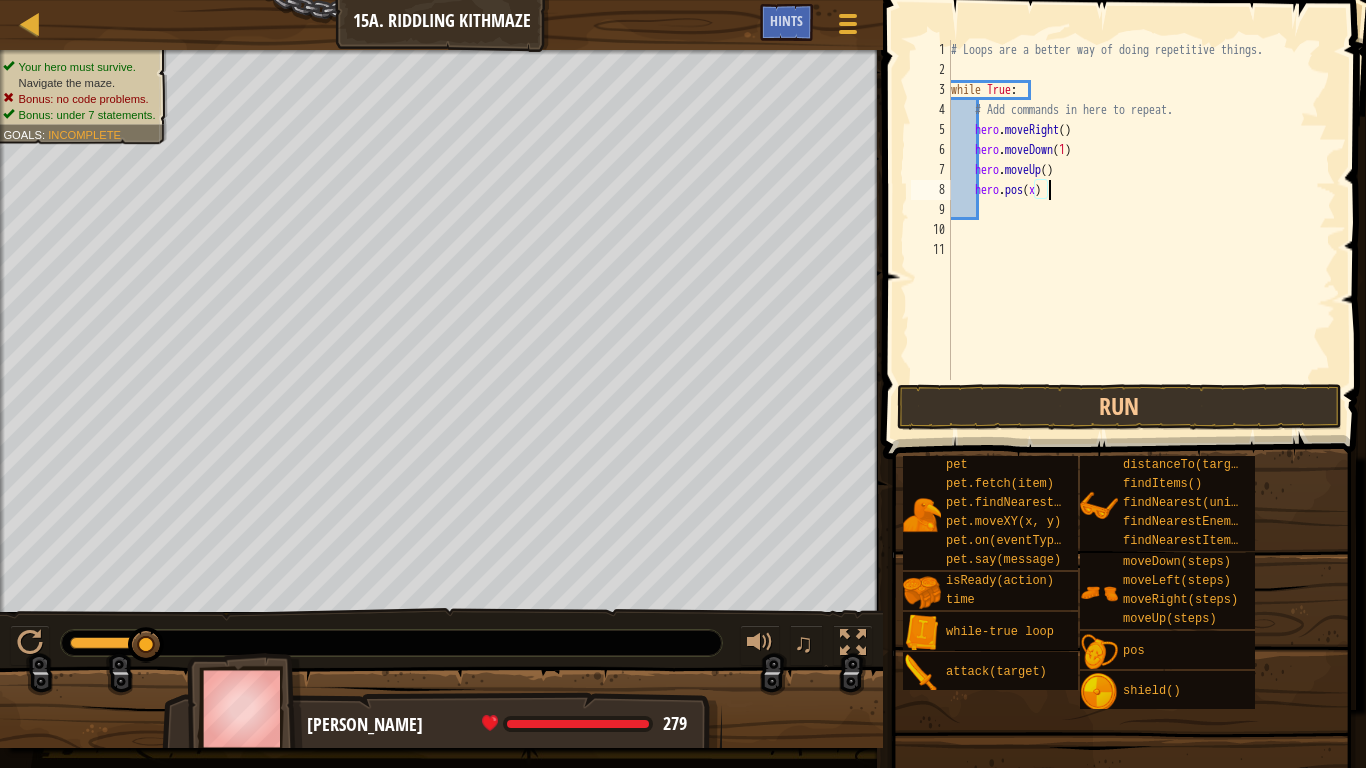 scroll, scrollTop: 9, scrollLeft: 14, axis: both 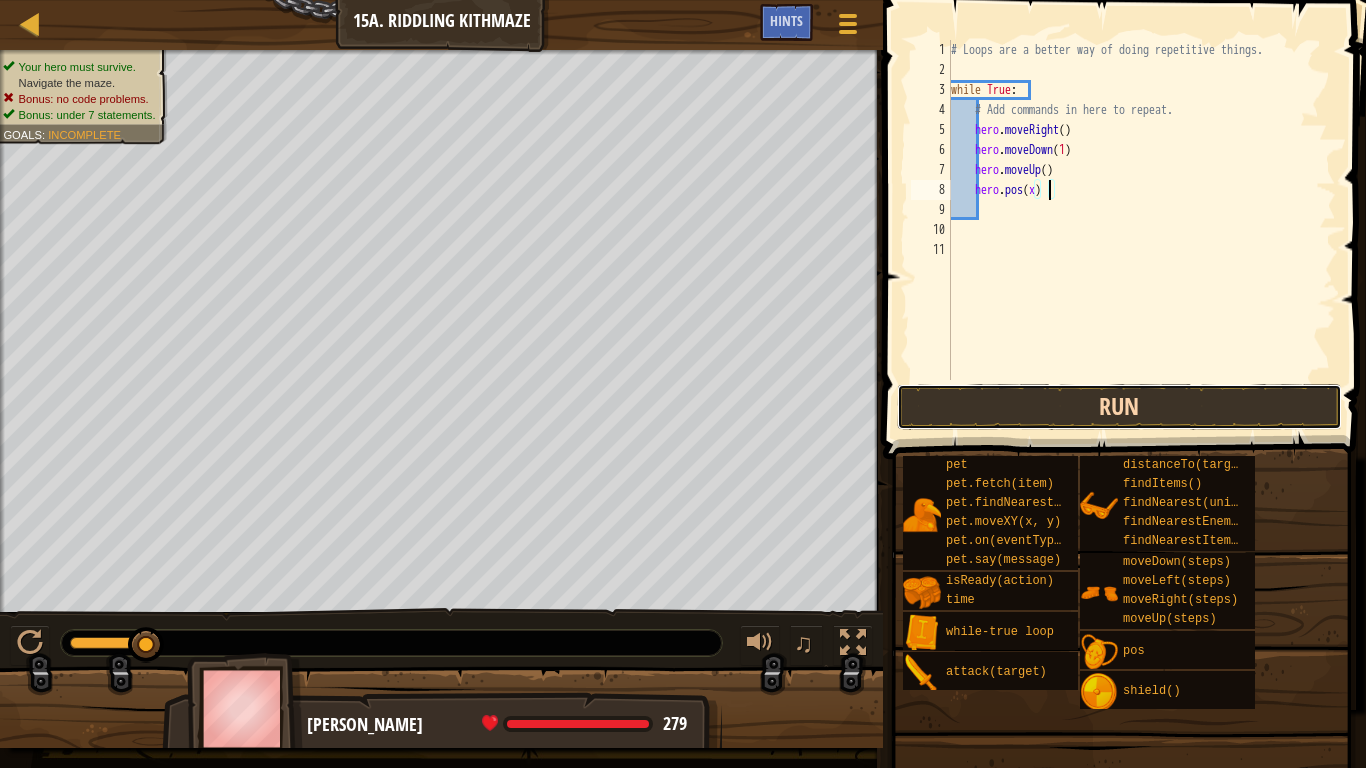 click on "Run" at bounding box center (1119, 407) 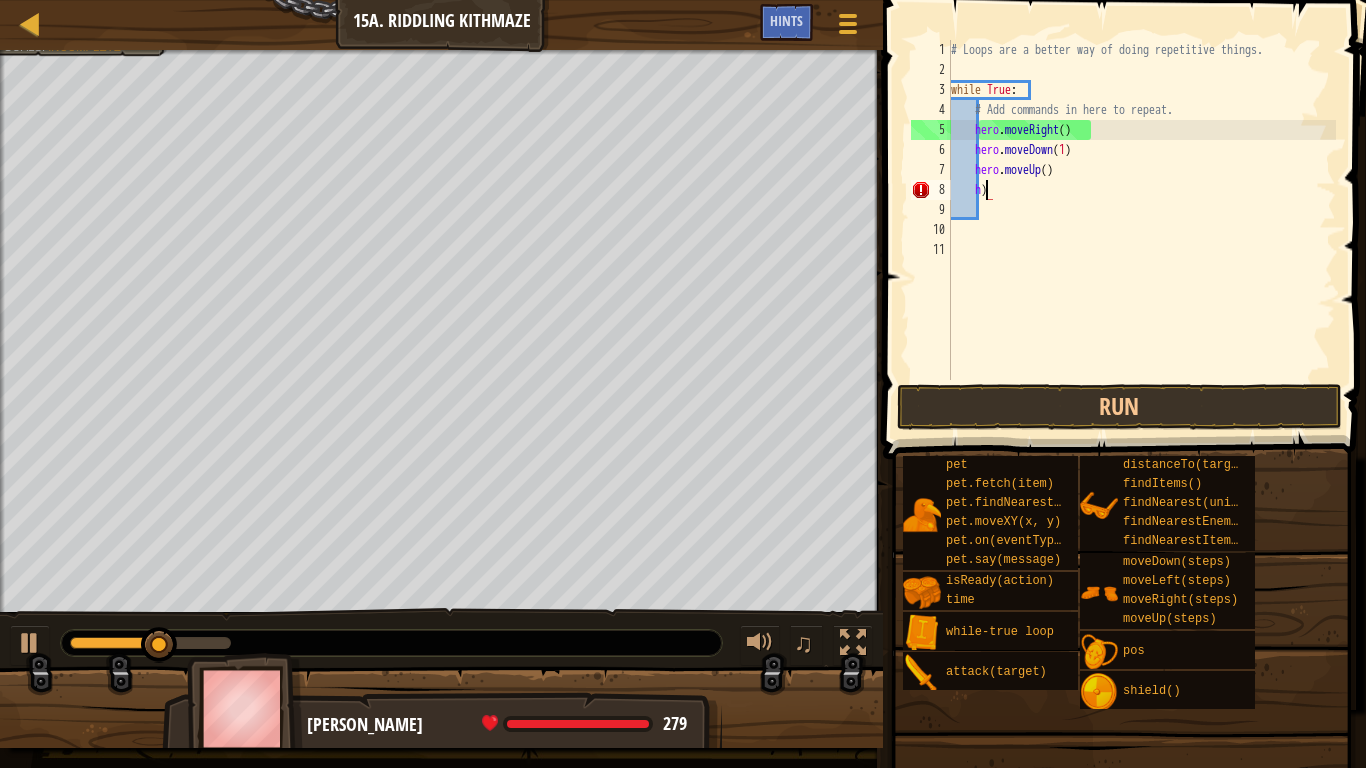 type on ")" 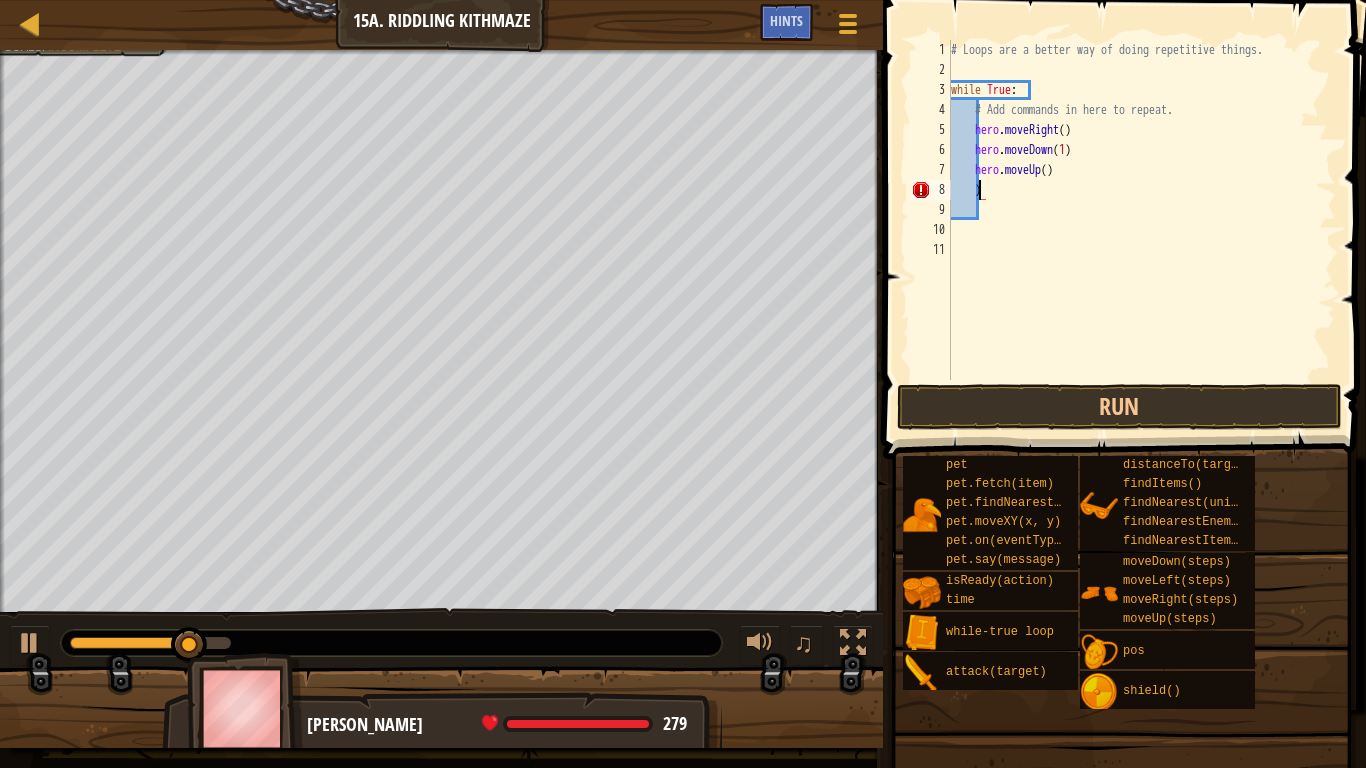 click on "# Loops are a better way of doing repetitive things. while   True :      # Add commands in here to repeat.      hero . moveRight ( )      hero . moveDown ( 1 )      hero . moveUp ( )      )" at bounding box center [1141, 230] 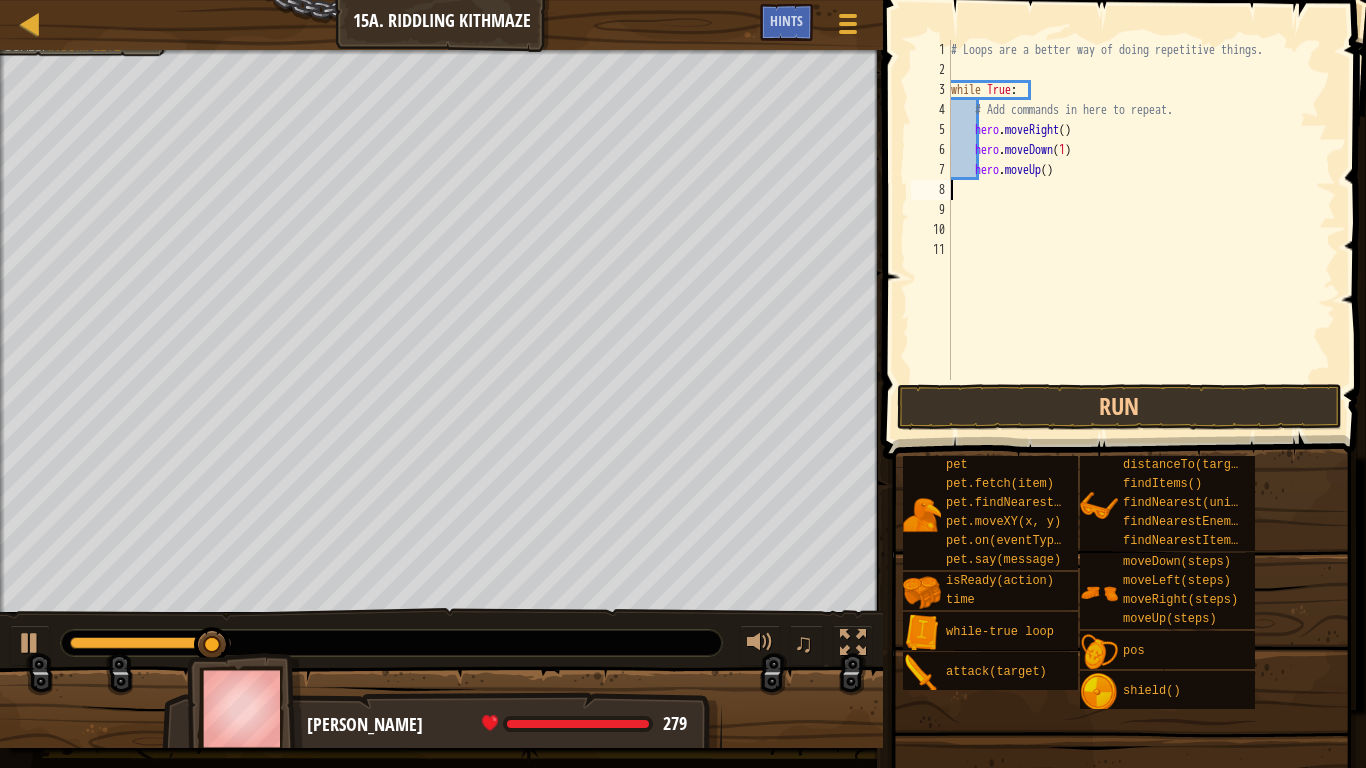 scroll, scrollTop: 9, scrollLeft: 0, axis: vertical 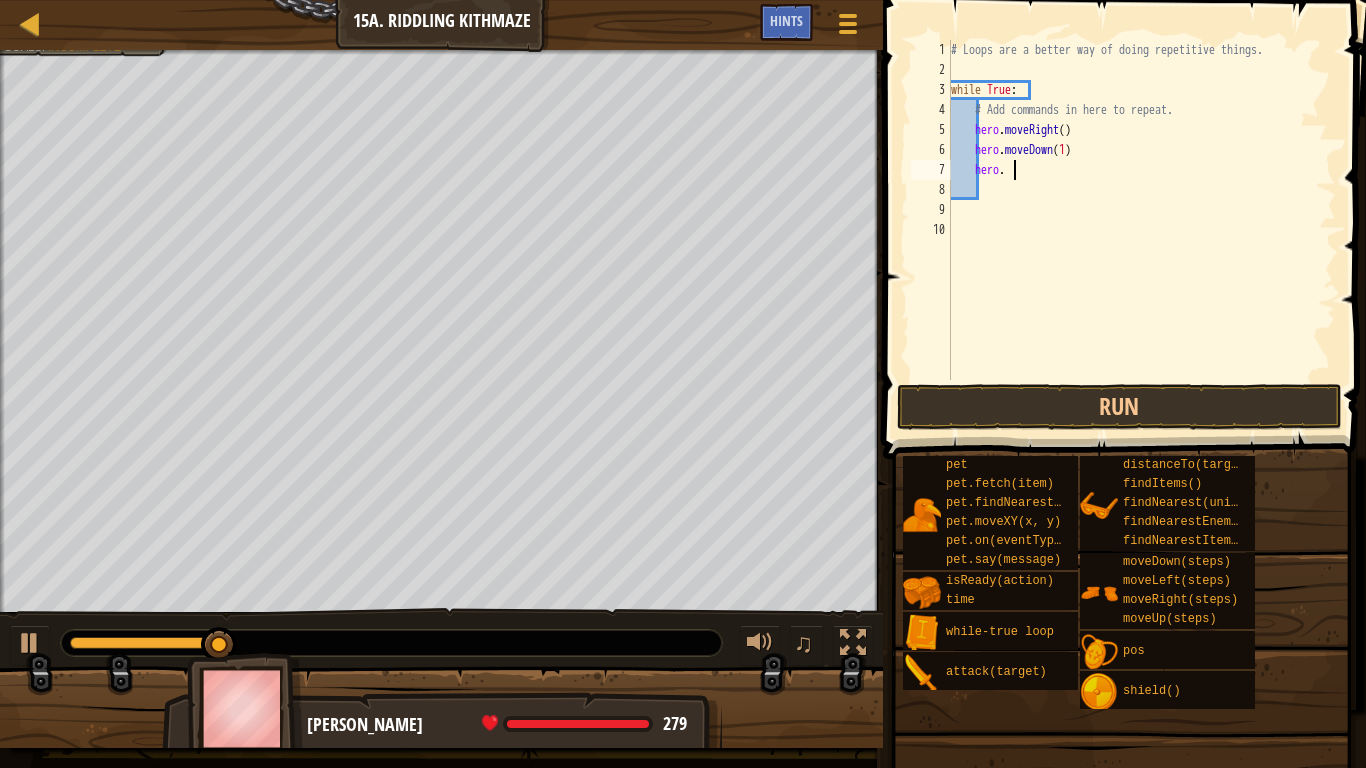 type on "h" 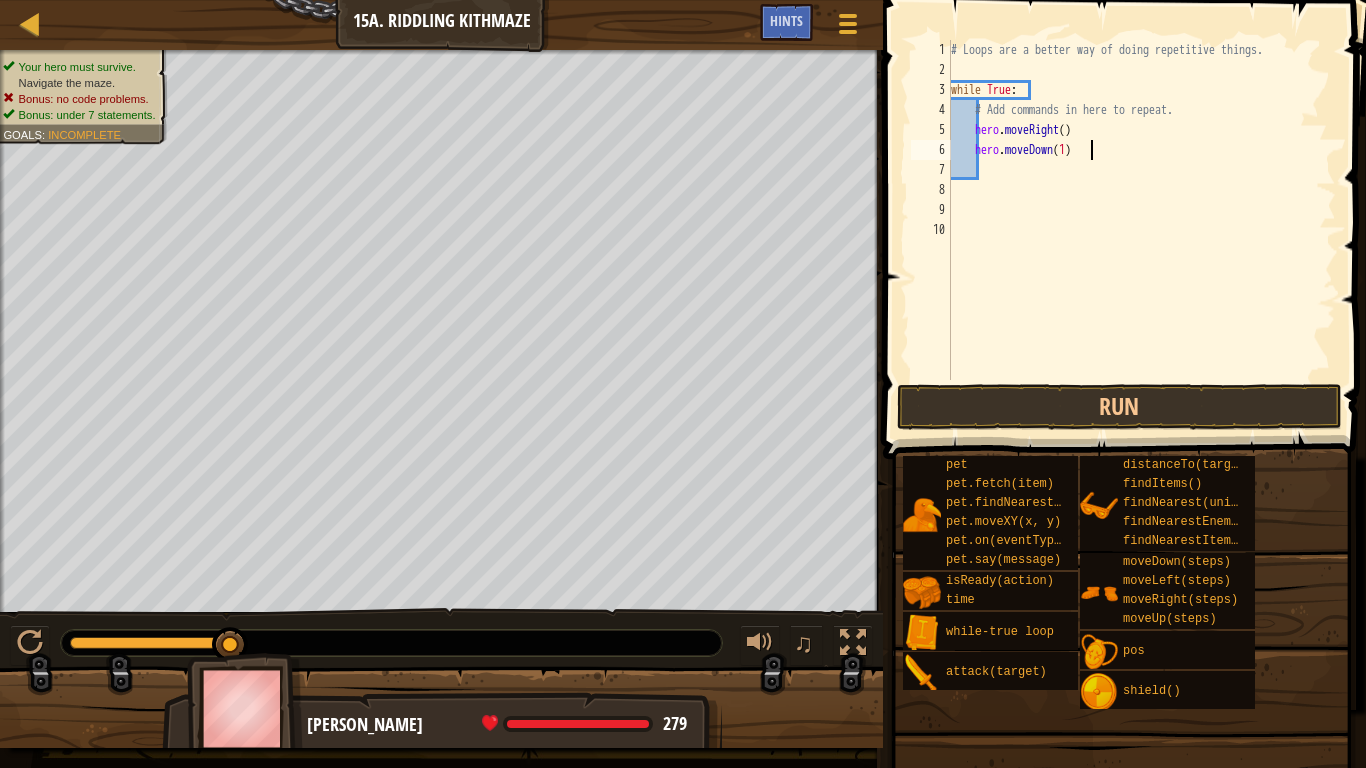 click on "# Loops are a better way of doing repetitive things. while   True :      # Add commands in here to repeat.      hero . moveRight ( )      hero . moveDown ( 1 )" at bounding box center (1141, 230) 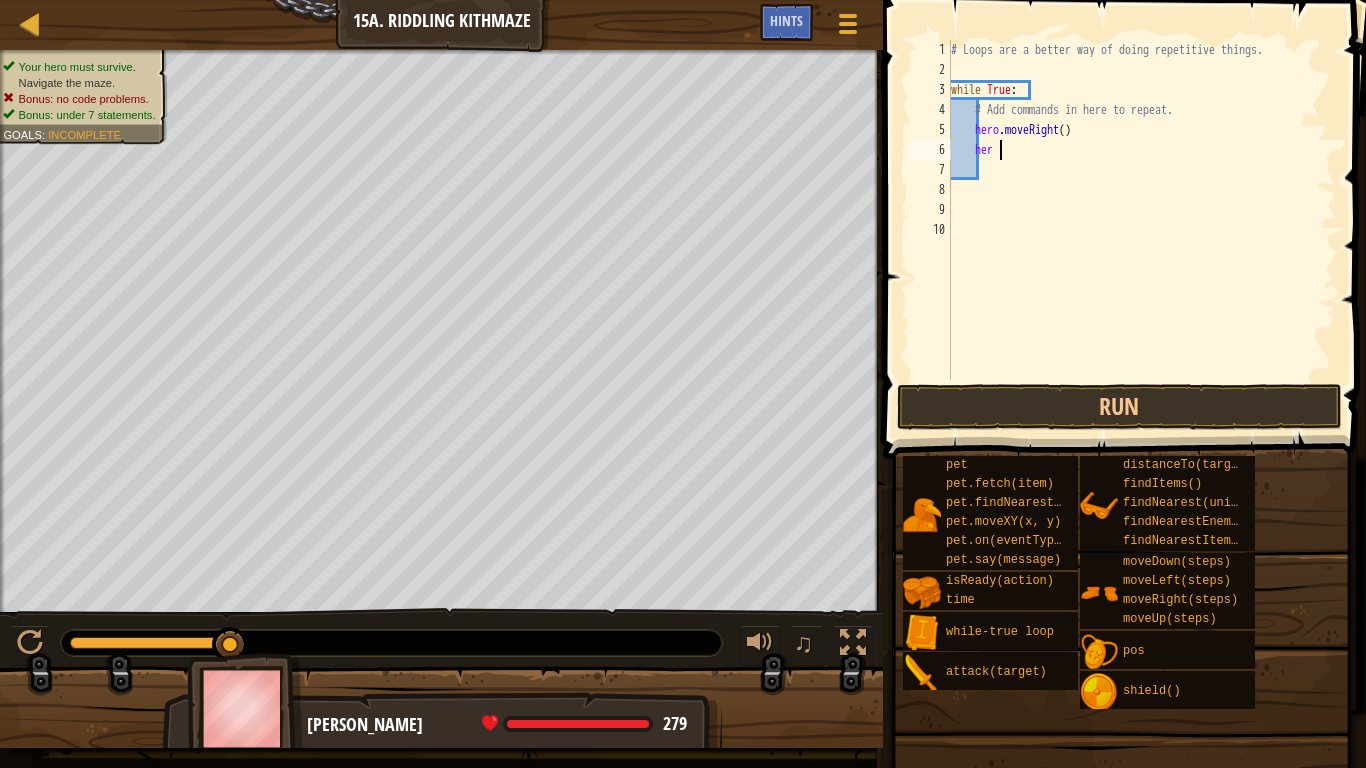 type on "h" 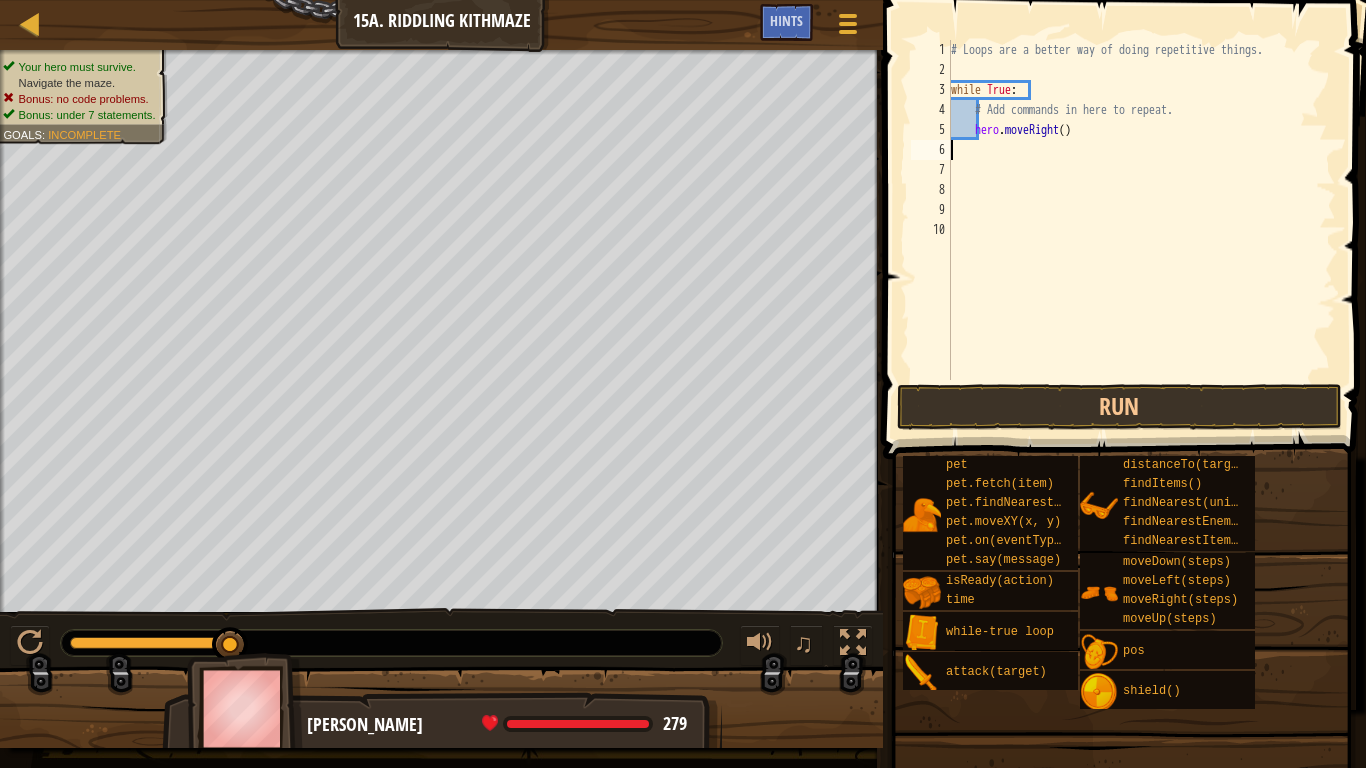 click on "# Loops are a better way of doing repetitive things. while   True :      # Add commands in here to repeat.      hero . moveRight ( )" at bounding box center (1141, 230) 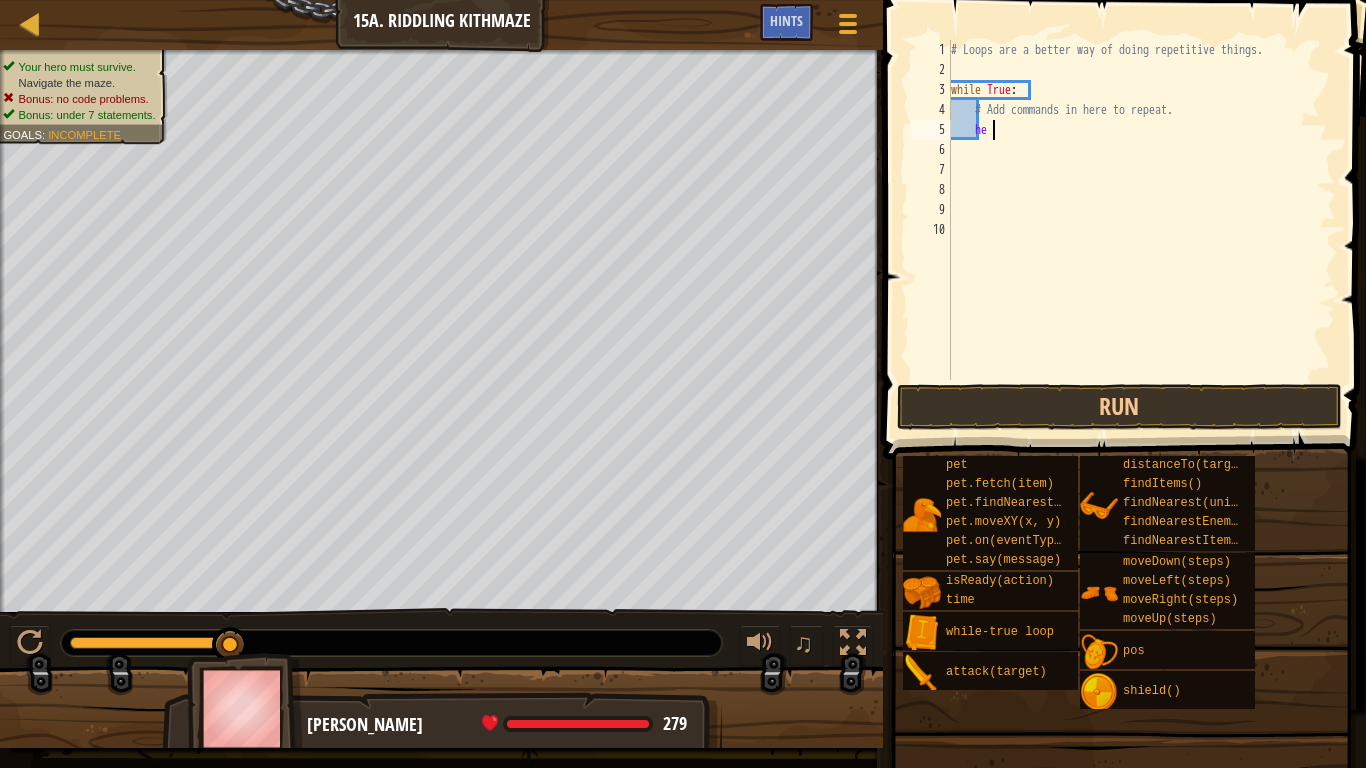 scroll, scrollTop: 9, scrollLeft: 3, axis: both 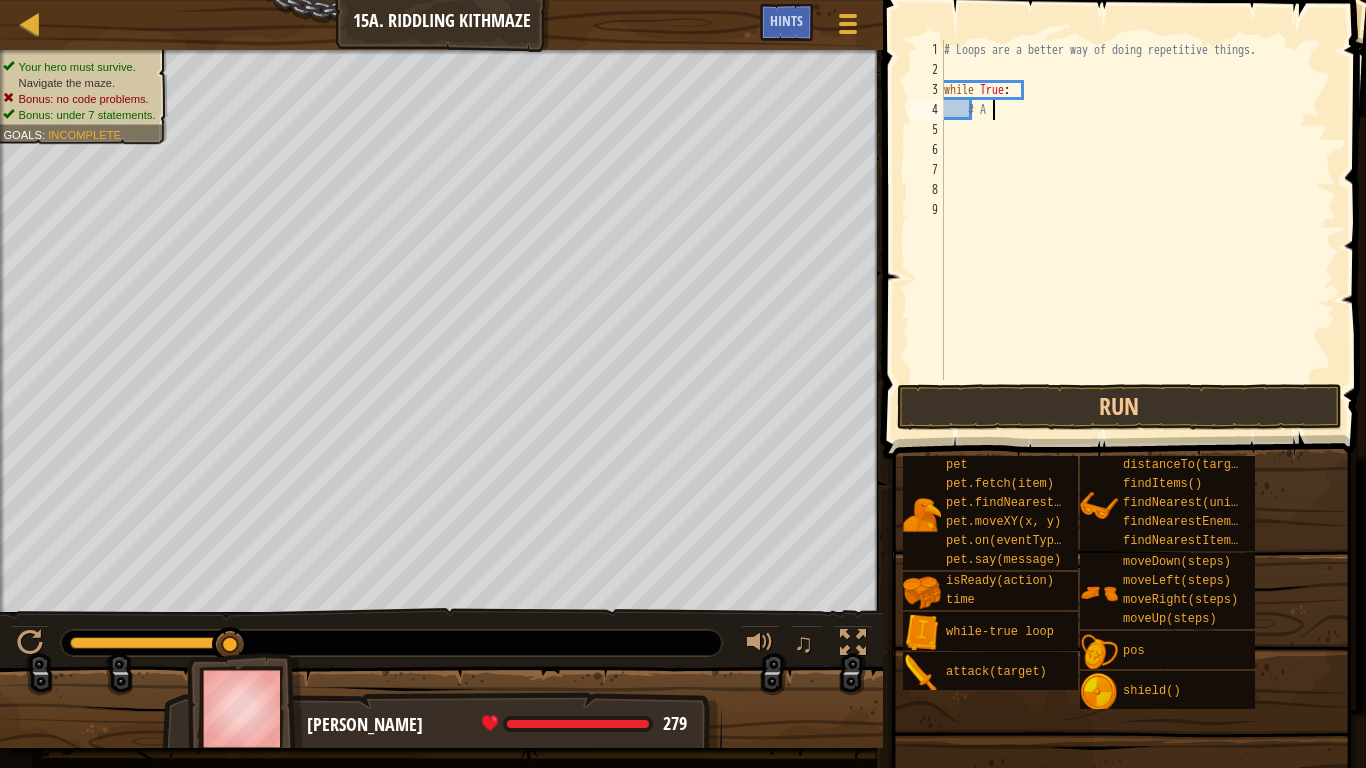 type on "#" 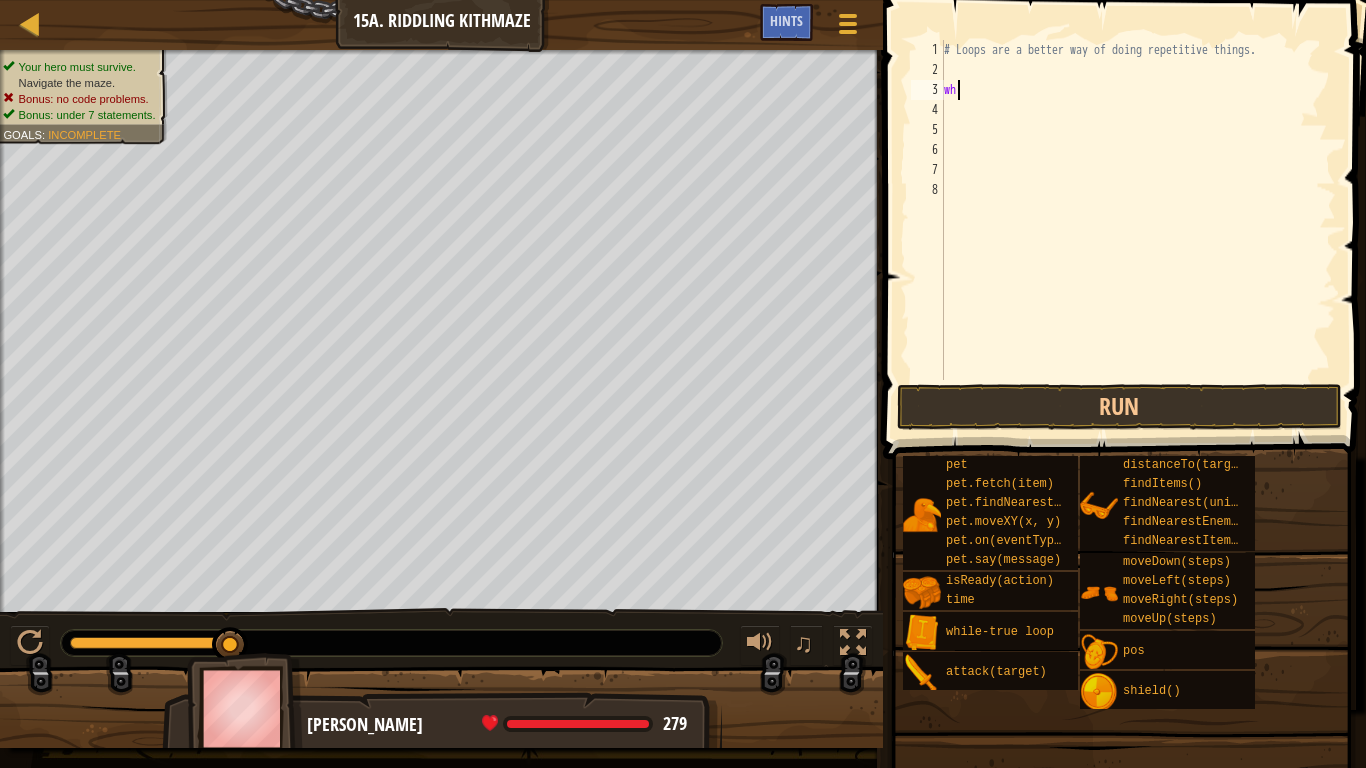 type on "w" 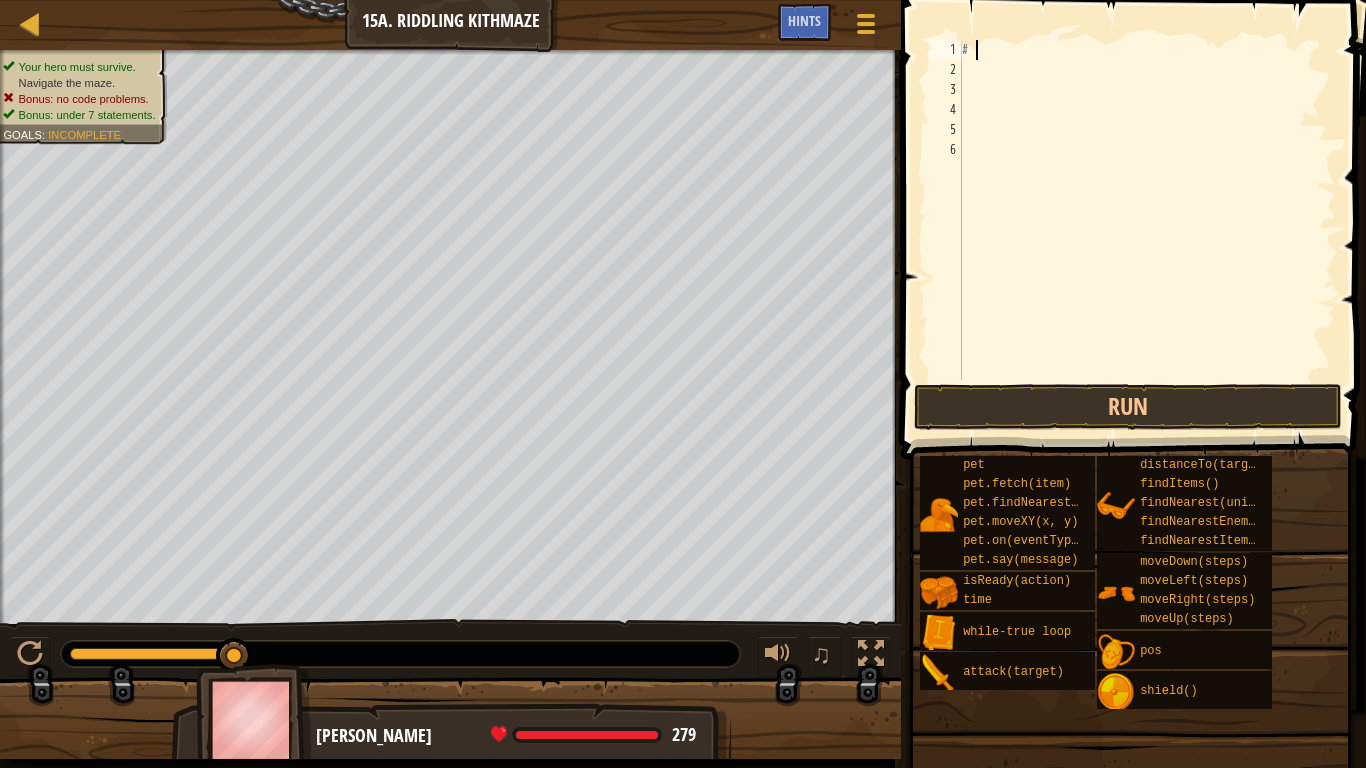 type on "#" 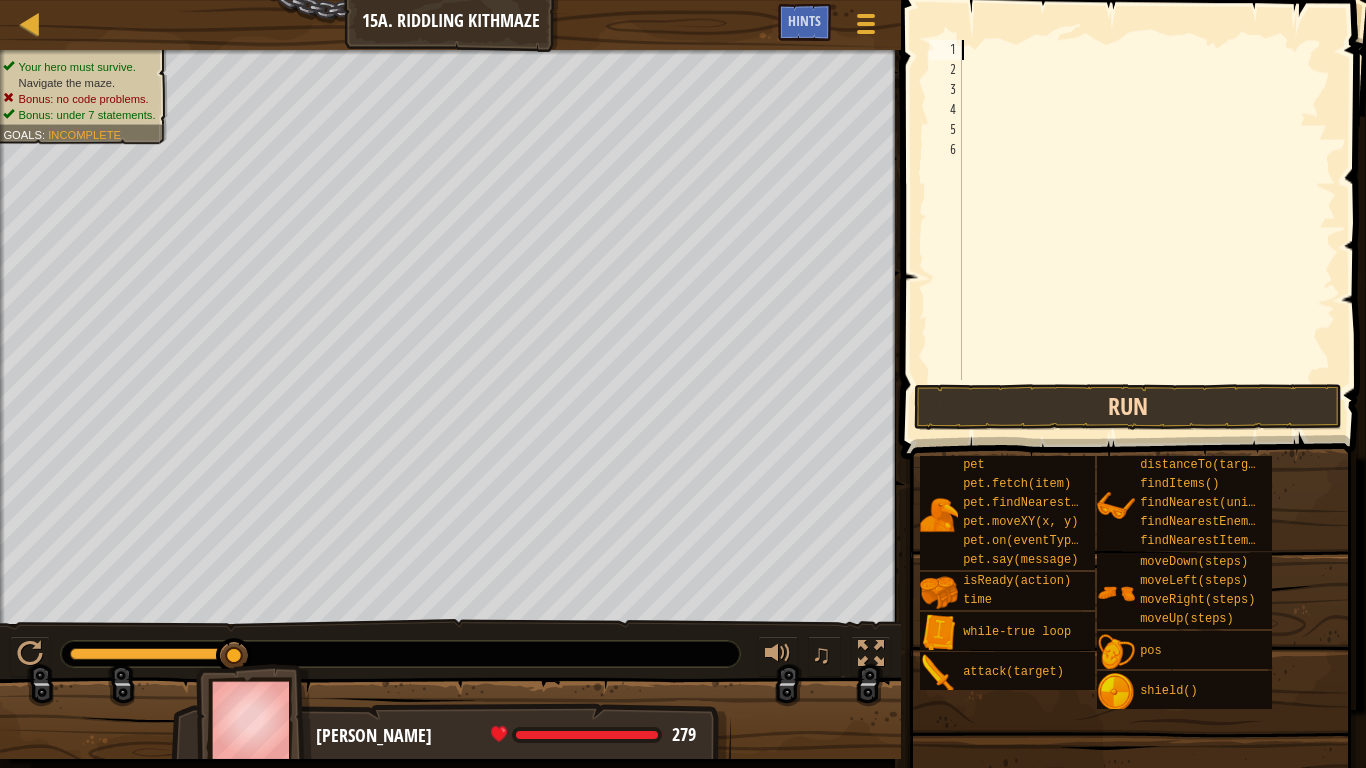 type 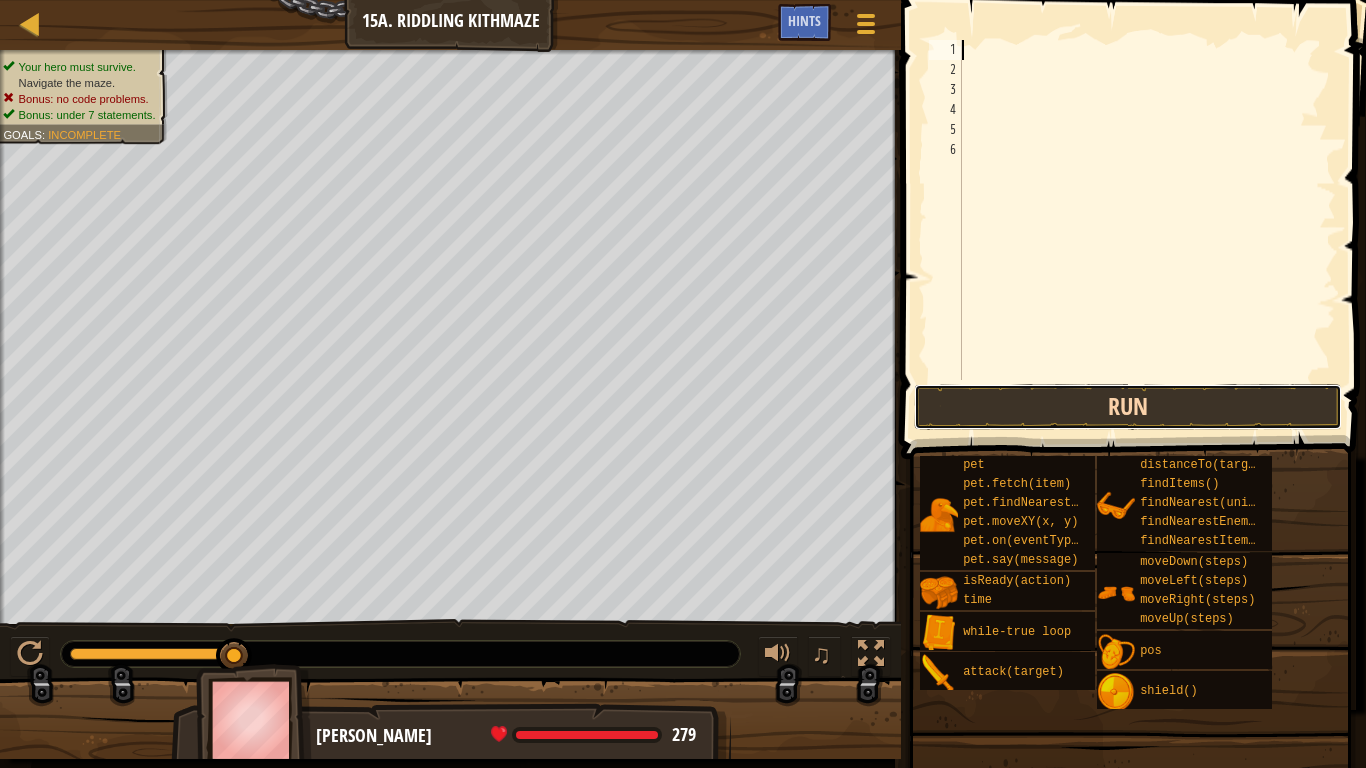 click on "Run" at bounding box center (1128, 407) 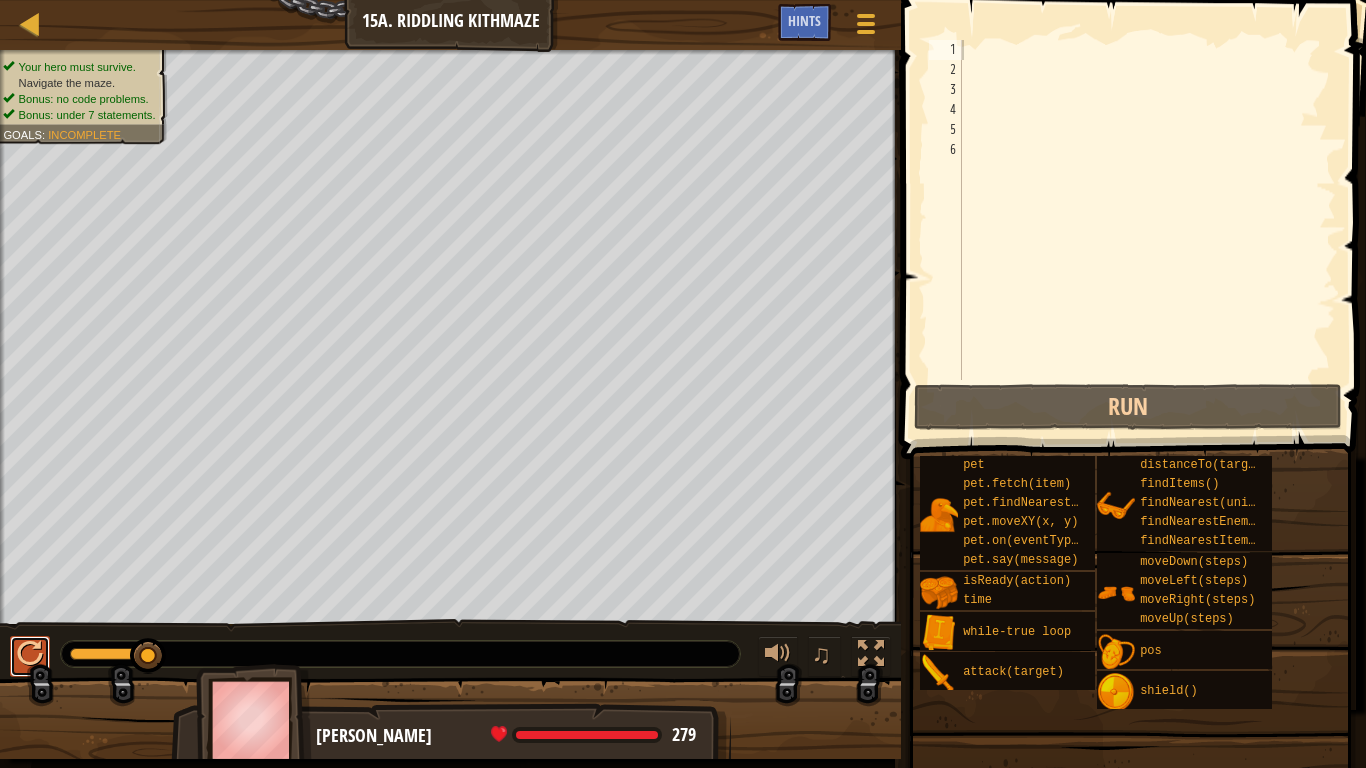 click at bounding box center [30, 654] 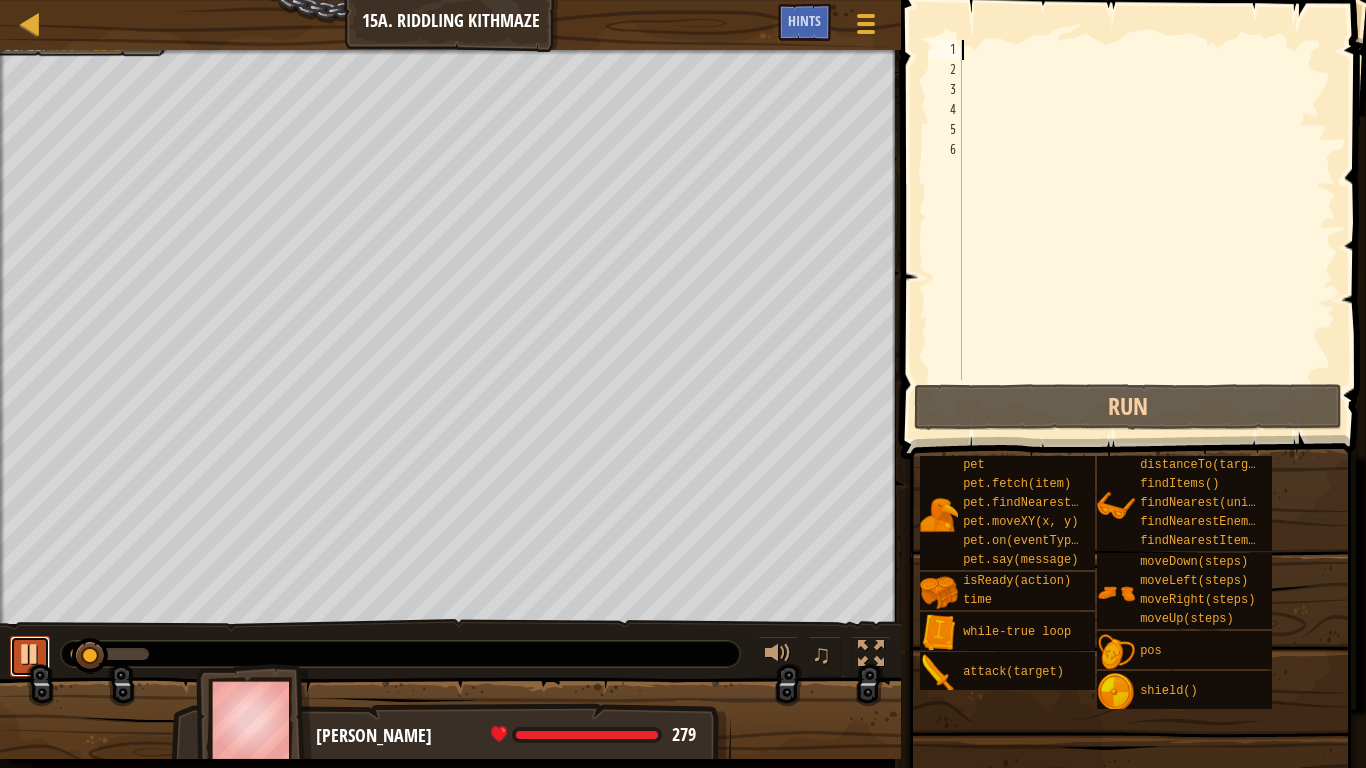 click at bounding box center (30, 654) 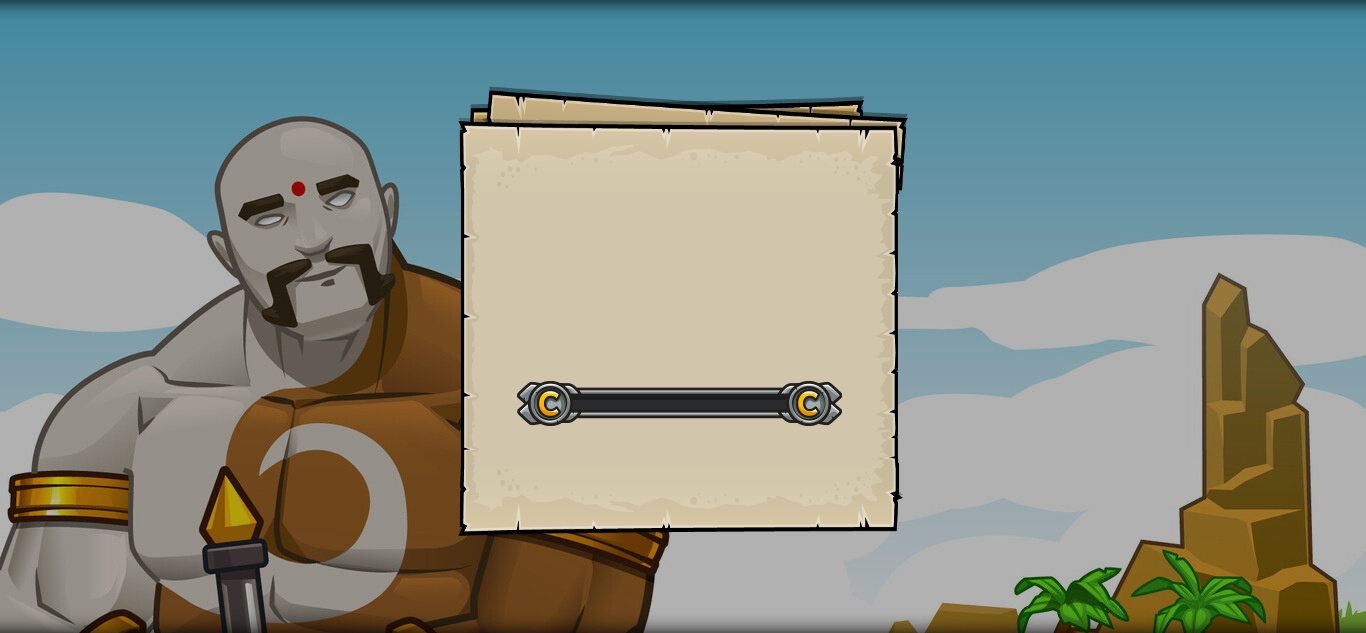 scroll, scrollTop: 0, scrollLeft: 0, axis: both 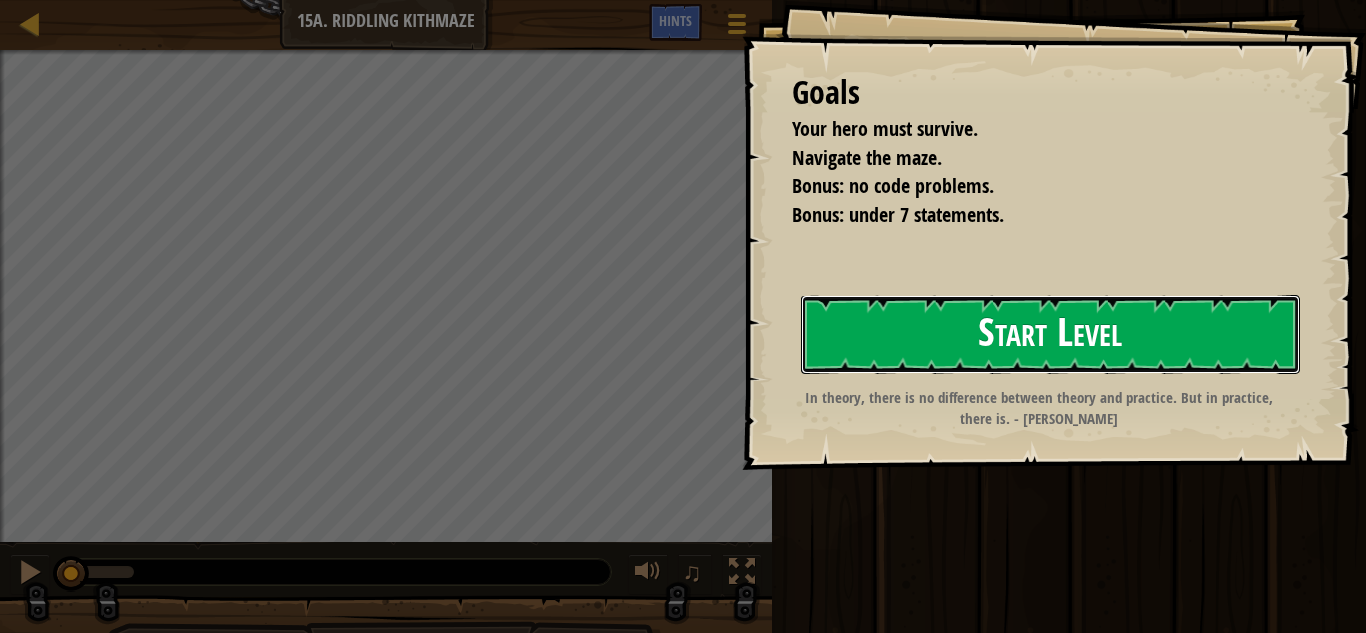 click on "Start Level" at bounding box center (1050, 334) 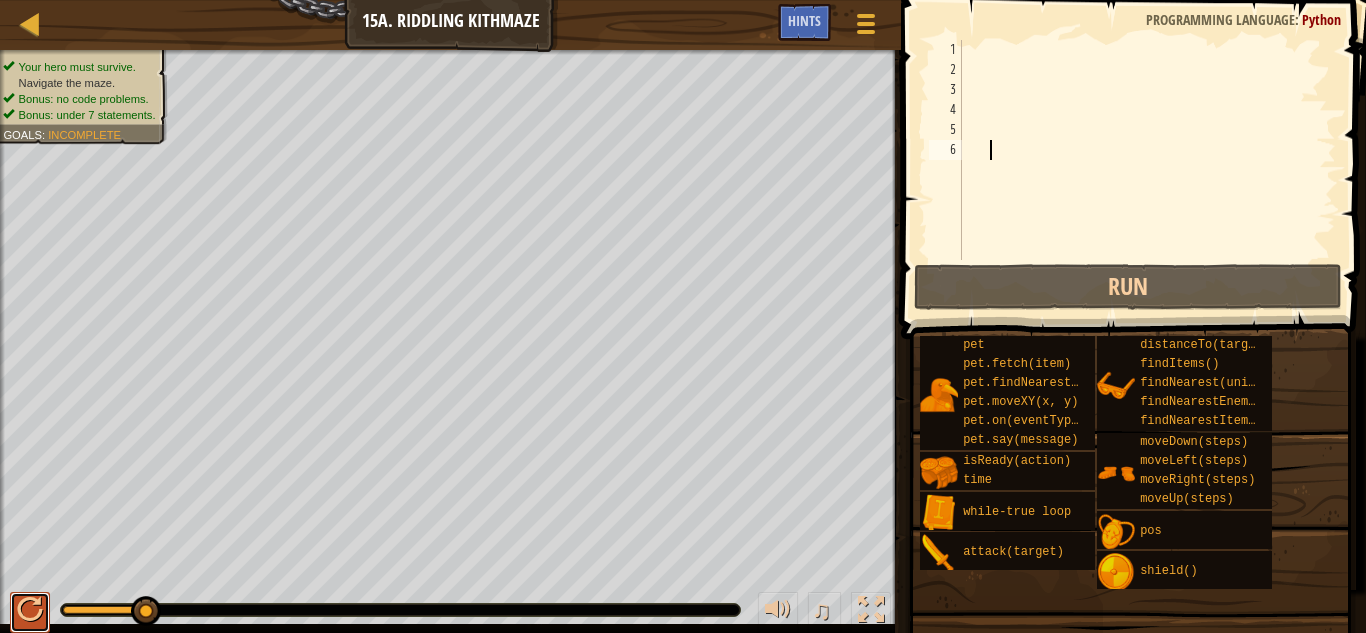 click at bounding box center [30, 610] 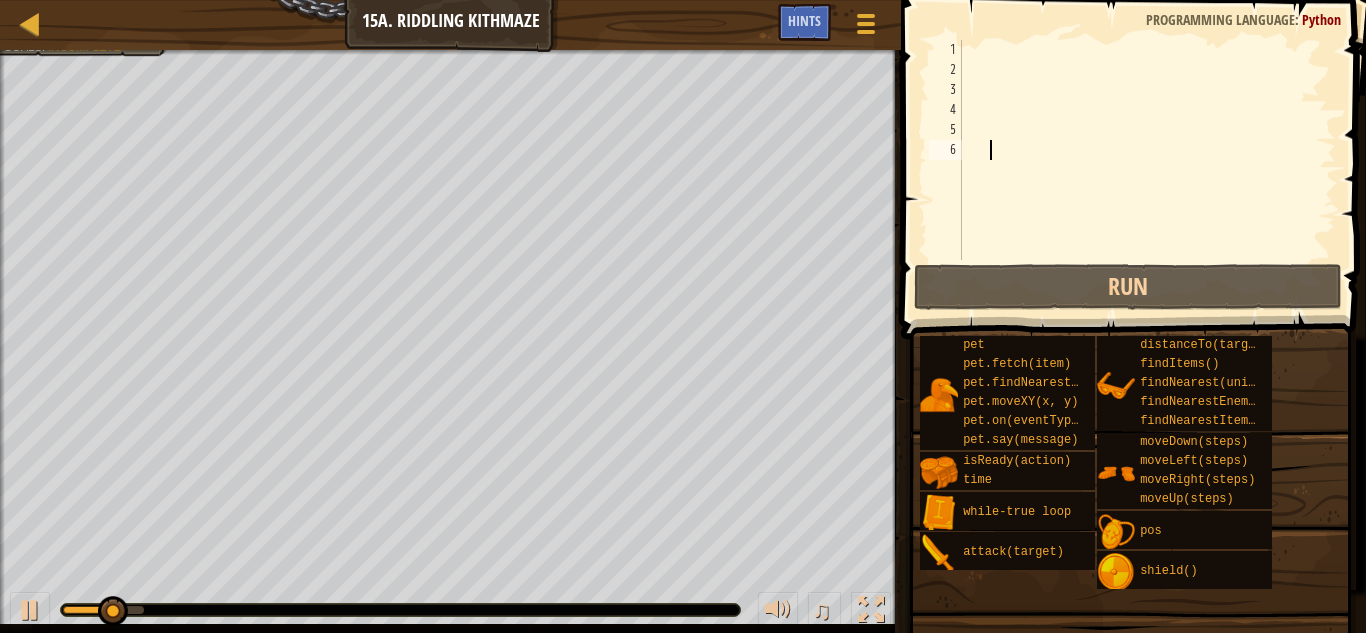 click at bounding box center [1147, 170] 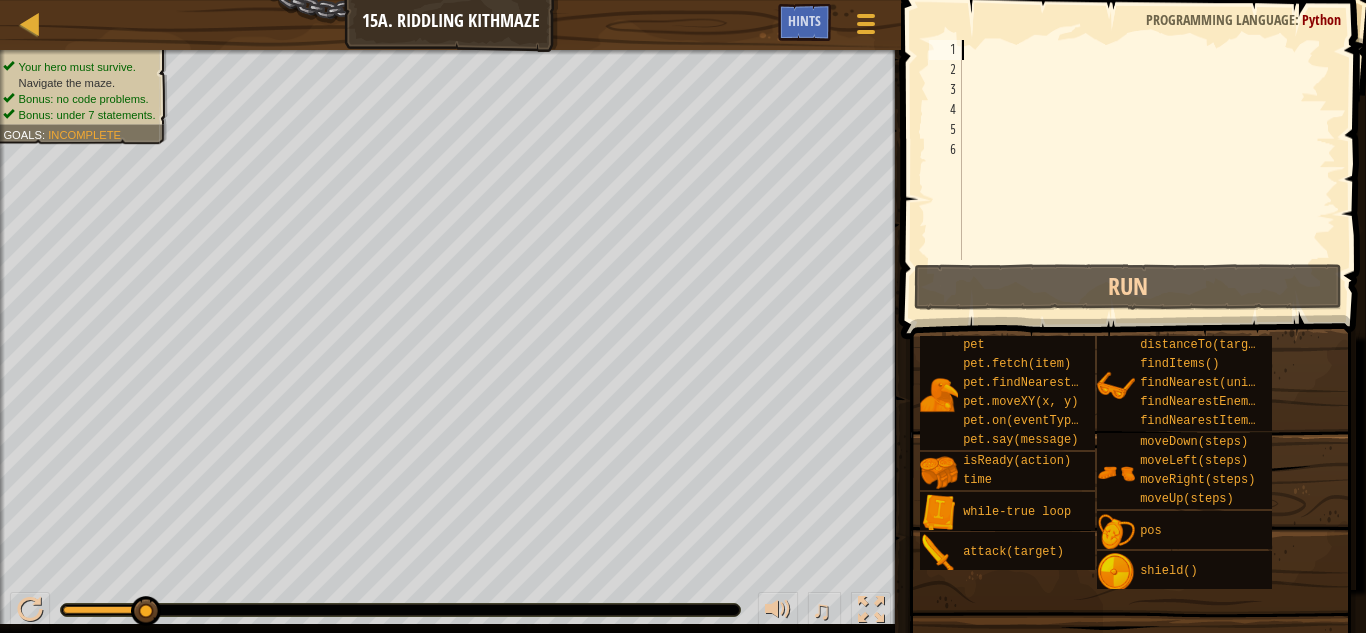 click on "Map Introduction to Computer Science 15a. Riddling Kithmaze Game Menu Done Hints 1     הההההההההההההההההההההההההההההההההההההההההההההההההההההההההההההההההההההההההההההההההההההההההההההההההההההההההההההההההההההההההההההההההההההההההההההההההההההההההההההההההההההההההההההההההההההההההההההההההההההההההההההההההההההההההההההההההההההההההההההההההההההההההההההההה XXXXXXXXXXXXXXXXXXXXXXXXXXXXXXXXXXXXXXXXXXXXXXXXXXXXXXXXXXXXXXXXXXXXXXXXXXXXXXXXXXXXXXXXXXXXXXXXXXXXXXXXXXXXXXXXXXXXXXXXXXXXXXXXXXXXXXXXXXXXXXXXXXXXXXXXXXXXXXXXXXXXXXXXXXXXXXXXXXXXXXXXXXXXXXXXXXXXXXXXXXXXXXXXXXXXXXXXXXXXXXXXXXXXXXXXXXXXXXXXXXXXXXXXXXXXXXXX Solution × Hints Videos 1 2 3 4 5 6                         Code Saved Programming language : Python Run Submit Done Statement   /  Call   /  pet pet.fetch(item)" at bounding box center (683, 316) 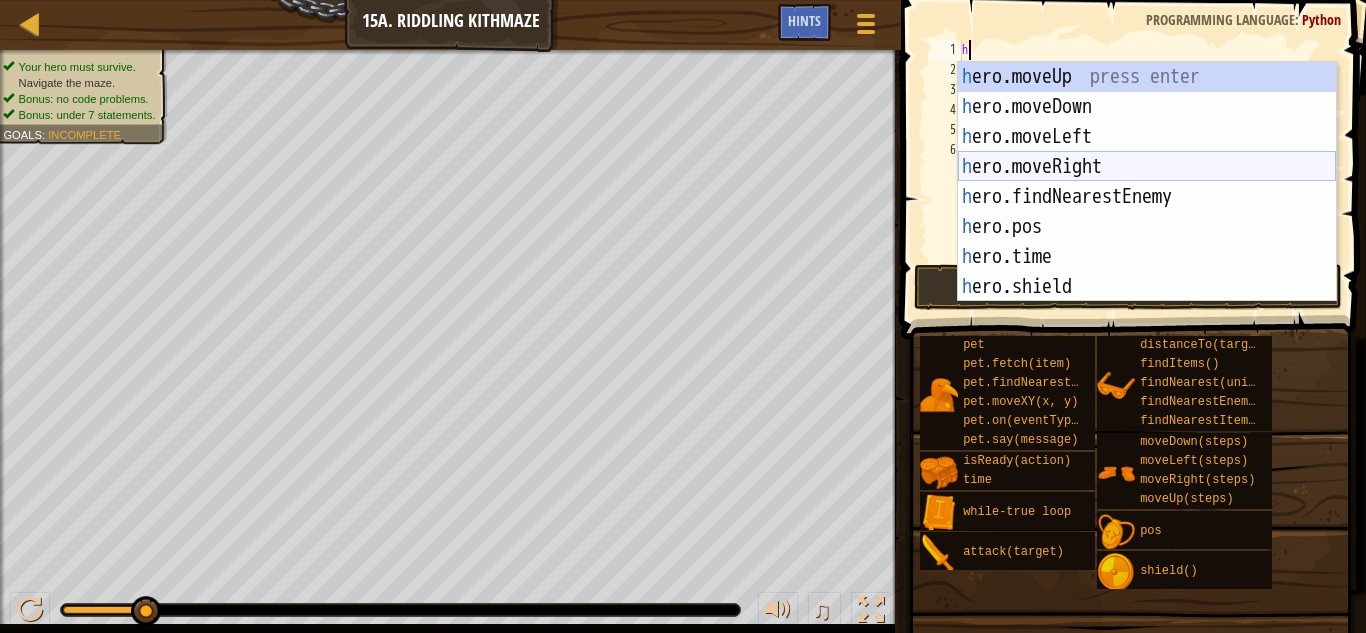 click on "h ero.moveUp press enter h ero.moveDown press enter h ero.moveLeft press enter h ero.moveRight press enter h ero.findNearestEnemy press enter h ero.pos press enter h ero.time press enter h ero.shield press enter h ero.attack press enter" at bounding box center [1147, 212] 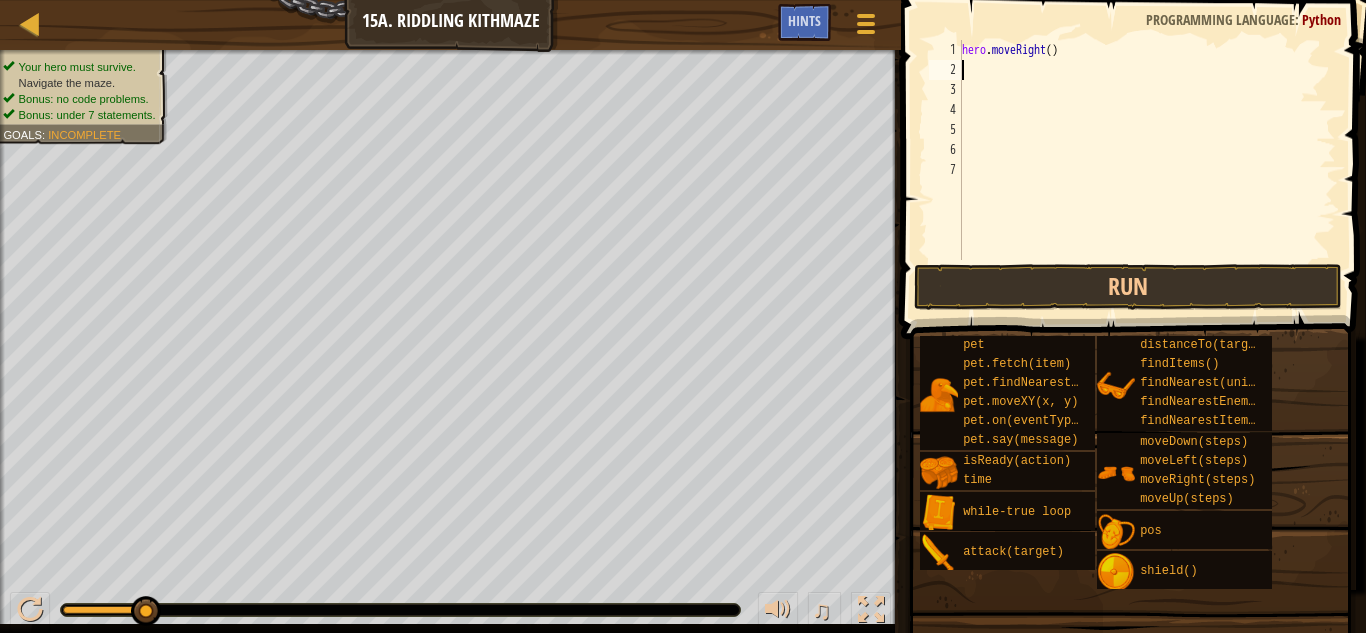 type on "h" 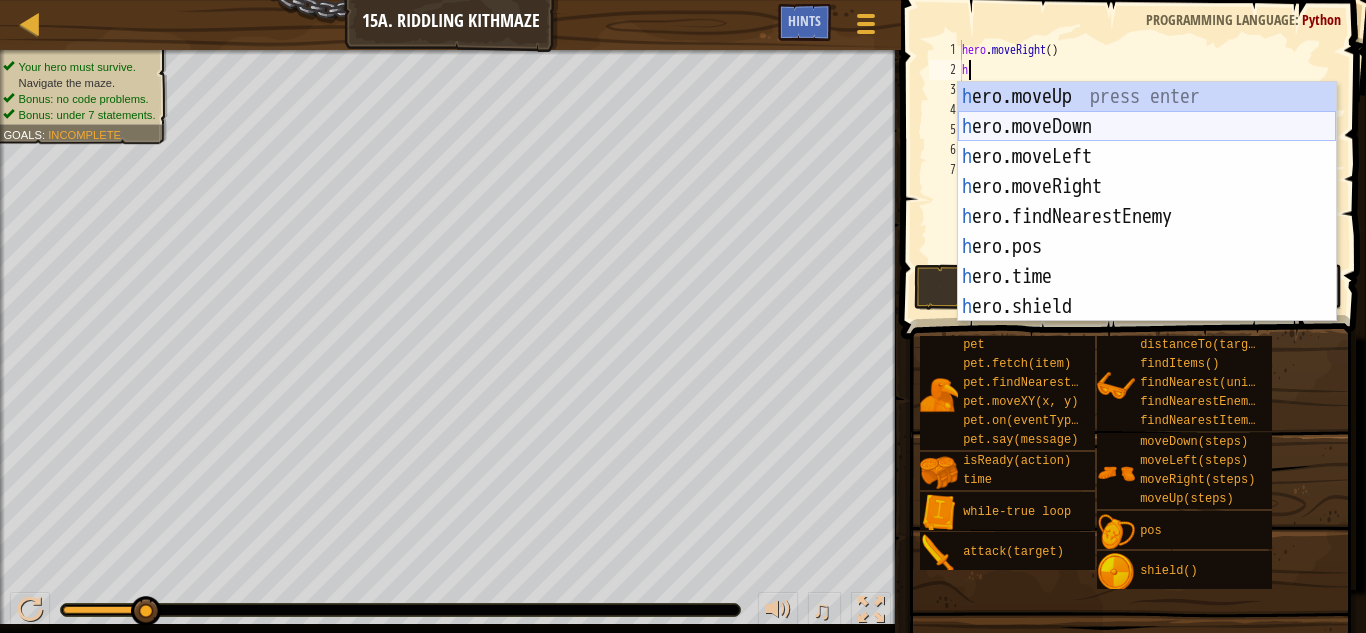 click on "h ero.moveUp press enter h ero.moveDown press enter h ero.moveLeft press enter h ero.moveRight press enter h ero.findNearestEnemy press enter h ero.pos press enter h ero.time press enter h ero.shield press enter h ero.attack press enter" at bounding box center [1147, 232] 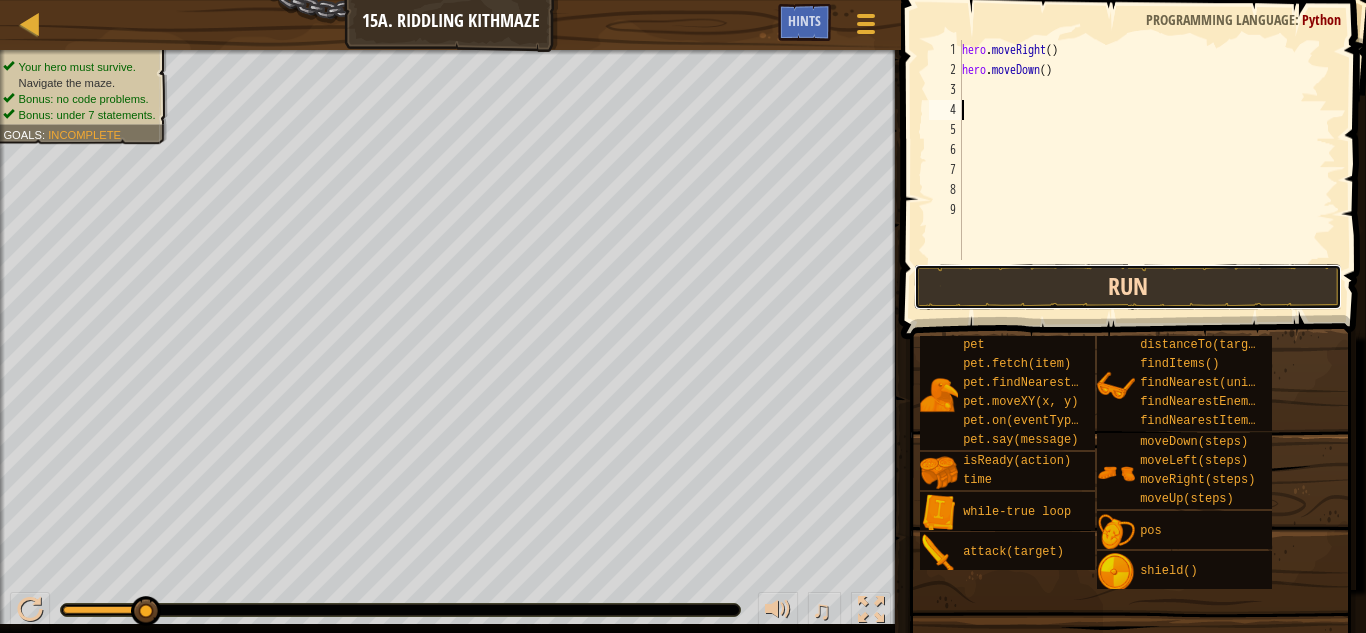 click on "Run" at bounding box center [1128, 287] 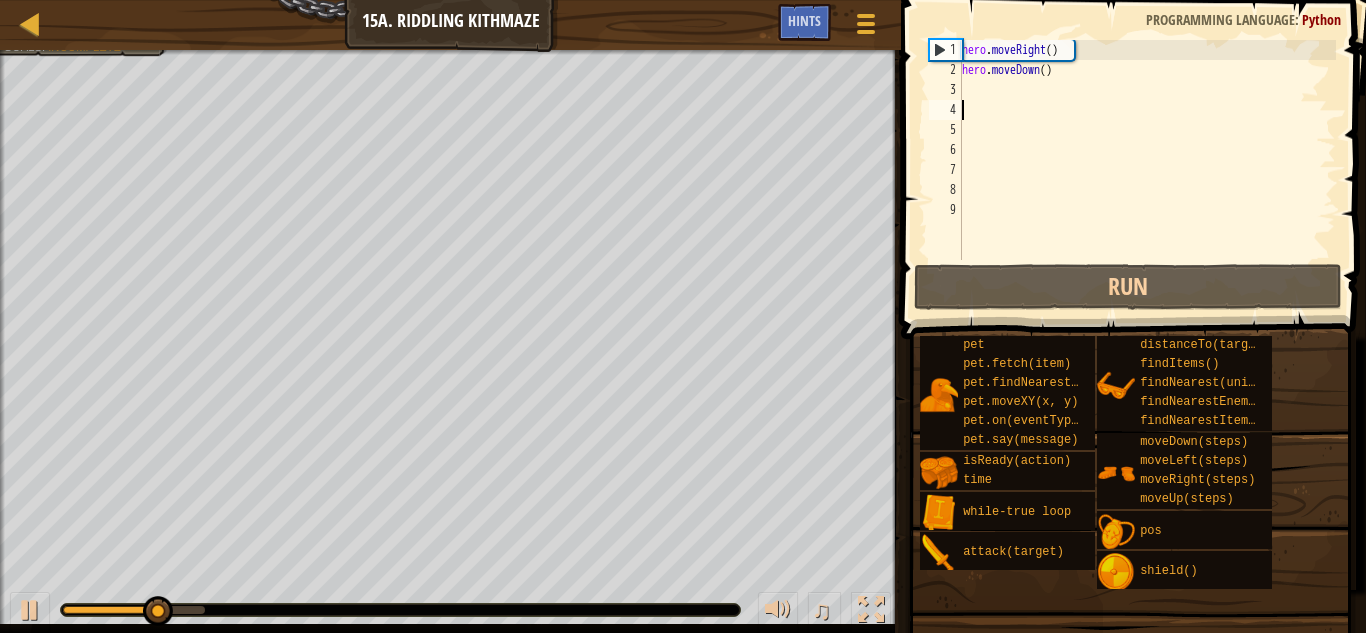 click on "hero . moveRight ( ) hero . moveDown ( )" at bounding box center [1147, 170] 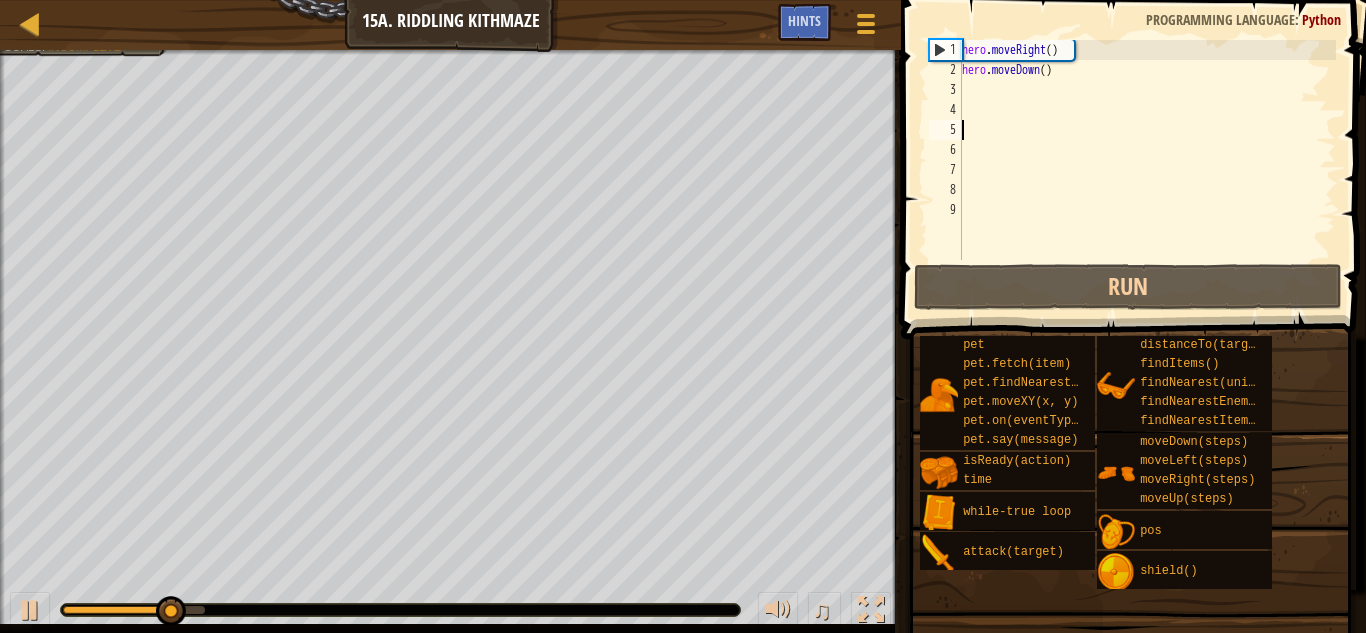 click on "hero . moveRight ( ) hero . moveDown ( )" at bounding box center (1147, 170) 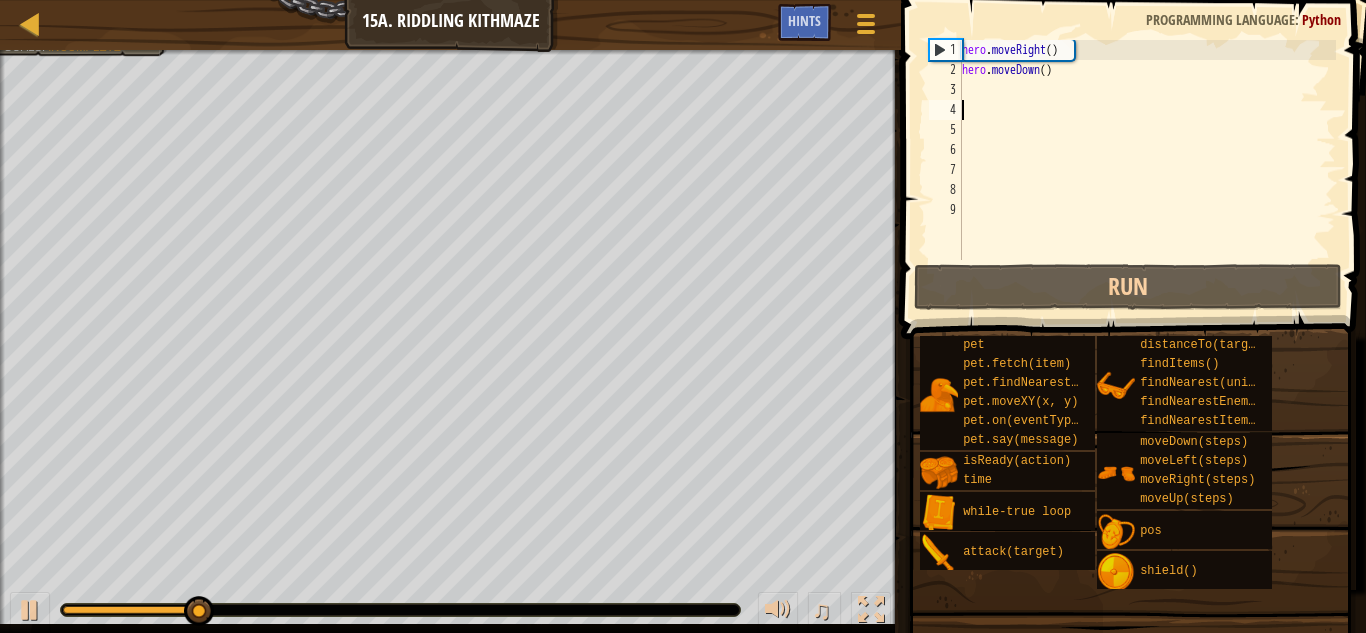 click on "hero . moveRight ( ) hero . moveDown ( )" at bounding box center [1147, 170] 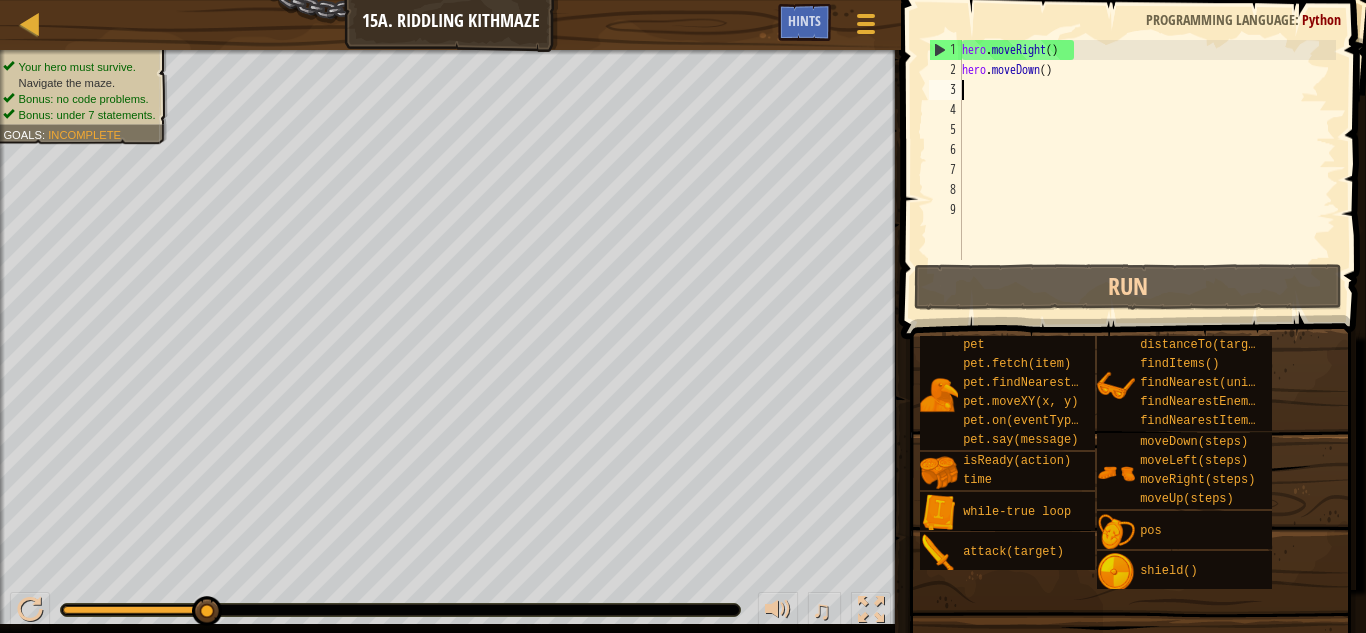 type on "h" 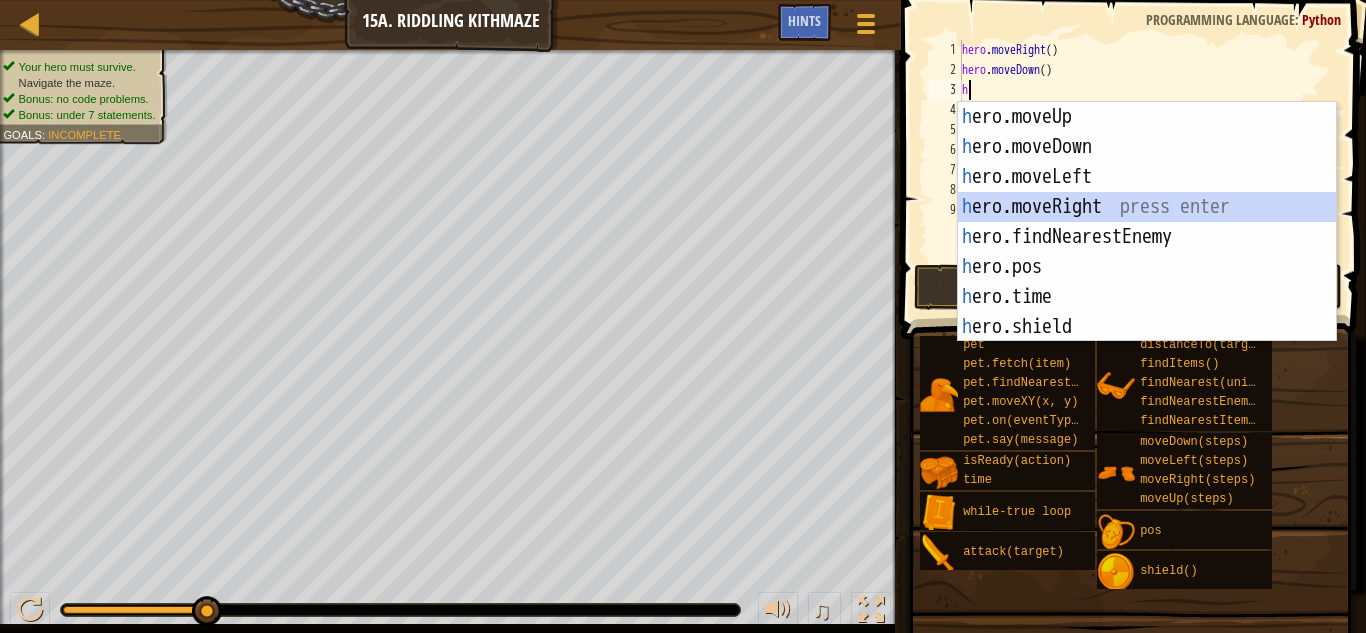 click on "h ero.moveUp press enter h ero.moveDown press enter h ero.moveLeft press enter h ero.moveRight press enter h ero.findNearestEnemy press enter h ero.pos press enter h ero.time press enter h ero.shield press enter h ero.attack press enter" at bounding box center [1147, 252] 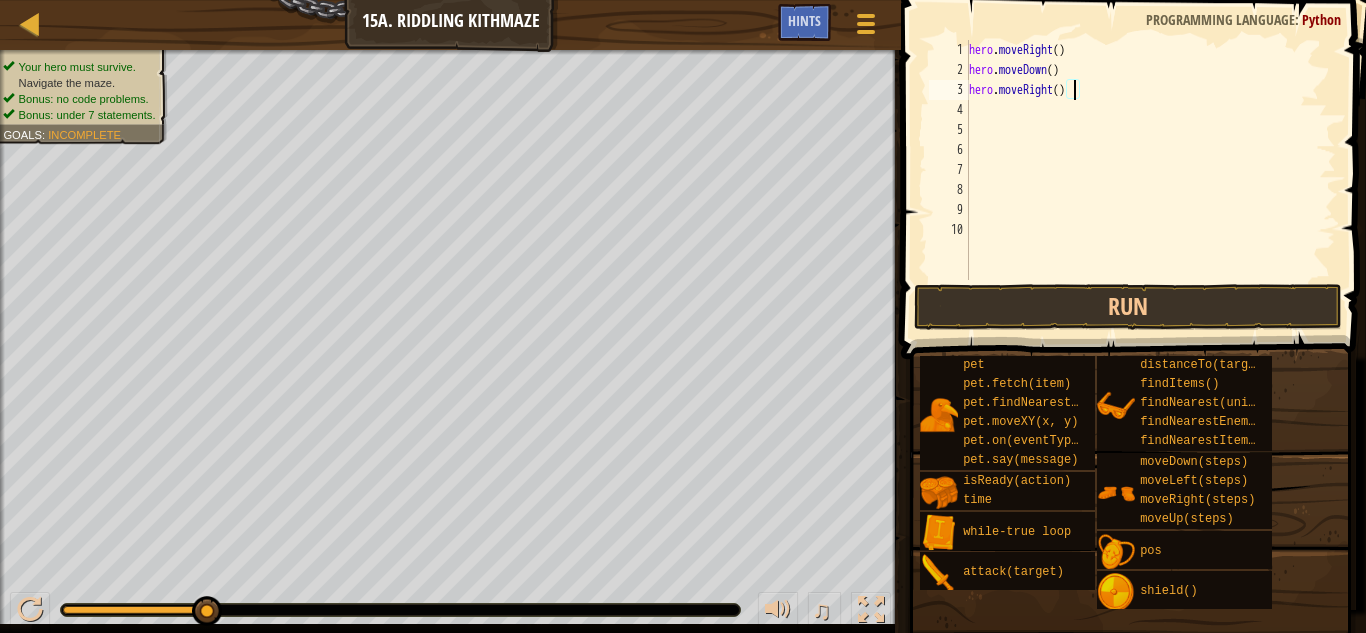 click on "hero . moveRight ( ) hero . moveDown ( ) hero . moveRight ( )" at bounding box center (1150, 180) 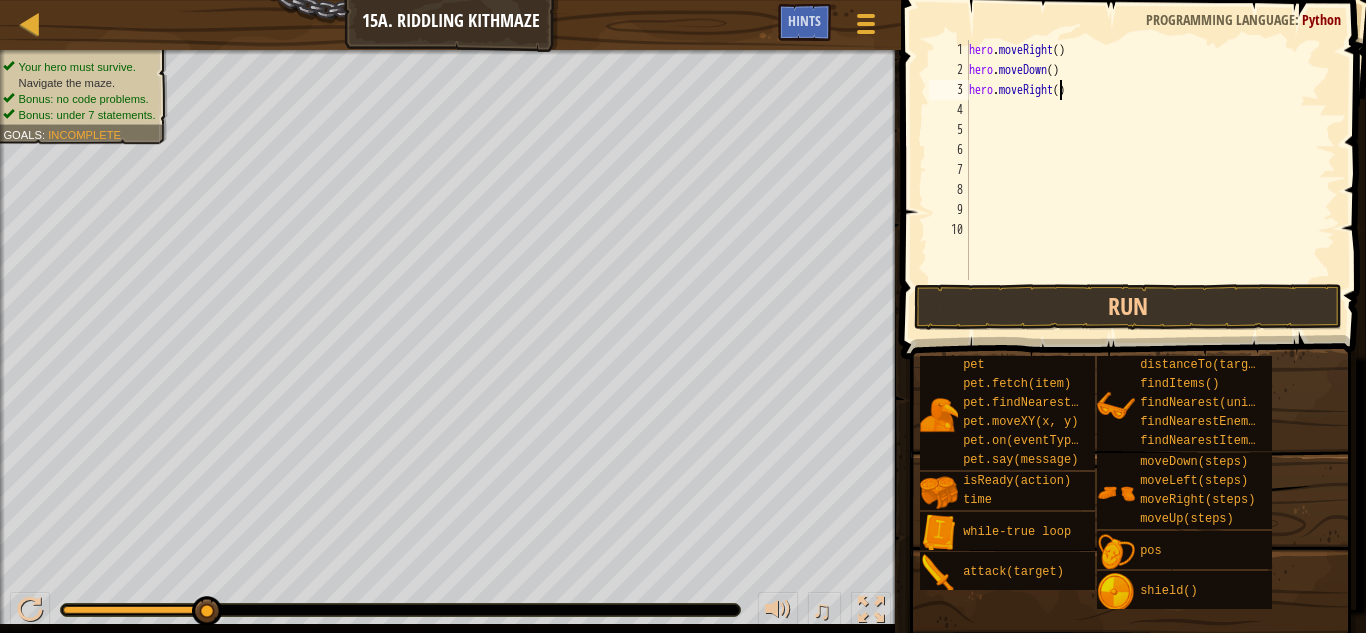 click on "hero . moveRight ( ) hero . moveDown ( ) hero . moveRight ( )" at bounding box center [1150, 180] 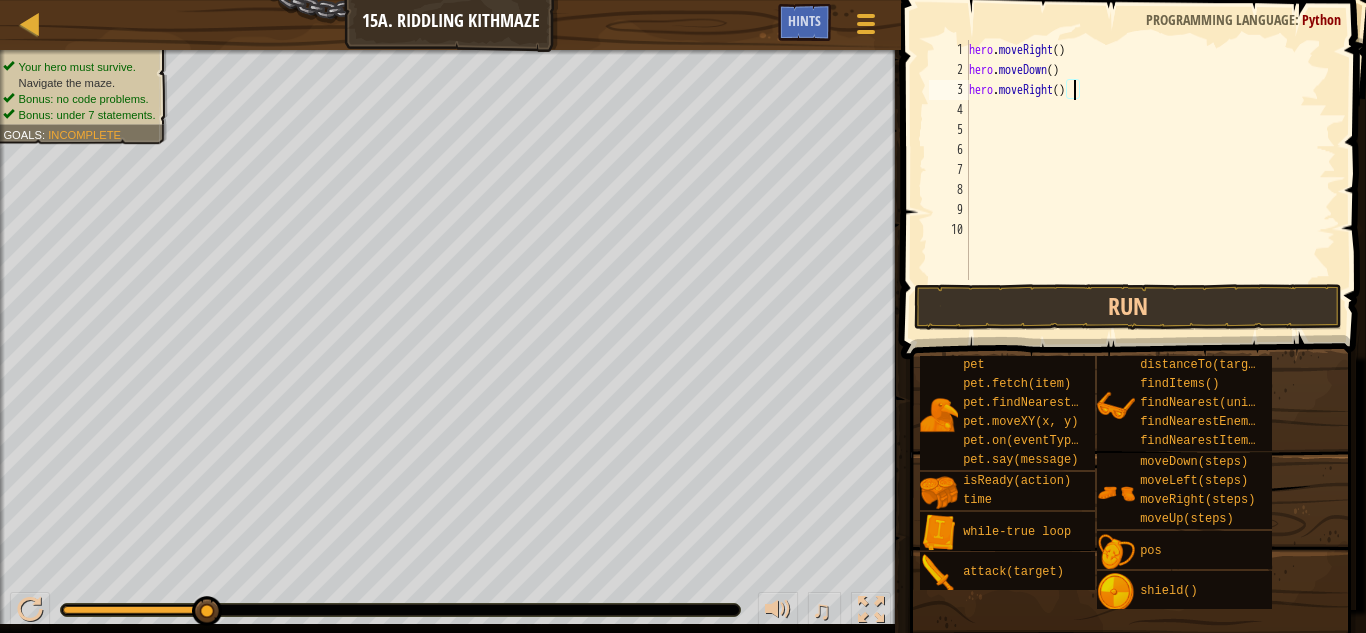 type on "hero.moveRight(2)" 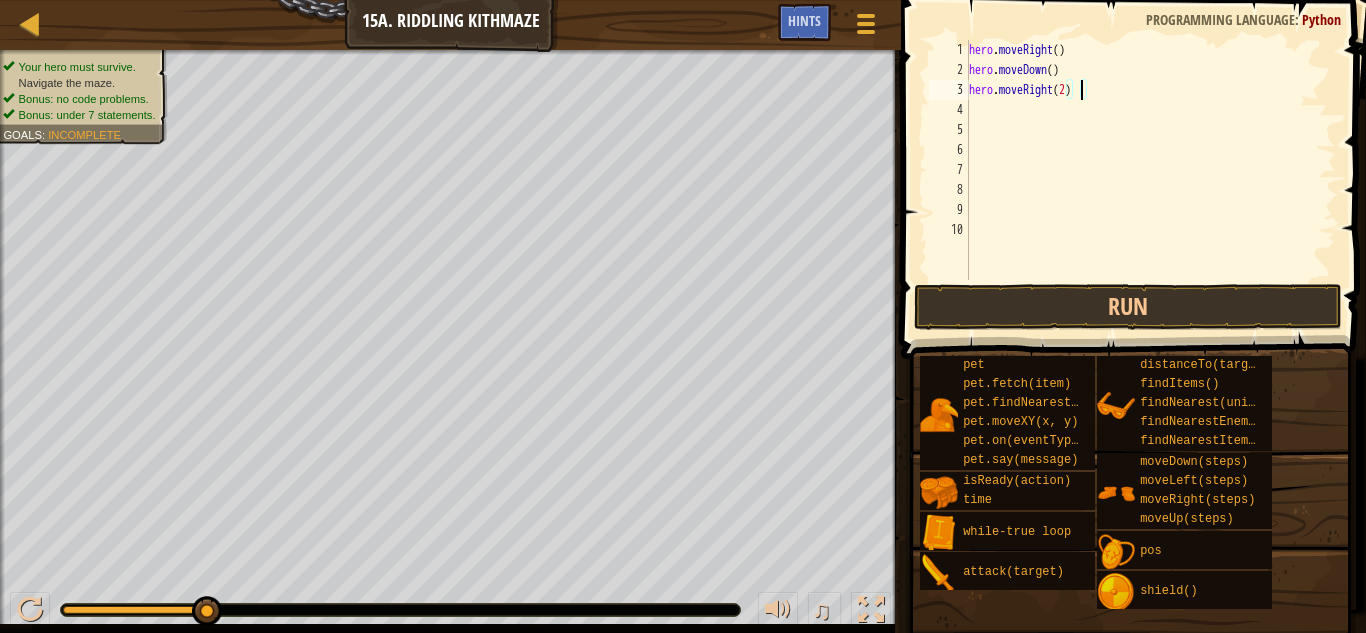 click on "hero . moveRight ( ) hero . moveDown ( ) hero . moveRight ( 2 )" at bounding box center (1150, 180) 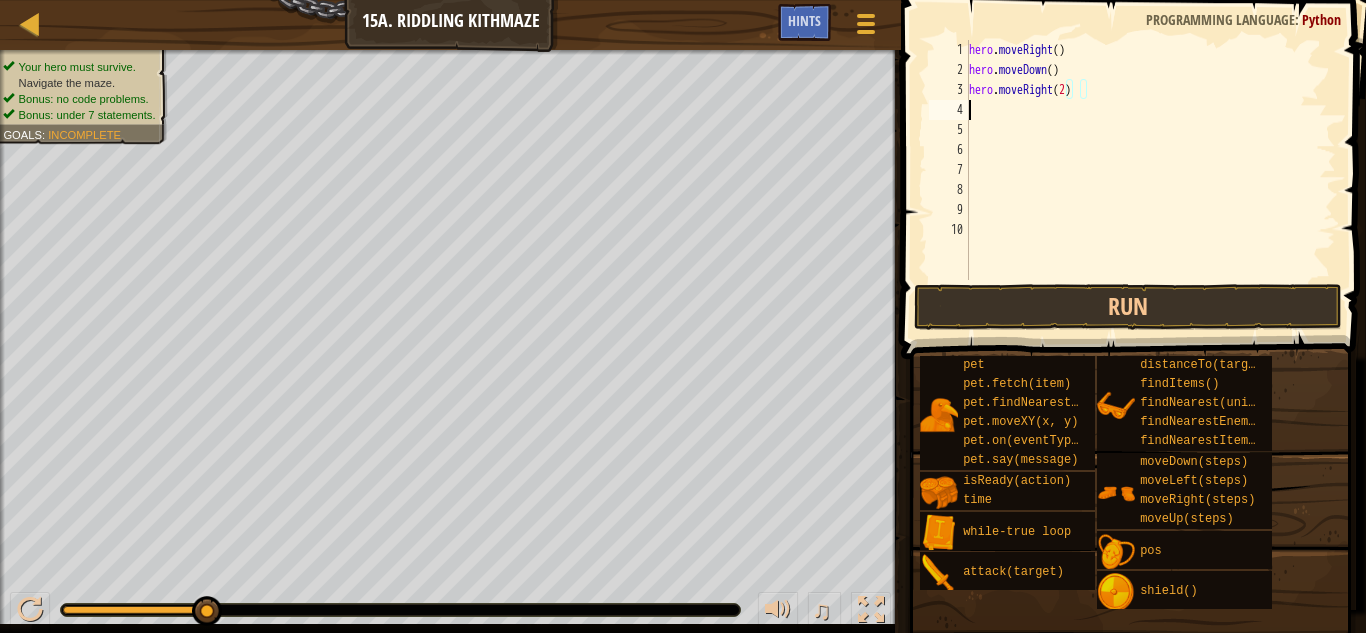 scroll, scrollTop: 9, scrollLeft: 0, axis: vertical 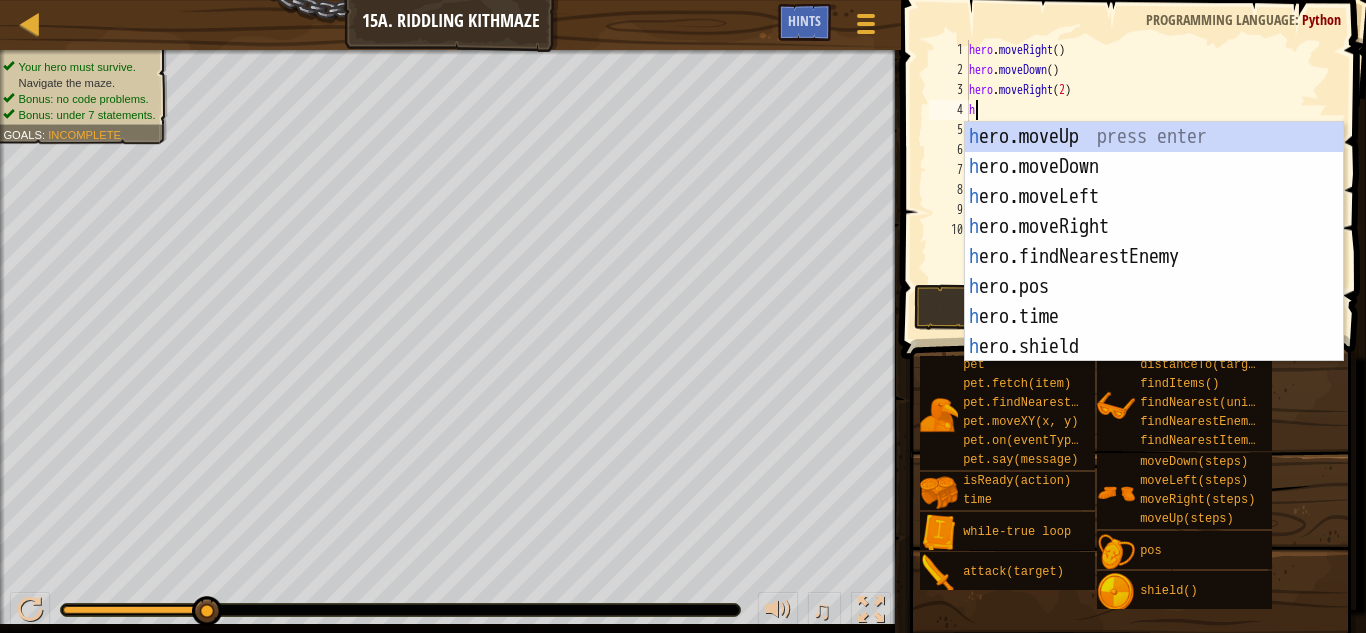 type on "h" 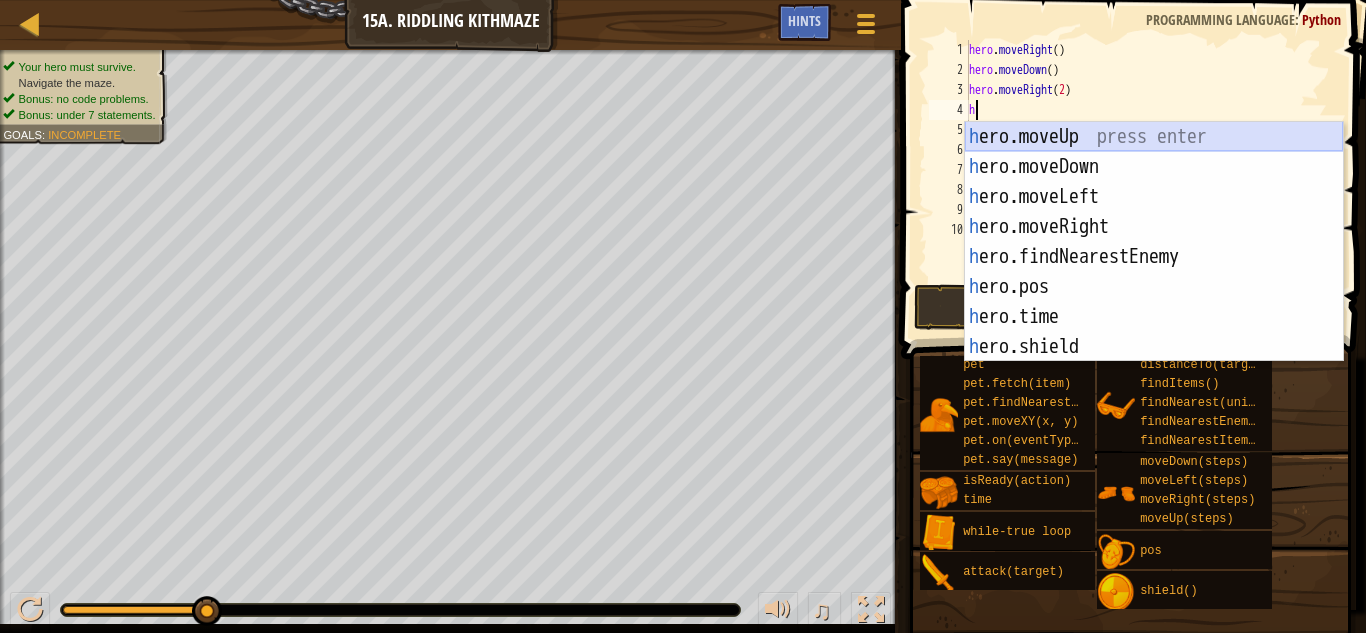 click on "h ero.moveUp press enter h ero.moveDown press enter h ero.moveLeft press enter h ero.moveRight press enter h ero.findNearestEnemy press enter h ero.pos press enter h ero.time press enter h ero.shield press enter h ero.attack press enter" at bounding box center (1154, 272) 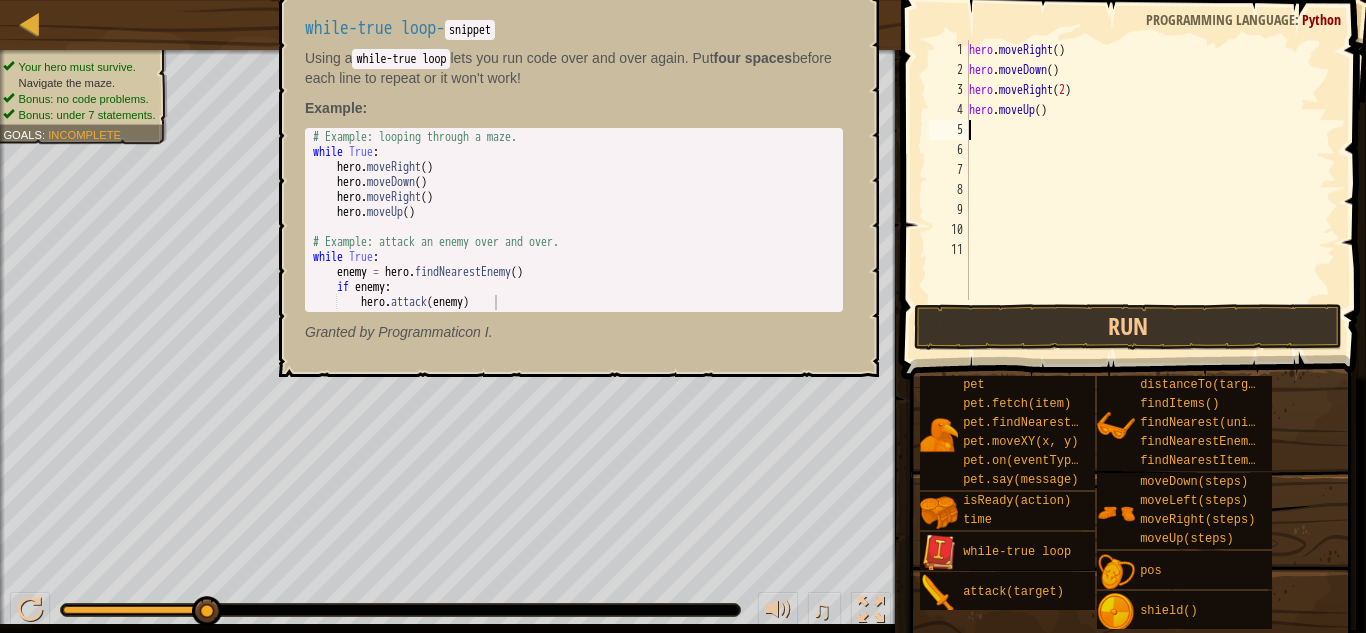 click at bounding box center (939, 553) 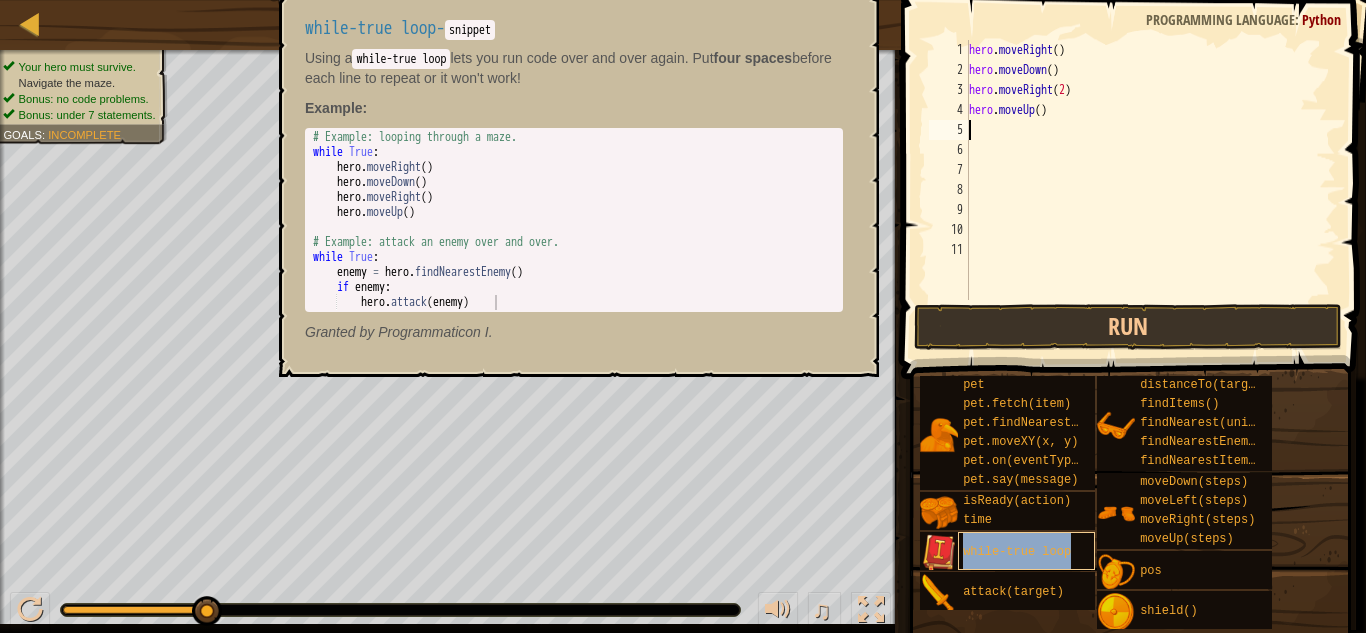click on "while-true loop" at bounding box center (1017, 552) 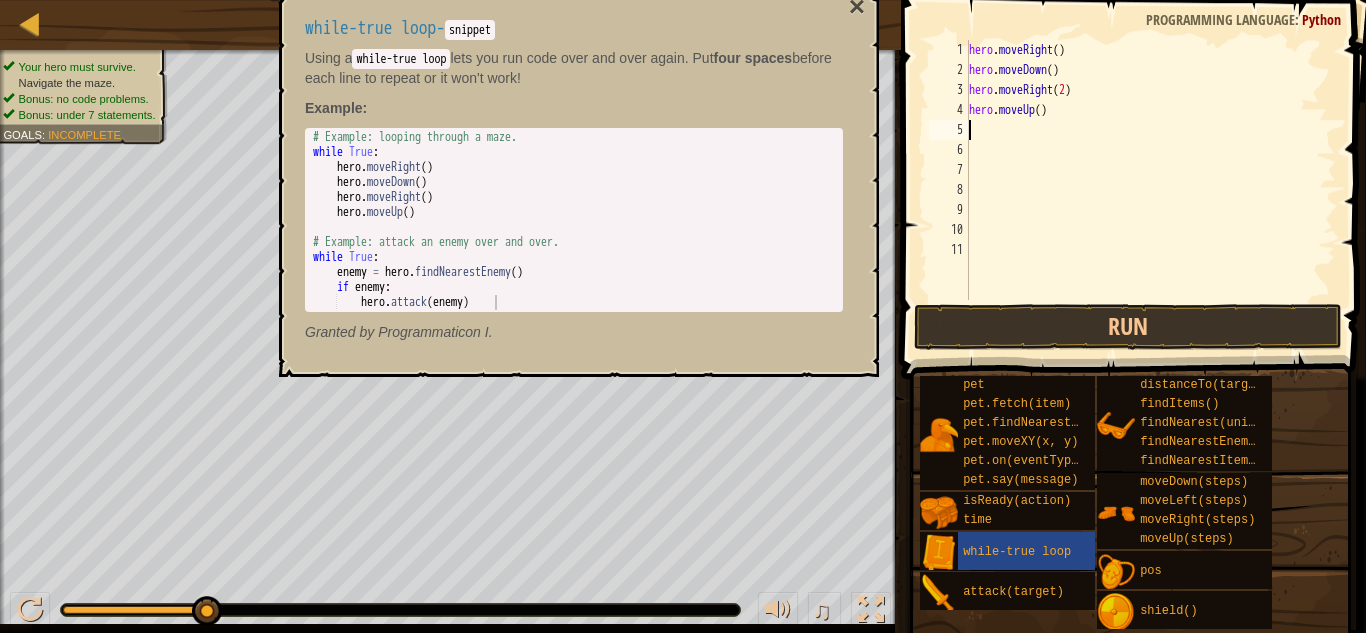 click on "hero . moveRight ( ) hero . moveDown ( ) hero . moveRight ( 2 ) hero . moveUp ( )" at bounding box center [1150, 190] 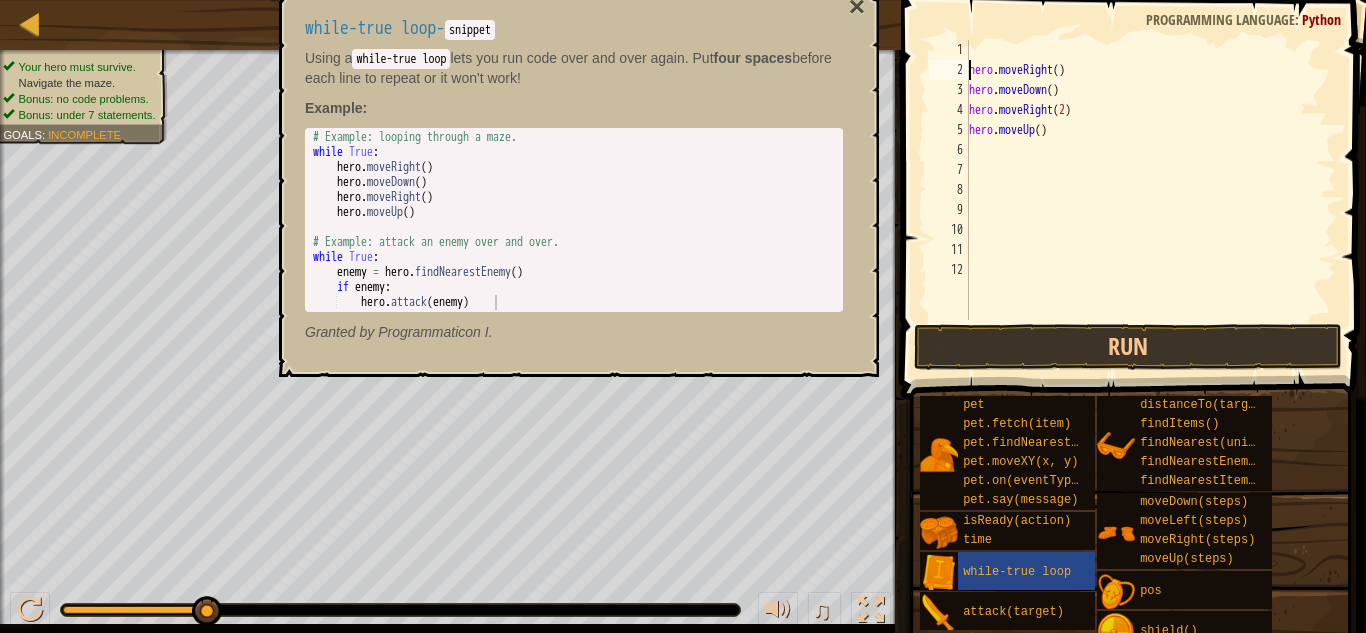 click on "hero . moveRight ( ) hero . moveDown ( ) hero . moveRight ( 2 ) hero . moveUp ( )" at bounding box center [1150, 200] 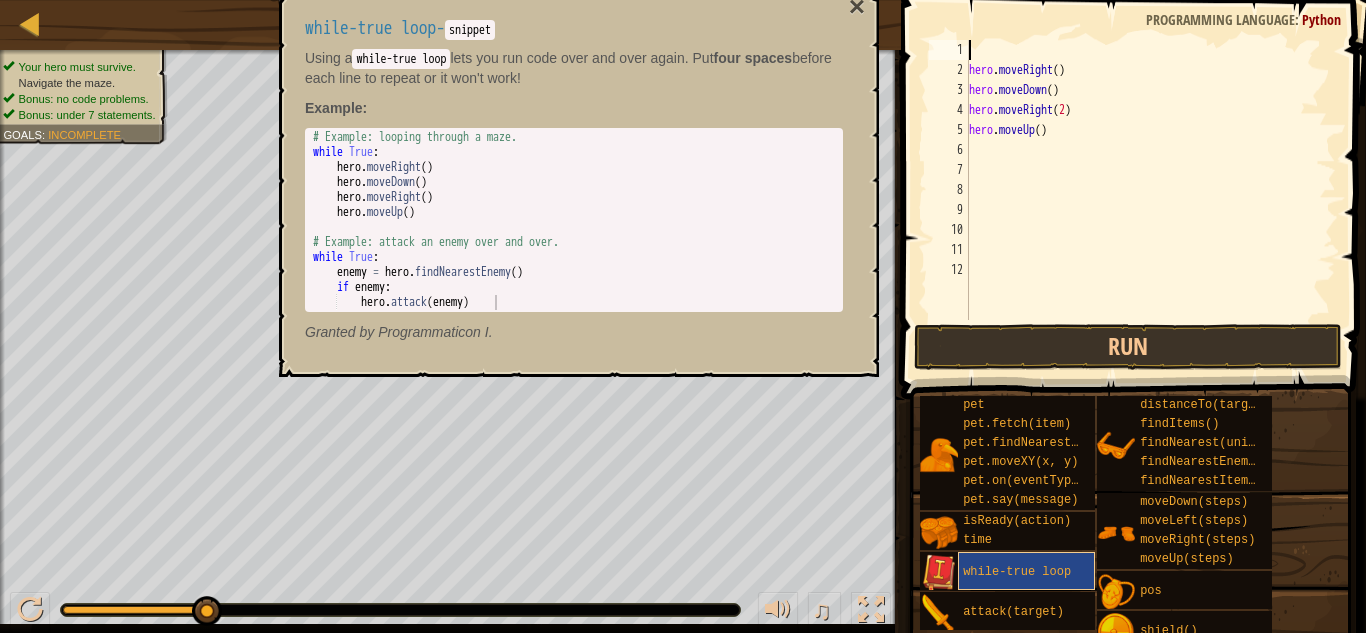 click on "while-true loop" at bounding box center (1017, 572) 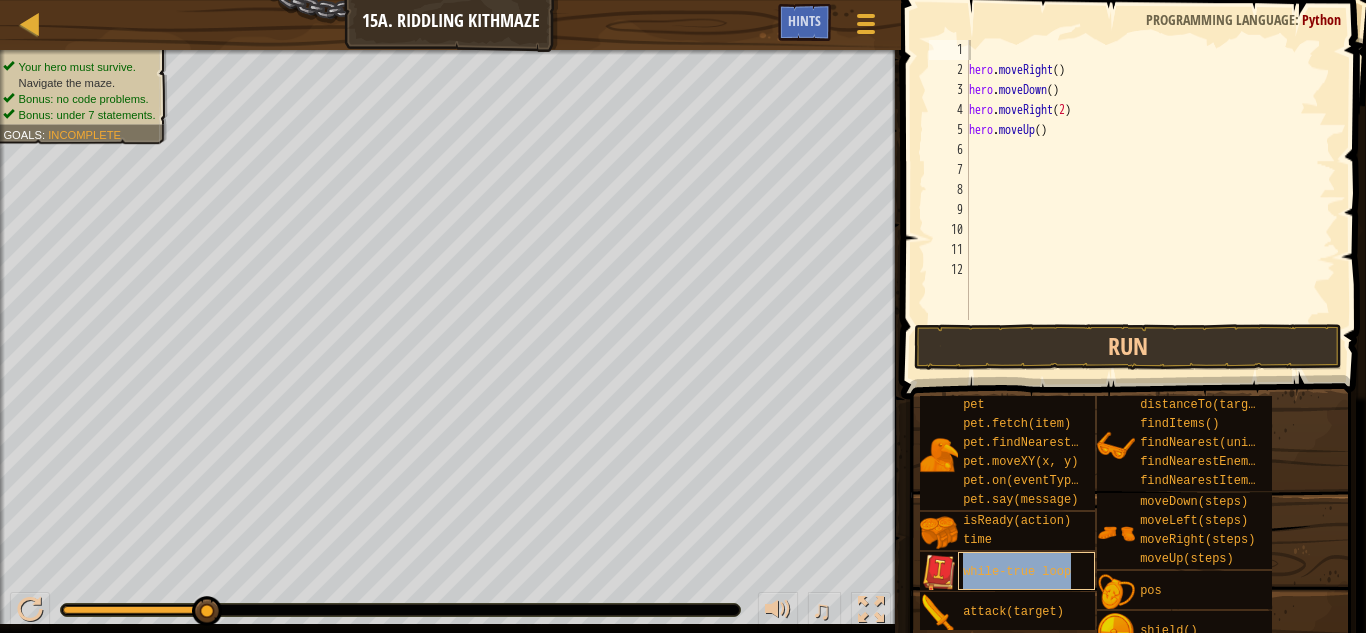 click on "while-true loop" at bounding box center (1017, 572) 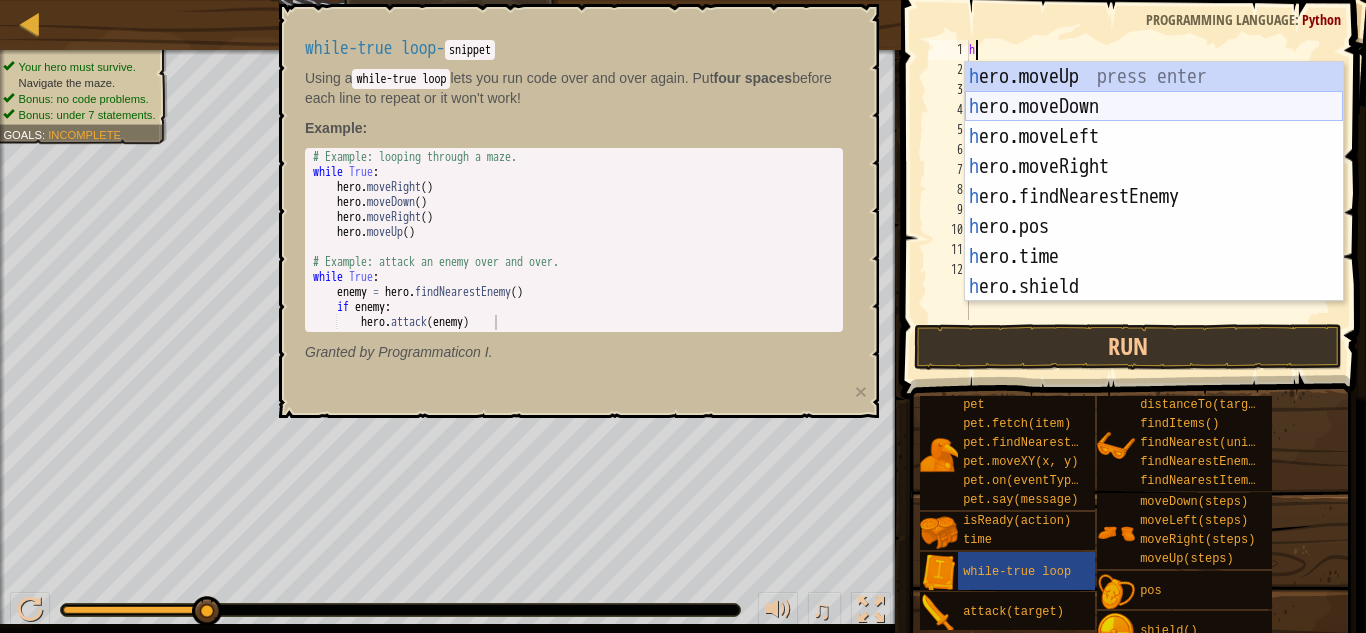 scroll, scrollTop: 9, scrollLeft: 1, axis: both 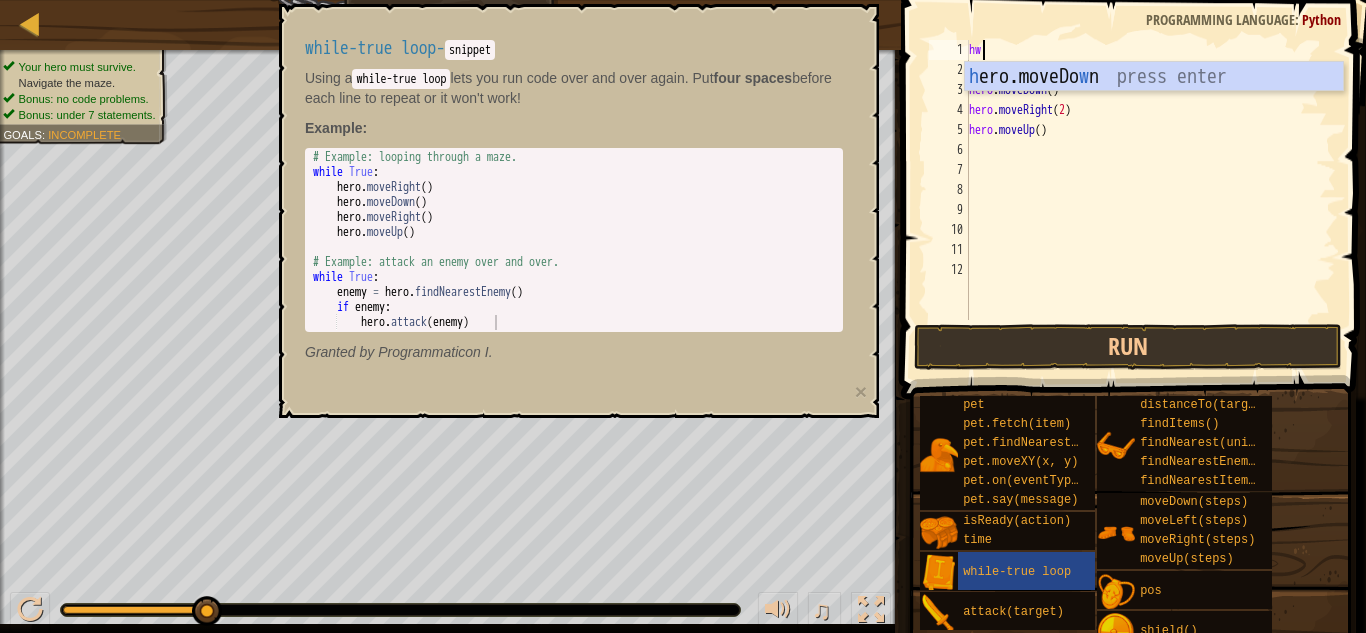 type on "h" 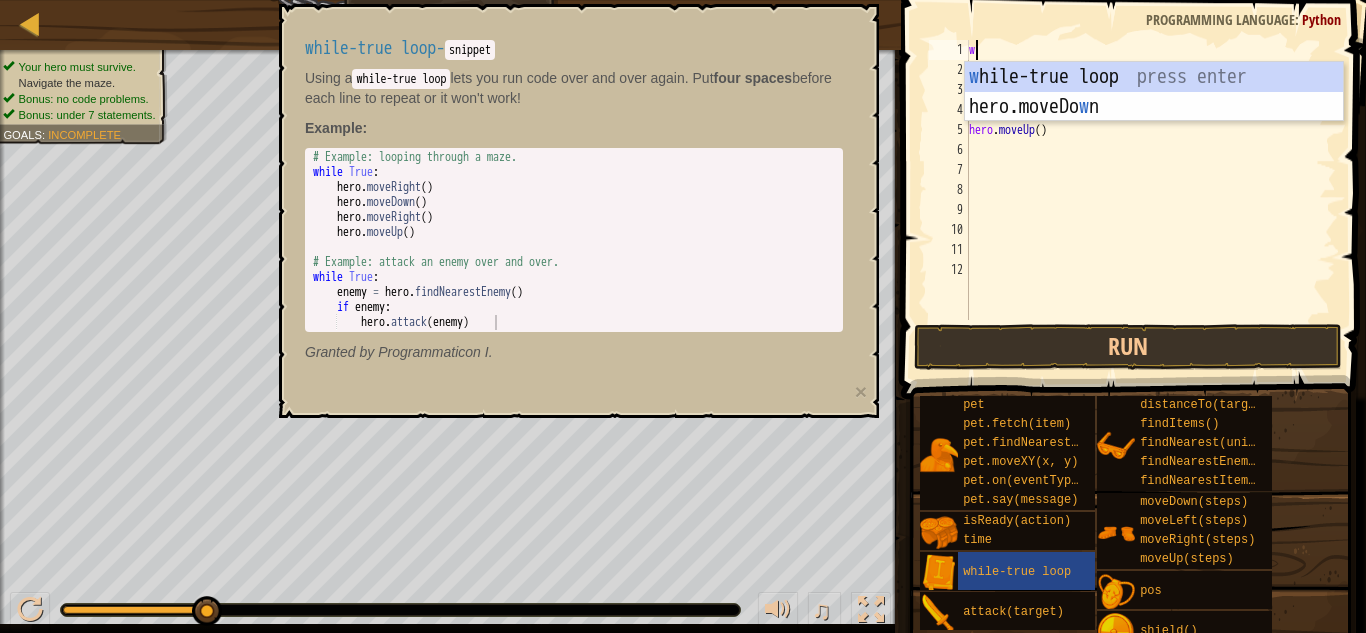 type on "wh" 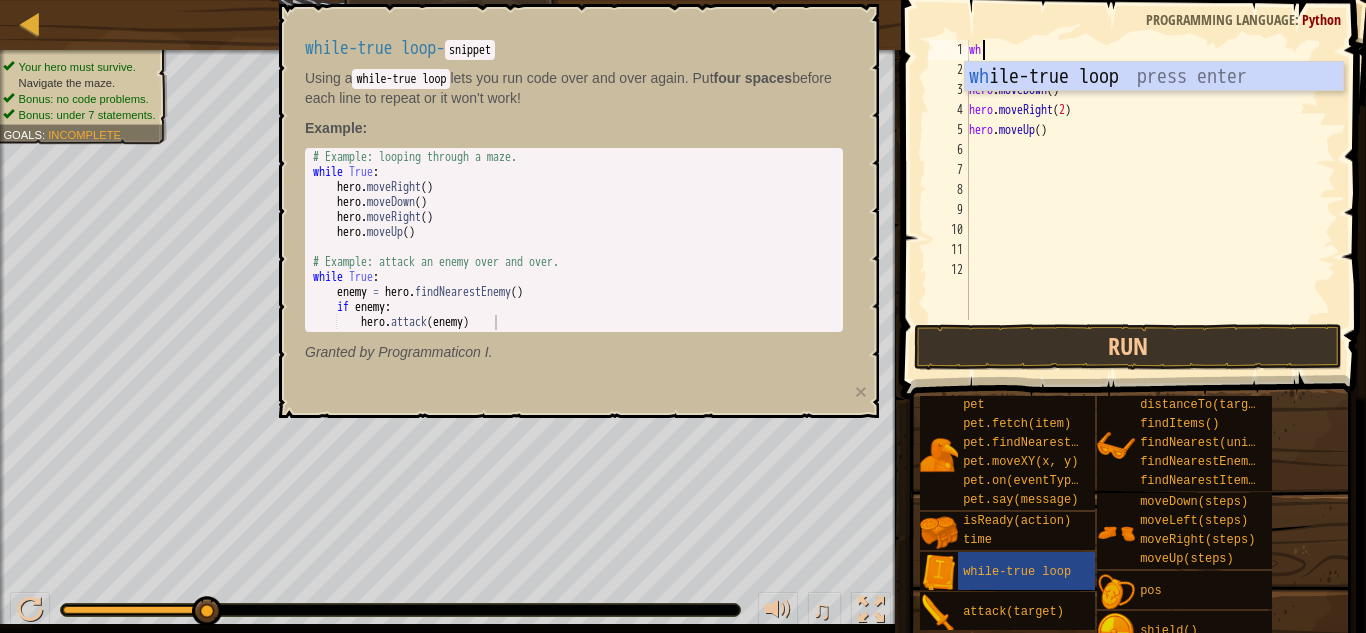 scroll, scrollTop: 9, scrollLeft: 1, axis: both 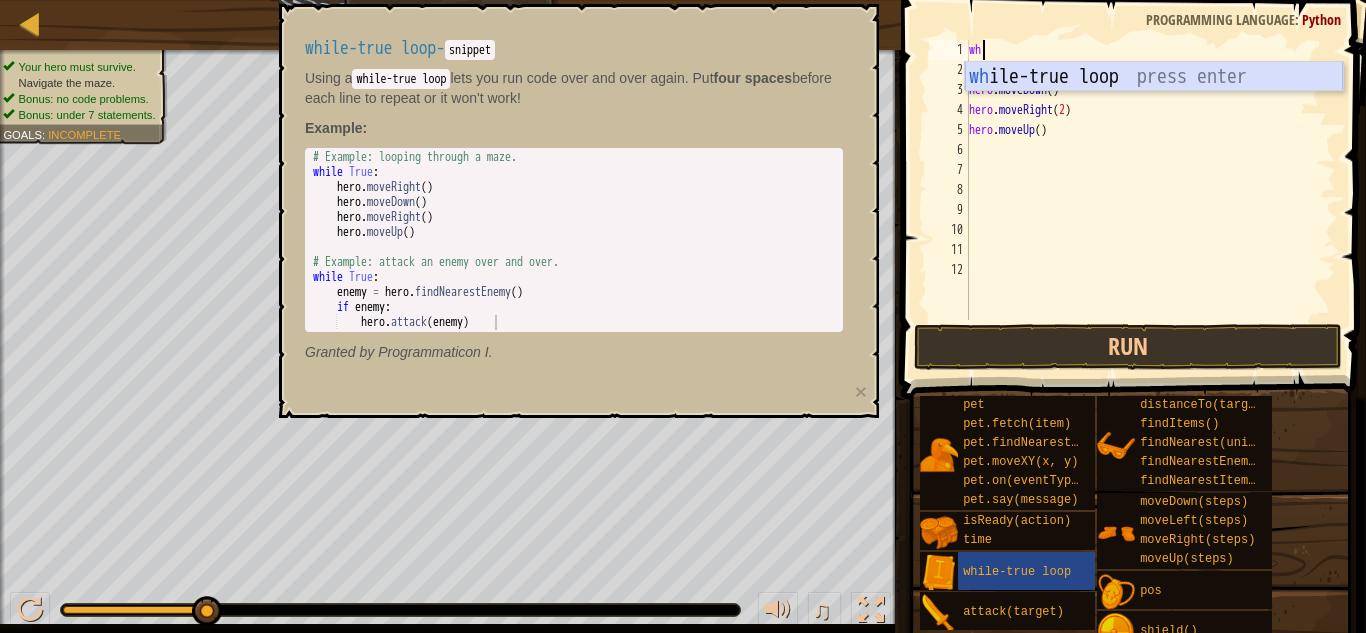 click on "wh ile-true loop press enter" at bounding box center (1154, 107) 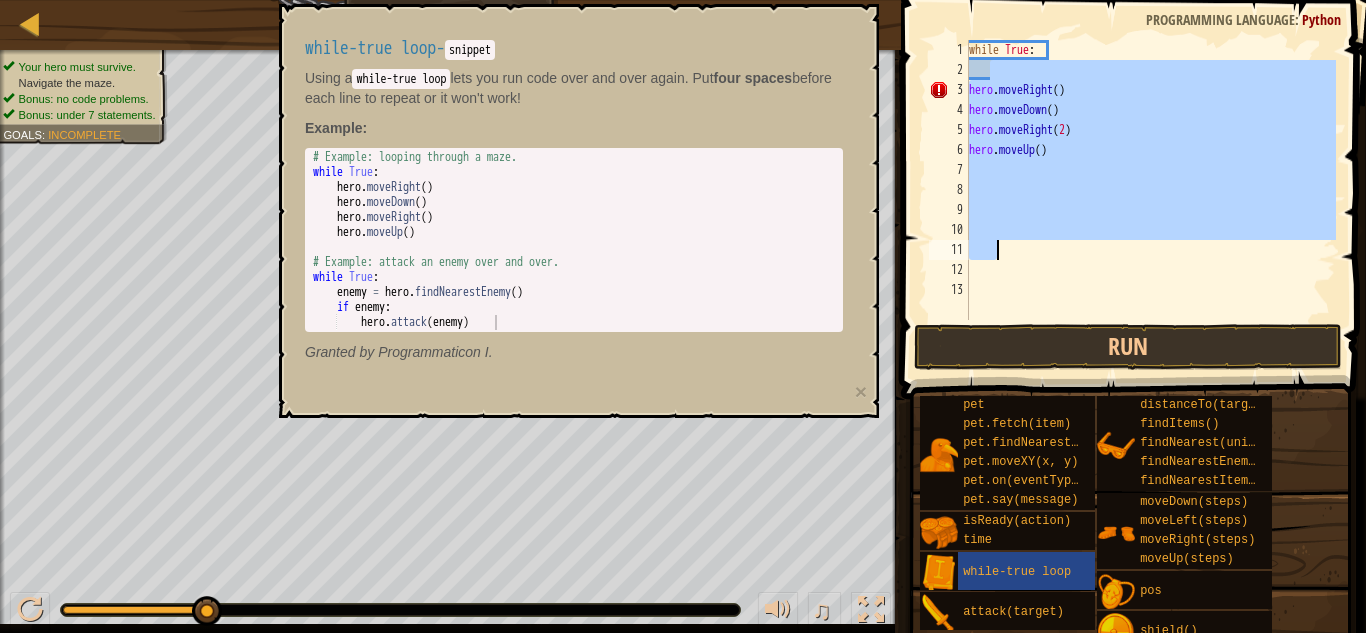 drag, startPoint x: 990, startPoint y: 79, endPoint x: 1035, endPoint y: 245, distance: 171.99127 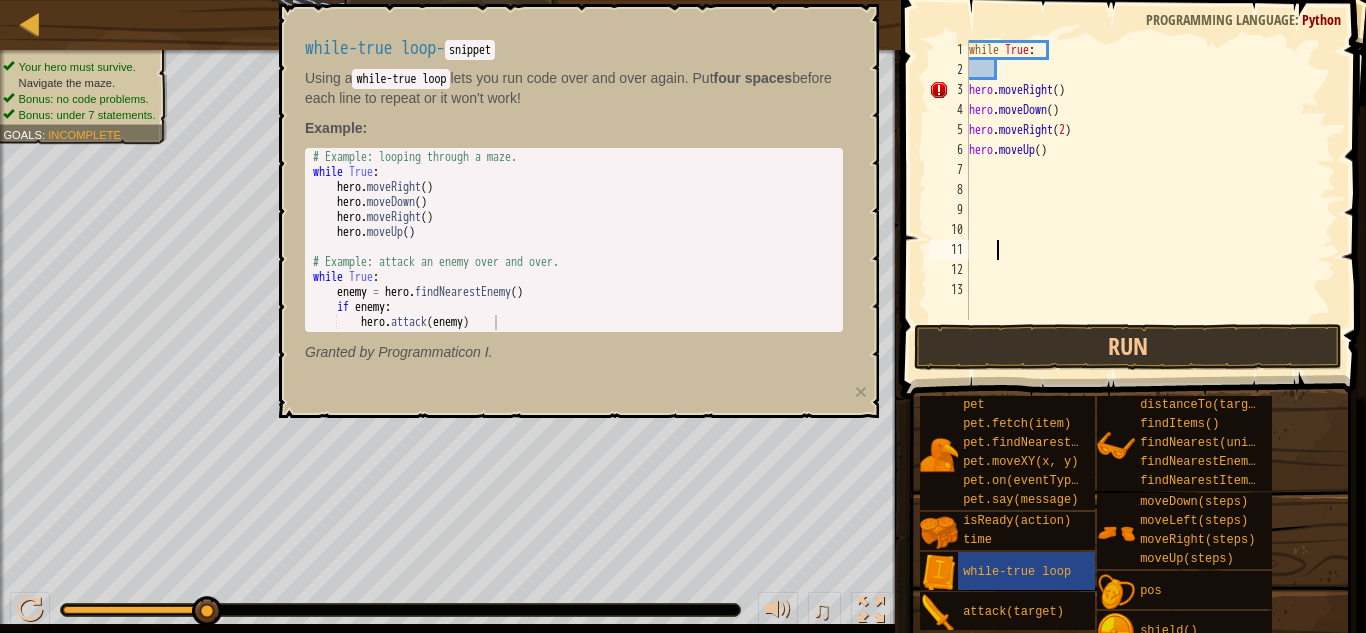click on "while   True :      hero . moveRight ( ) hero . moveDown ( ) hero . moveRight ( 2 ) hero . moveUp ( )" at bounding box center (1150, 200) 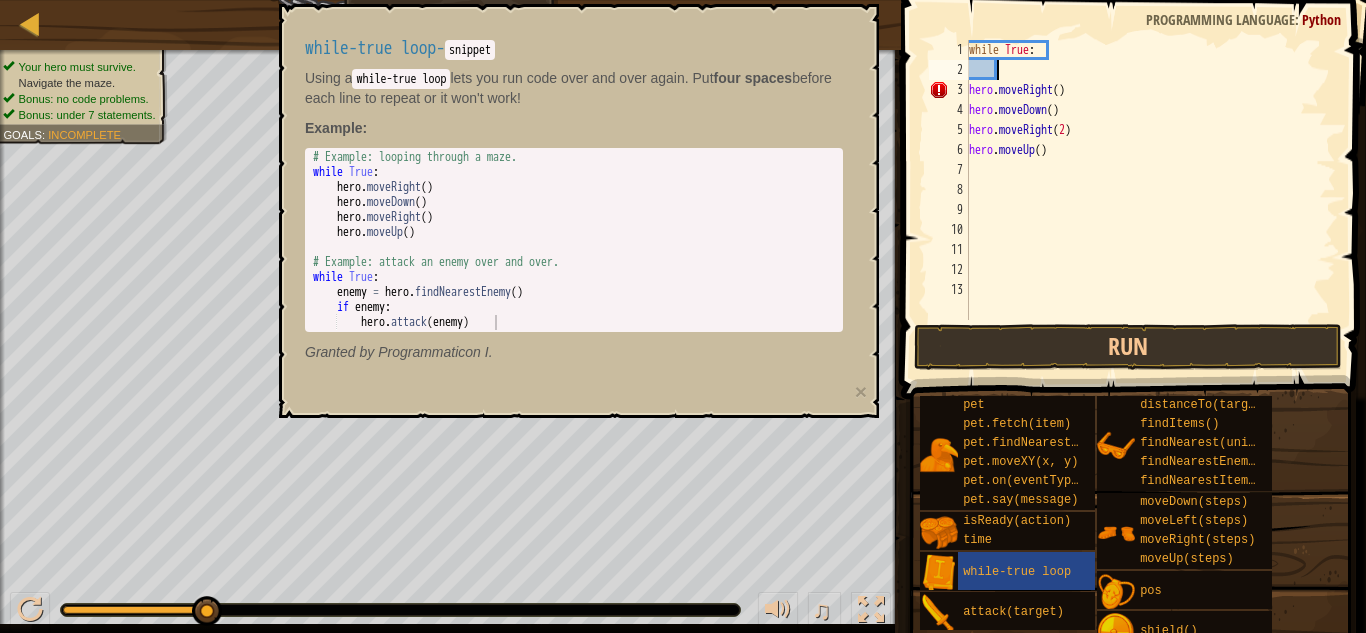 type on "h" 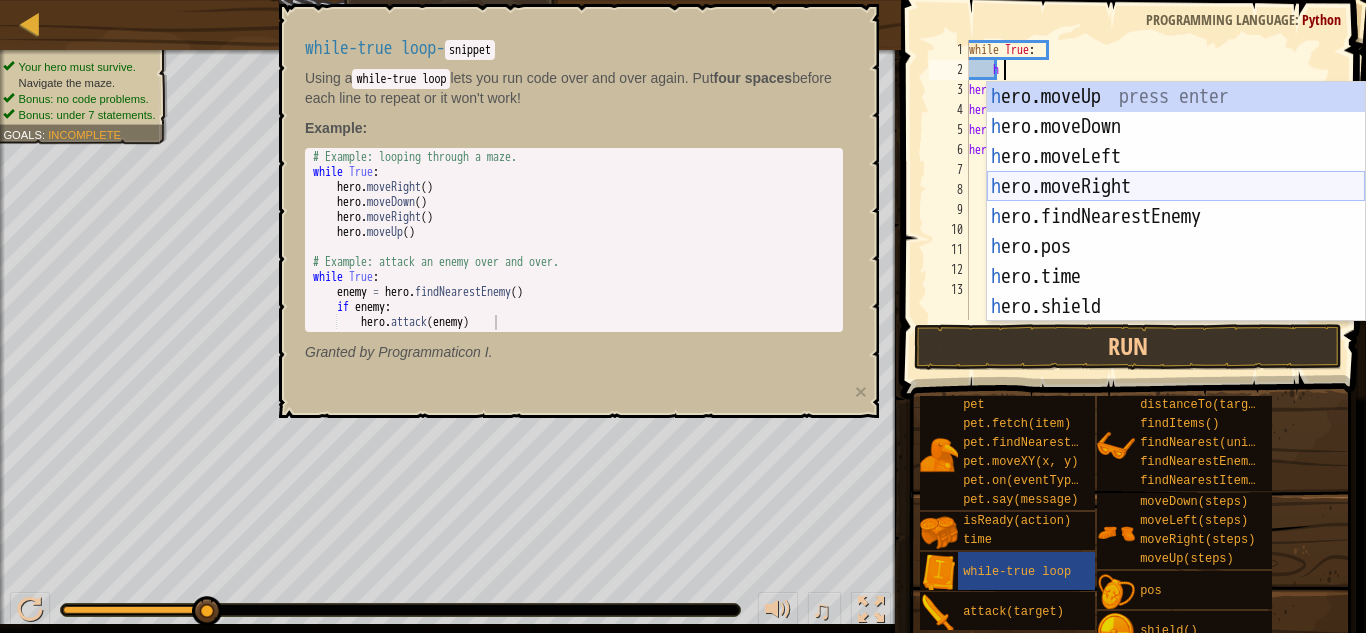 click on "h ero.moveUp press enter h ero.moveDown press enter h ero.moveLeft press enter h ero.moveRight press enter h ero.findNearestEnemy press enter h ero.pos press enter h ero.time press enter h ero.shield press enter h ero.attack press enter" at bounding box center [1176, 232] 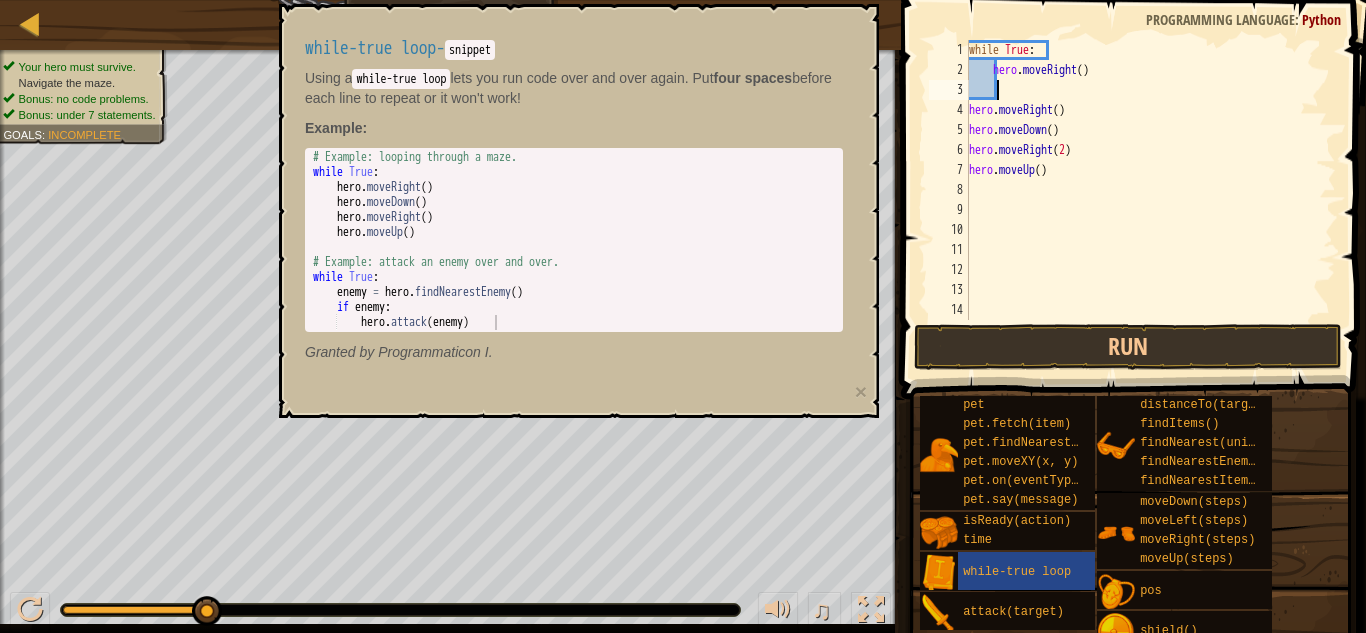 click on "while   True :      hero . moveRight ( )      hero . moveRight ( ) hero . moveDown ( ) hero . moveRight ( 2 ) hero . moveUp ( )" at bounding box center [1150, 200] 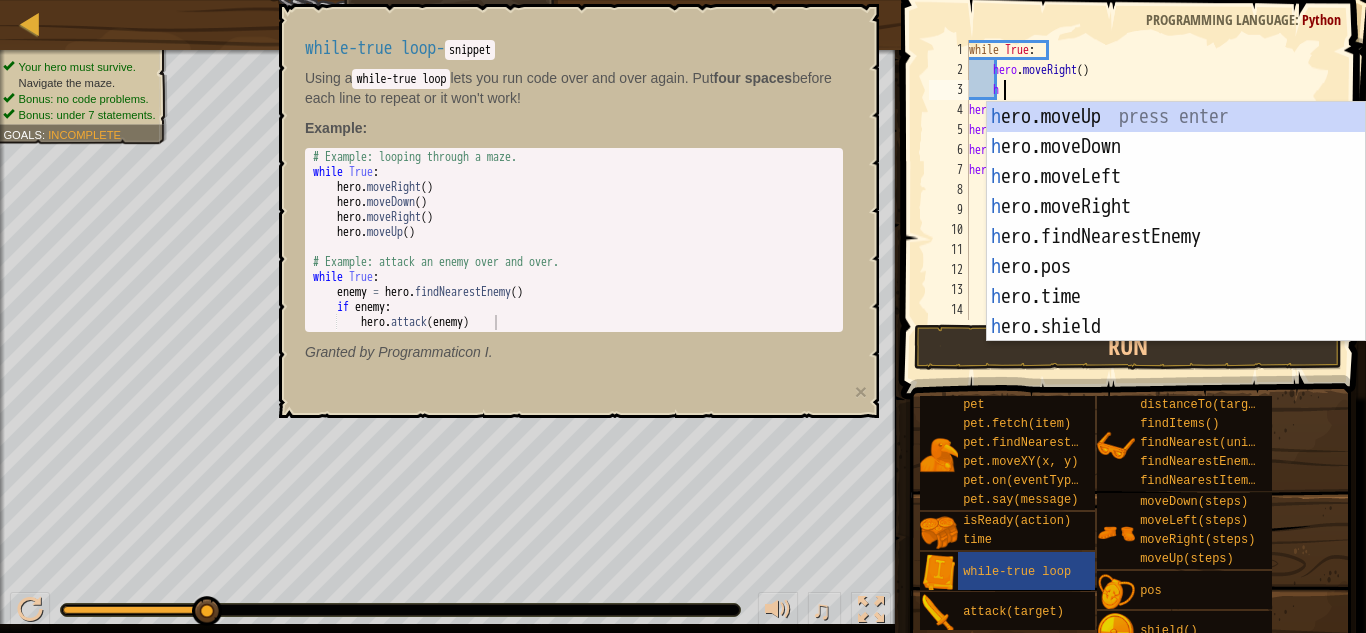 scroll, scrollTop: 9, scrollLeft: 4, axis: both 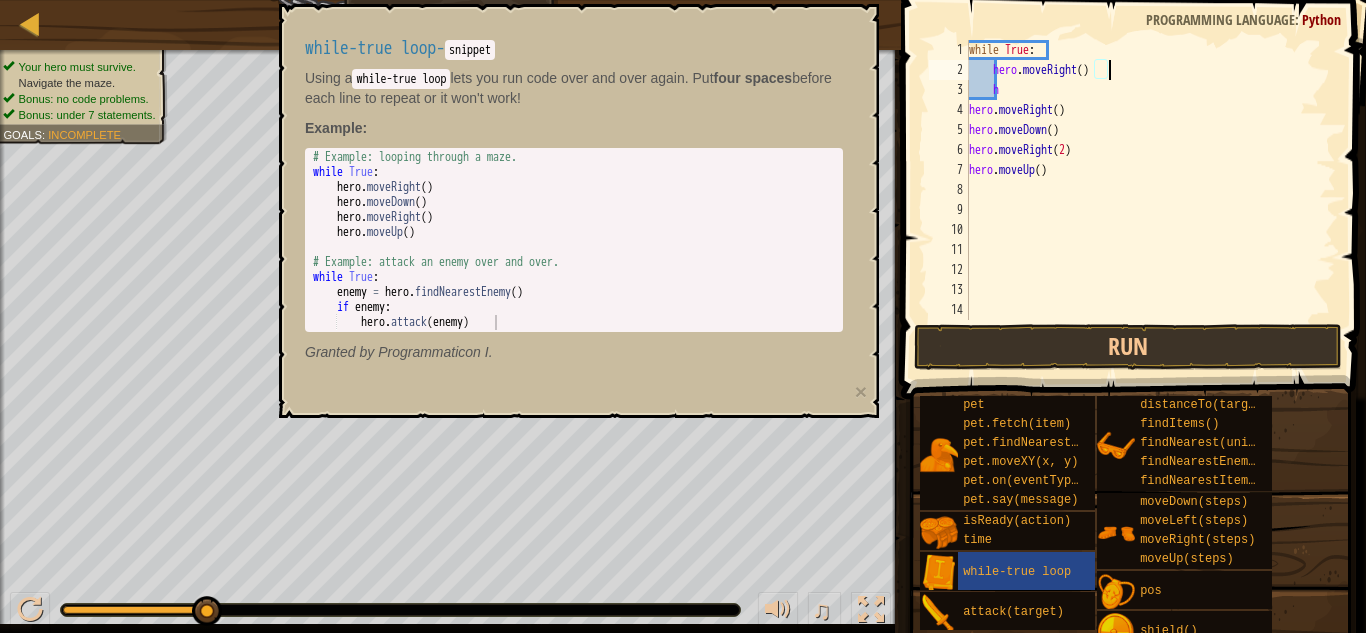 click on "while   True :      hero . moveRight ( )      h hero . moveRight ( ) hero . moveDown ( ) hero . moveRight ( 2 ) hero . moveUp ( )" at bounding box center [1150, 200] 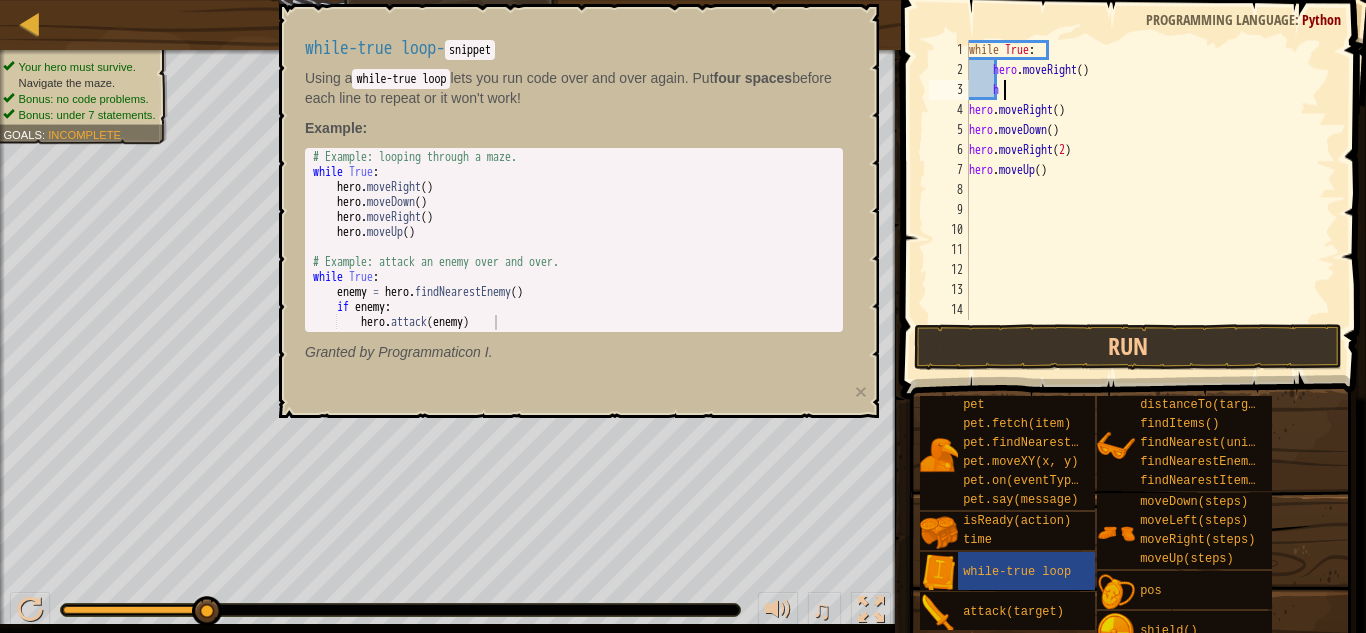 type on "he" 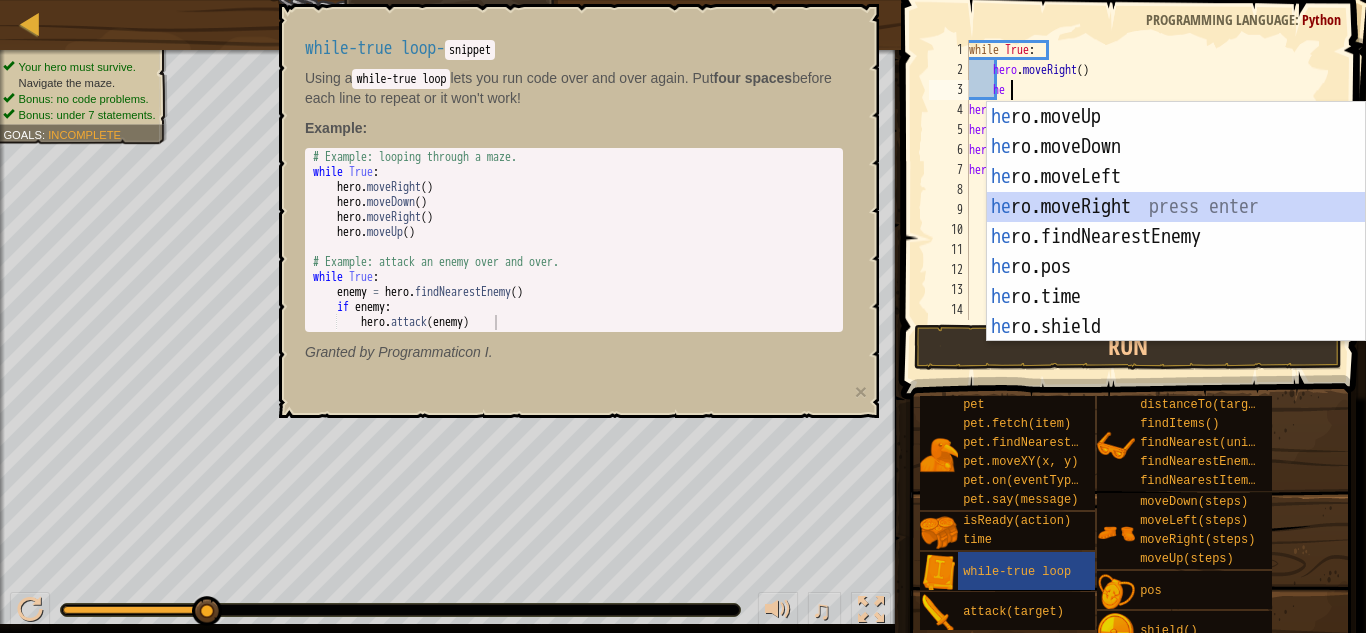 click on "he ro.moveUp press enter he ro.moveDown press enter he ro.moveLeft press enter he ro.moveRight press enter he ro.findNearestEnemy press enter he ro.pos press enter he ro.time press enter he ro.shield press enter he ro.findItems press enter" at bounding box center (1176, 252) 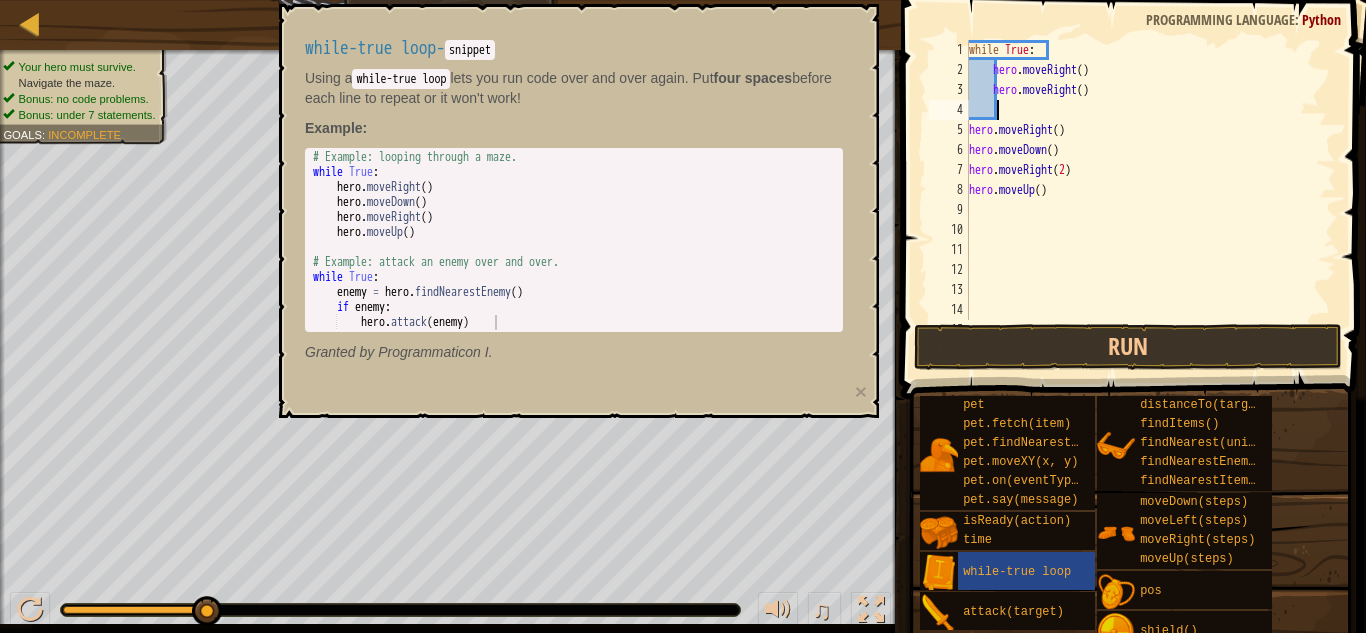 click on "while   True :      hero . moveRight ( )      hero . moveRight ( )      hero . moveRight ( ) hero . moveDown ( ) hero . moveRight ( 2 ) hero . moveUp ( )" at bounding box center [1150, 200] 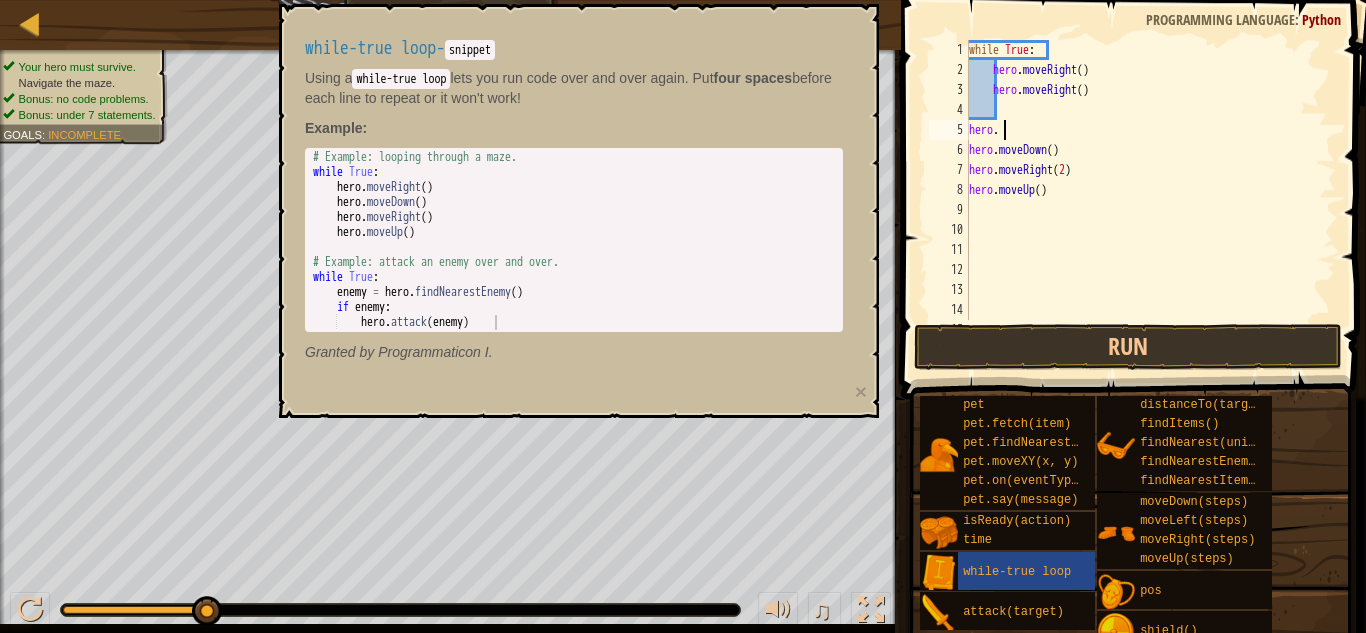 type on "h" 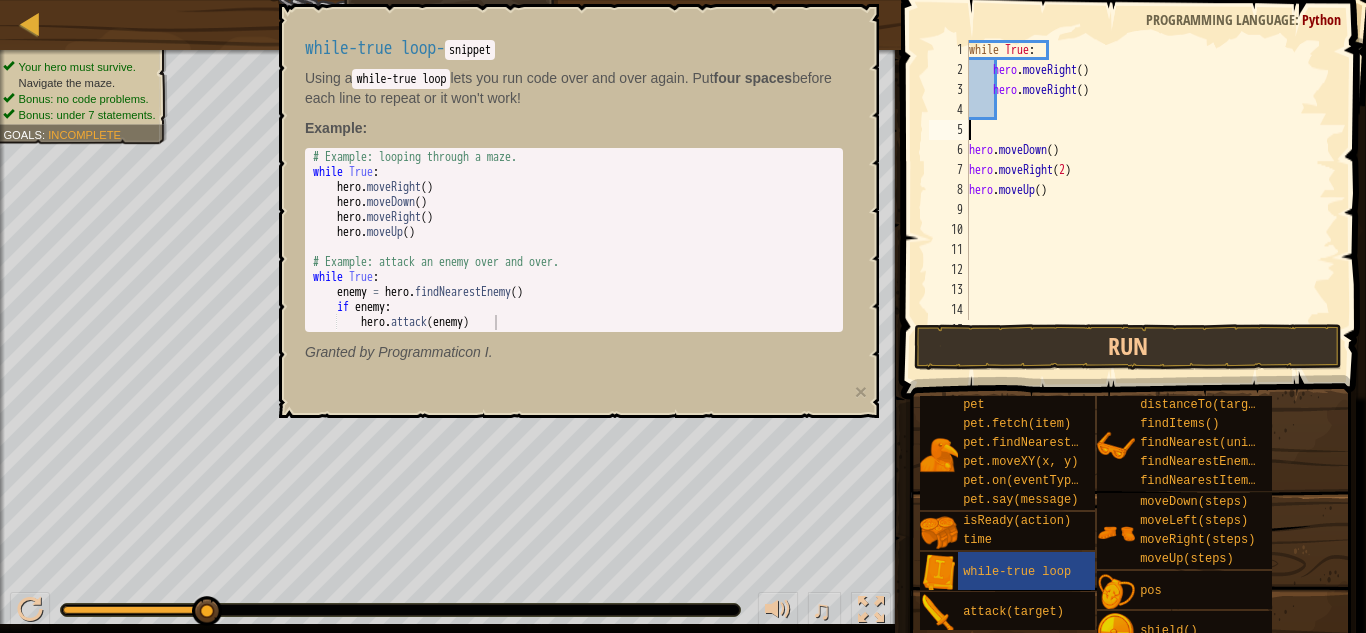 scroll, scrollTop: 9, scrollLeft: 0, axis: vertical 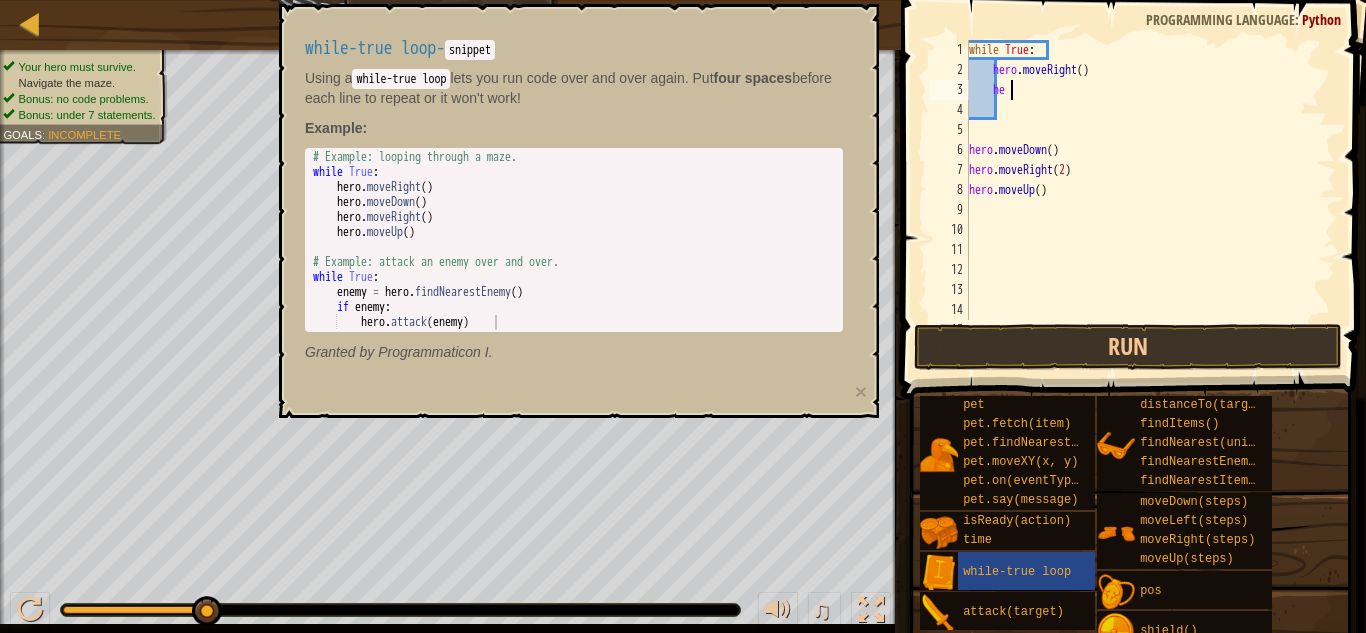 type on "h" 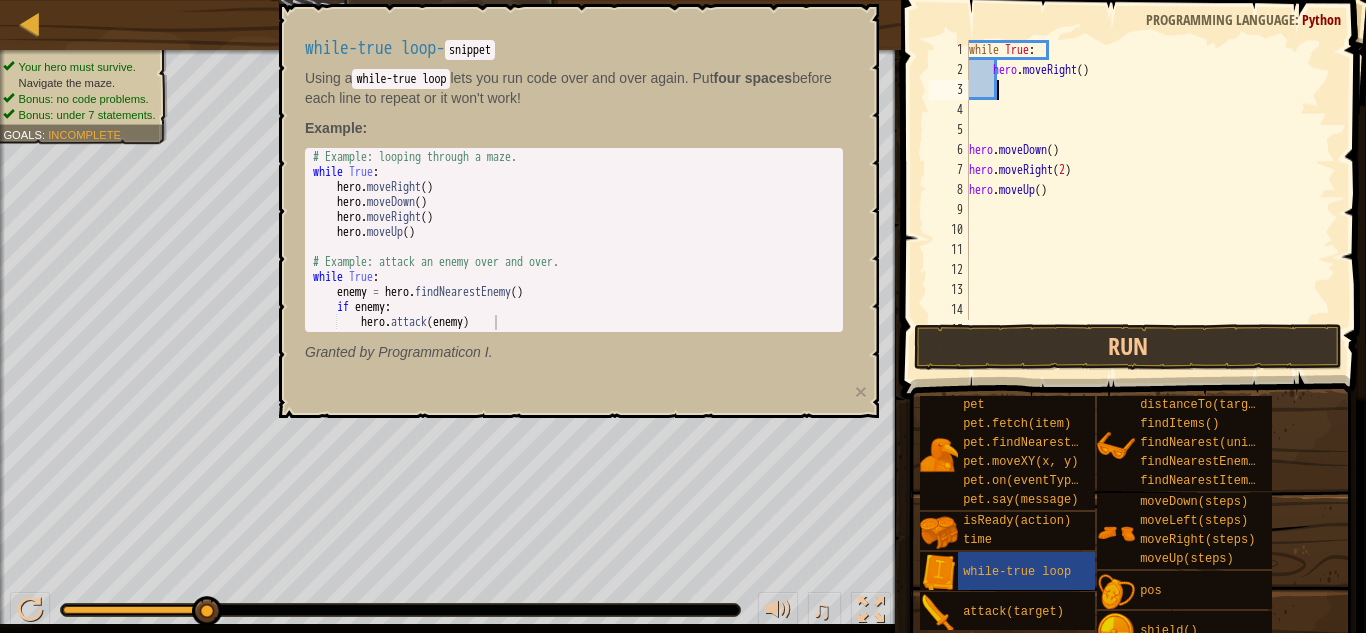 scroll, scrollTop: 9, scrollLeft: 3, axis: both 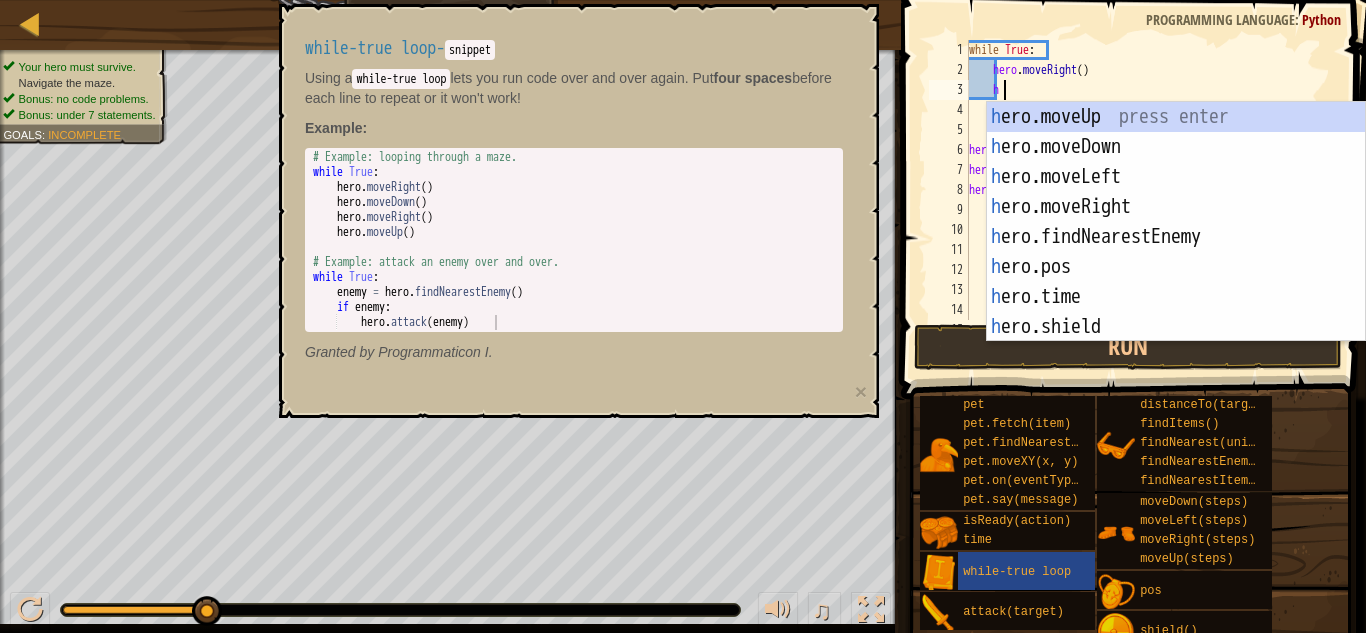 type on "he" 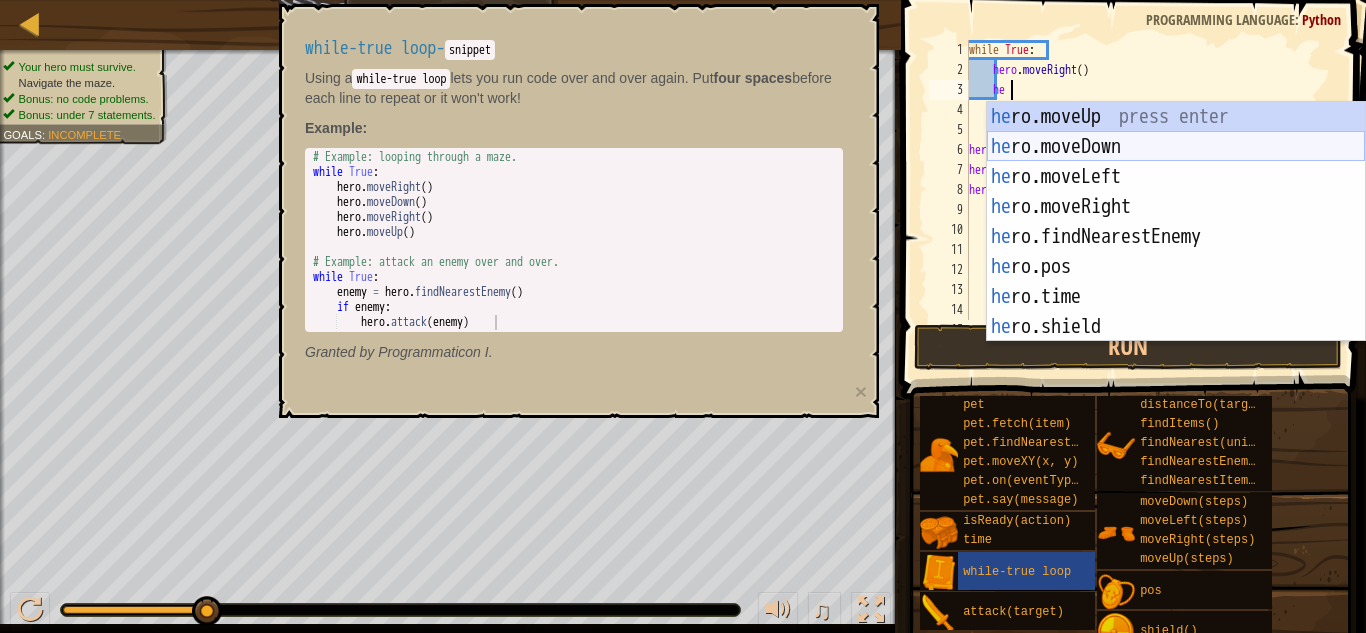 click on "he ro.moveUp press enter he ro.moveDown press enter he ro.moveLeft press enter he ro.moveRight press enter he ro.findNearestEnemy press enter he ro.pos press enter he ro.time press enter he ro.shield press enter he ro.findItems press enter" at bounding box center (1176, 252) 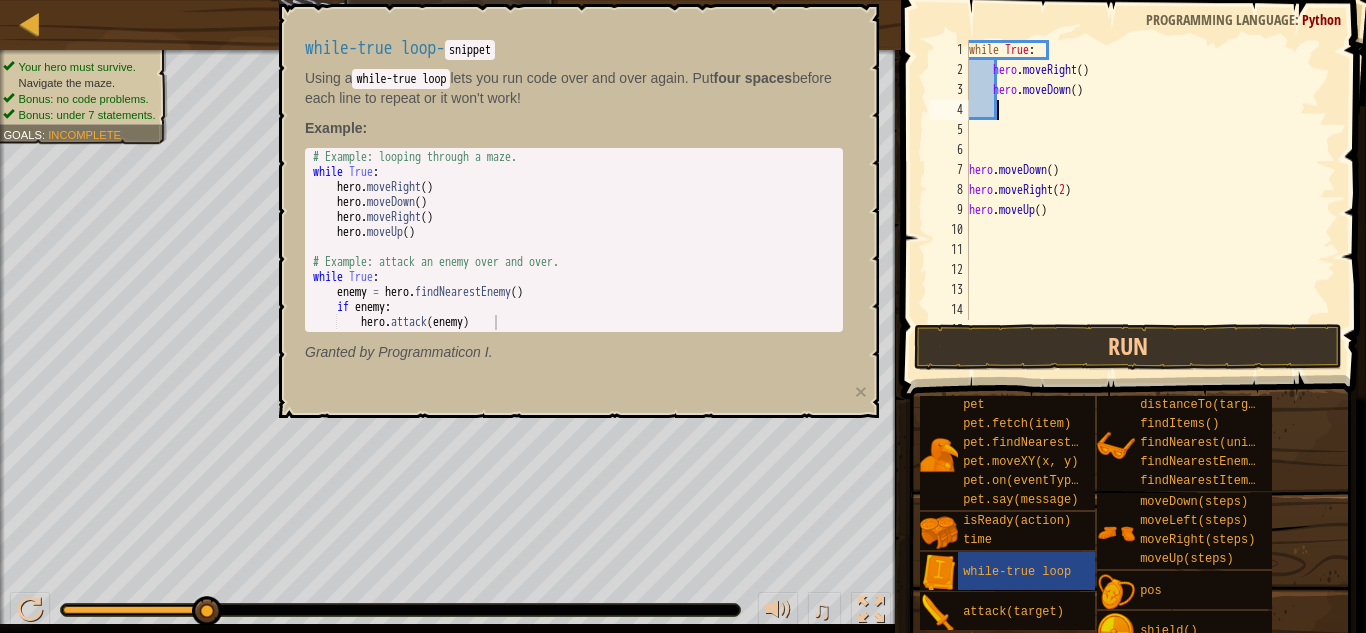 scroll, scrollTop: 9, scrollLeft: 3, axis: both 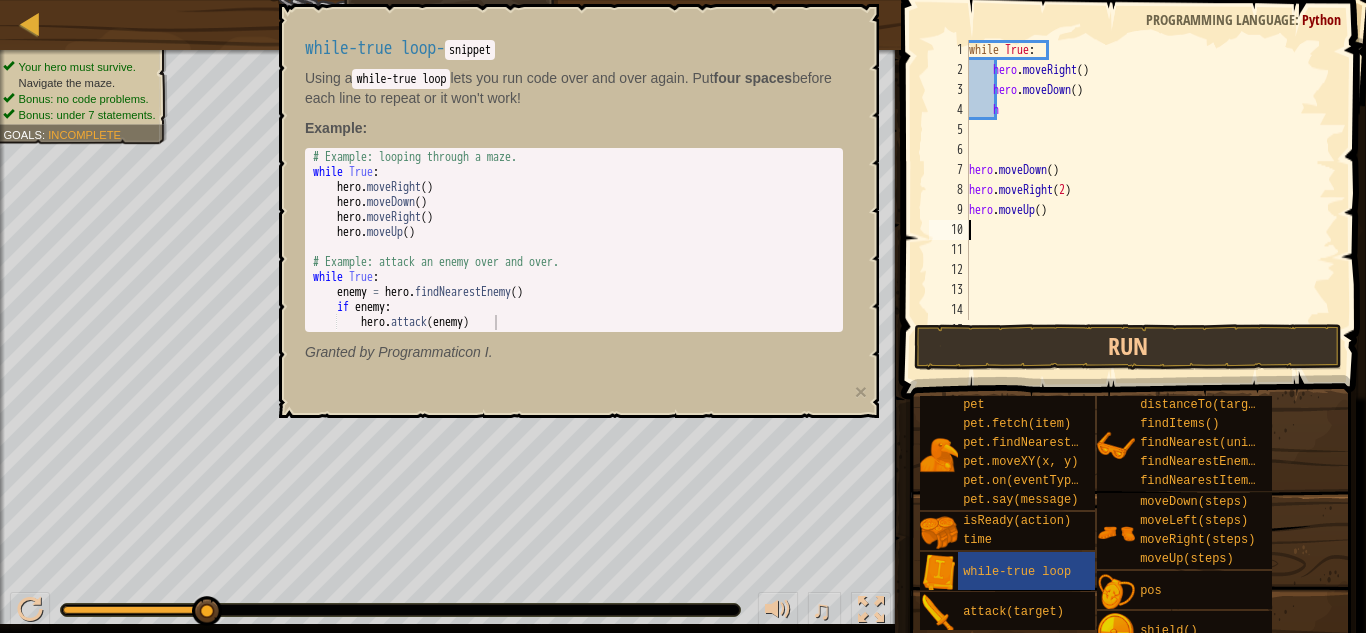 click on "while   True :      hero . moveRight ( )      hero . moveDown ( )      h      hero . moveDown ( ) hero . moveRight ( 2 ) hero . moveUp ( )" at bounding box center (1150, 200) 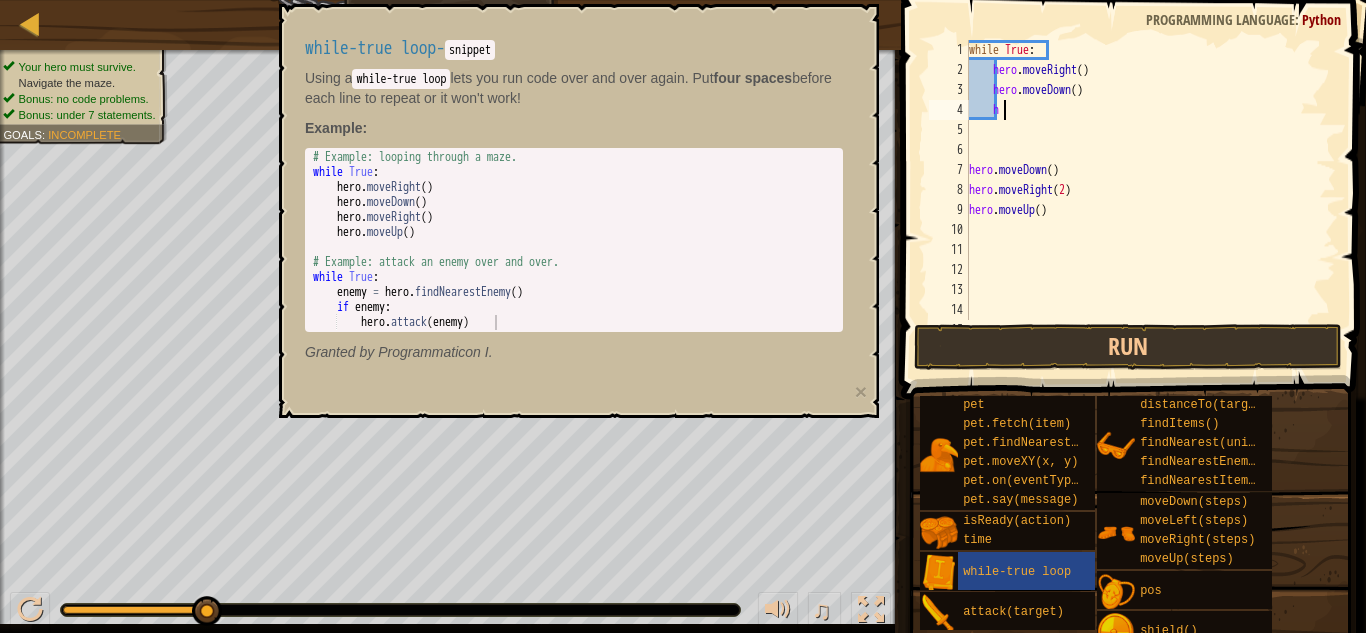 type on "he" 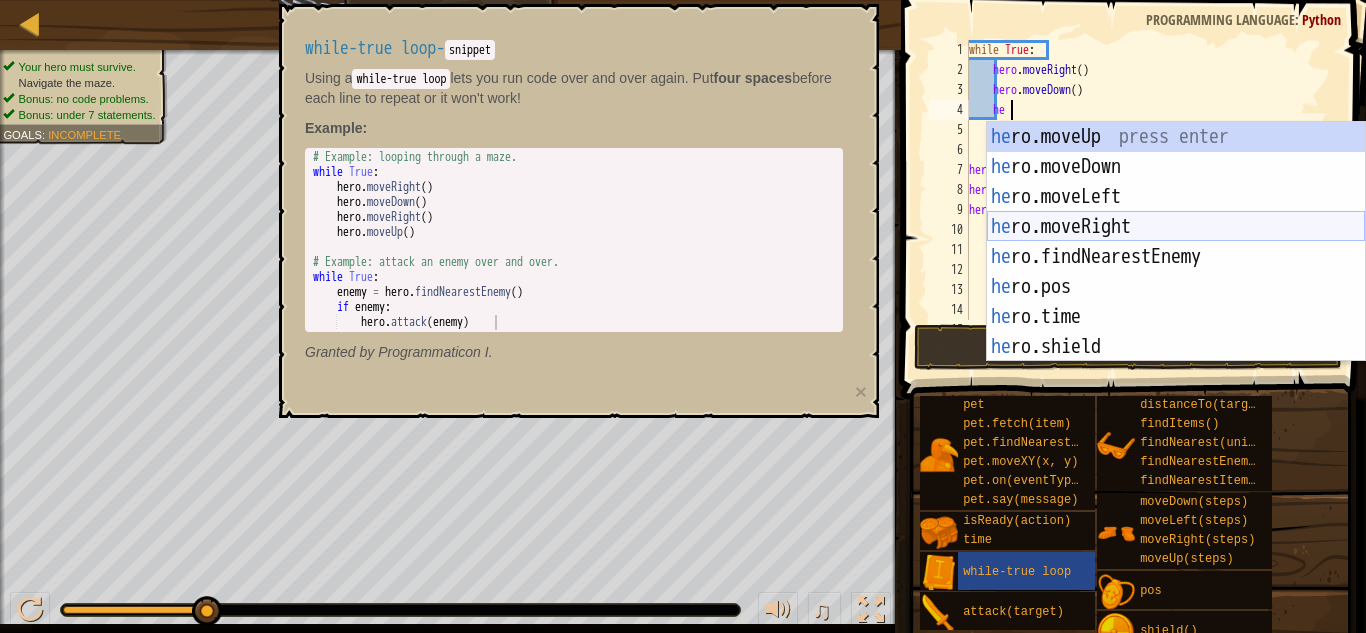 click on "he ro.moveUp press enter he ro.moveDown press enter he ro.moveLeft press enter he ro.moveRight press enter he ro.findNearestEnemy press enter he ro.pos press enter he ro.time press enter he ro.shield press enter he ro.findItems press enter" at bounding box center (1176, 272) 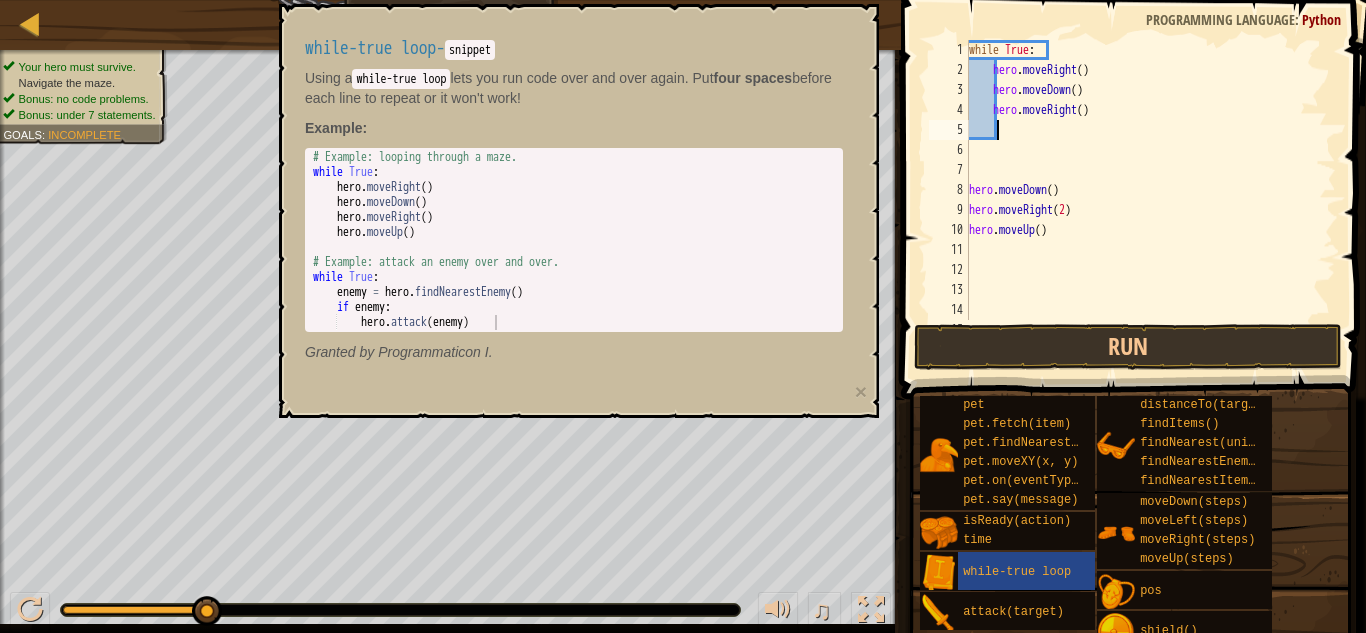 click on "while   True :      hero . moveRight ( )      hero . moveDown ( )      hero . moveRight ( )           hero . moveDown ( ) hero . moveRight ( 2 ) hero . moveUp ( )" at bounding box center (1150, 200) 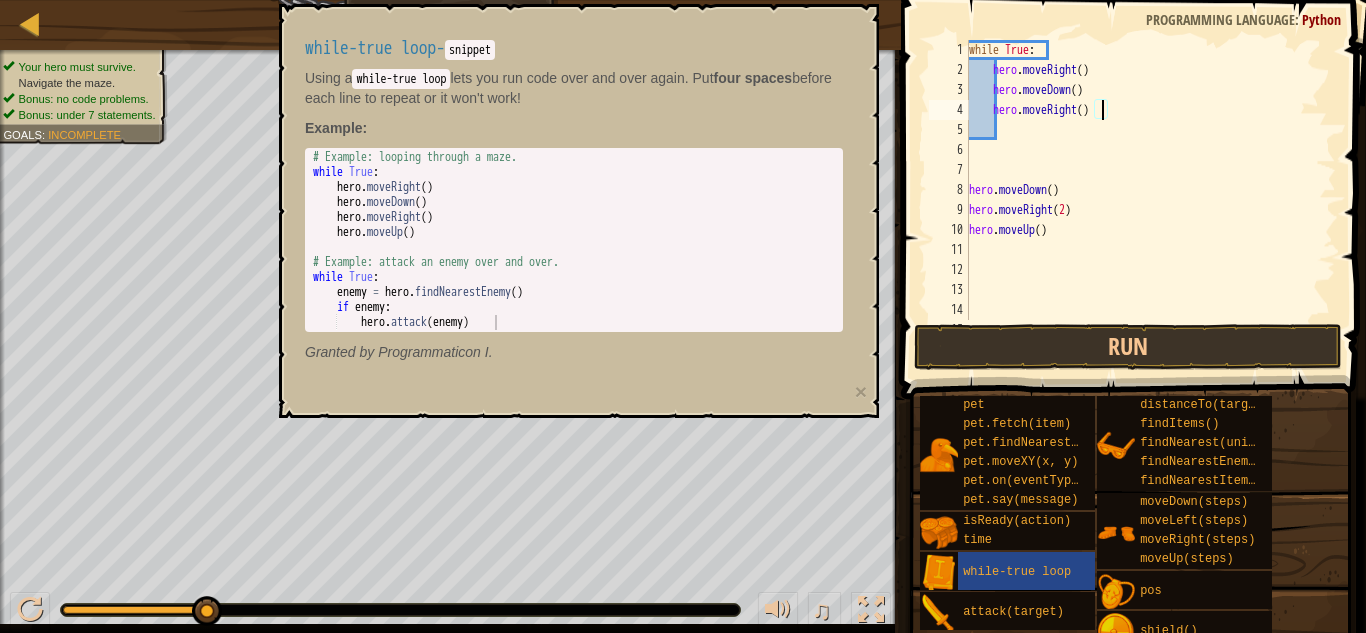scroll, scrollTop: 9, scrollLeft: 20, axis: both 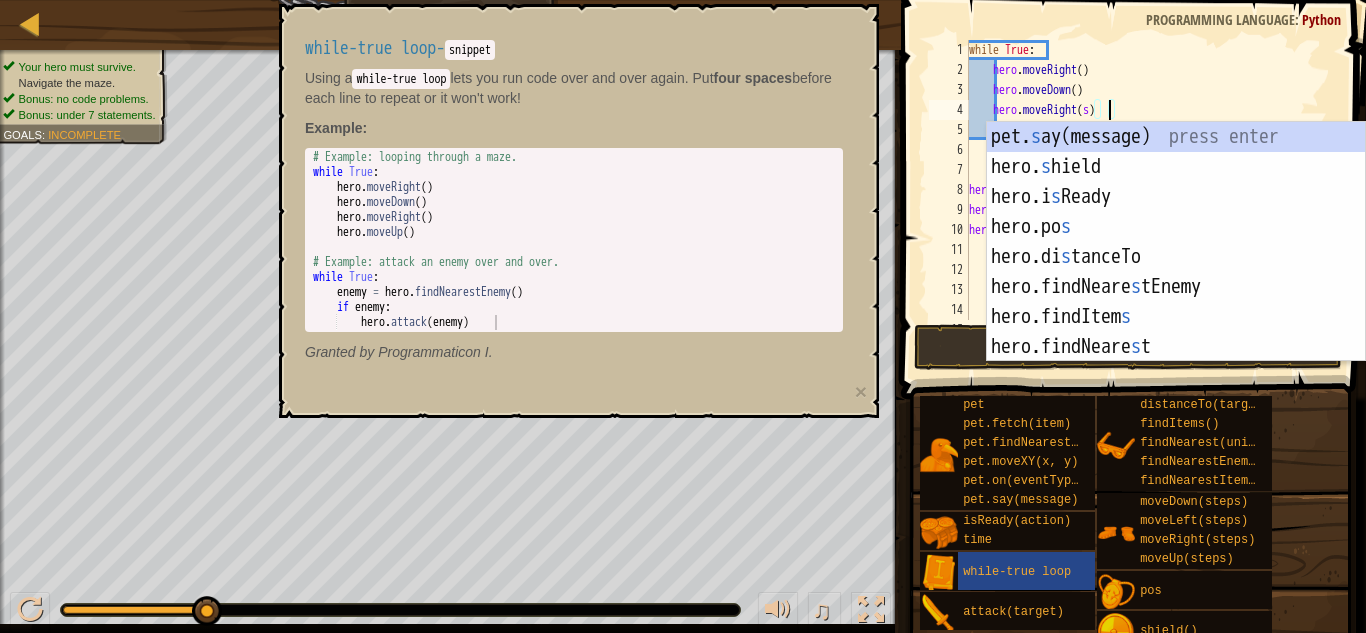 click on "while   True :      hero . moveRight ( )      hero . moveDown ( )      hero . moveRight ( s )           hero . moveDown ( ) hero . moveRight ( 2 ) hero . moveUp ( )" at bounding box center [1150, 200] 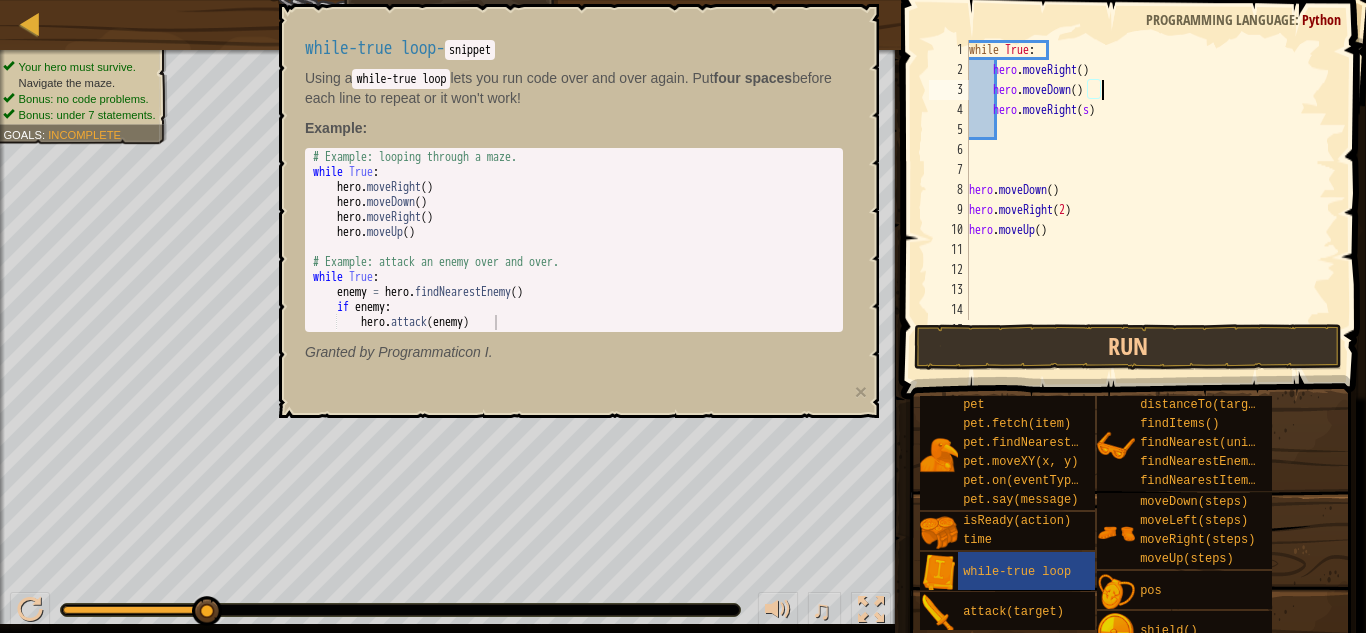 click on "while   True :      hero . moveRight ( )      hero . moveDown ( )      hero . moveRight ( s )           hero . moveDown ( ) hero . moveRight ( 2 ) hero . moveUp ( )" at bounding box center [1150, 200] 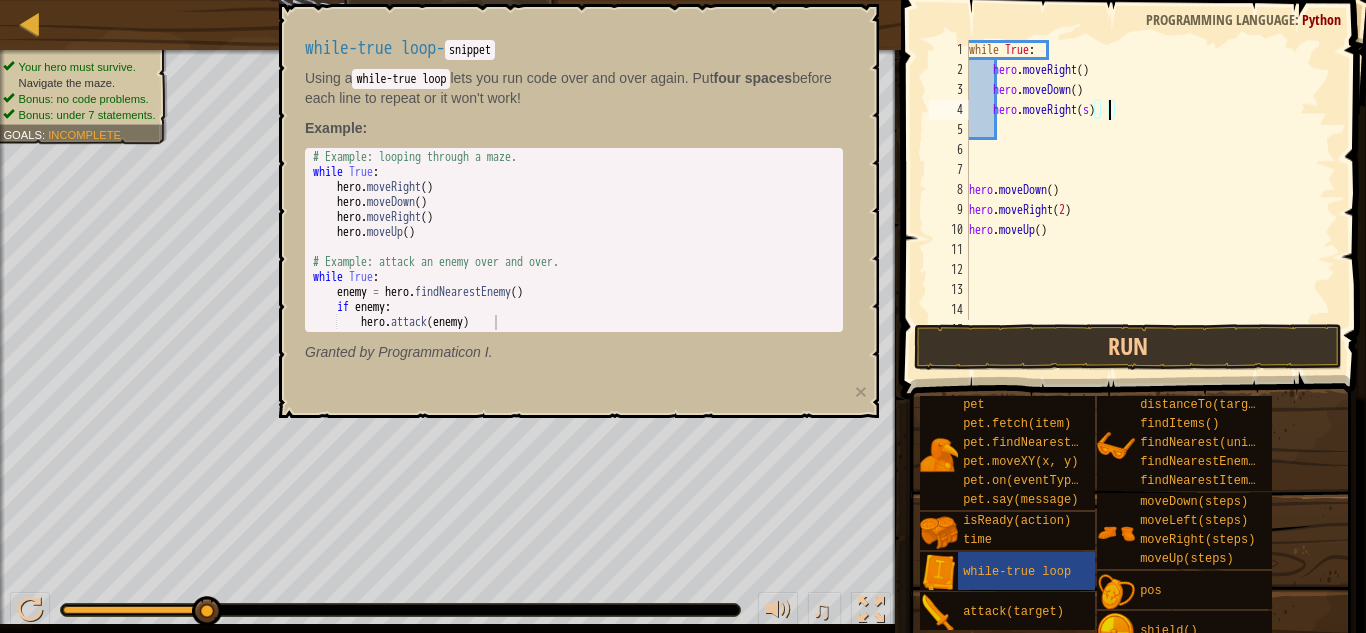 click on "while   True :      hero . moveRight ( )      hero . moveDown ( )      hero . moveRight ( s )           hero . moveDown ( ) hero . moveRight ( 2 ) hero . moveUp ( )" at bounding box center (1150, 200) 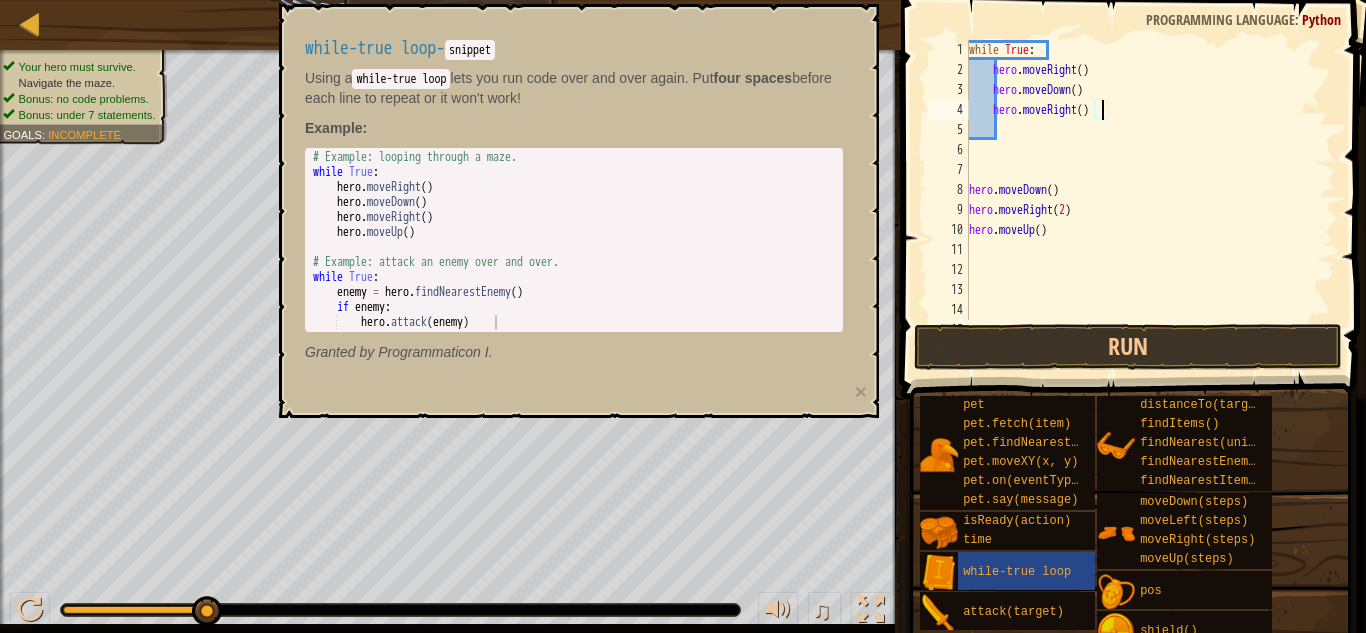 type on "hero.moveRight(2)" 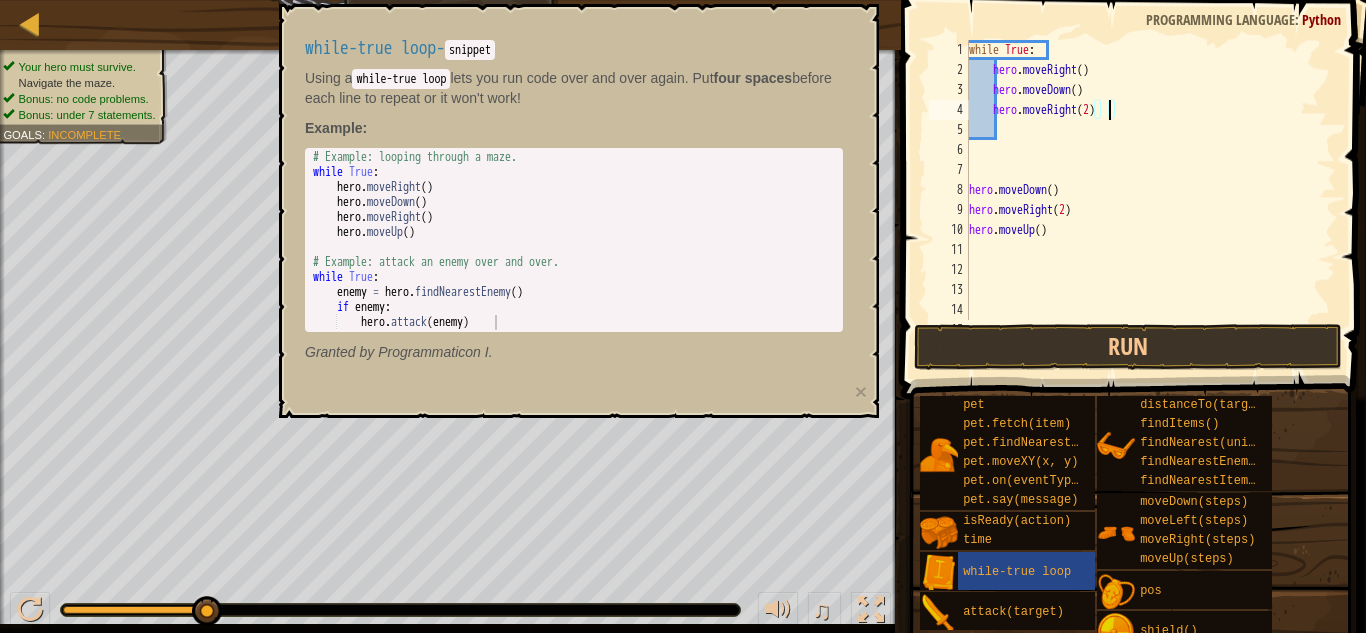 click on "while   True :      hero . moveRight ( )      hero . moveDown ( )      hero . moveRight ( 2 )           hero . moveDown ( ) hero . moveRight ( 2 ) hero . moveUp ( )" at bounding box center [1150, 200] 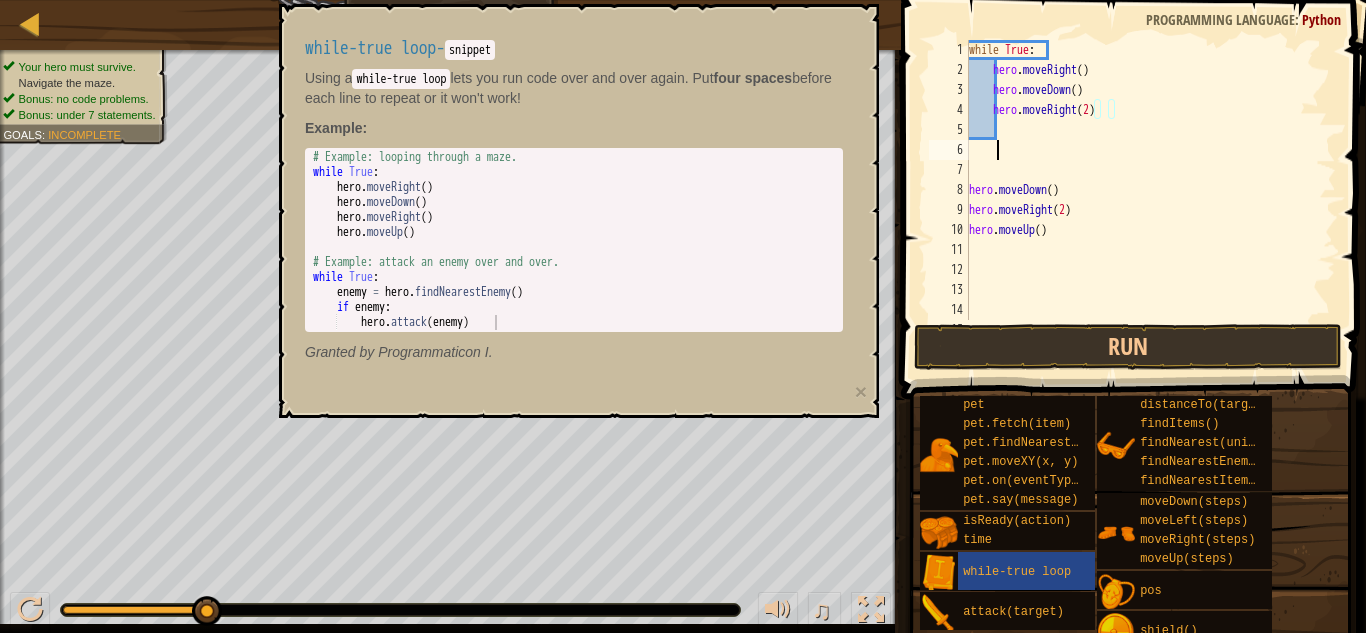 scroll, scrollTop: 9, scrollLeft: 3, axis: both 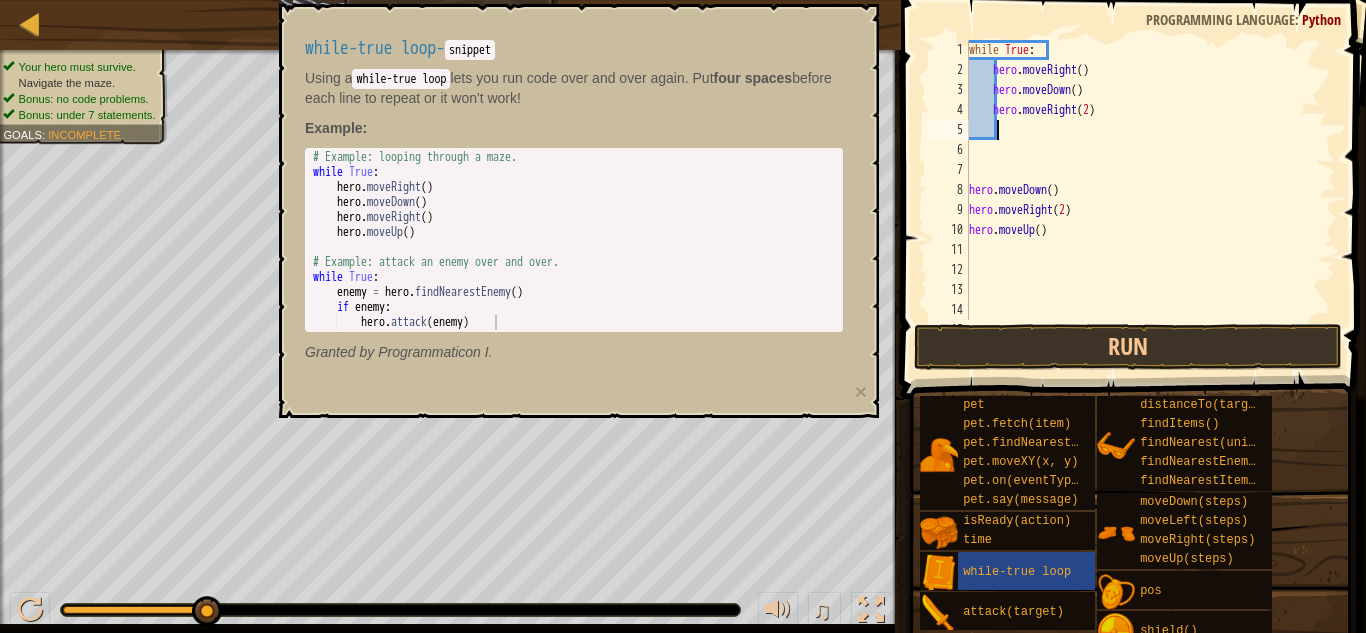 click on "while   True :      hero . moveRight ( )      hero . moveDown ( )      hero . moveRight ( 2 )           hero . moveDown ( ) hero . moveRight ( 2 ) hero . moveUp ( )" at bounding box center (1150, 200) 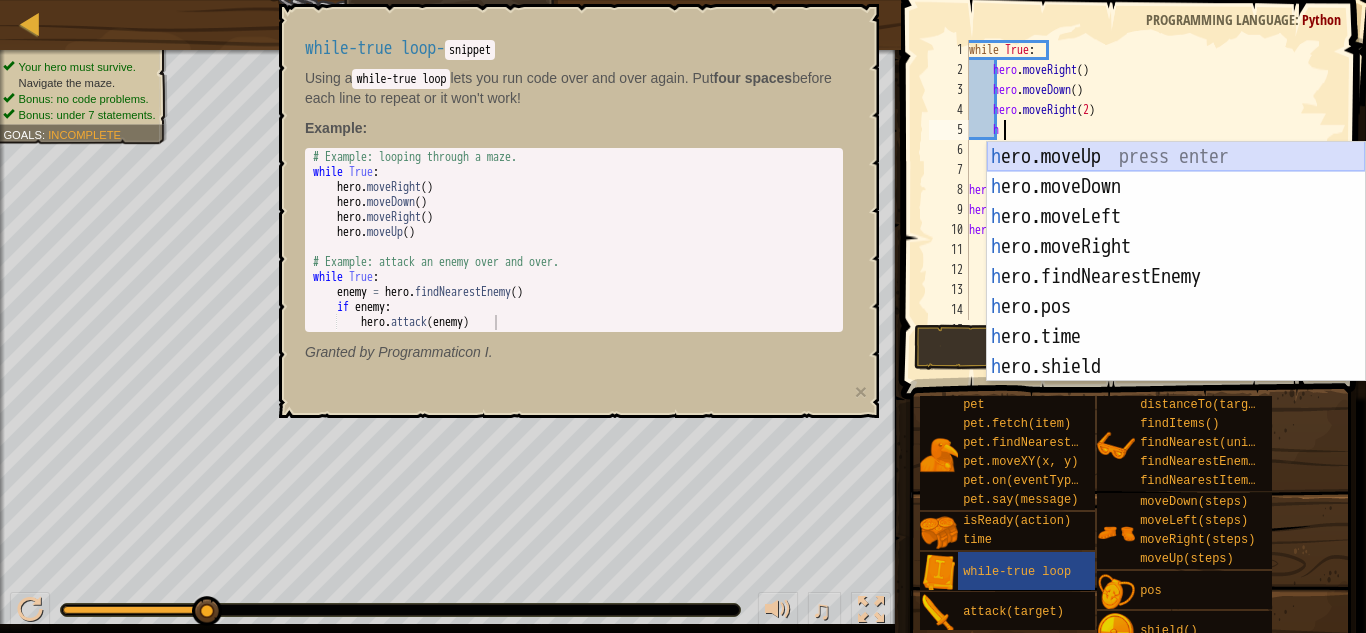 click on "h ero.moveUp press enter h ero.moveDown press enter h ero.moveLeft press enter h ero.moveRight press enter h ero.findNearestEnemy press enter h ero.pos press enter h ero.time press enter h ero.shield press enter h ero.attack press enter" at bounding box center [1176, 292] 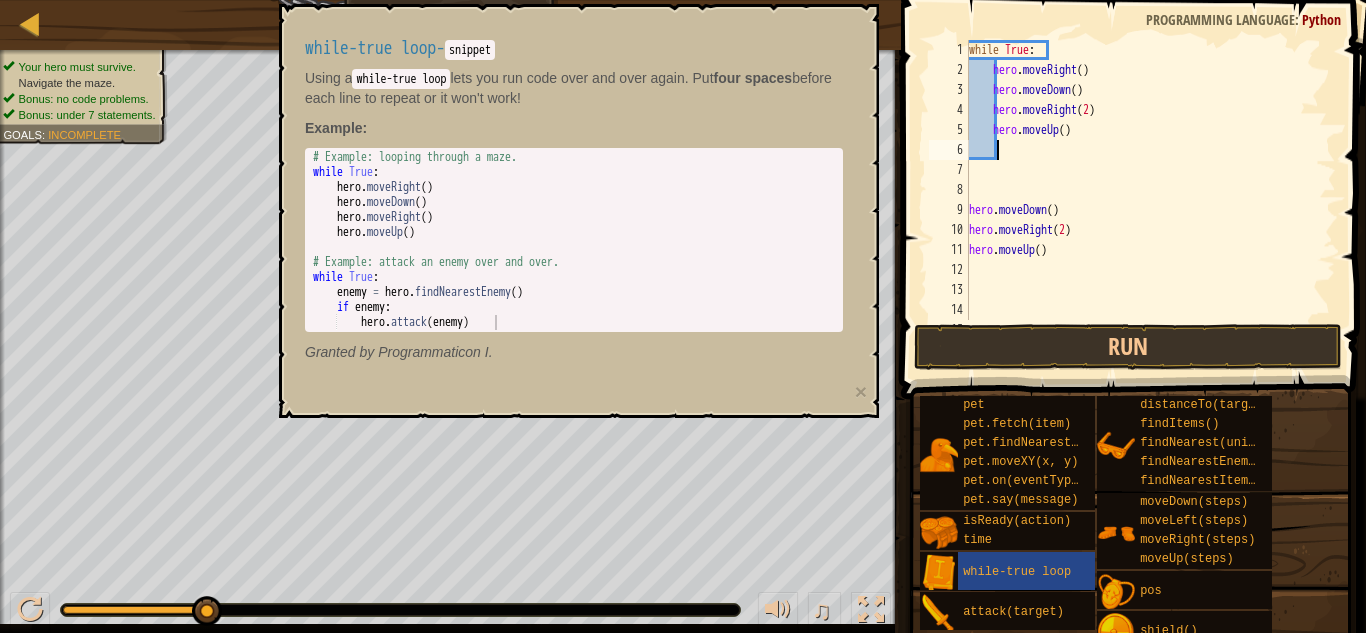 click on "while   True :      hero . moveRight ( )      hero . moveDown ( )      hero . moveRight ( 2 )      hero . moveUp ( )           hero . moveDown ( ) hero . moveRight ( 2 ) hero . moveUp ( )" at bounding box center (1150, 200) 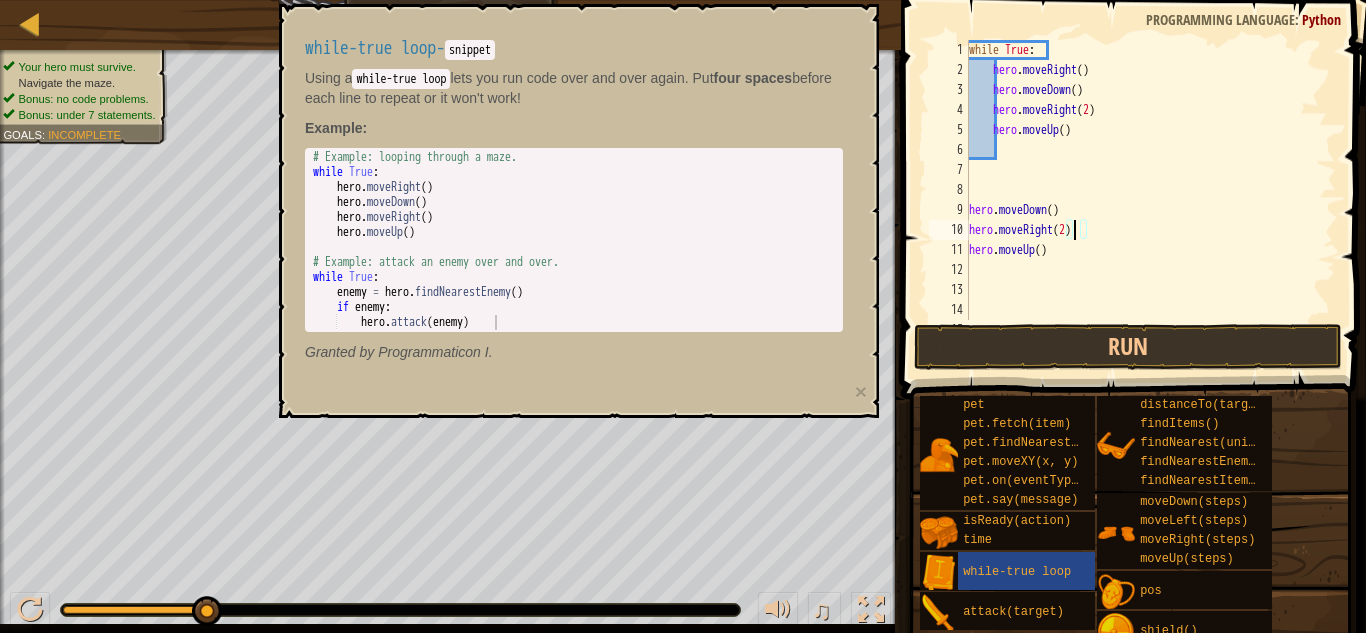 click on "while   True :      hero . moveRight ( )      hero . moveDown ( )      hero . moveRight ( 2 )      hero . moveUp ( )           hero . moveDown ( ) hero . moveRight ( 2 ) hero . moveUp ( )" at bounding box center [1150, 200] 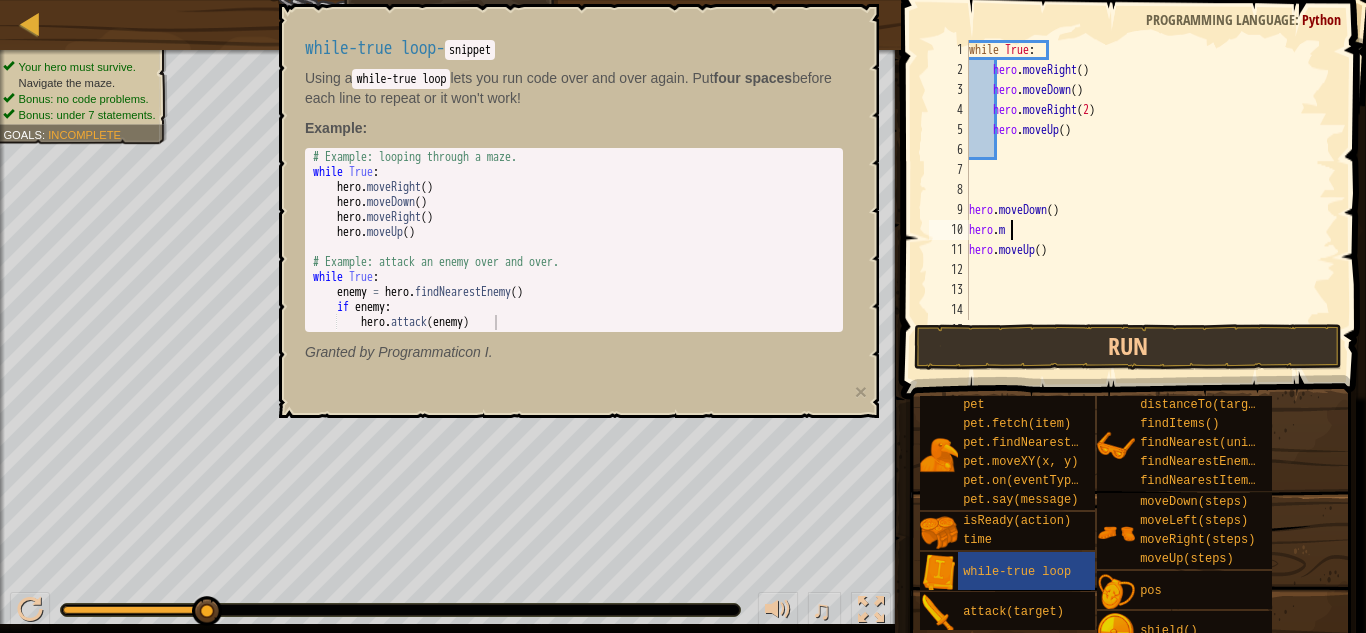 type on "h" 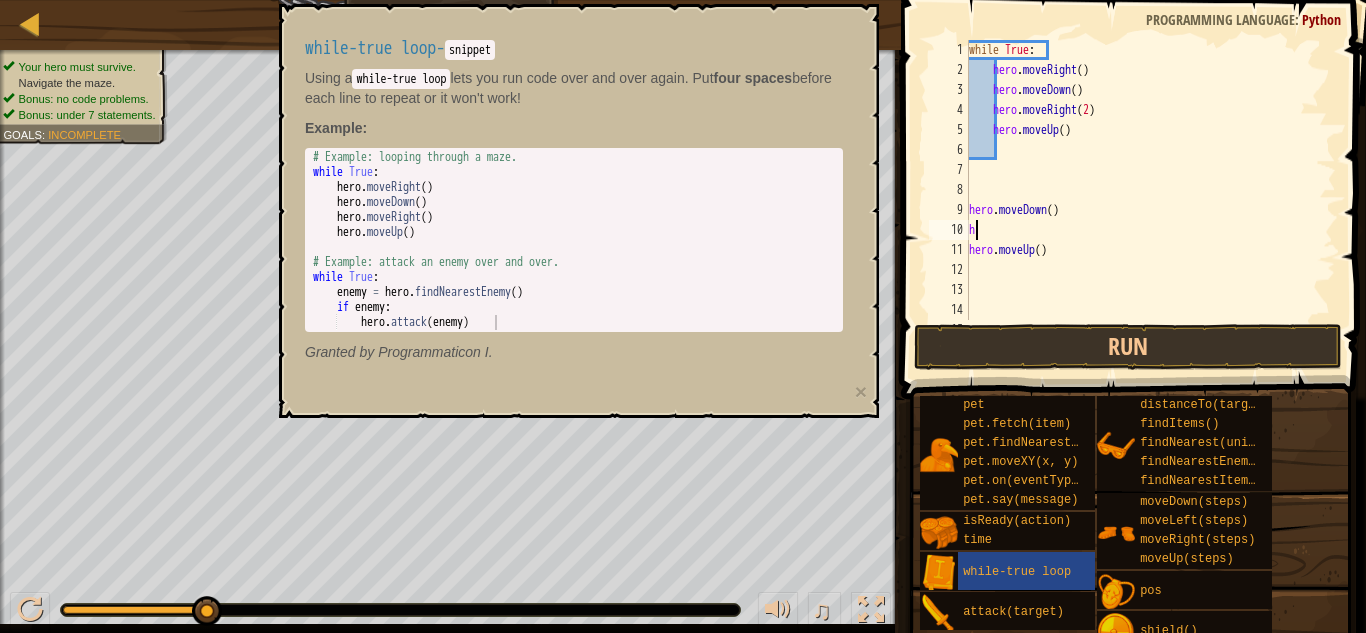scroll, scrollTop: 9, scrollLeft: 0, axis: vertical 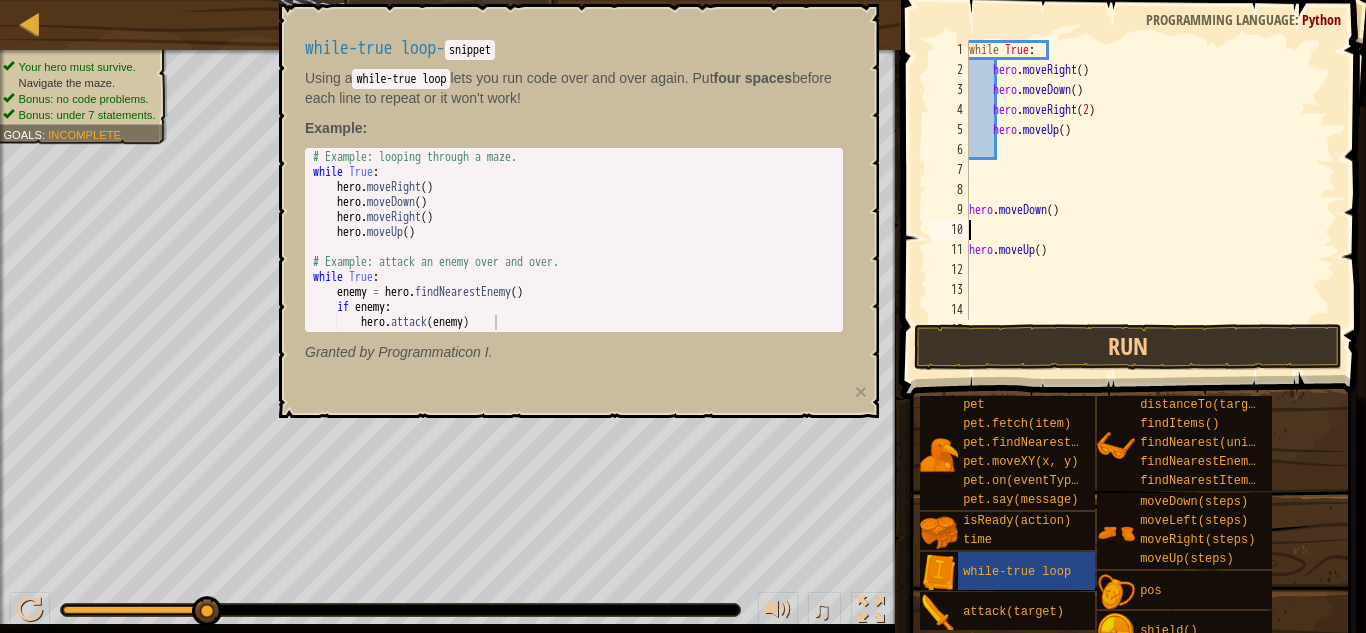 click on "while   True :      hero . moveRight ( )      hero . moveDown ( )      hero . moveRight ( 2 )      hero . moveUp ( )           hero . moveDown ( ) hero . moveUp ( )" at bounding box center [1150, 200] 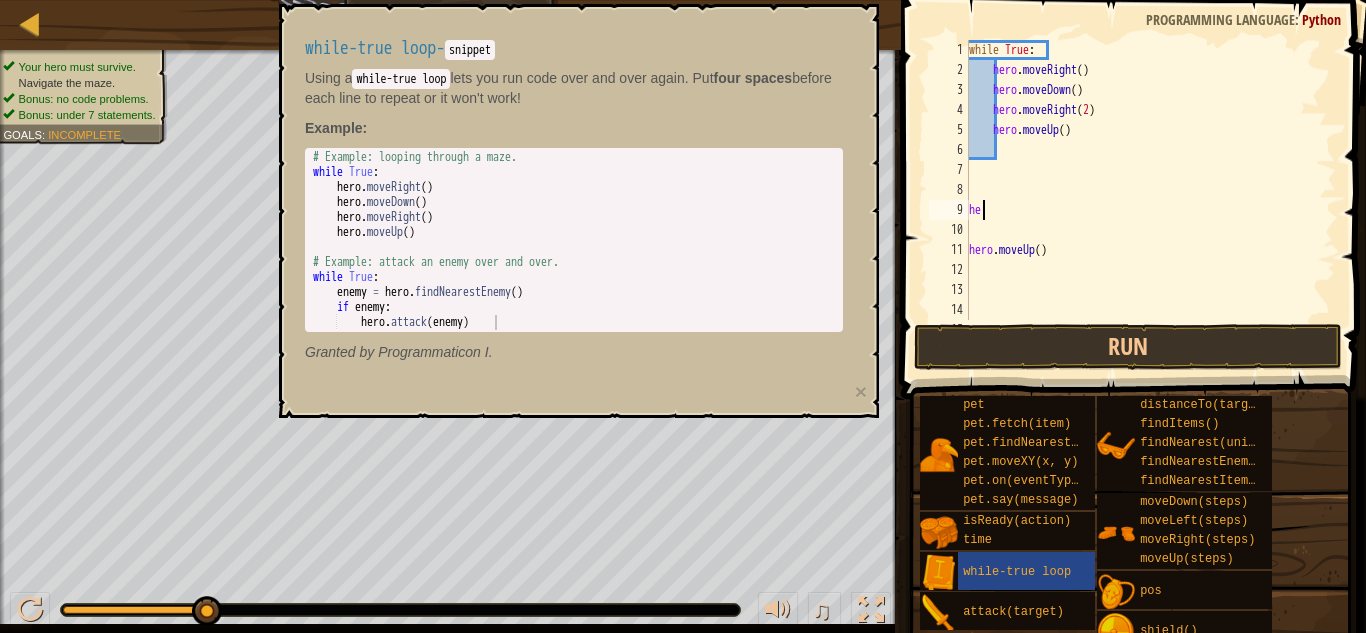 type on "h" 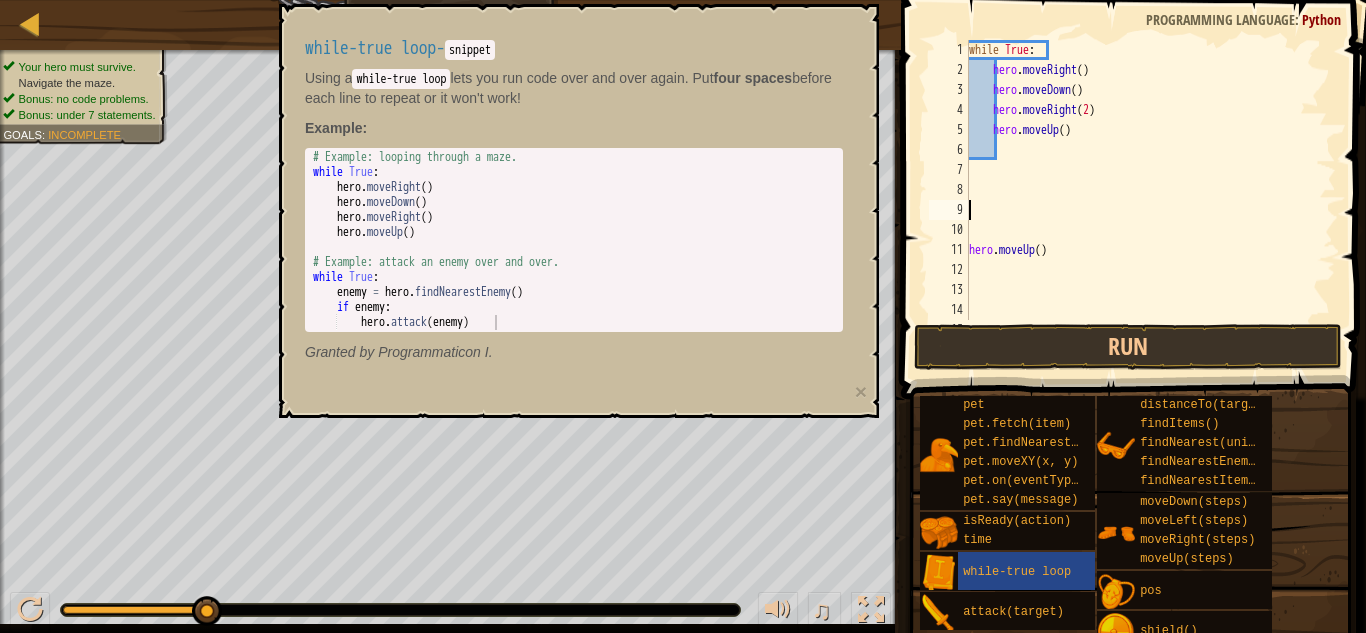 click on "while   True :      hero . moveRight ( )      hero . moveDown ( )      hero . moveRight ( 2 )      hero . moveUp ( )           hero . moveUp ( )" at bounding box center [1150, 200] 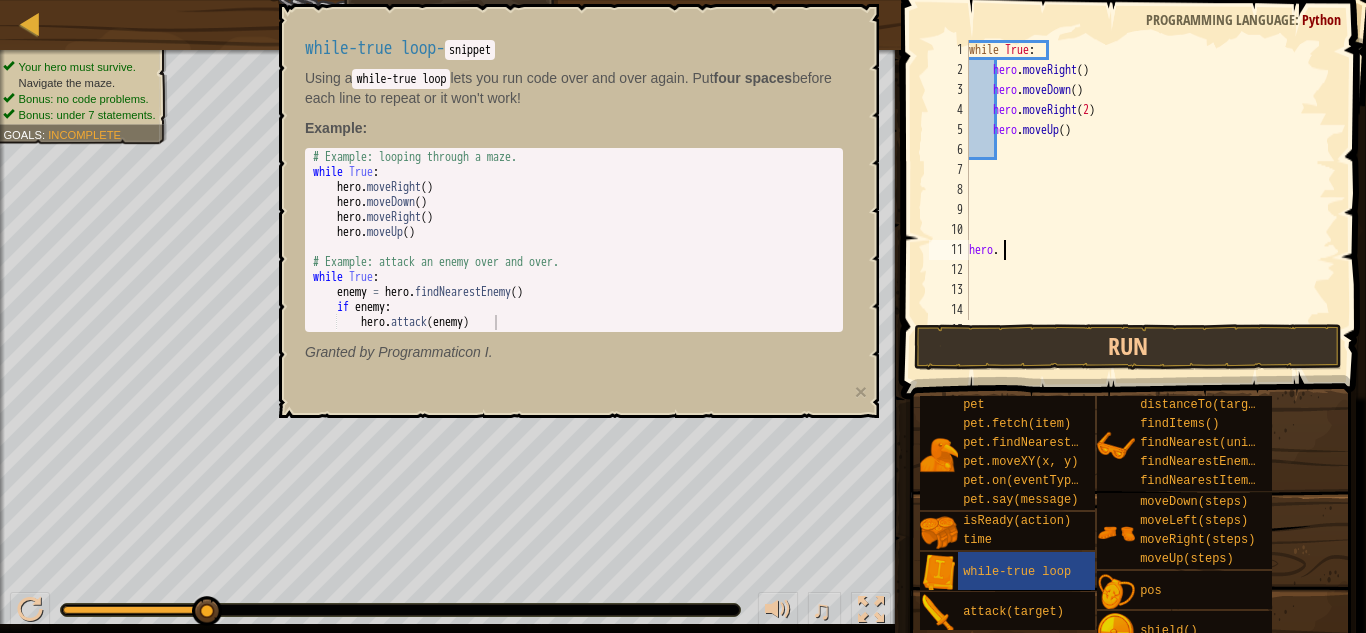 type on "h" 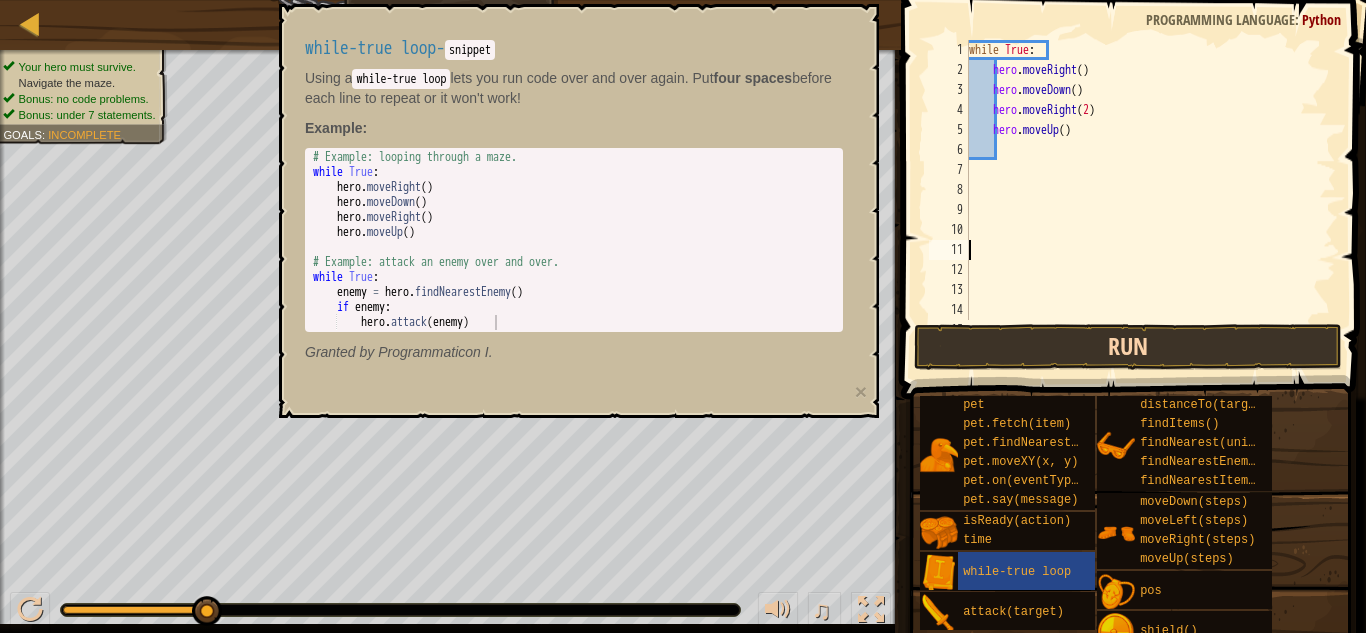 type 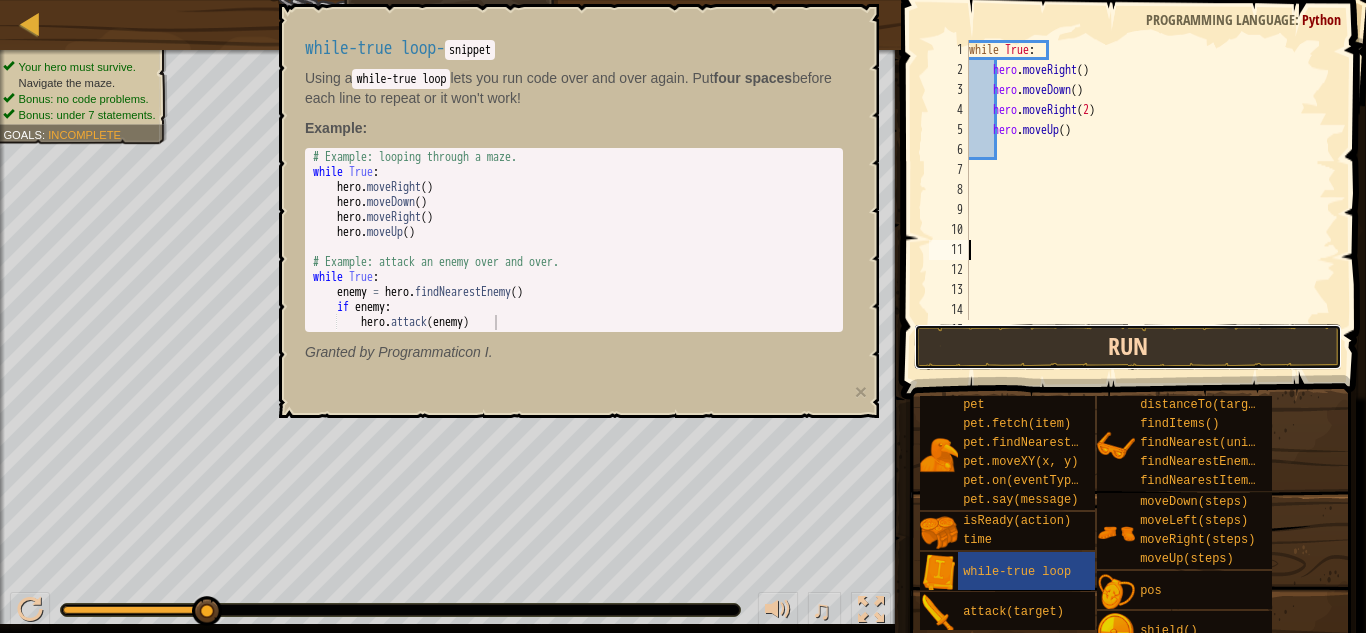 click on "Run" at bounding box center (1128, 347) 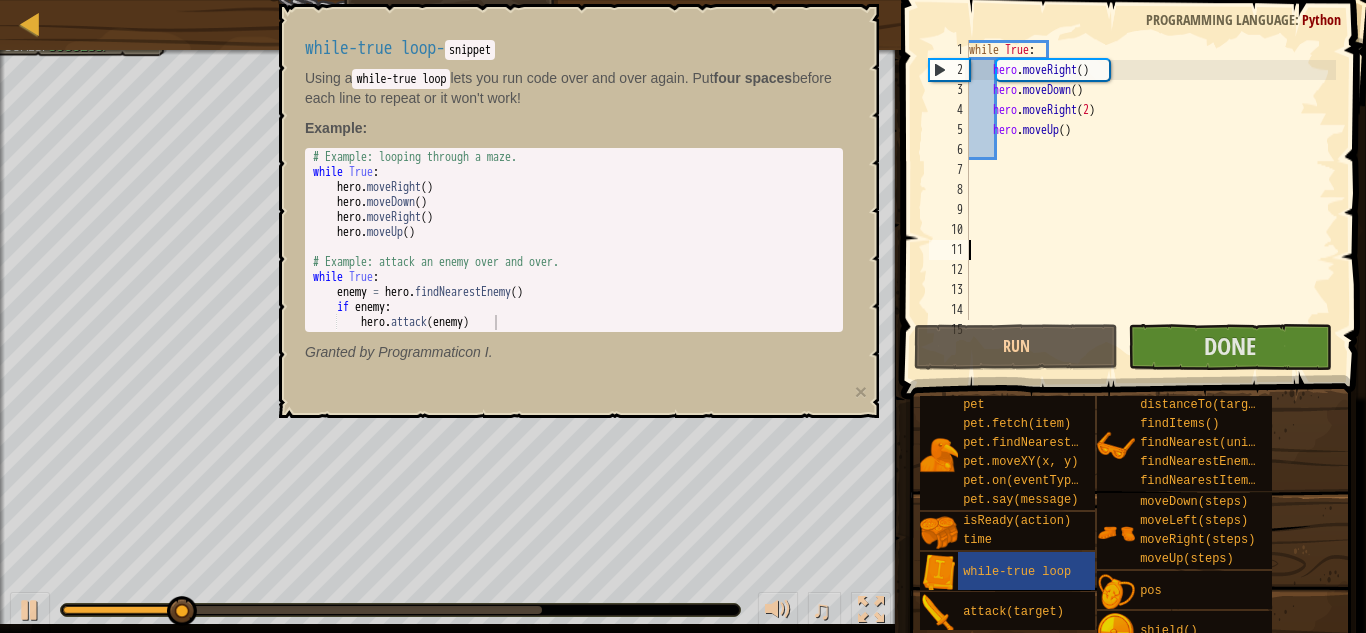 click on "while-true loop  -  snippet Using a  while-true loop  lets you run code over and over again. Put  four spaces  before each line to repeat or it won't work!
Example : 1 2 3 4 5 6 7 8 9 10 11 12 # Example: looping through a maze. while   True :      hero . moveRight ( )      hero . moveDown ( )      hero . moveRight ( )      hero . moveUp ( ) # Example: attack an enemy over and over. while   True :      enemy   =   hero . findNearestEnemy ( )      if   enemy :           hero . attack ( enemy )     הההההההההההההההההההההההההההההההההההההההההההההההההההההההההההההההההההההההההההההההההההההההההההההההההההההההההההההההההההההההההההההההההההההההההההההההההההההההההההההההההההההההההההההההההההההההההההההההההההההההההההההההההההההההההההההההההההההההההההההההההההההההההההההההה" at bounding box center (574, 200) 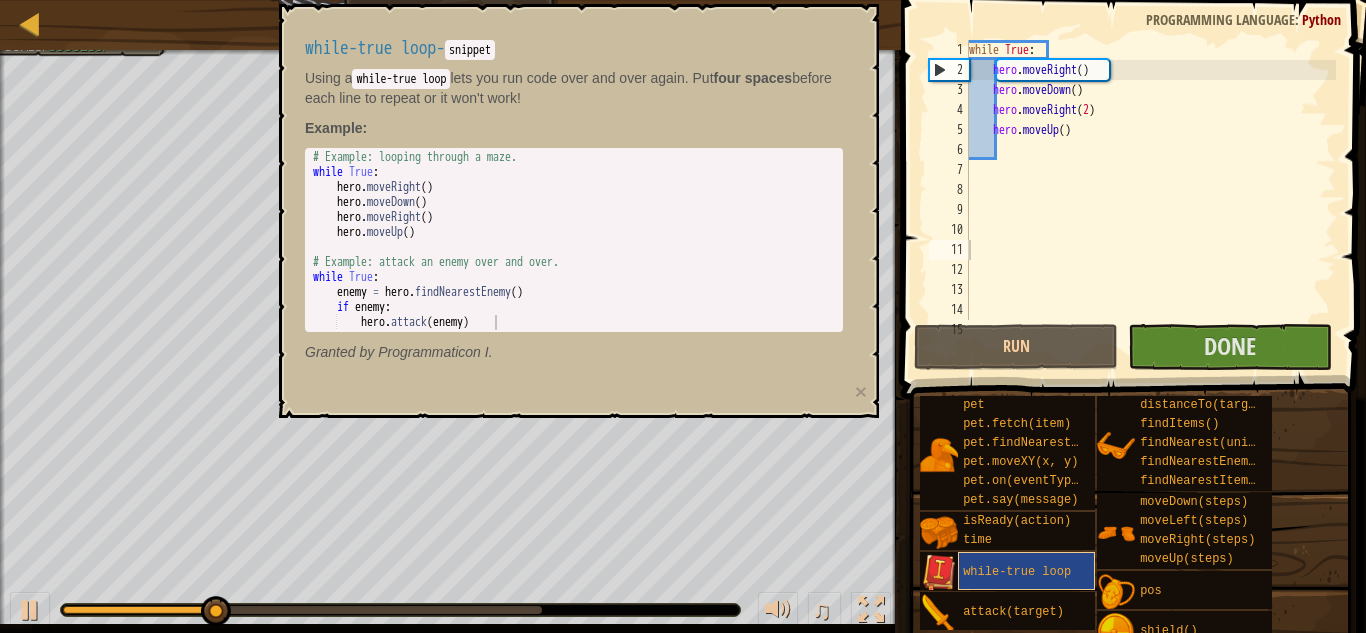 click on "while-true loop" at bounding box center (1026, 571) 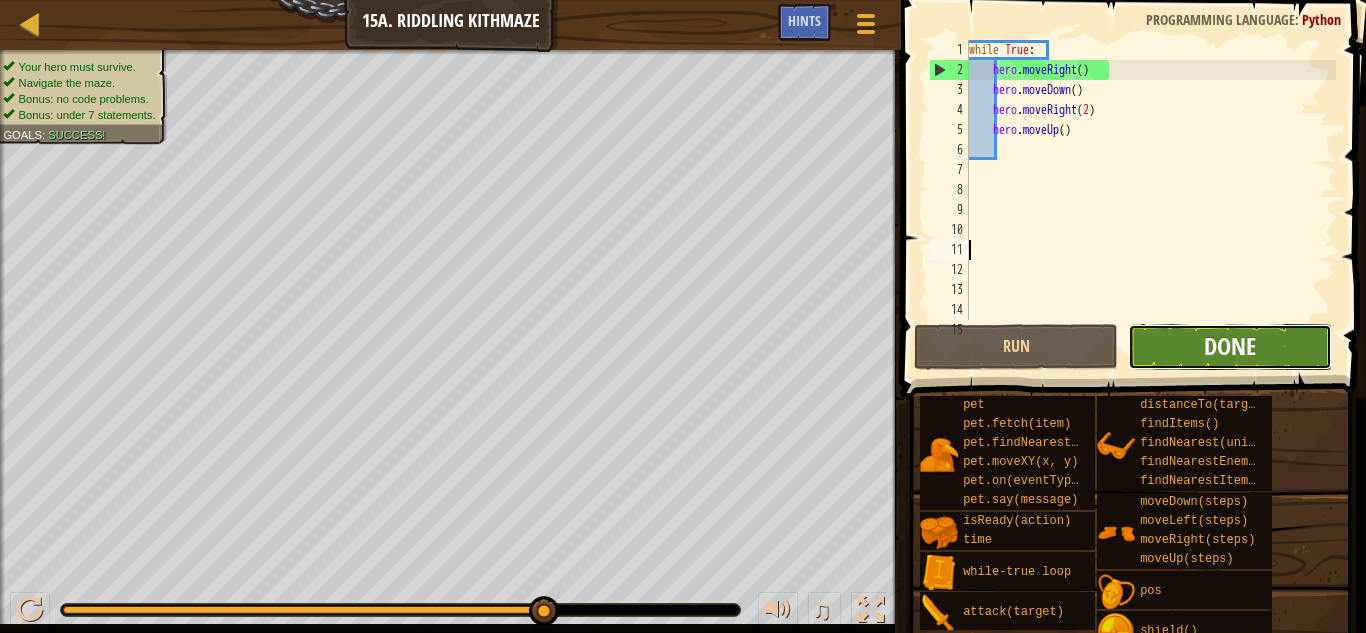 click on "Done" at bounding box center [1230, 346] 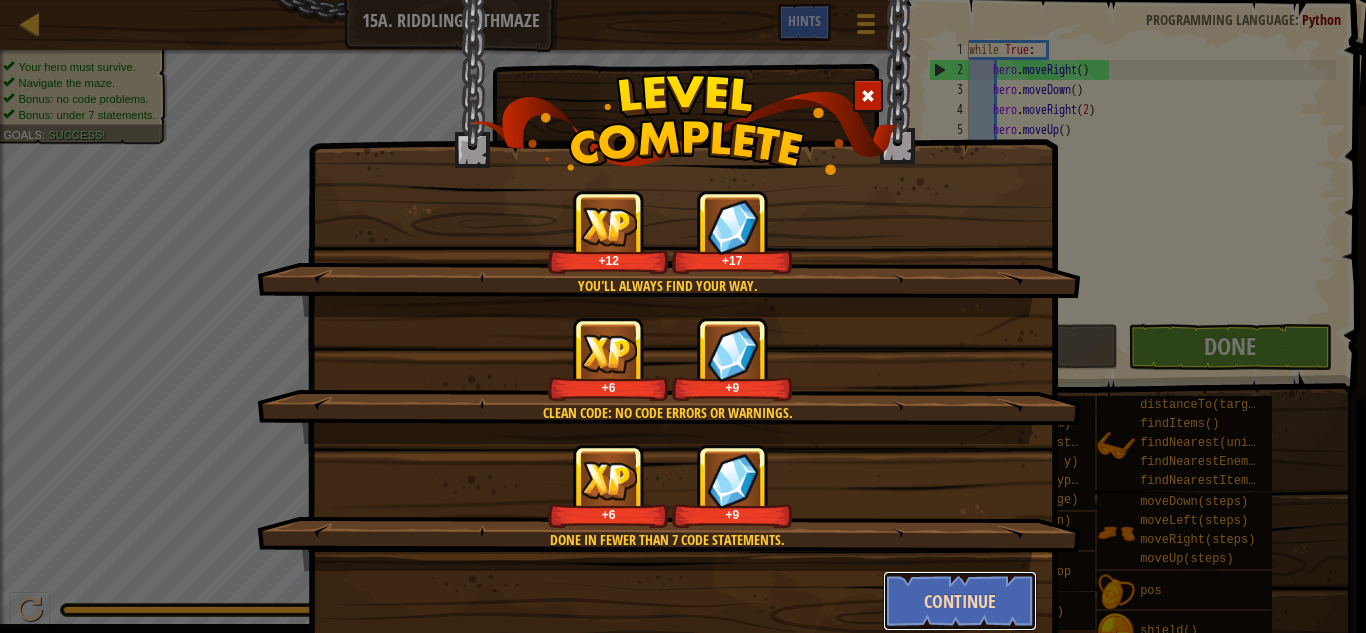 click on "Continue" at bounding box center (960, 601) 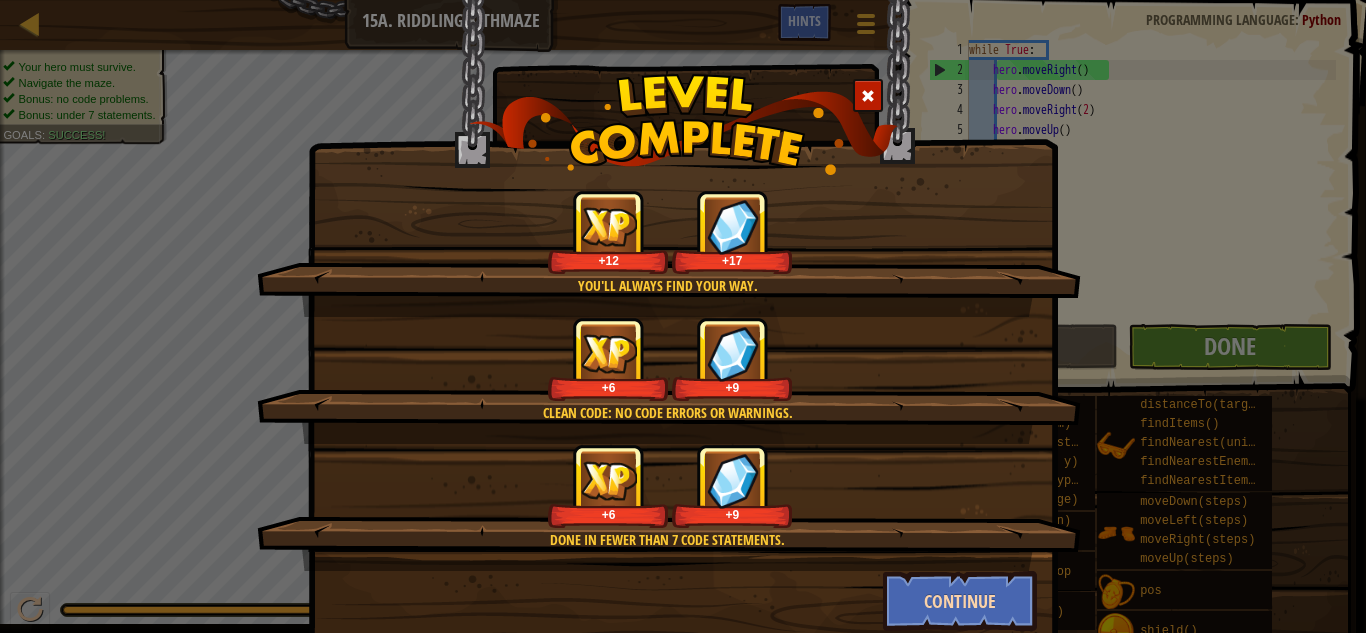 click on "You'll always find your way. +12 +17 Clean code: no code errors or warnings. +6 +9 Done in fewer than 7 code statements. +6 +9 Continue" at bounding box center (683, 316) 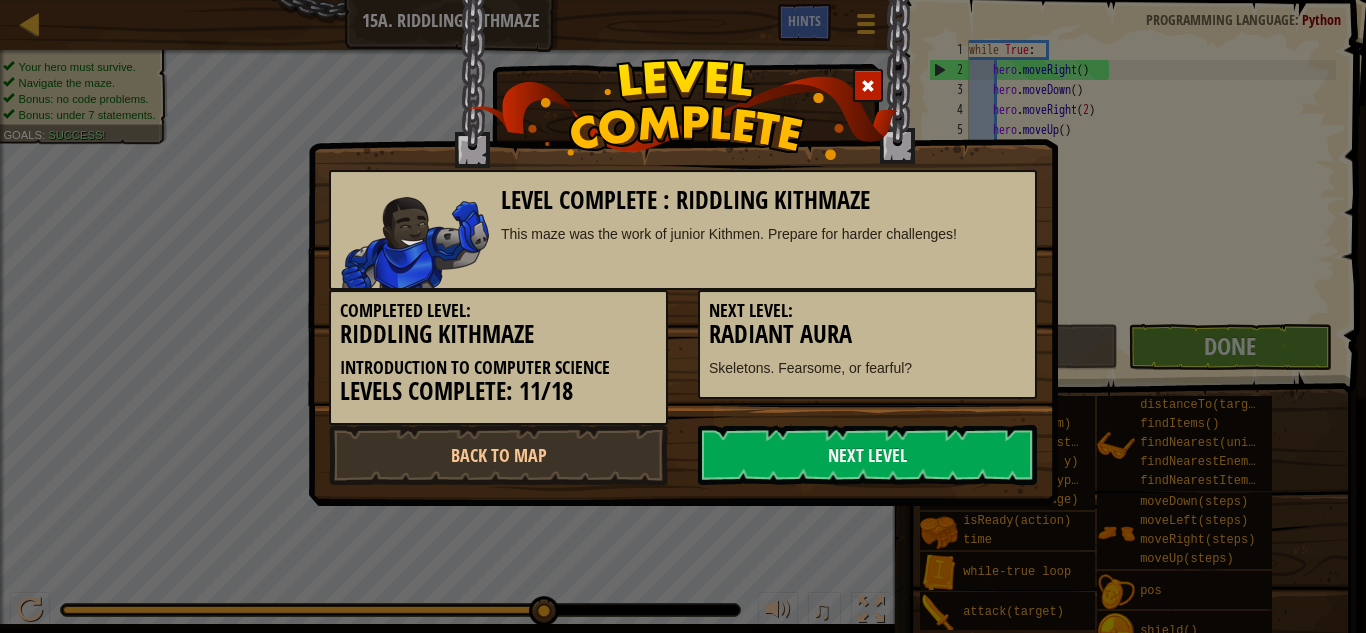 click on "Level Complete : Riddling Kithmaze This maze was the work of junior Kithmen. Prepare for harder challenges! Completed Level: Riddling Kithmaze Introduction to Computer Science Levels Complete: 11/18 Next Level: Radiant Aura Skeletons. Fearsome, or fearful?
Back to Map Next Level" at bounding box center (683, 316) 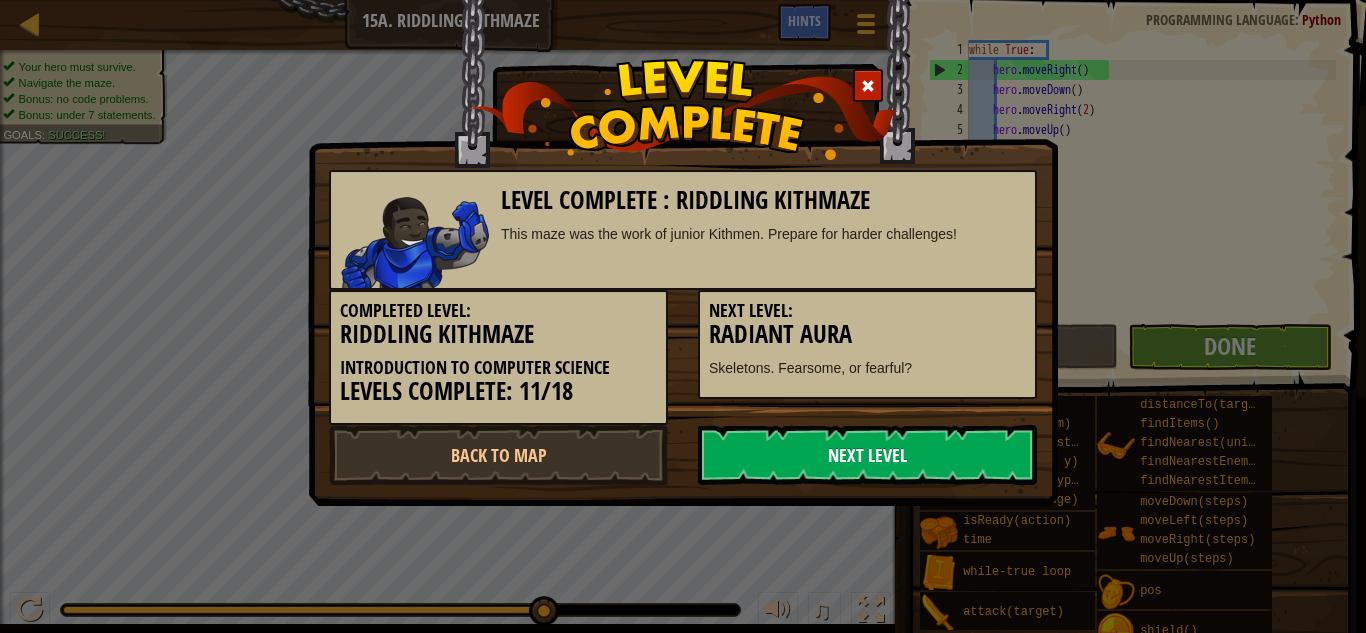 click on "Next Level" at bounding box center (867, 455) 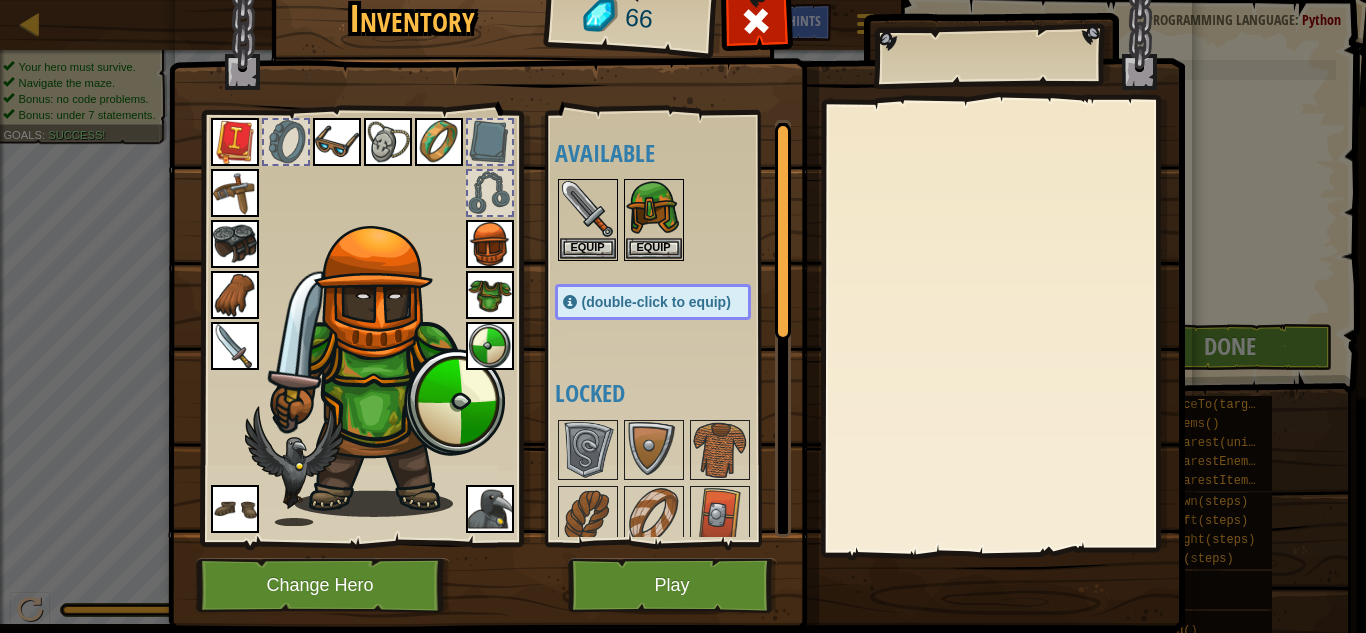 click on "Available Equip Equip Equip Equip Equip Equip Equip Equip Equip Equip Equip Equip Equip Equip Equip (double-click to equip) Locked" at bounding box center (668, 328) 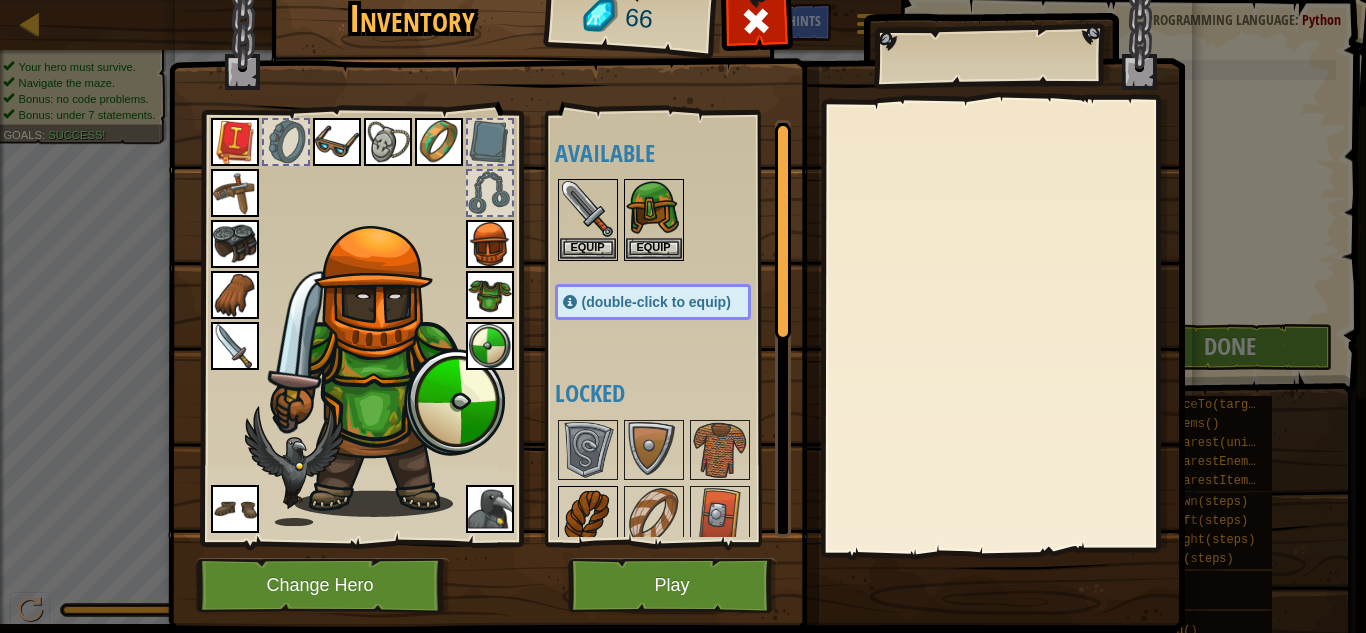 click at bounding box center (588, 516) 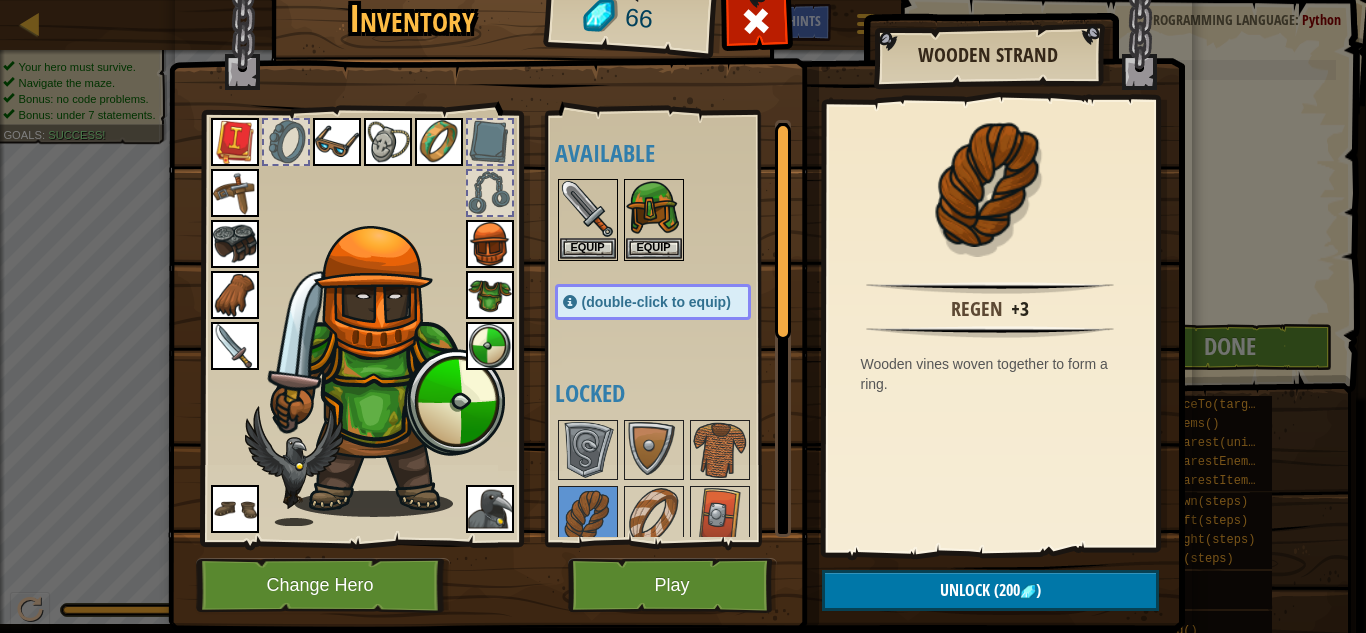 drag, startPoint x: 729, startPoint y: 323, endPoint x: 774, endPoint y: 260, distance: 77.42093 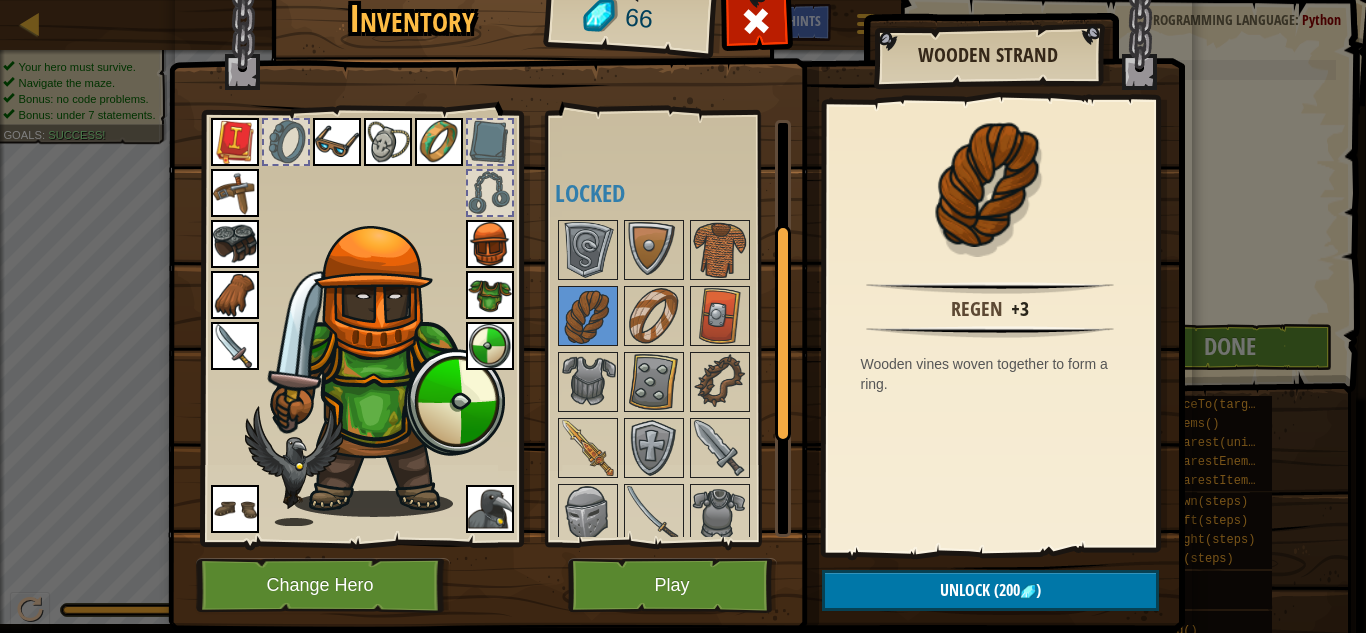 scroll, scrollTop: 202, scrollLeft: 0, axis: vertical 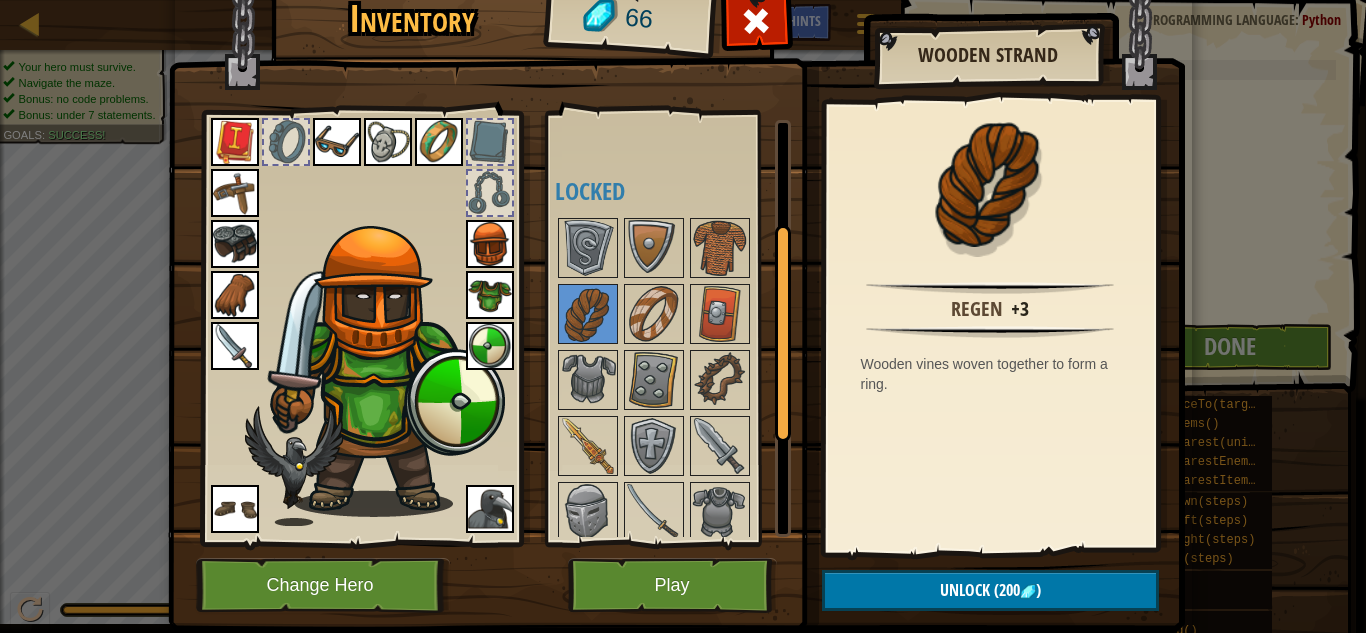drag, startPoint x: 783, startPoint y: 260, endPoint x: 799, endPoint y: 359, distance: 100.28459 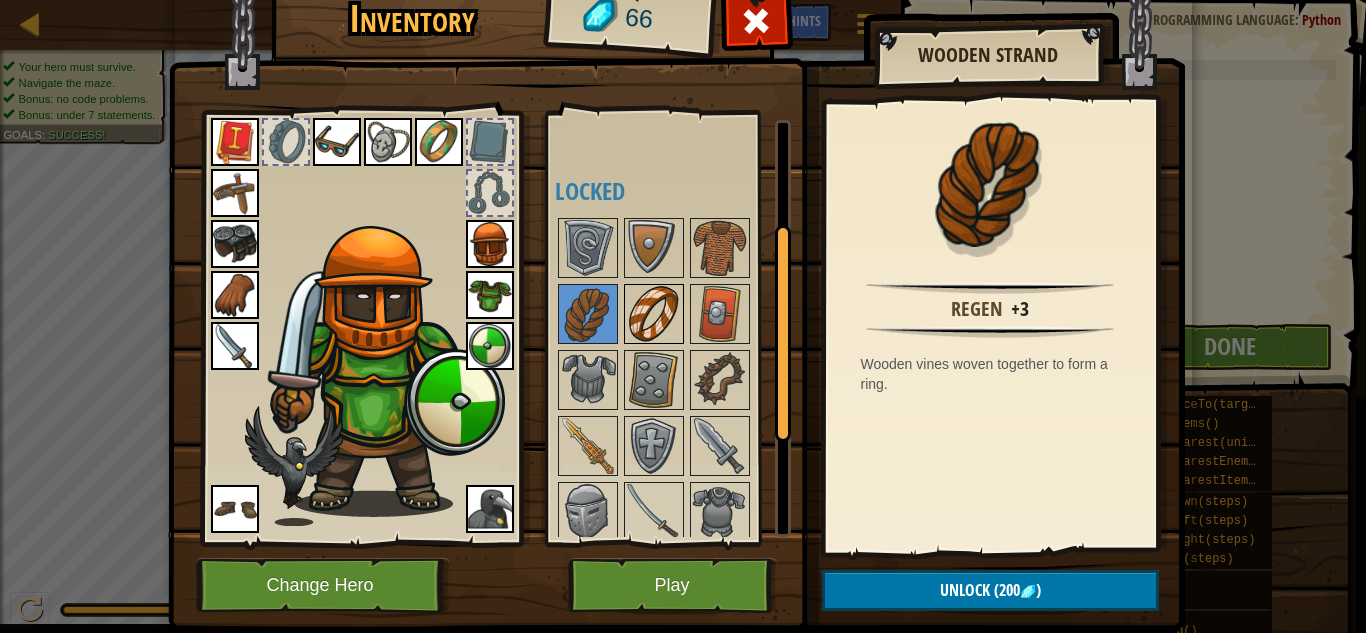 click at bounding box center [654, 314] 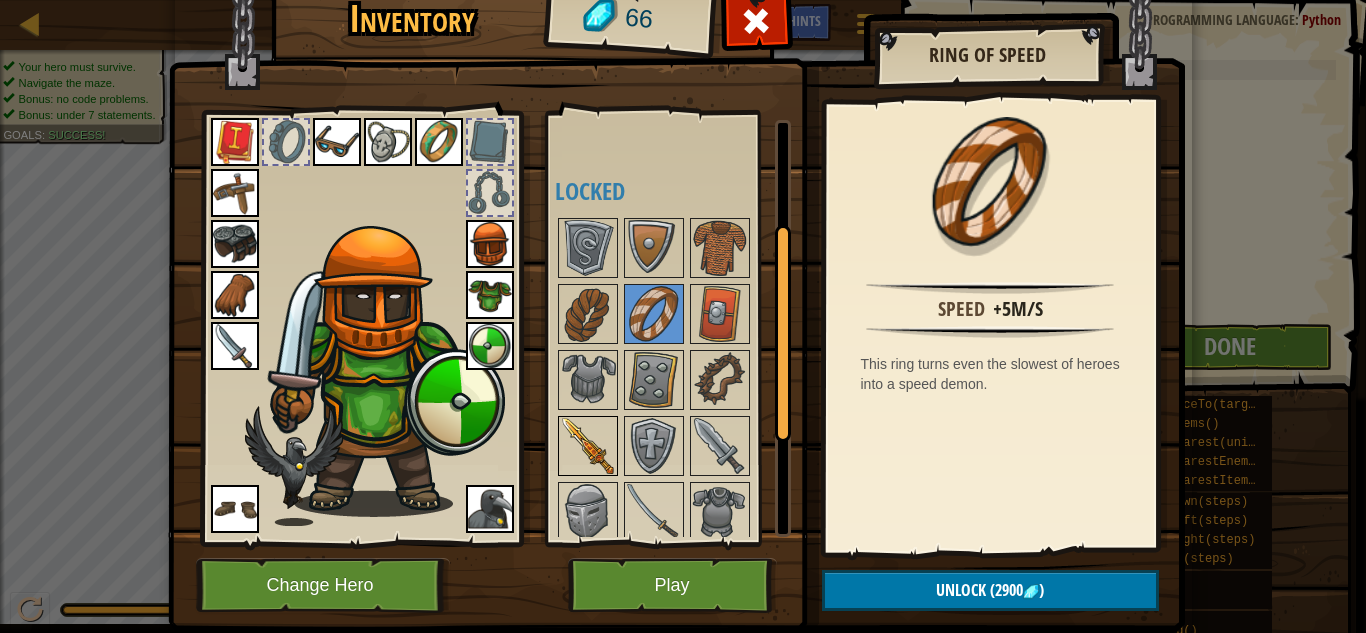 click at bounding box center (588, 446) 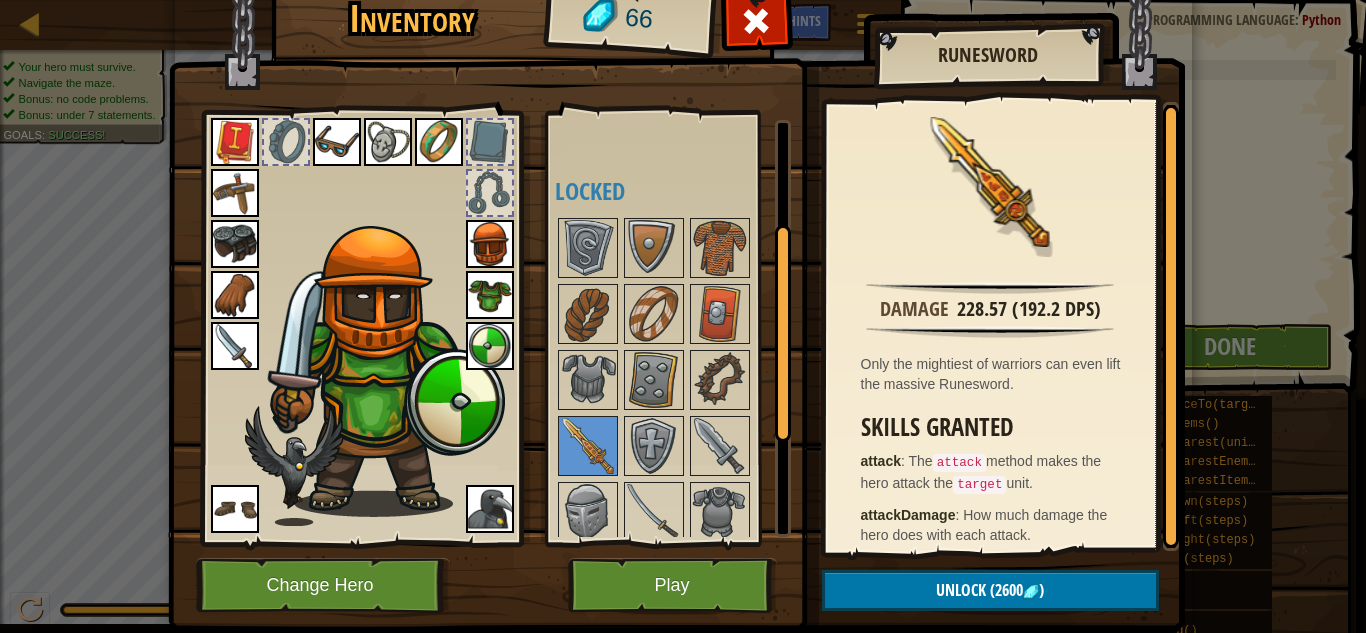 drag, startPoint x: 1089, startPoint y: 504, endPoint x: 1109, endPoint y: 330, distance: 175.14566 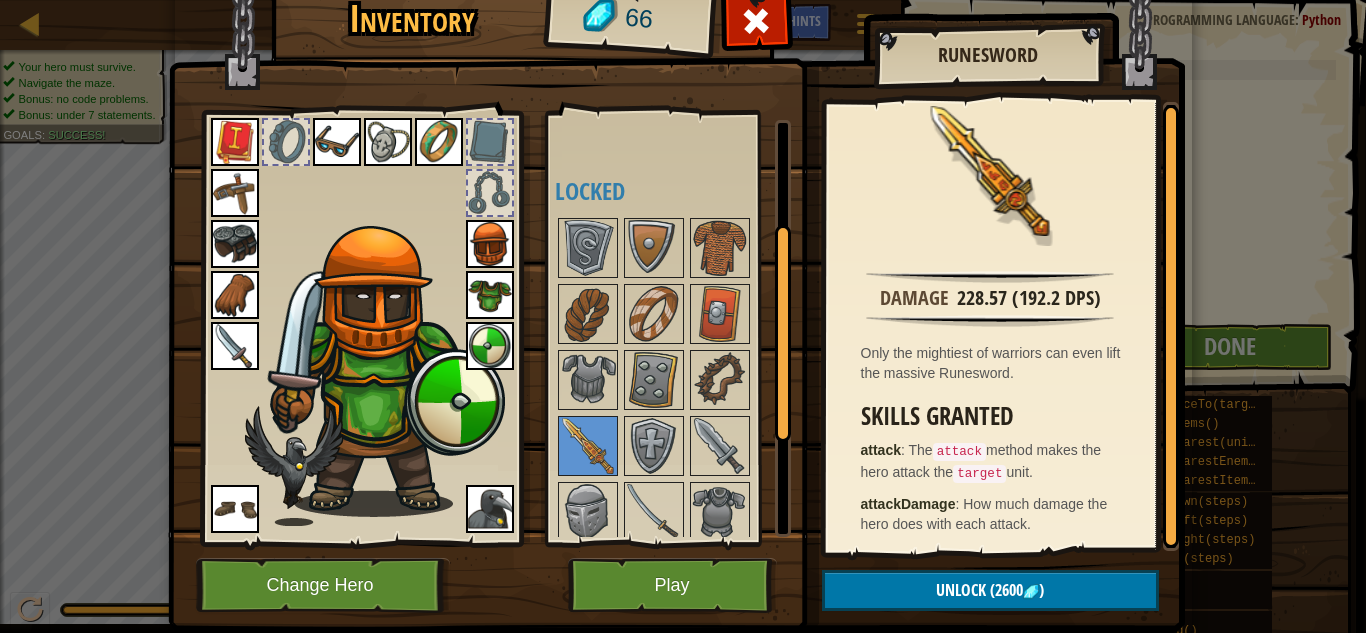 scroll, scrollTop: 12, scrollLeft: 0, axis: vertical 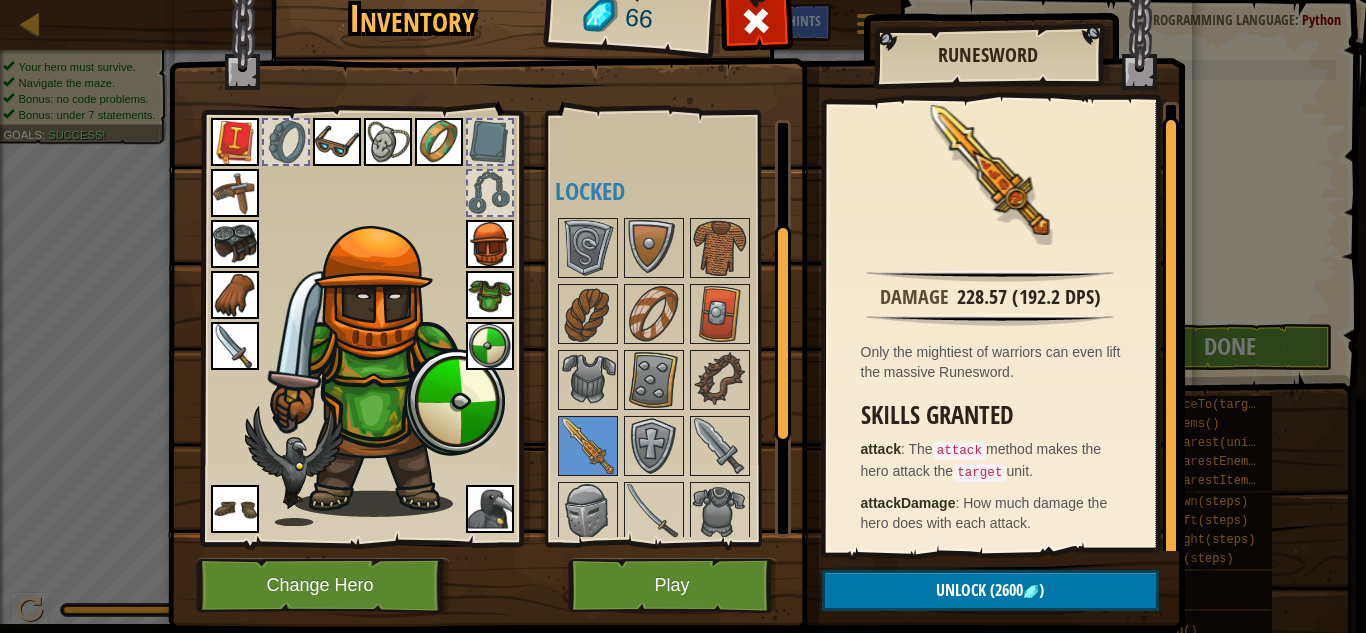 drag, startPoint x: 1170, startPoint y: 311, endPoint x: 1192, endPoint y: 661, distance: 350.69073 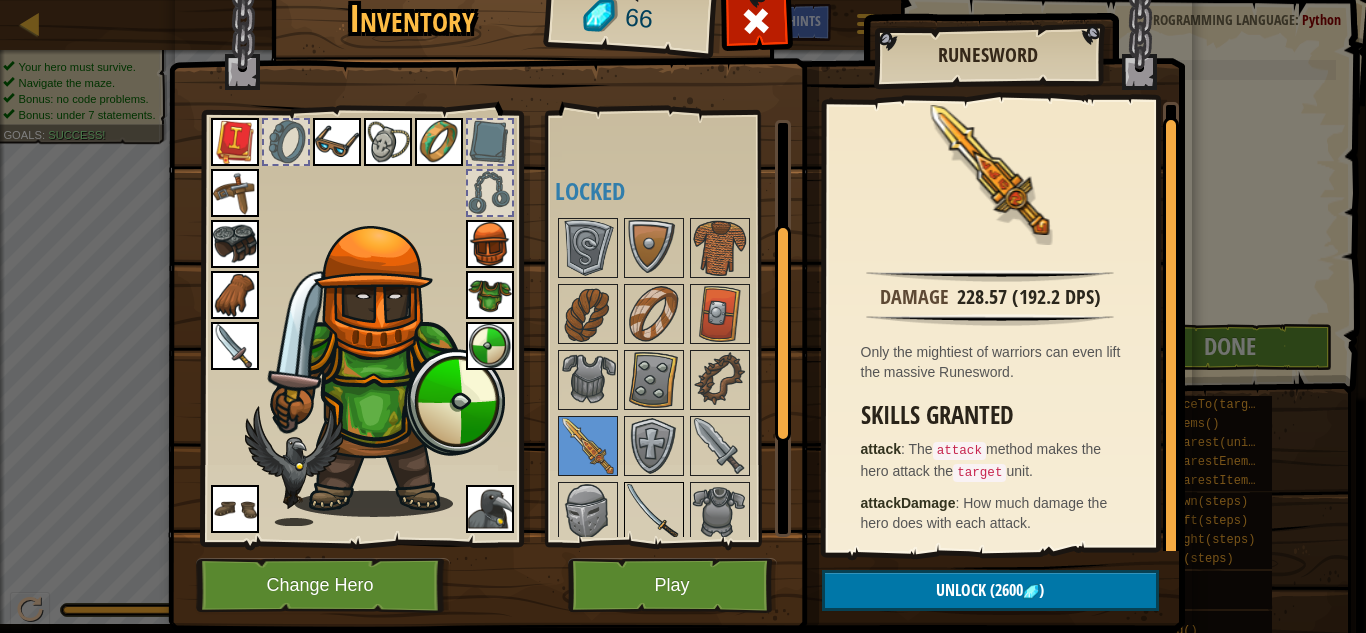click at bounding box center [654, 512] 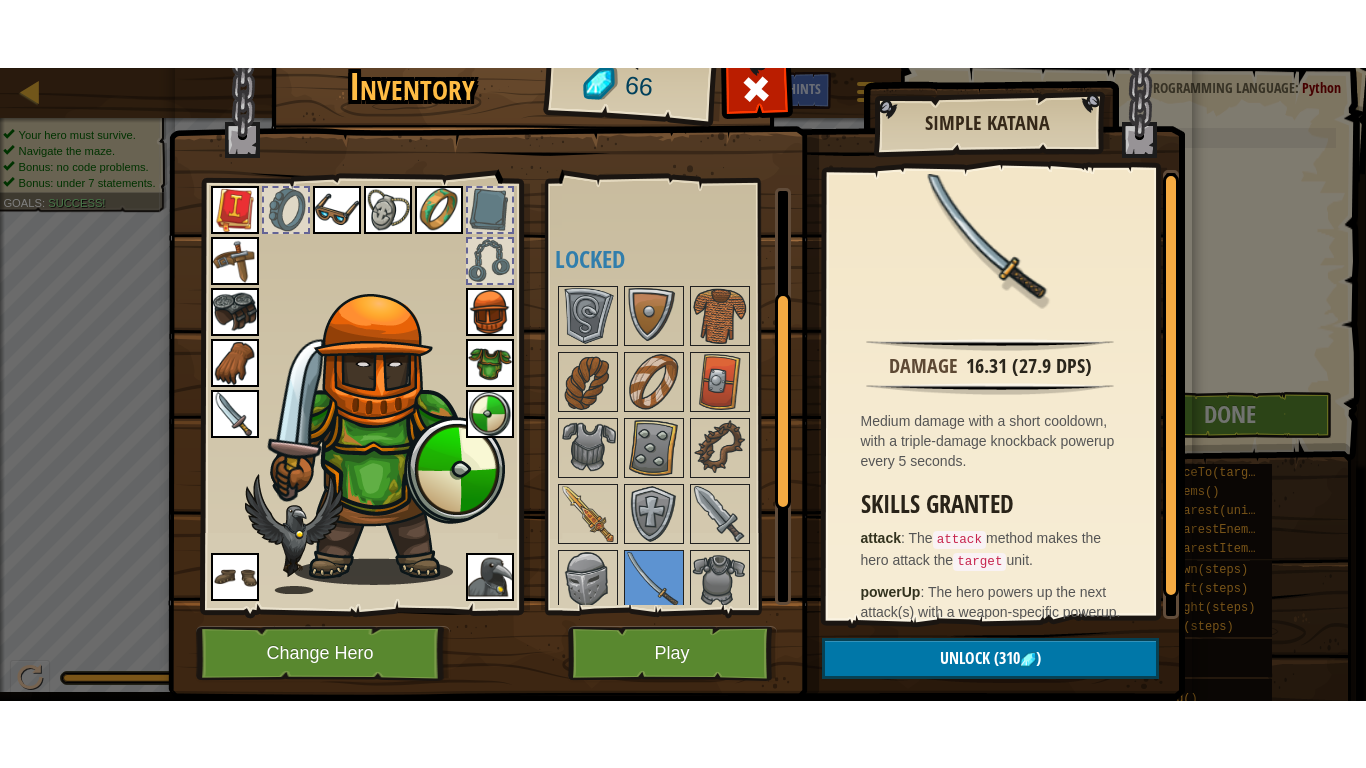 scroll, scrollTop: 32, scrollLeft: 0, axis: vertical 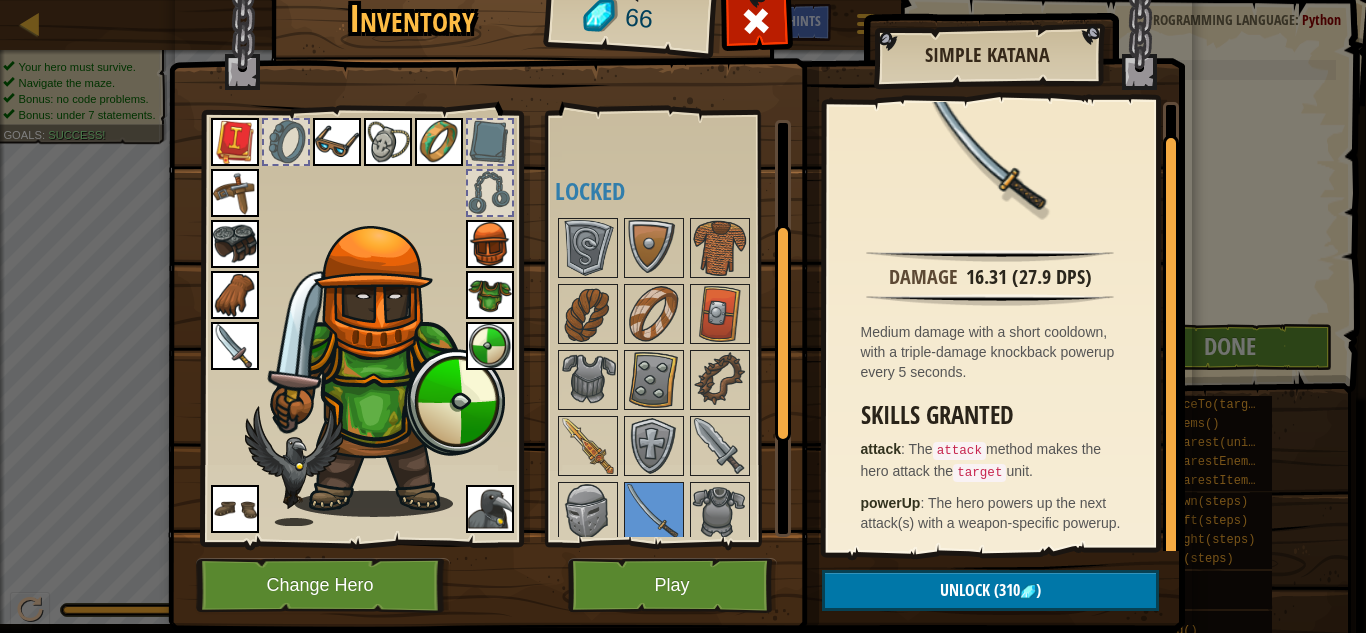 drag, startPoint x: 1173, startPoint y: 233, endPoint x: 1193, endPoint y: 510, distance: 277.72107 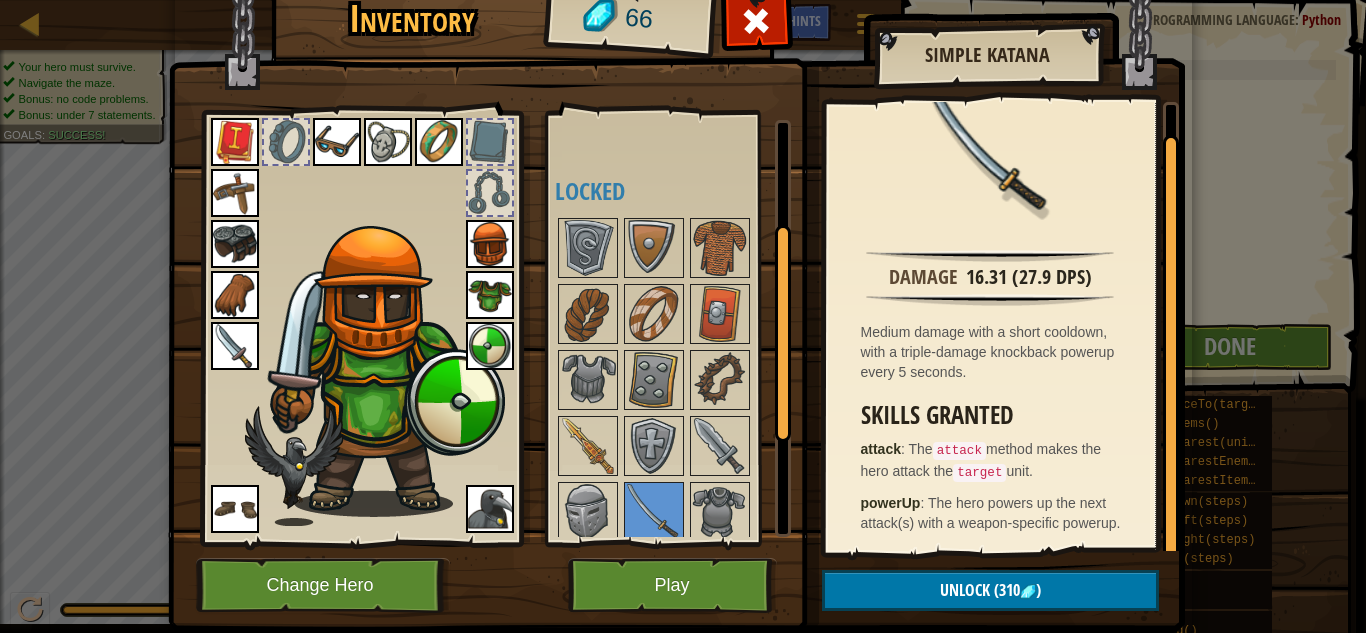 drag, startPoint x: 1089, startPoint y: 393, endPoint x: 1099, endPoint y: 335, distance: 58.855755 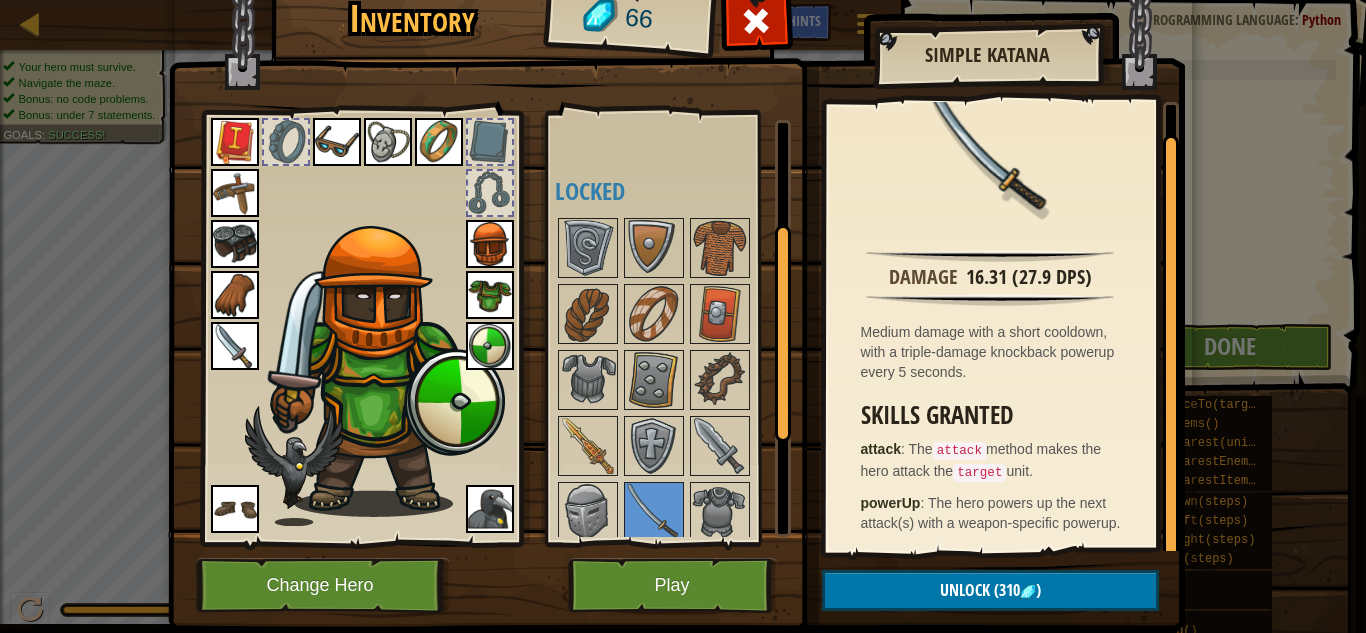 click at bounding box center [235, 193] 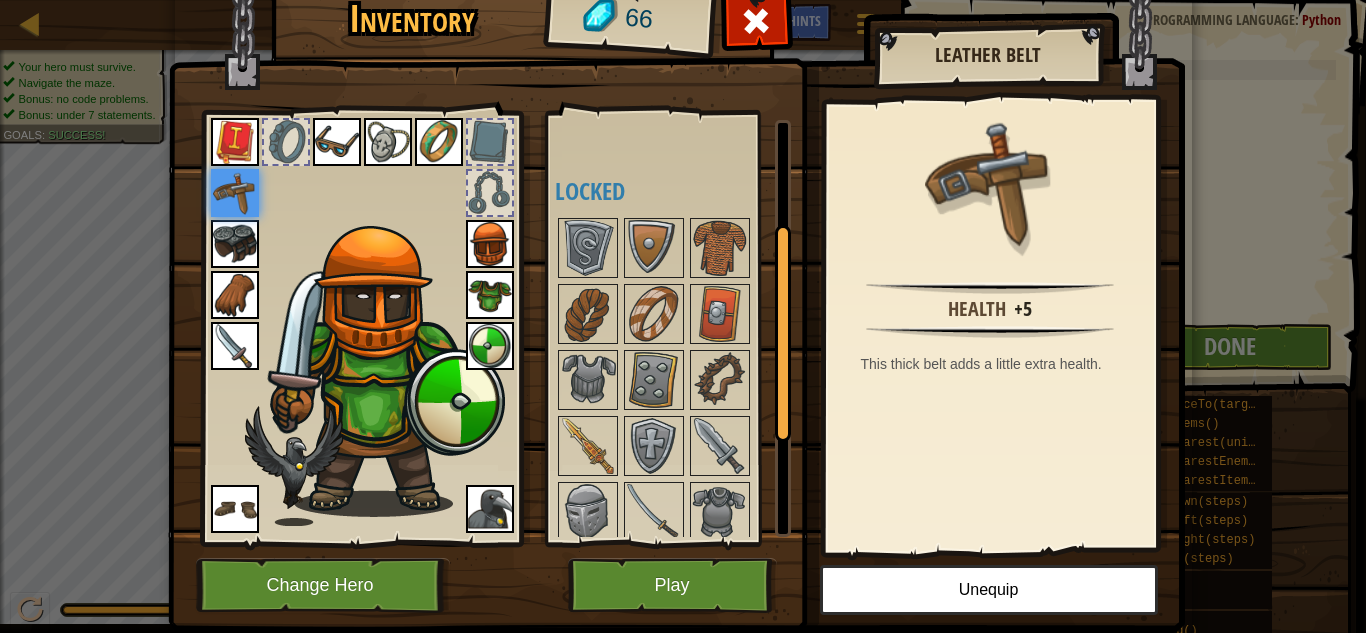 click at bounding box center (235, 244) 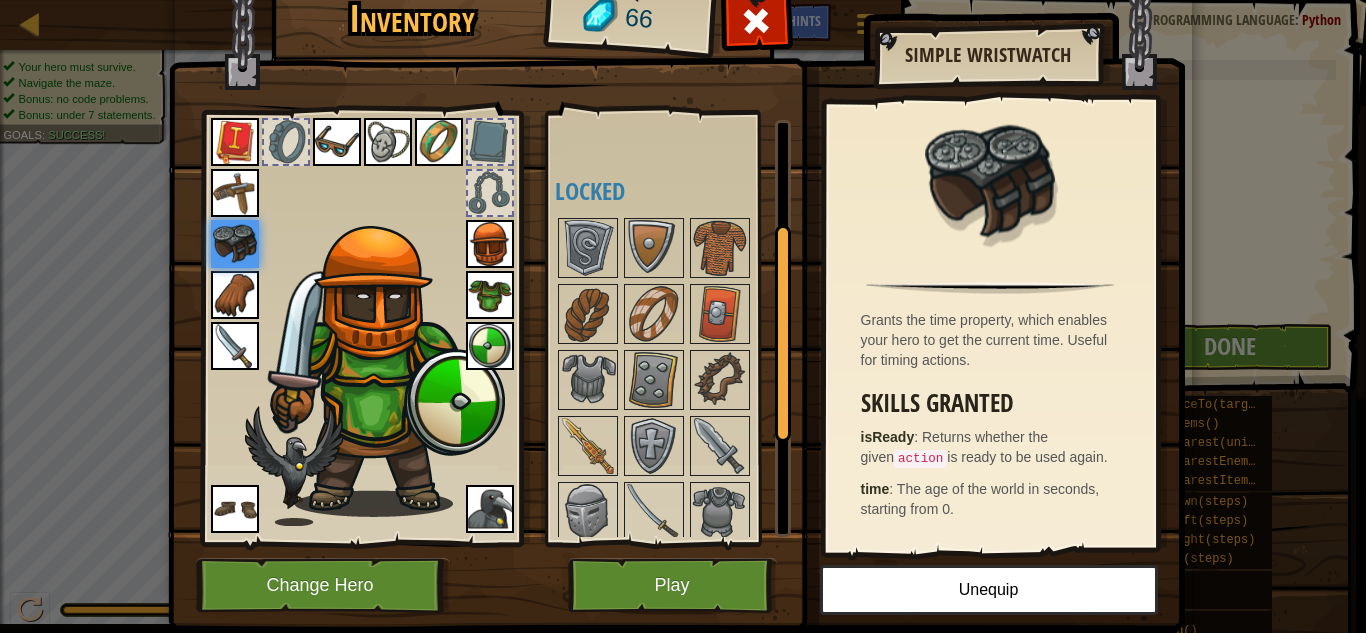 click at bounding box center [235, 346] 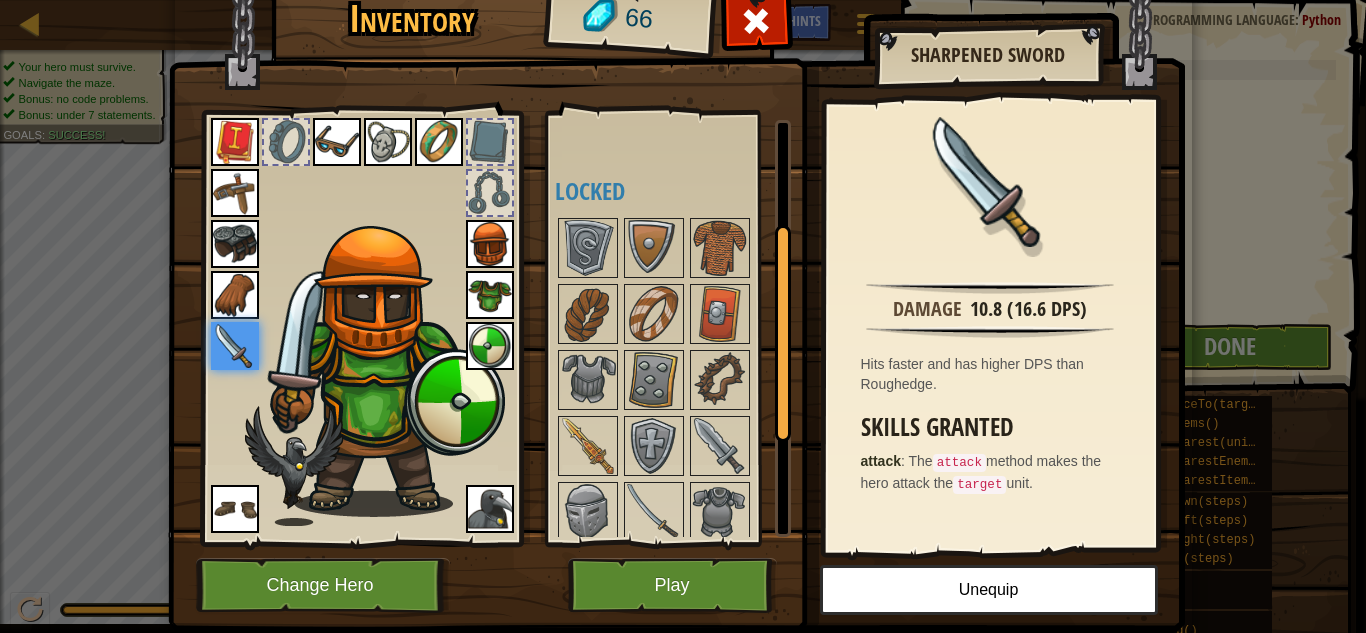 click at bounding box center [235, 295] 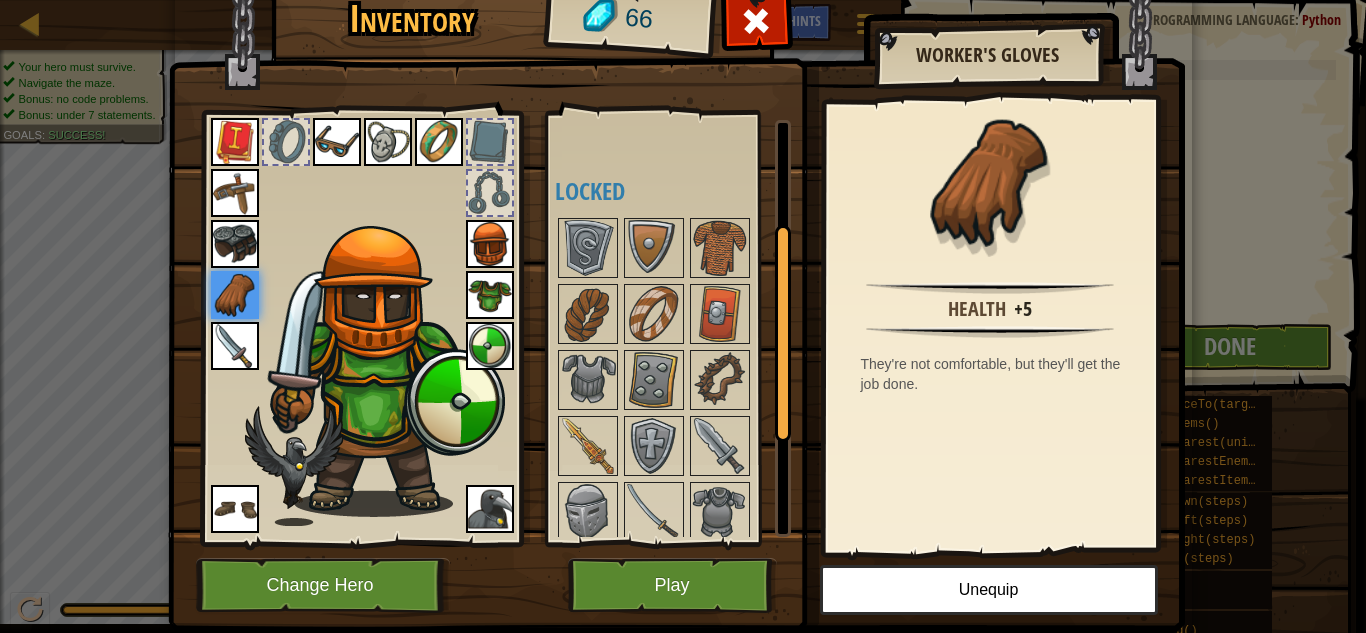 click at bounding box center [490, 142] 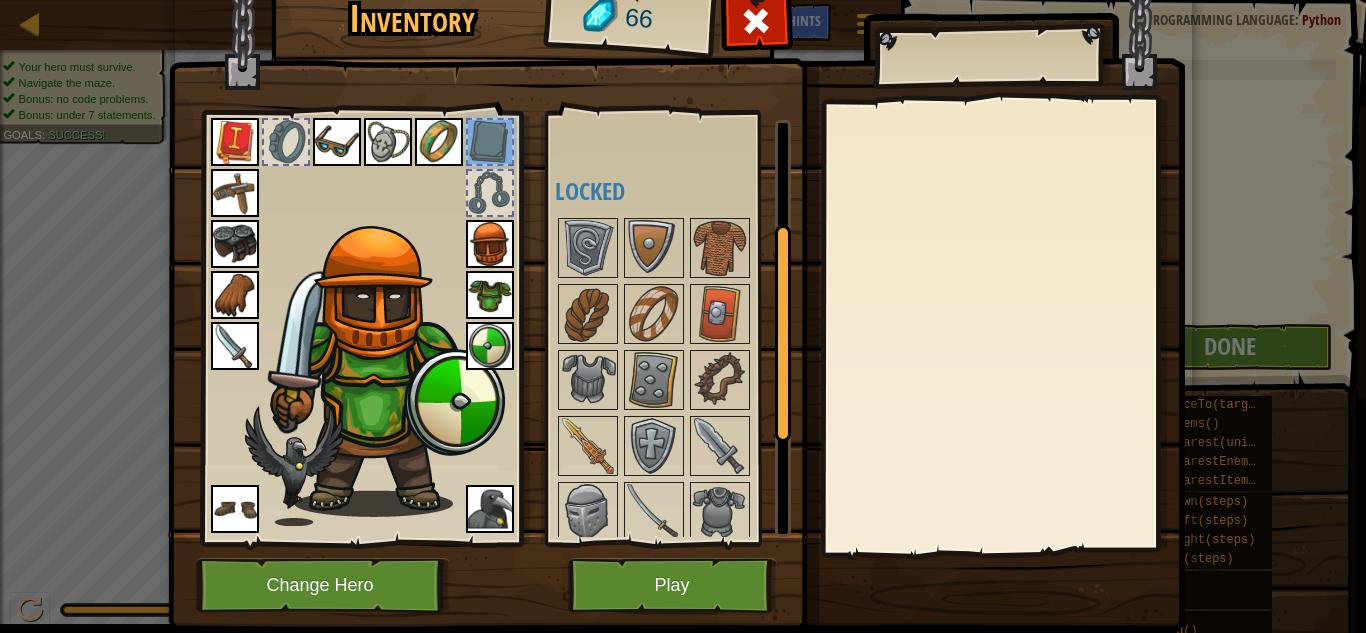 click at bounding box center [286, 142] 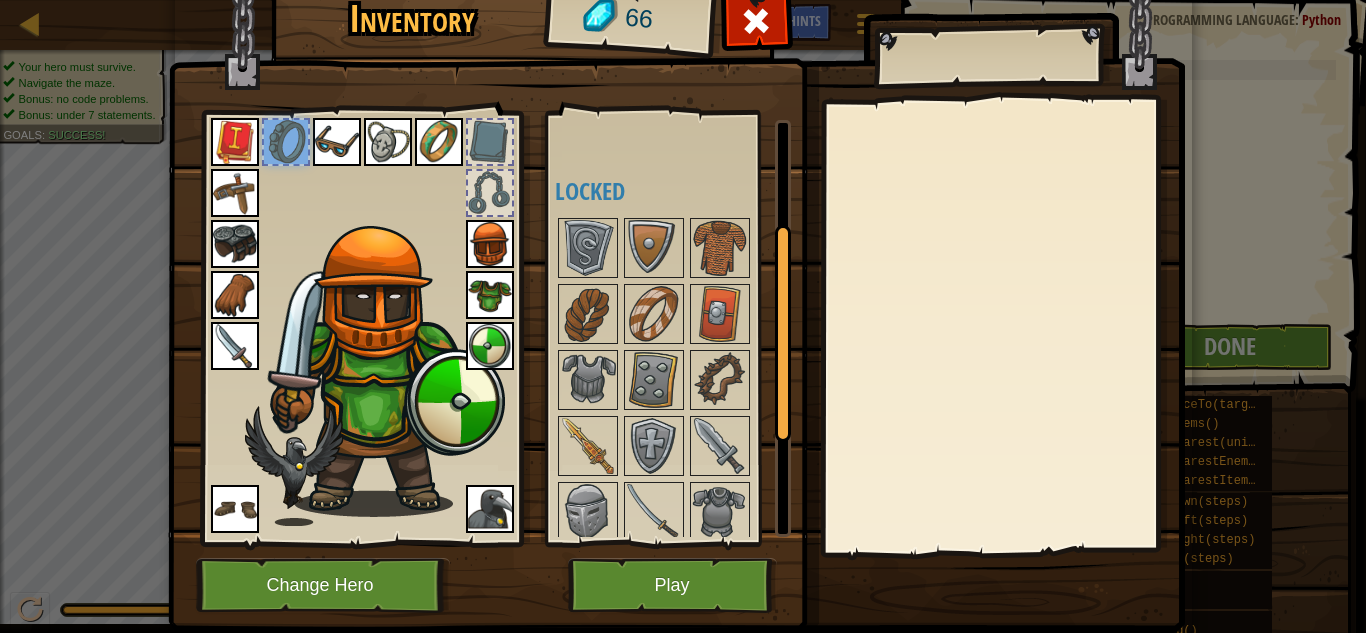 click at bounding box center [490, 142] 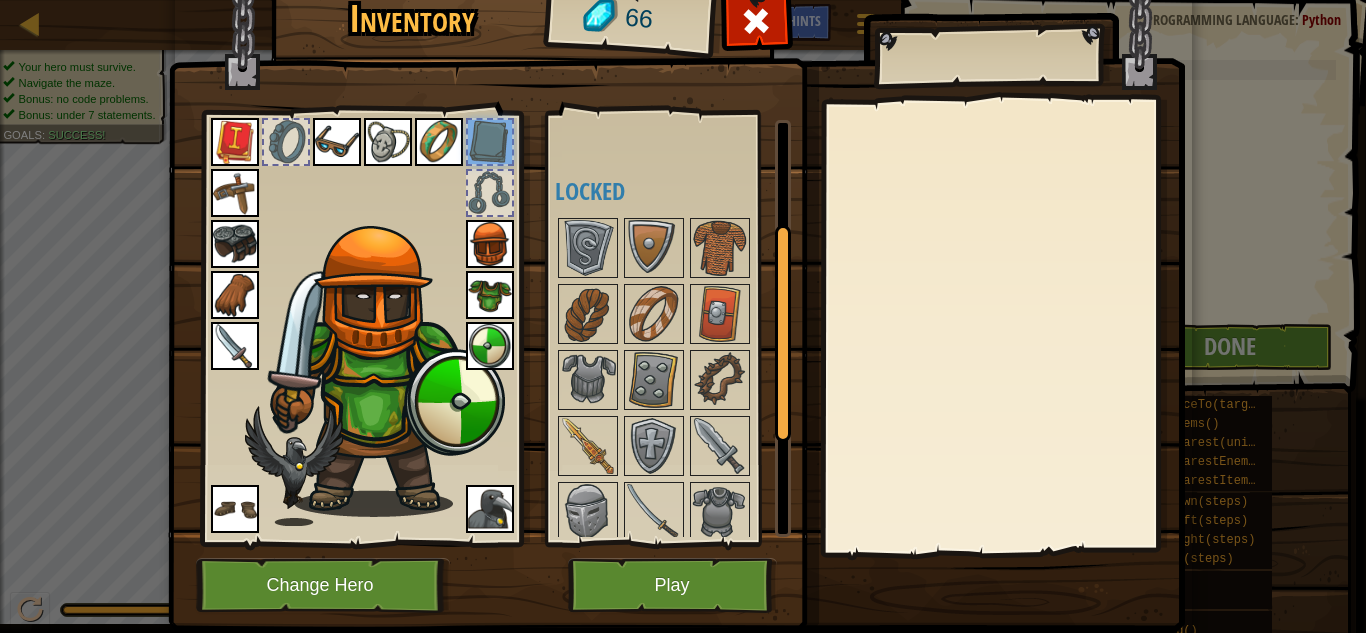 click at bounding box center (490, 193) 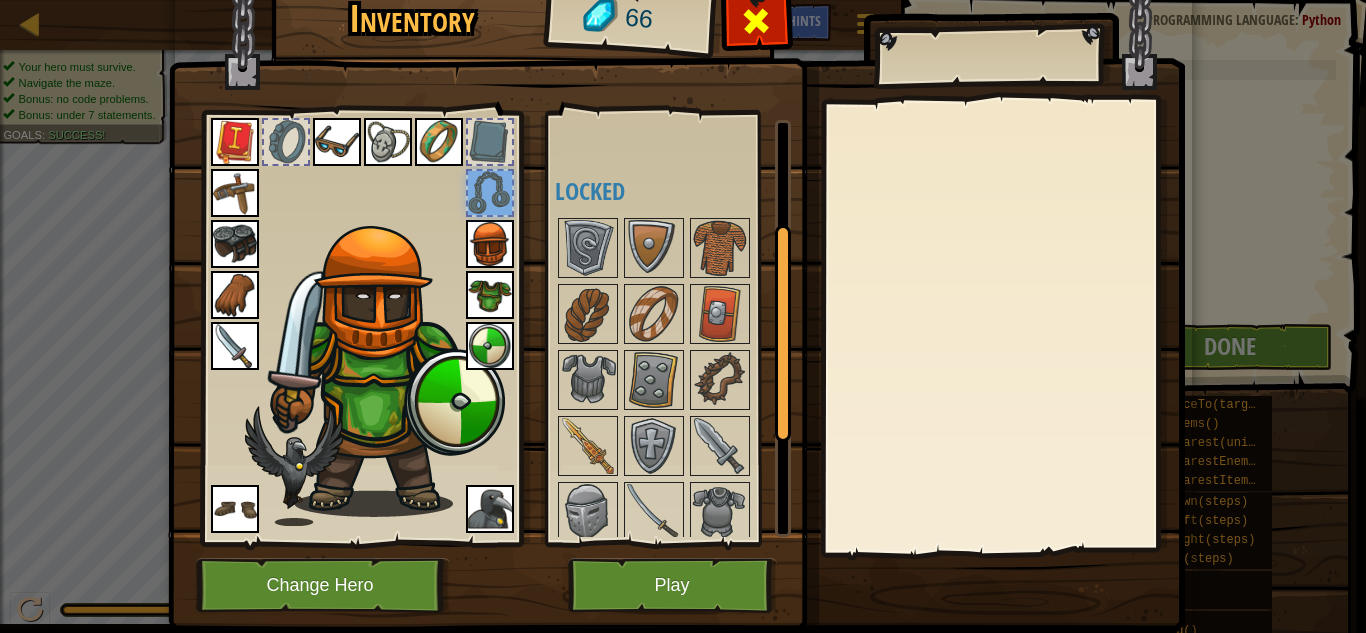 click at bounding box center [756, 21] 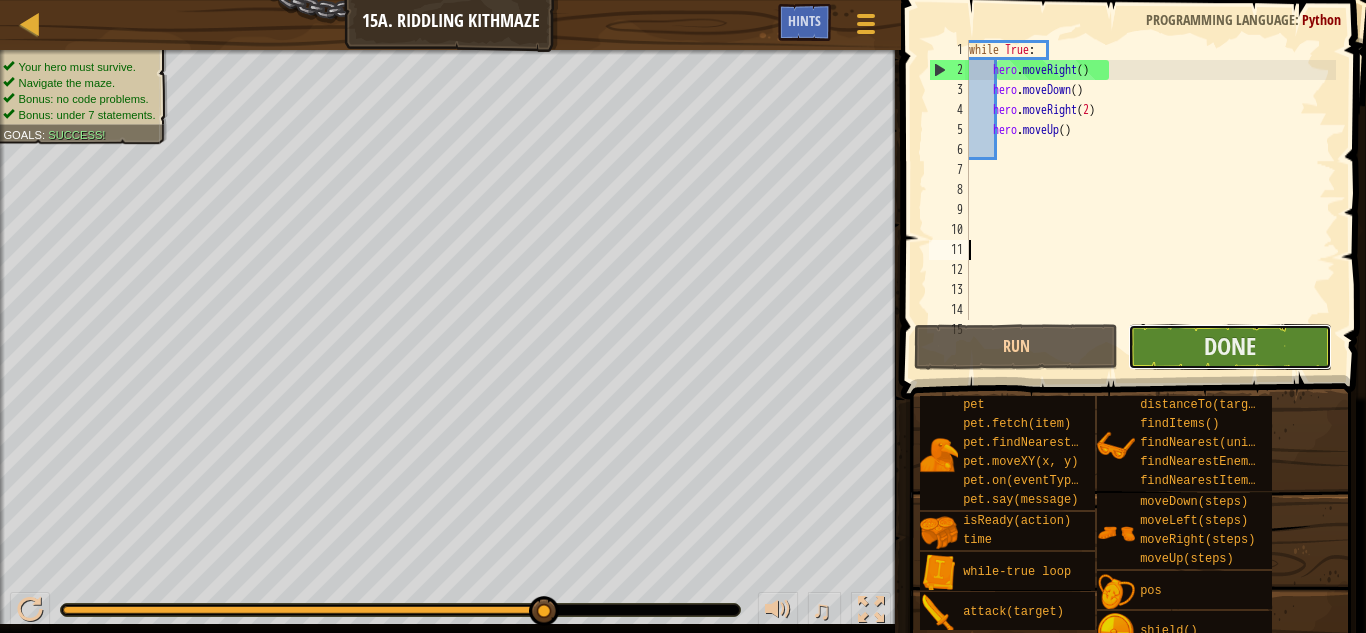 click on "Done" at bounding box center (1230, 347) 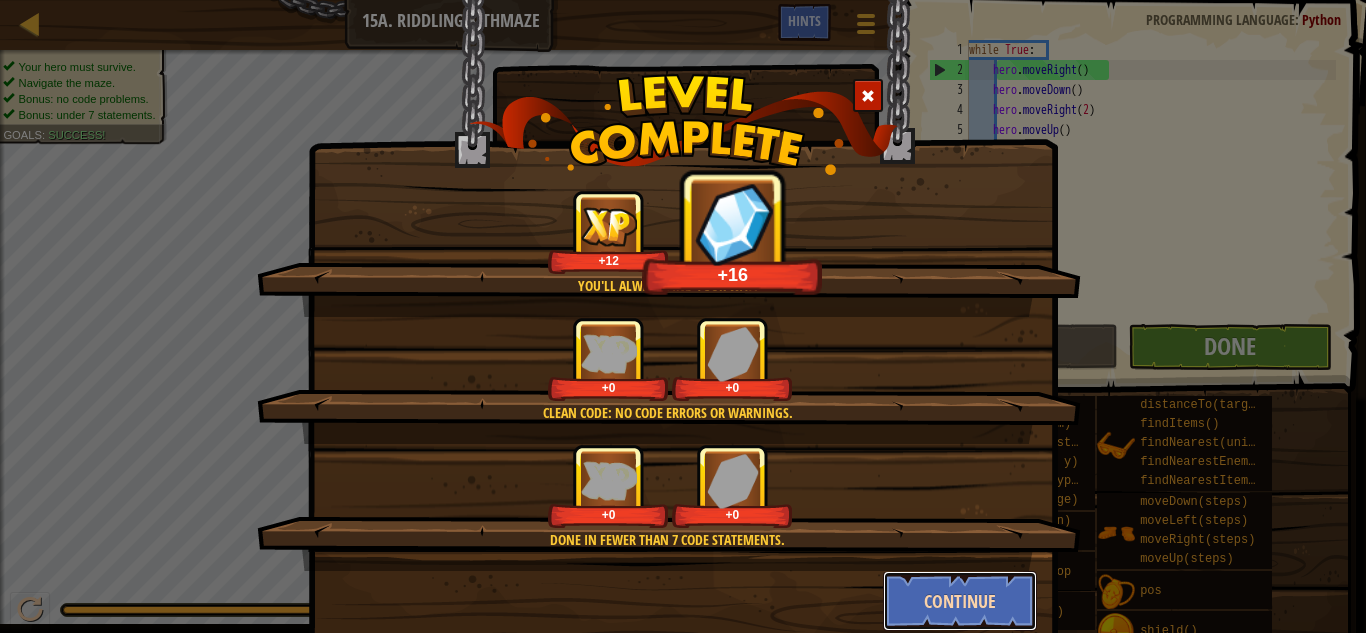 click on "Continue" at bounding box center [960, 601] 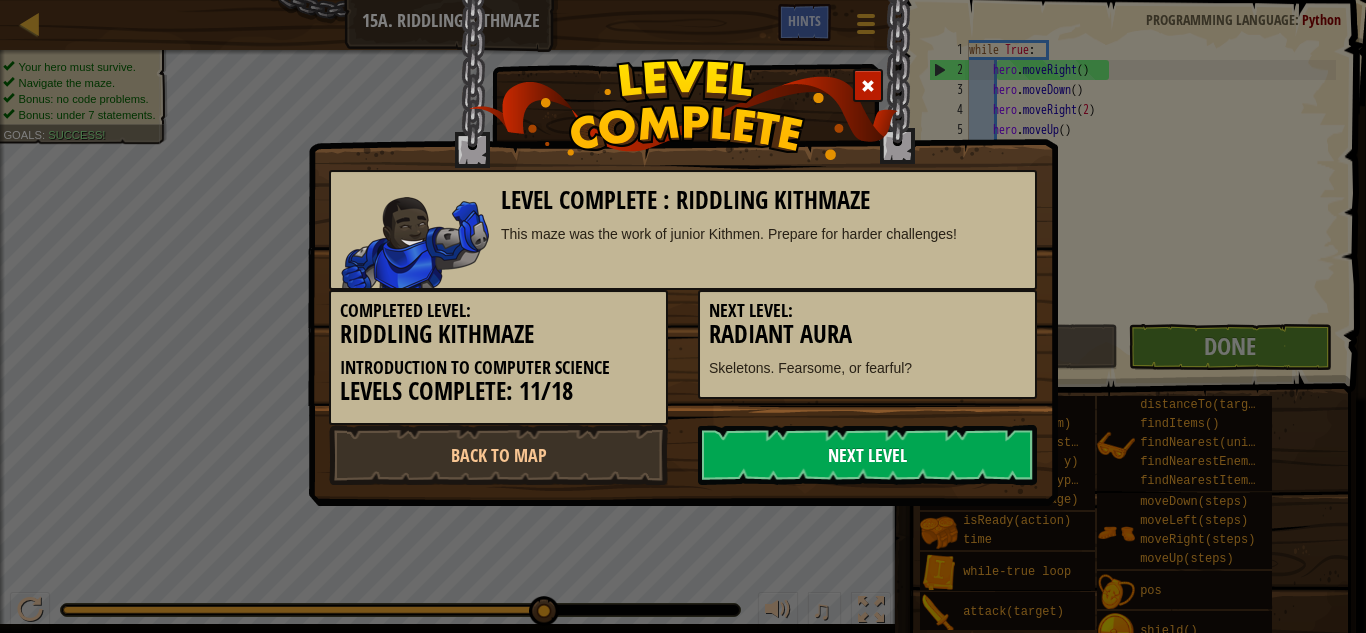 click on "Next Level" at bounding box center (867, 455) 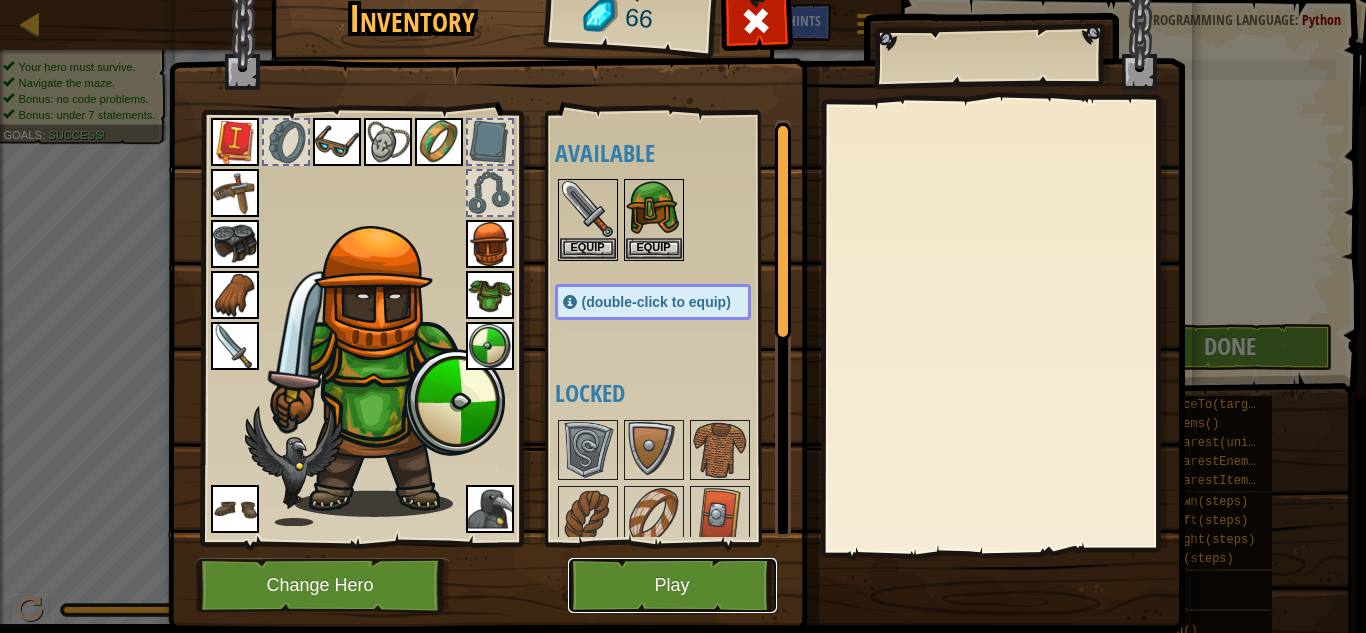 click on "Play" at bounding box center [672, 585] 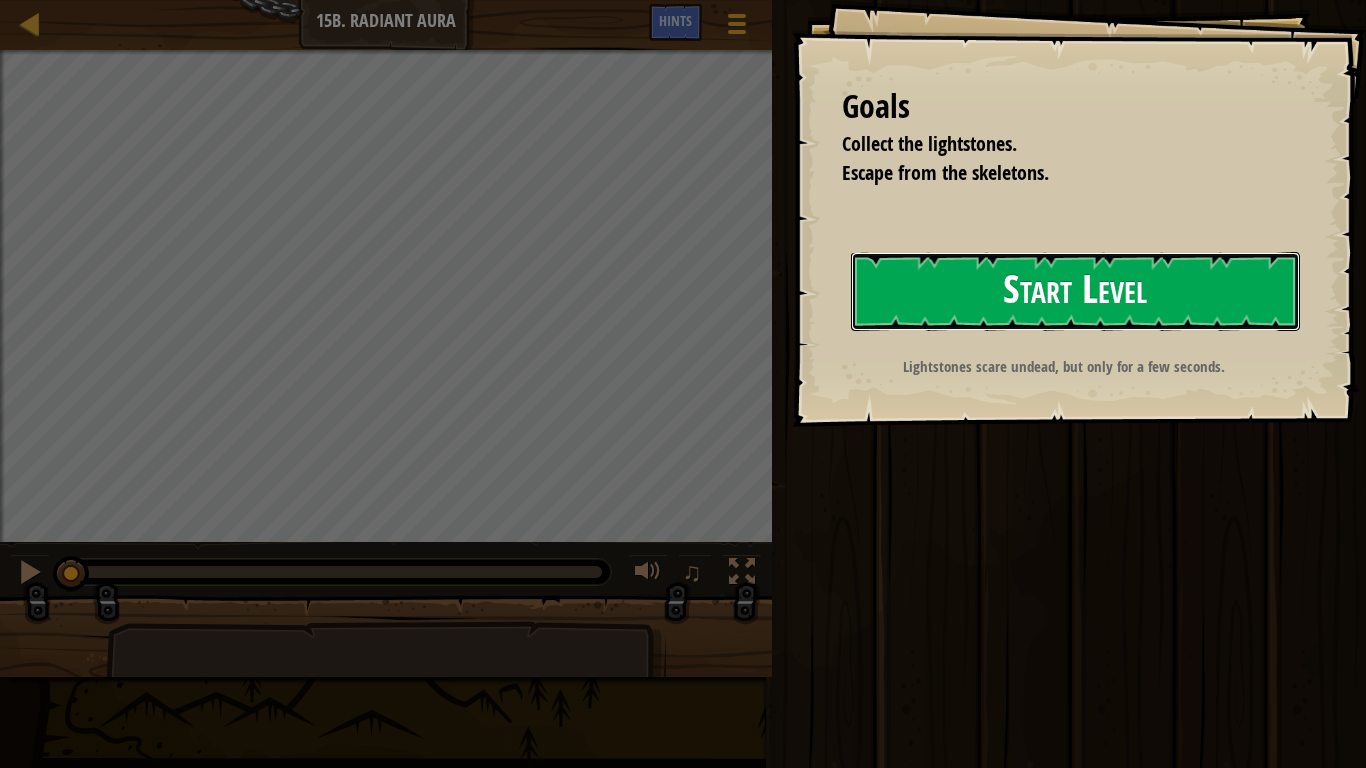 click on "Start Level" at bounding box center (1075, 291) 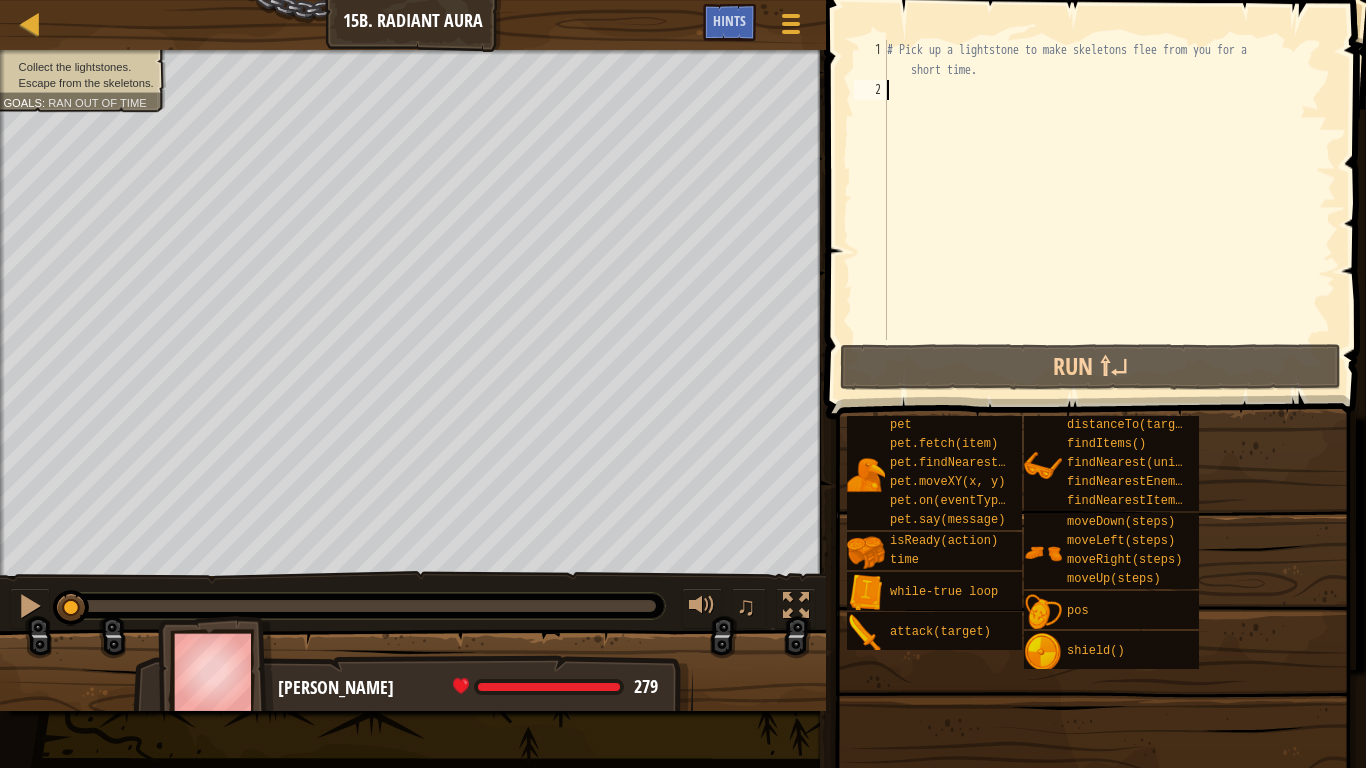 type on "h" 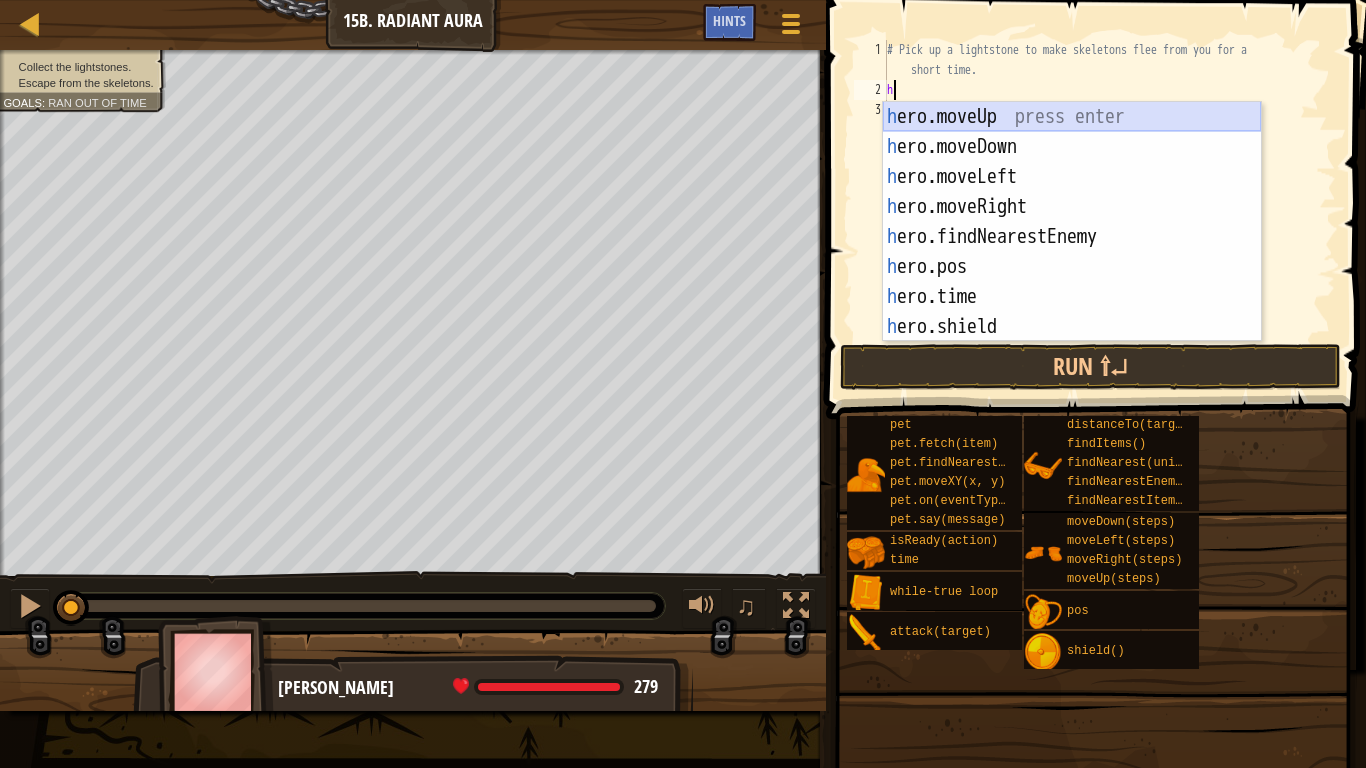 click on "h ero.moveUp press enter h ero.moveDown press enter h ero.moveLeft press enter h ero.moveRight press enter h ero.findNearestEnemy press enter h ero.pos press enter h ero.time press enter h ero.shield press enter h ero.attack press enter" at bounding box center (1072, 252) 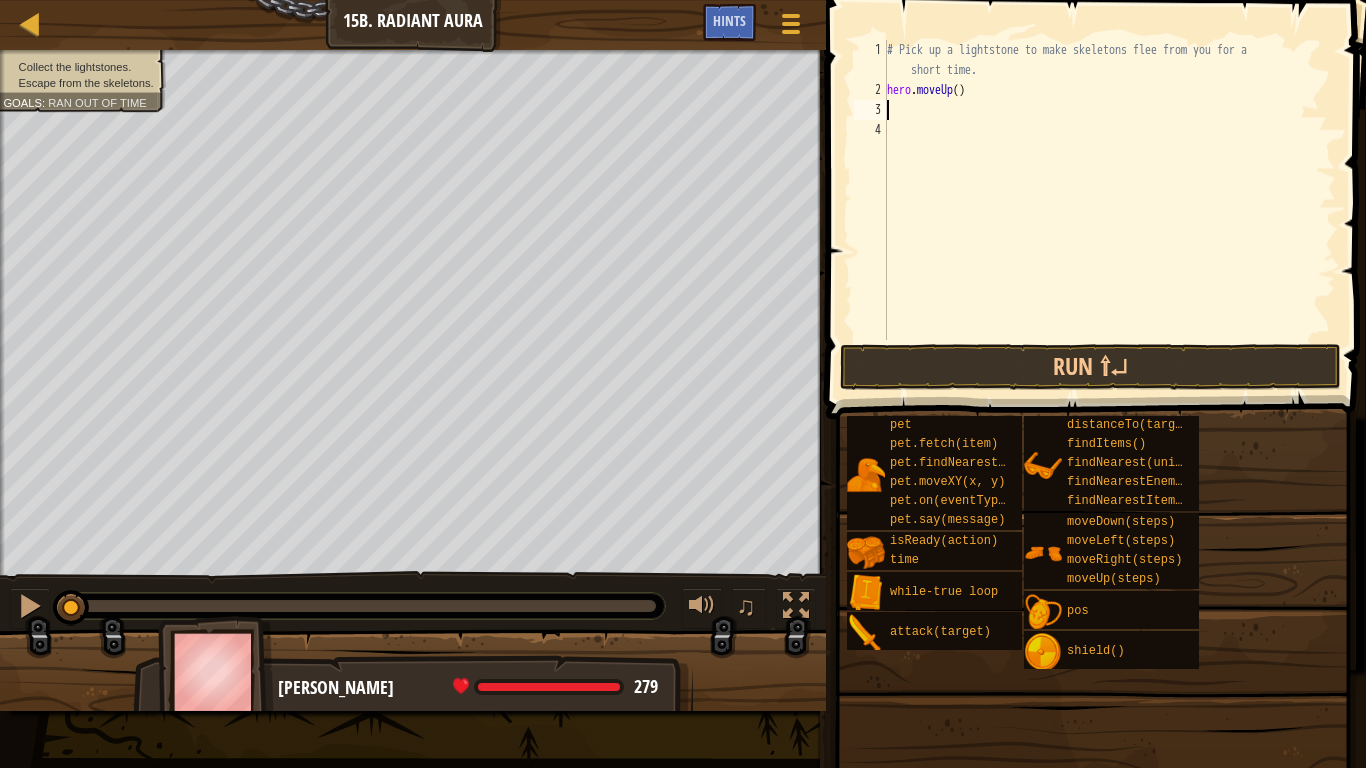 type on "h" 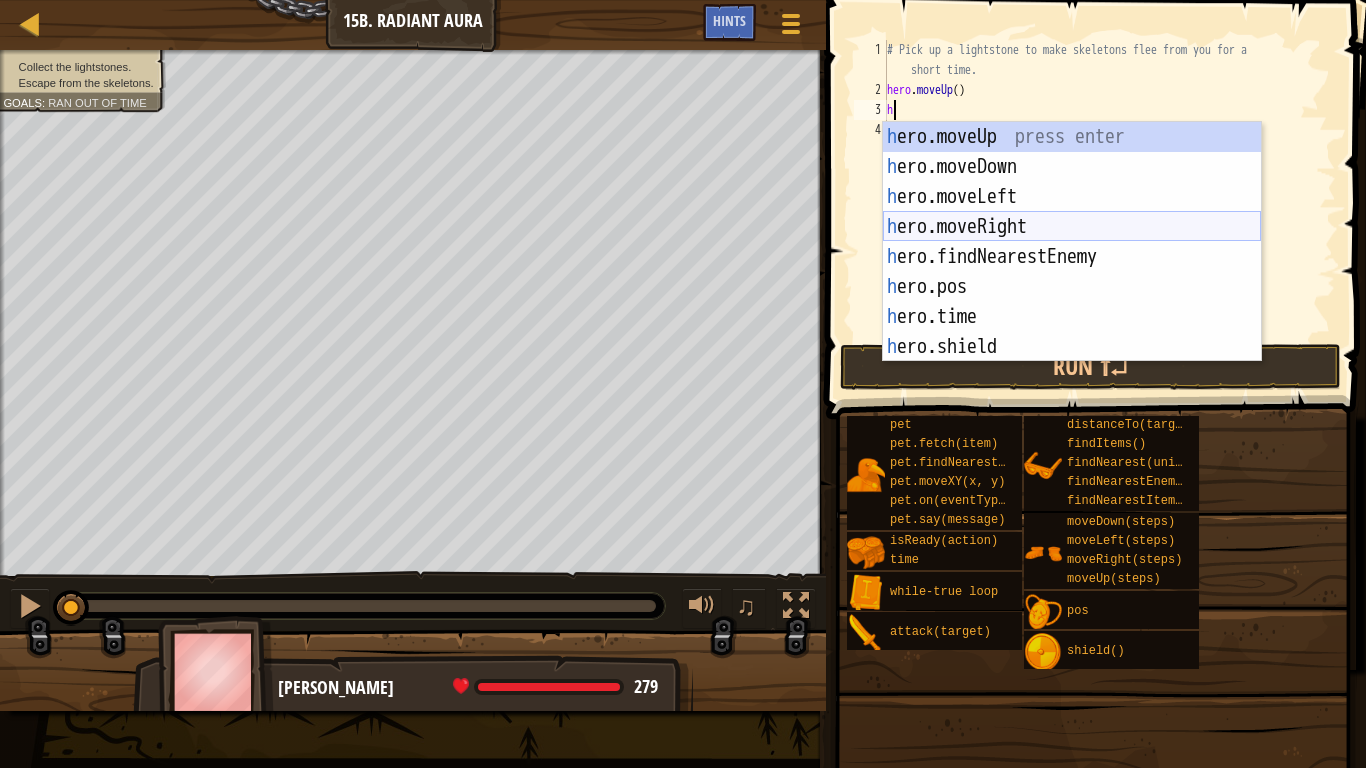 click on "h ero.moveUp press enter h ero.moveDown press enter h ero.moveLeft press enter h ero.moveRight press enter h ero.findNearestEnemy press enter h ero.pos press enter h ero.time press enter h ero.shield press enter h ero.attack press enter" at bounding box center (1072, 272) 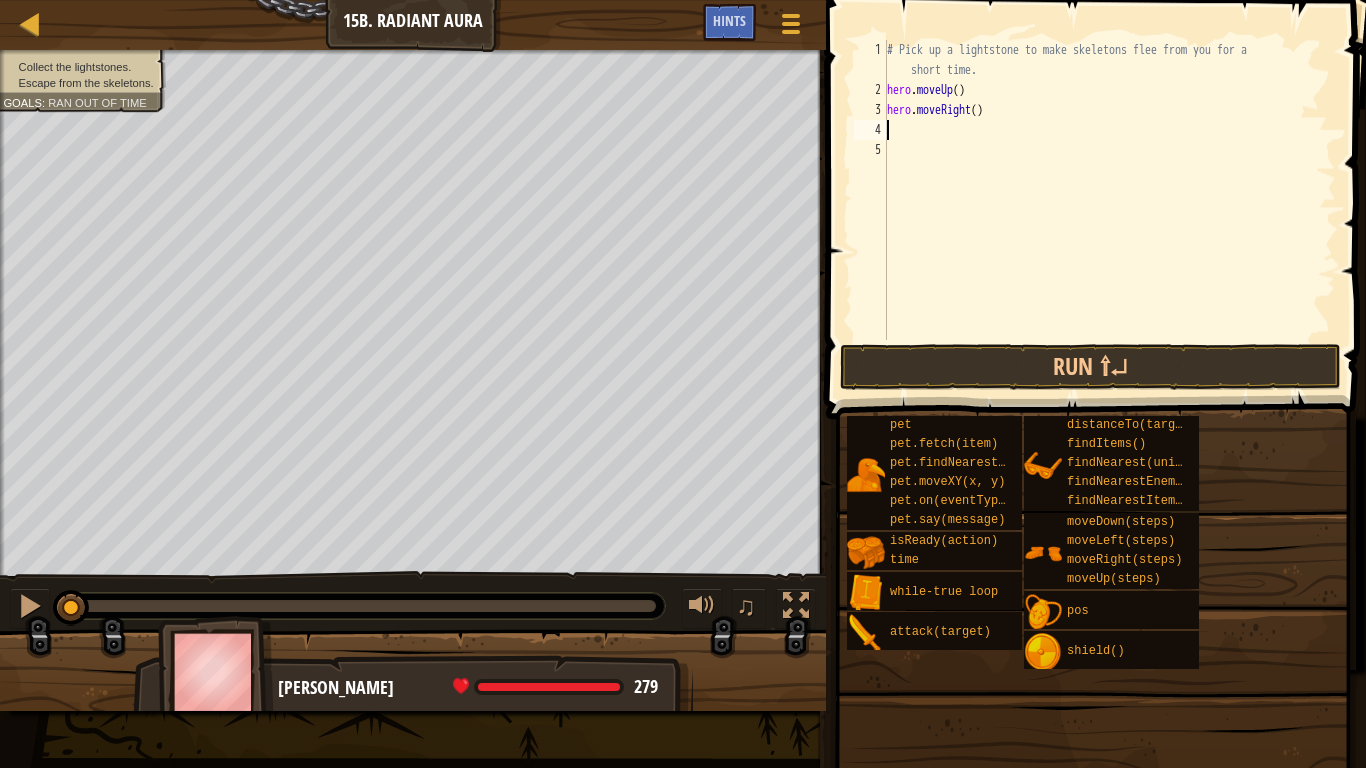 click on "# Pick up a lightstone to make skeletons flee from you for a       short time. hero . moveUp ( ) hero . moveRight ( )" at bounding box center [1109, 220] 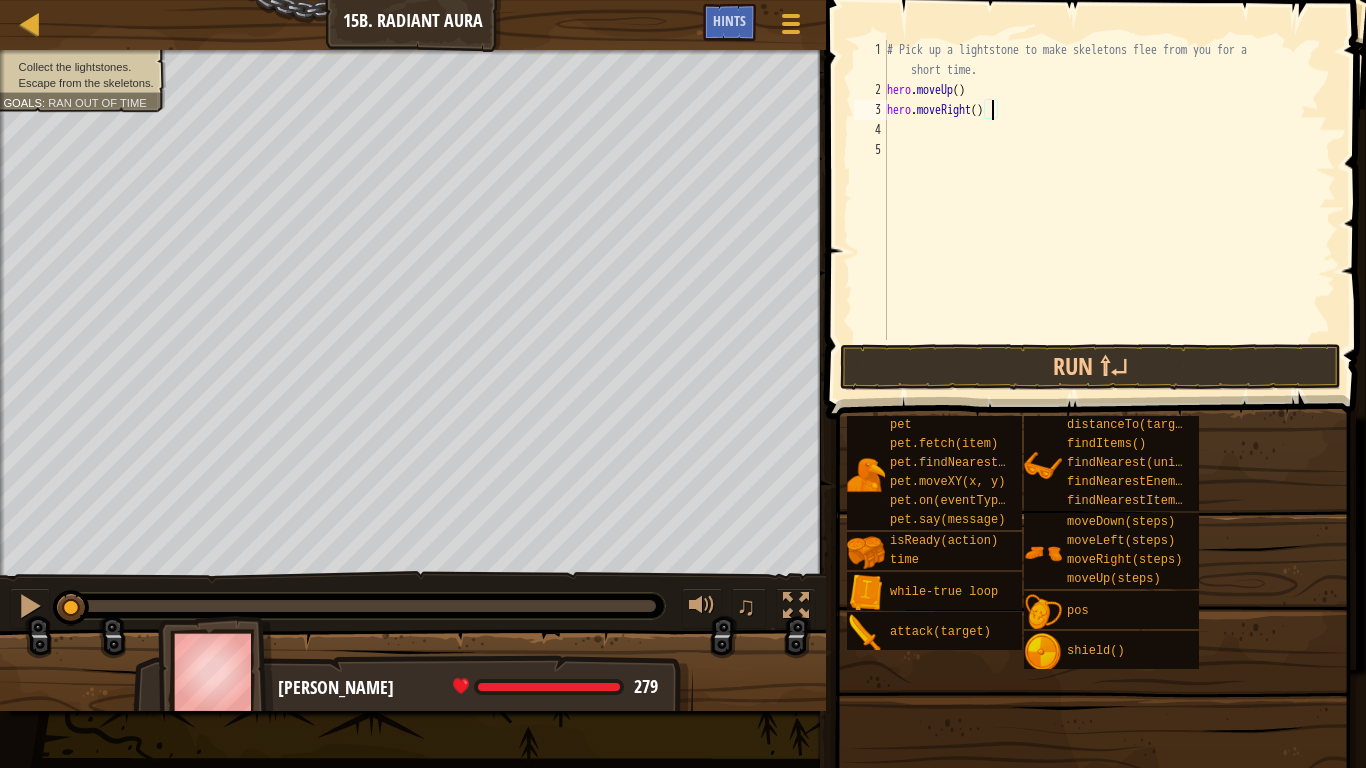 type on "hero.moveRight(s)" 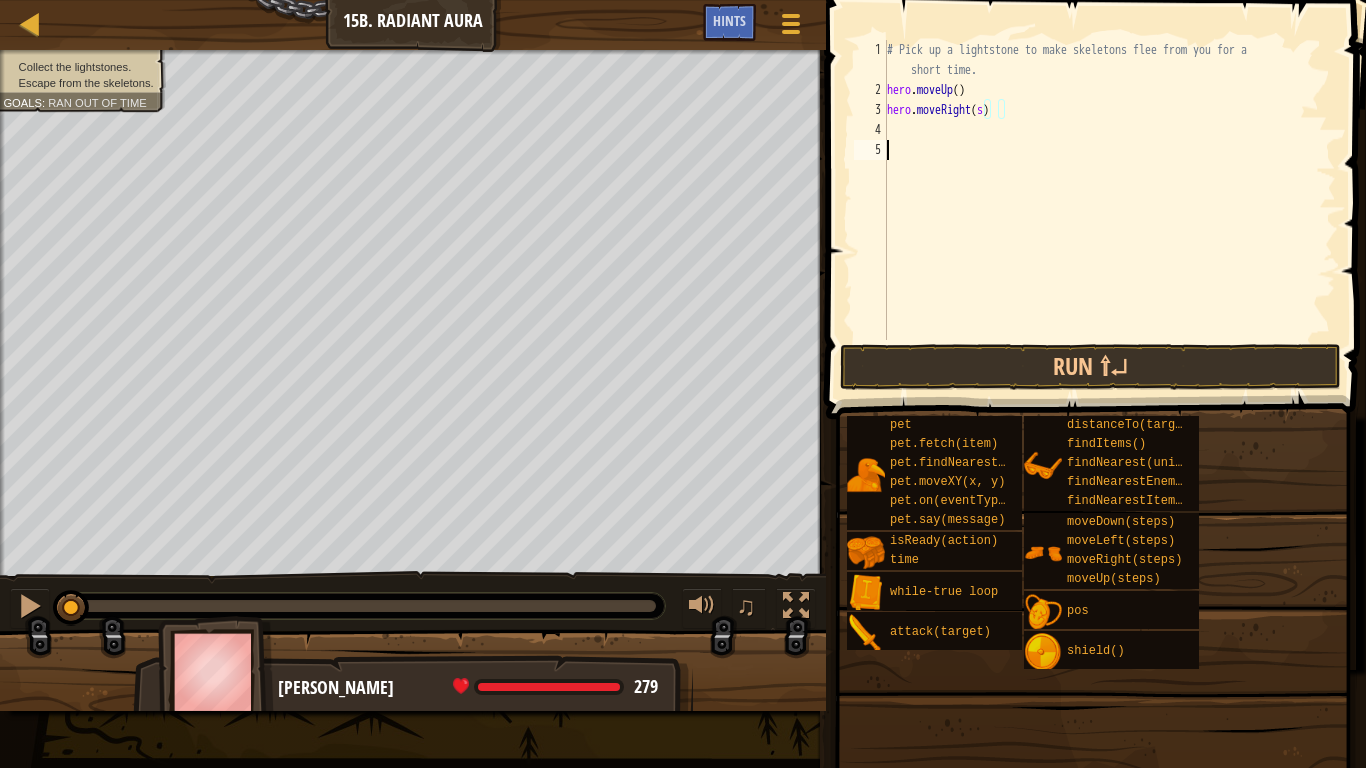 click on "# Pick up a lightstone to make skeletons flee from you for a       short time. hero . moveUp ( ) hero . moveRight ( s )" at bounding box center (1109, 220) 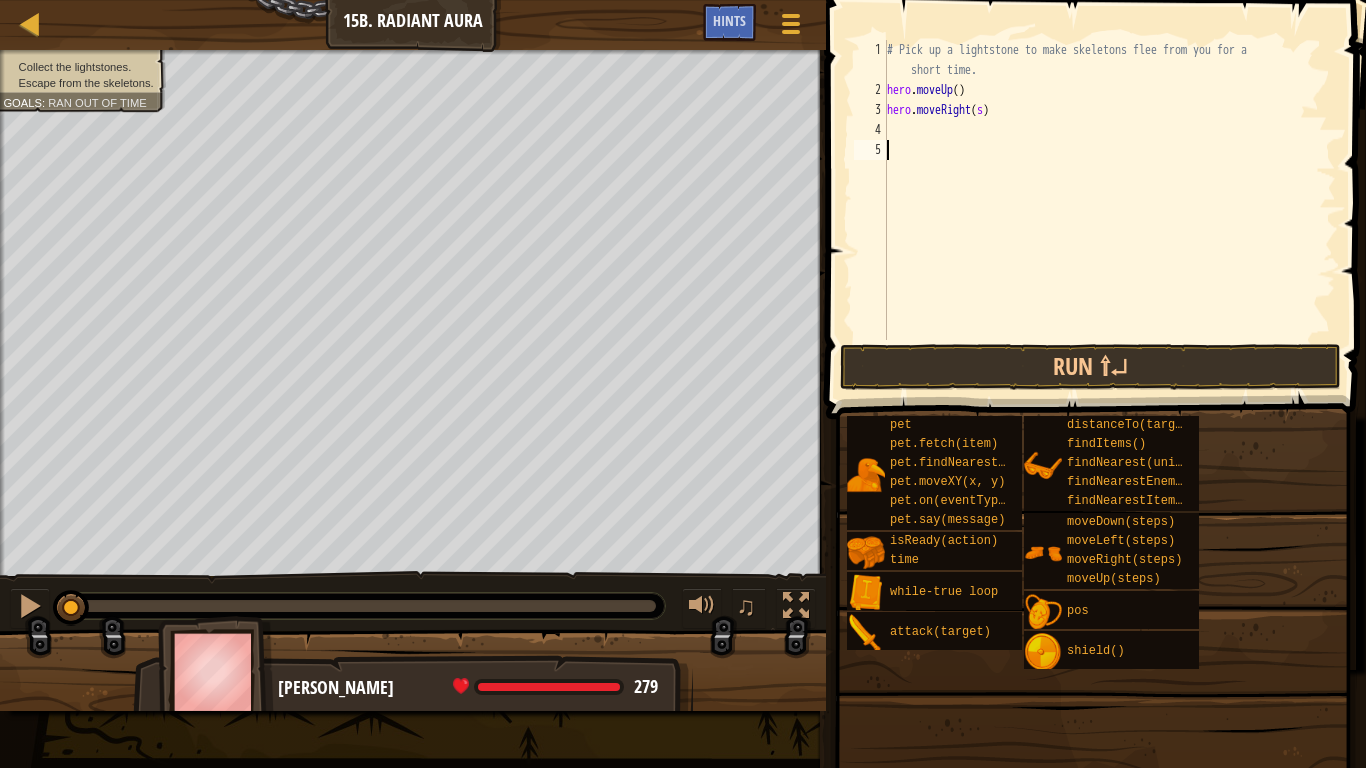 click on "# Pick up a lightstone to make skeletons flee from you for a       short time. hero . moveUp ( ) hero . moveRight ( s )" at bounding box center [1109, 220] 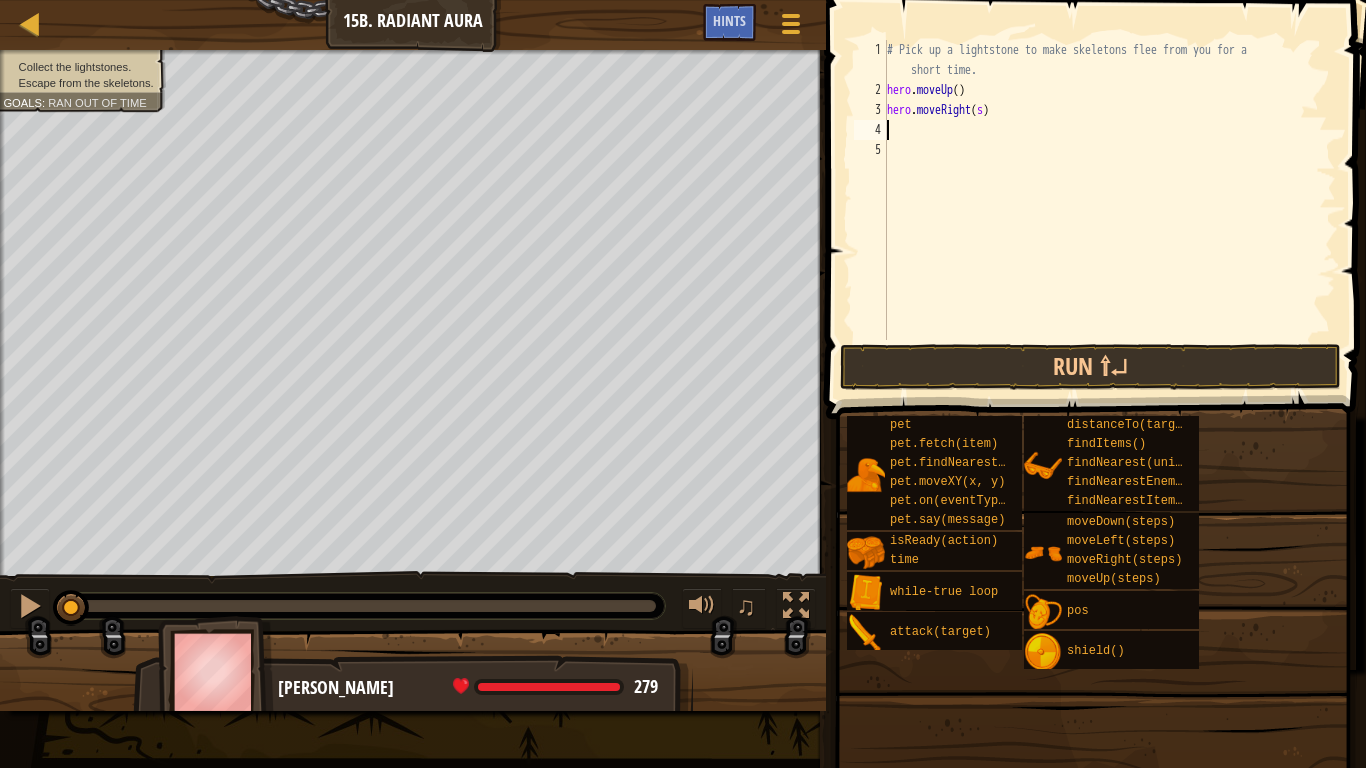 type on "h" 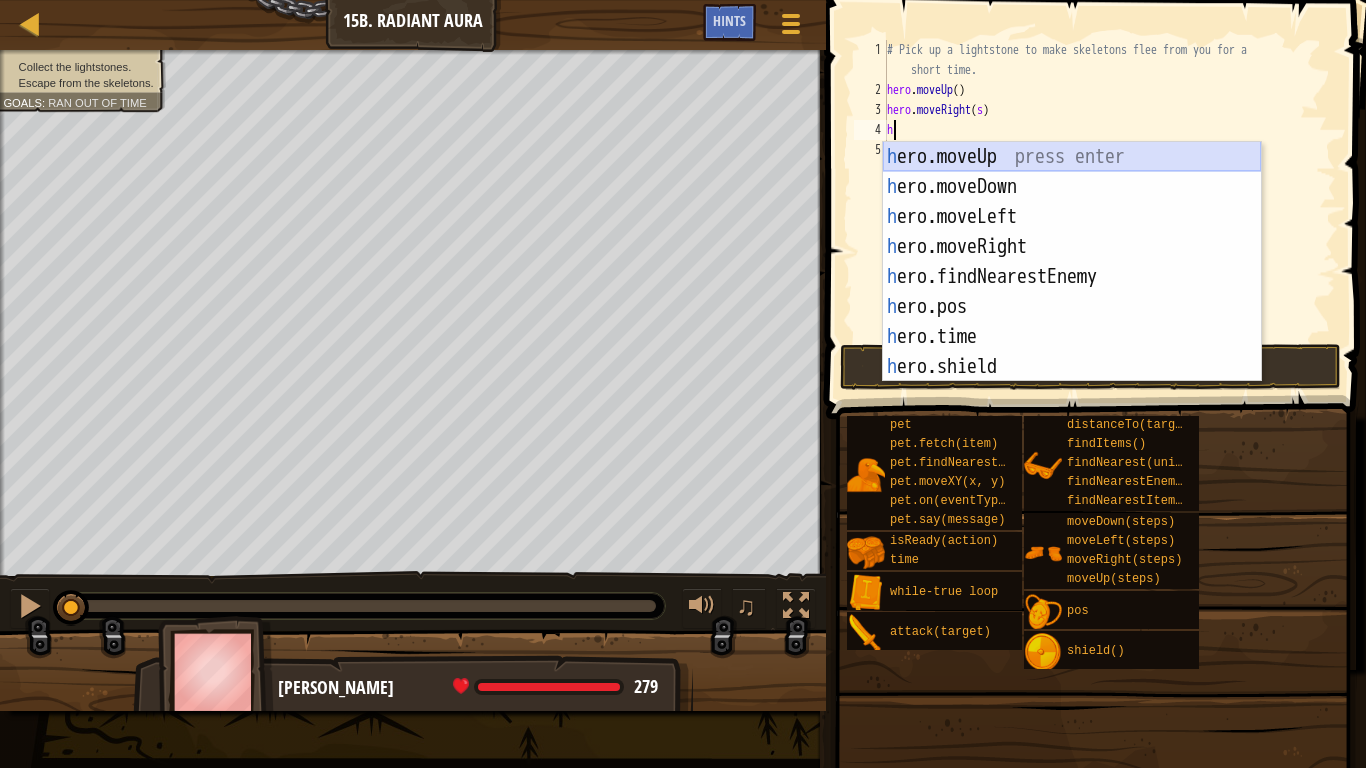click on "h ero.moveUp press enter h ero.moveDown press enter h ero.moveLeft press enter h ero.moveRight press enter h ero.findNearestEnemy press enter h ero.pos press enter h ero.time press enter h ero.shield press enter h ero.attack press enter" at bounding box center (1072, 292) 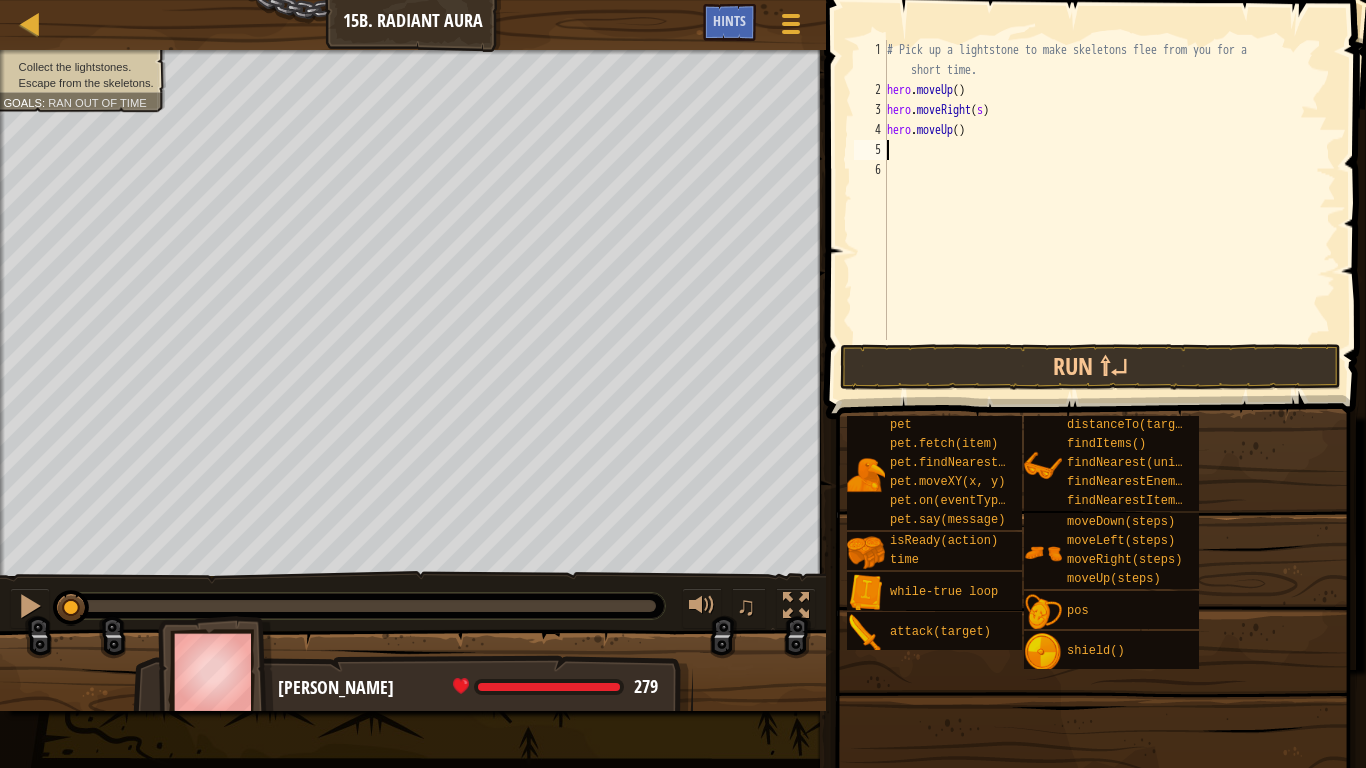 type on "h" 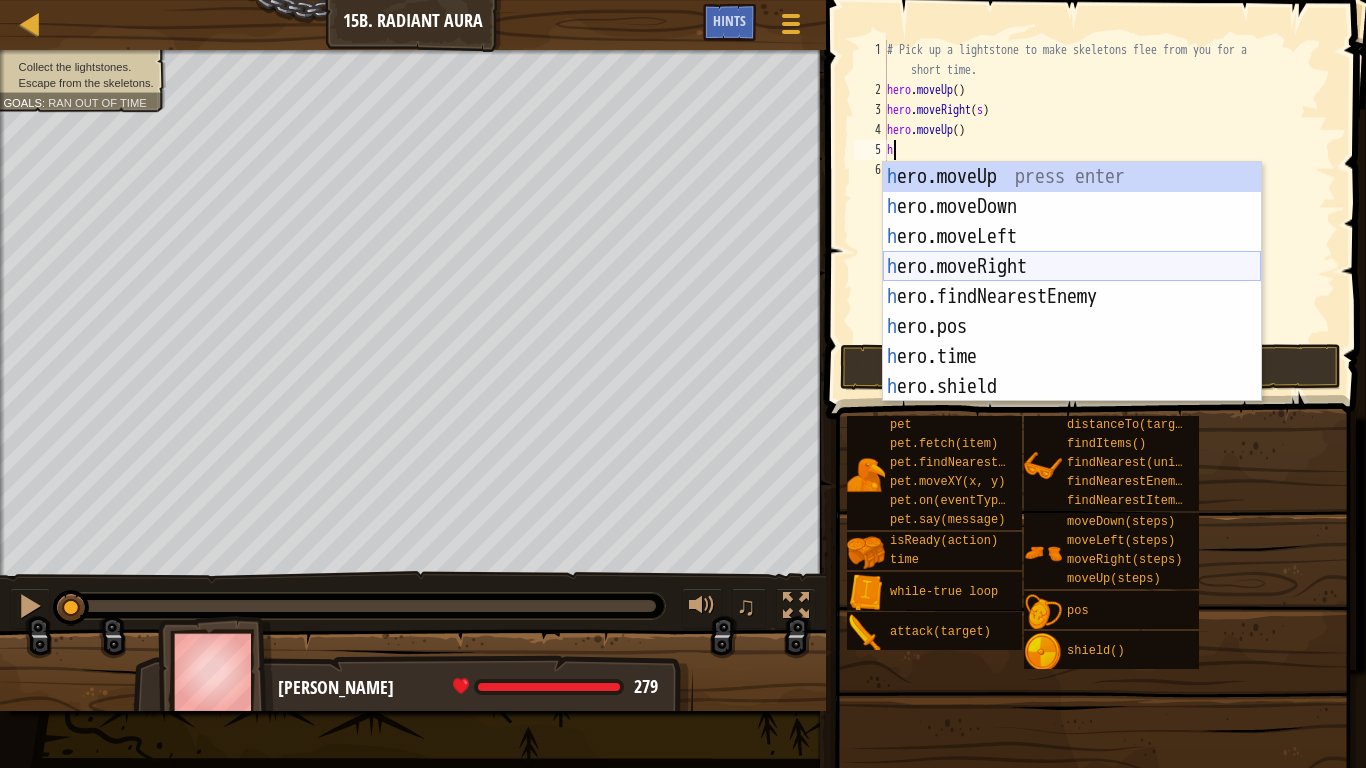 click on "h ero.moveUp press enter h ero.moveDown press enter h ero.moveLeft press enter h ero.moveRight press enter h ero.findNearestEnemy press enter h ero.pos press enter h ero.time press enter h ero.shield press enter h ero.attack press enter" at bounding box center [1072, 312] 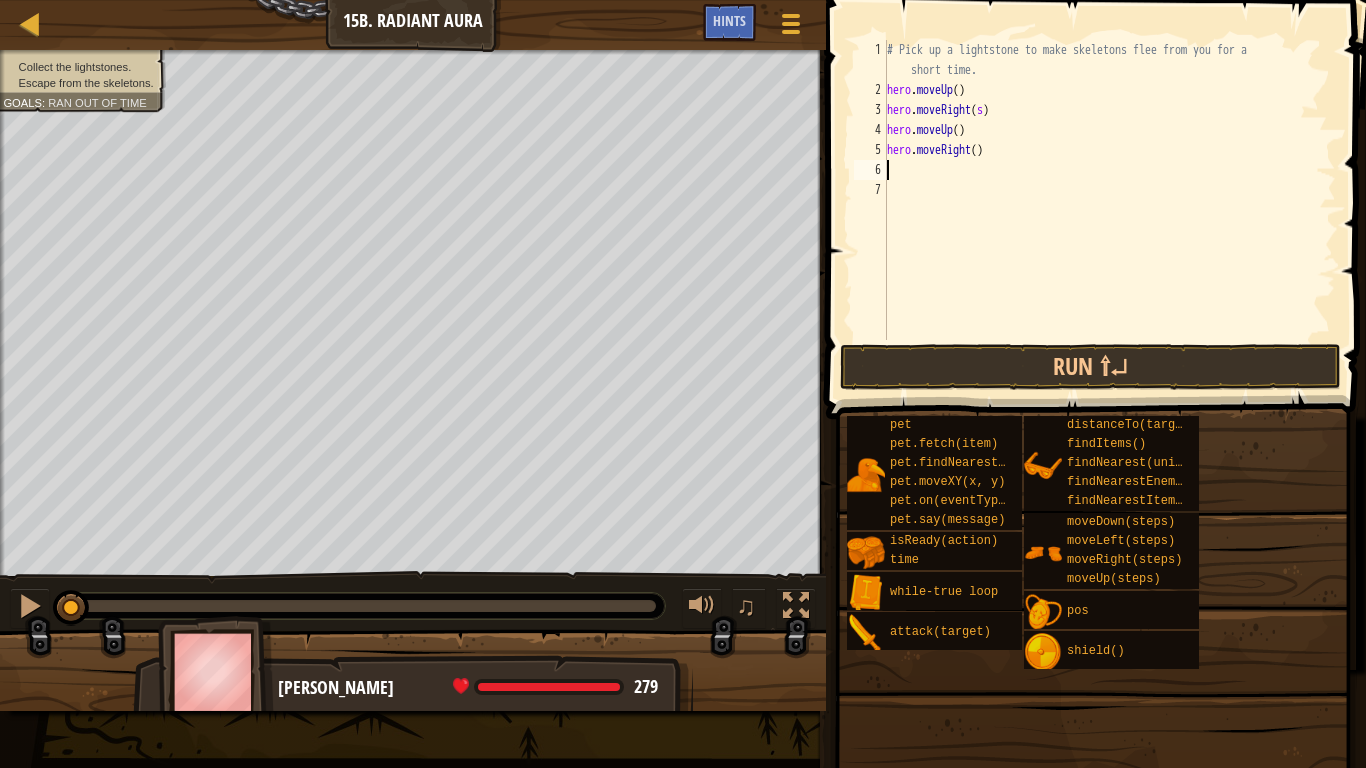 click on "# Pick up a lightstone to make skeletons flee from you for a       short time. hero . moveUp ( ) hero . moveRight ( s ) hero . moveUp ( ) hero . moveRight ( )" at bounding box center (1109, 220) 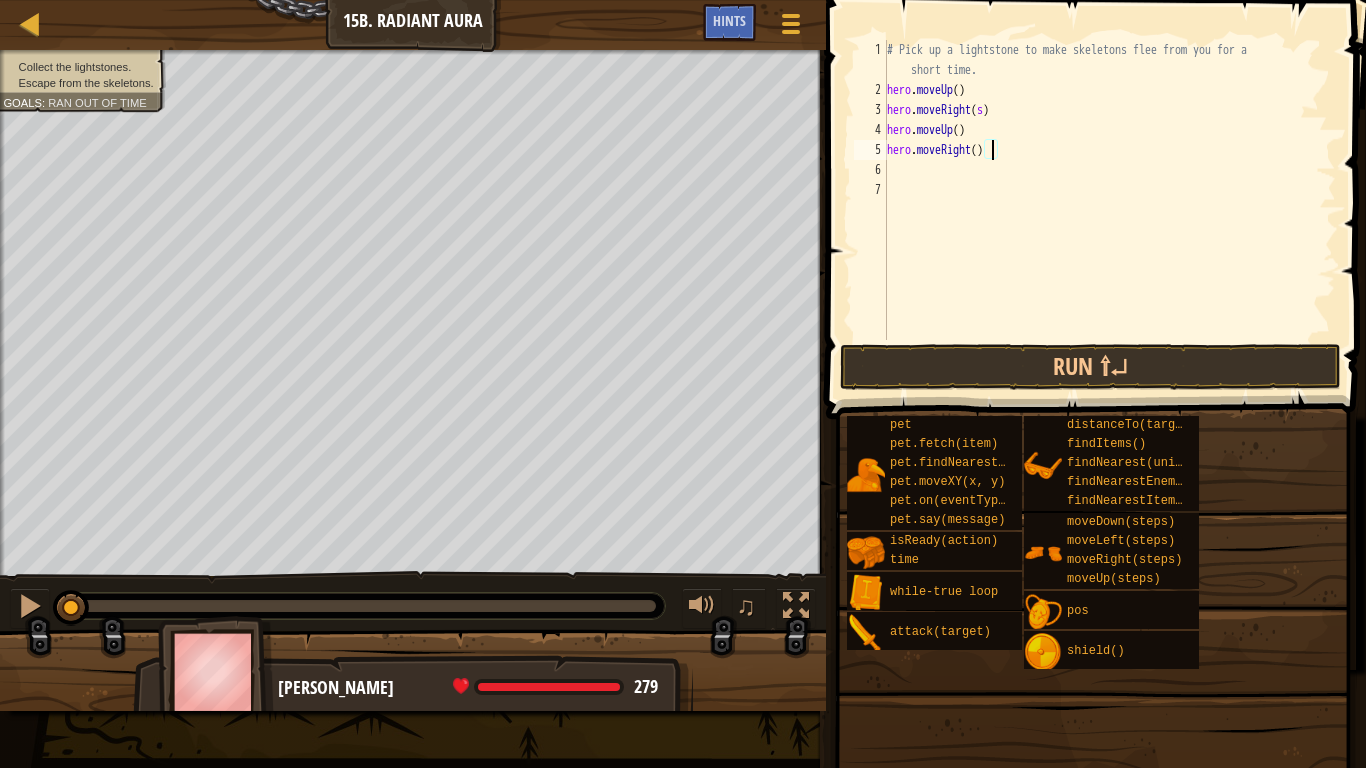 click at bounding box center (818, 384) 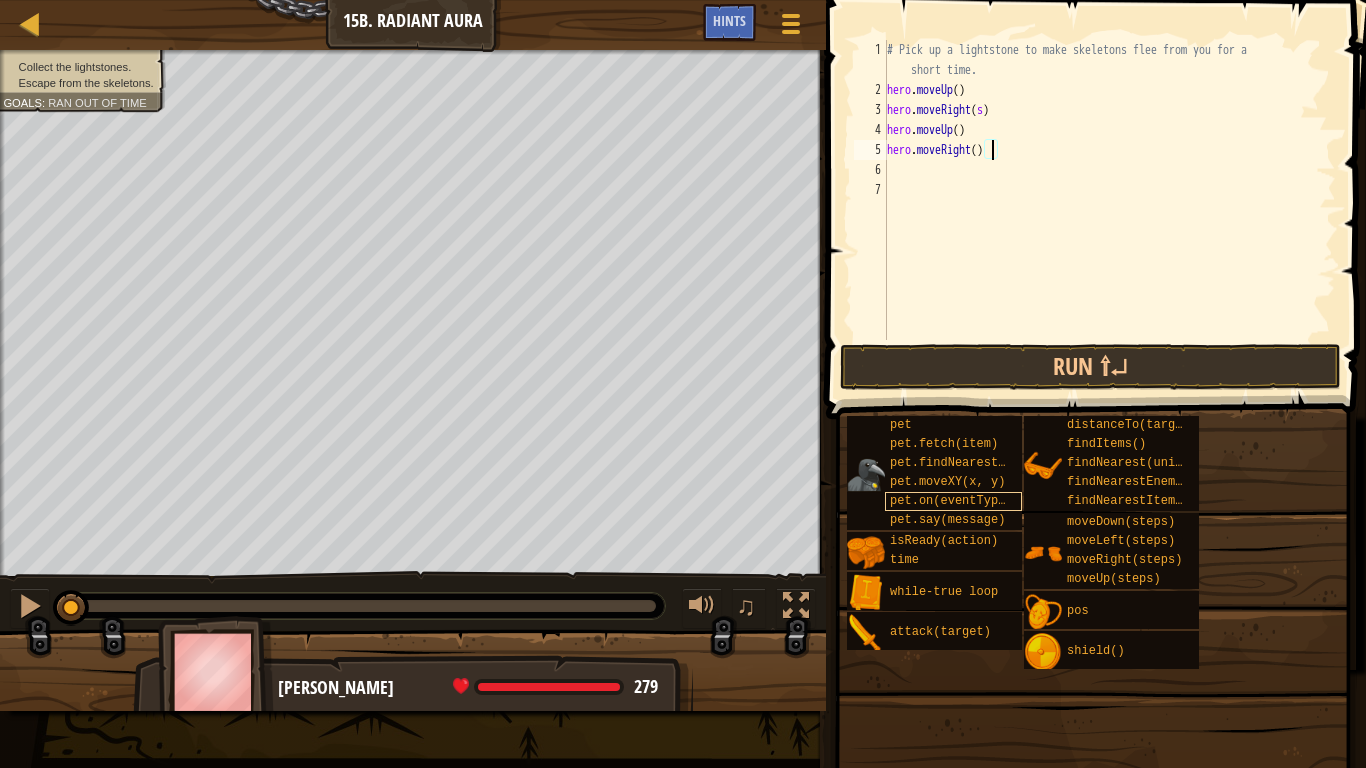 click on "Map Introduction to Computer Science 15b. Radiant Aura Game Menu Done Hints 1     הההההההההההההההההההההההההההההההההההההההההההההההההההההההההההההההההההההההההההההההההההההההההההההההההההההההההההההההההההההההההההההההההההההההההההההההההההההההההההההההההההההההההההההההההההההההההההההההההההההההההההההההההההההההההההההההההההההההההההההההההההההההההההההההה XXXXXXXXXXXXXXXXXXXXXXXXXXXXXXXXXXXXXXXXXXXXXXXXXXXXXXXXXXXXXXXXXXXXXXXXXXXXXXXXXXXXXXXXXXXXXXXXXXXXXXXXXXXXXXXXXXXXXXXXXXXXXXXXXXXXXXXXXXXXXXXXXXXXXXXXXXXXXXXXXXXXXXXXXXXXXXXXXXXXXXXXXXXXXXXXXXXXXXXXXXXXXXXXXXXXXXXXXXXXXXXXXXXXXXXXXXXXXXXXXXXXXXXXXXXXXXXX Solution × Hints Videos hero.moveRight() 1 2 3 4 5 6 7 # Pick up a lightstone to make skeletons flee from you for a       short time. hero . moveUp ( ) hero . ( s )" at bounding box center (683, 384) 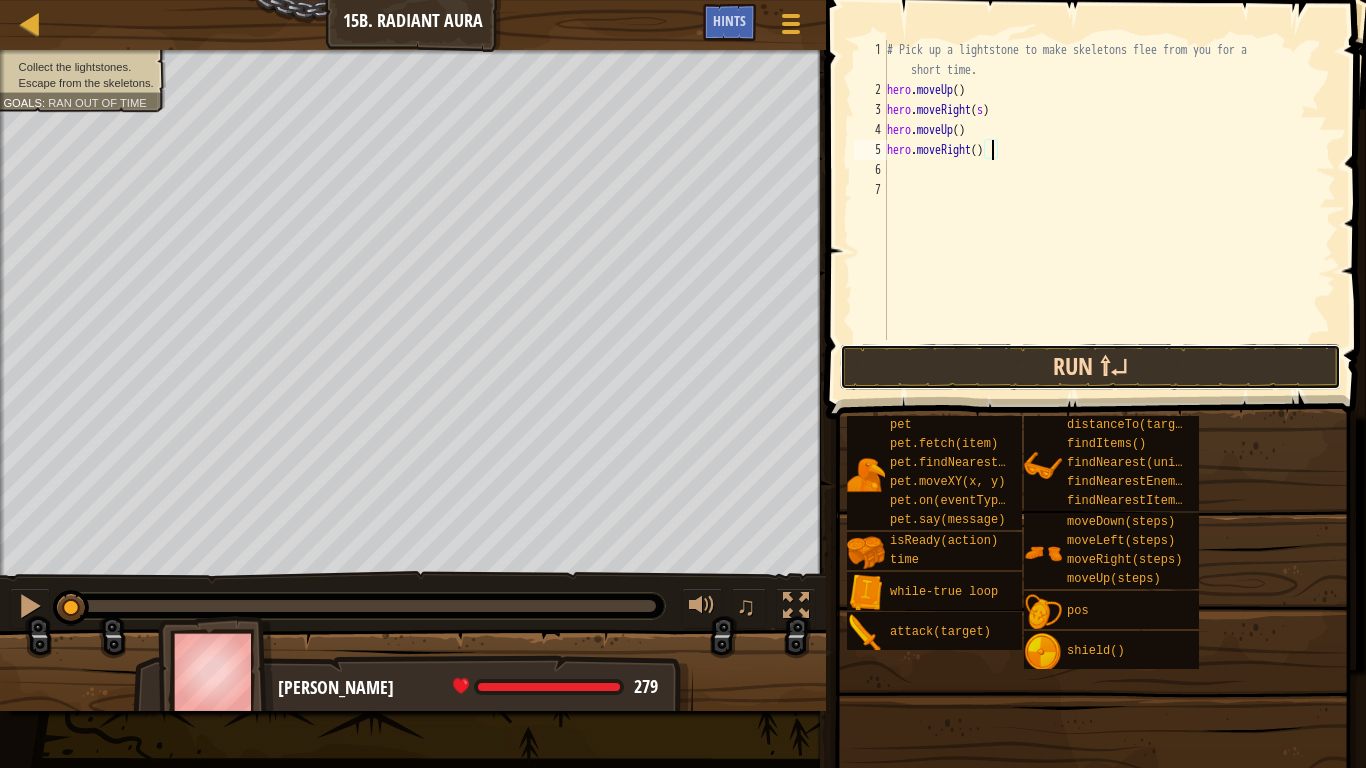 click on "Run ⇧↵" at bounding box center (1090, 367) 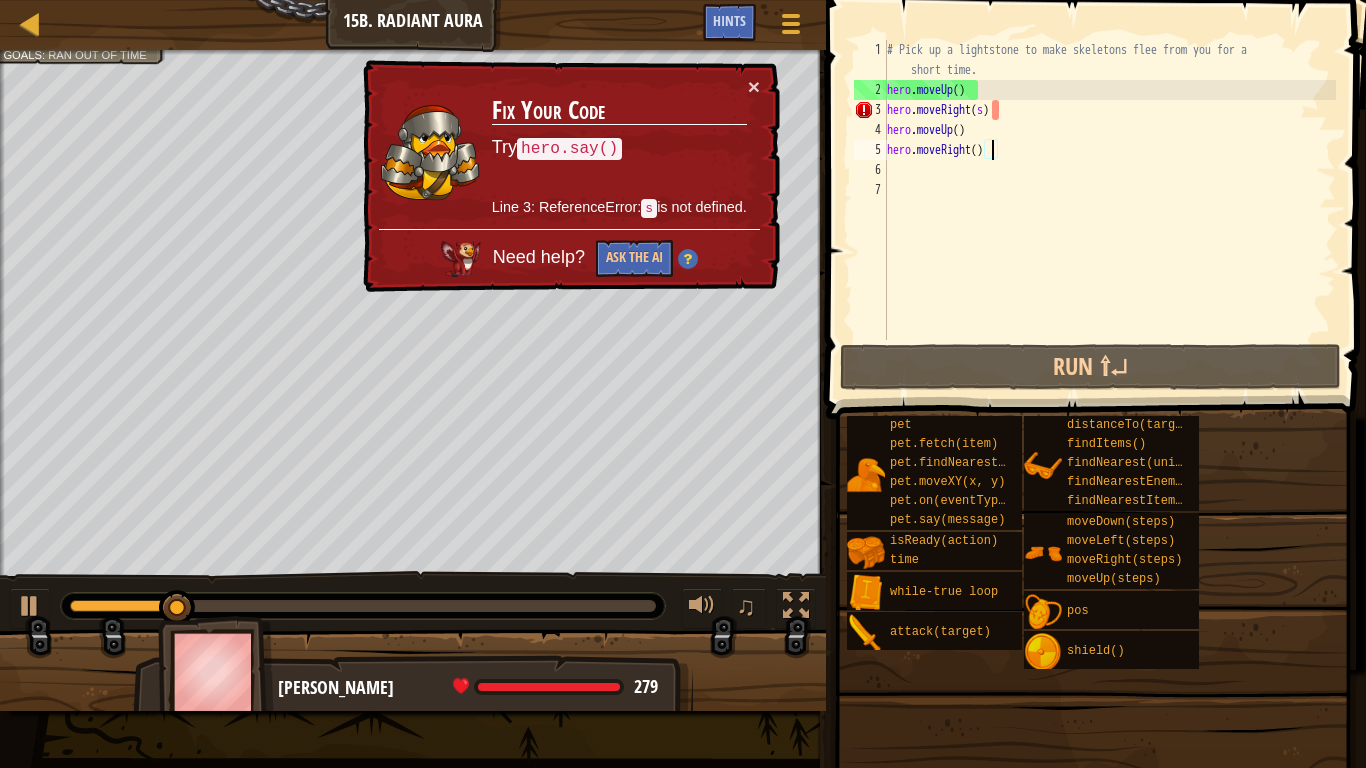 click on "# Pick up a lightstone to make skeletons flee from you for a       short time. hero . moveUp ( ) hero . moveRight ( s ) hero . moveUp ( ) hero . moveRight ( )" at bounding box center [1109, 220] 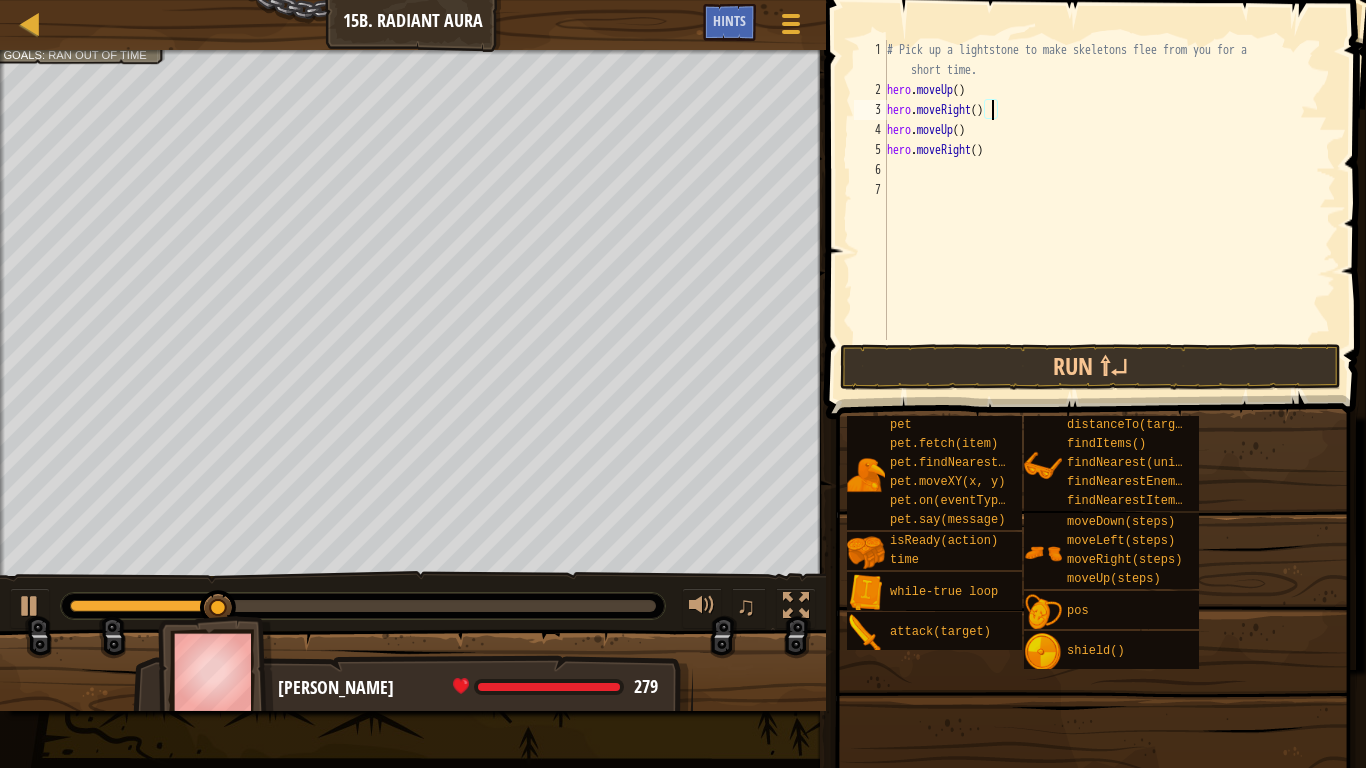 scroll, scrollTop: 9, scrollLeft: 16, axis: both 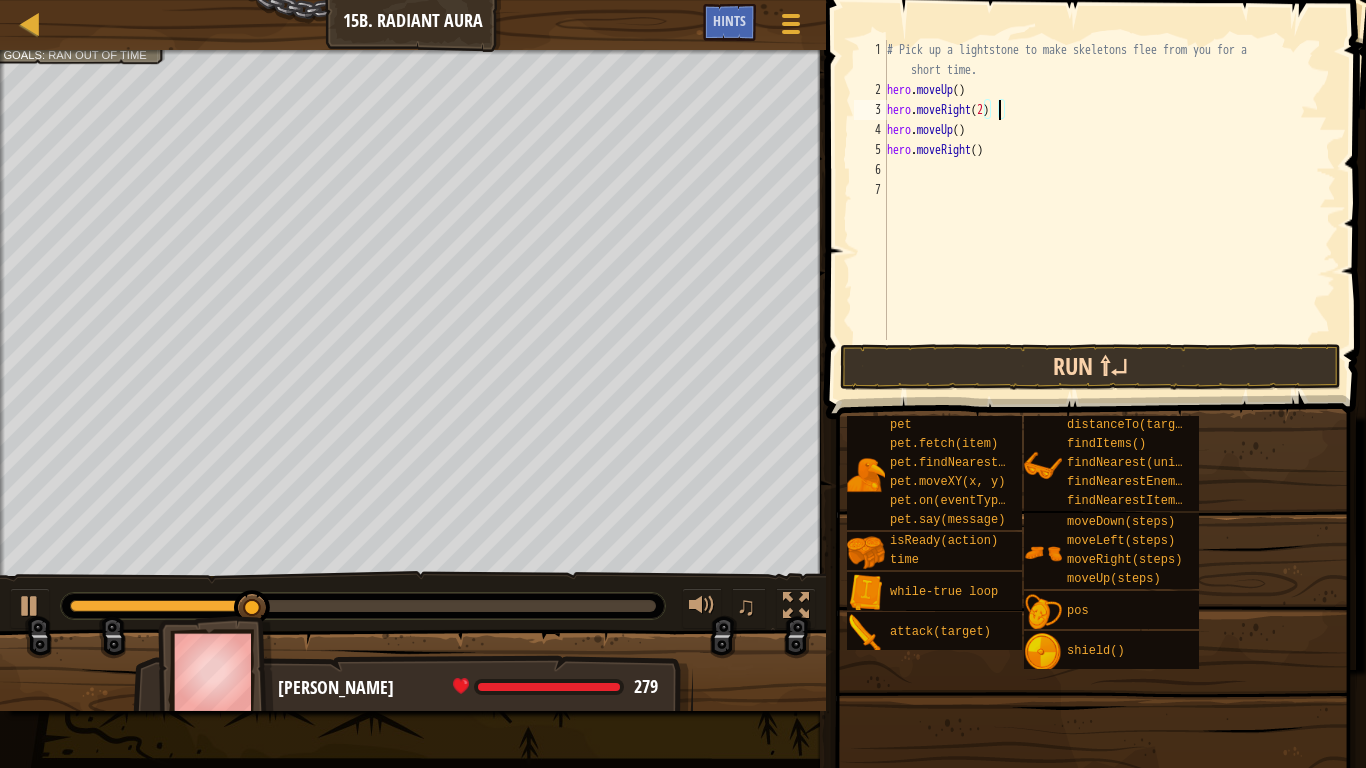 type on "hero.moveRight(2)" 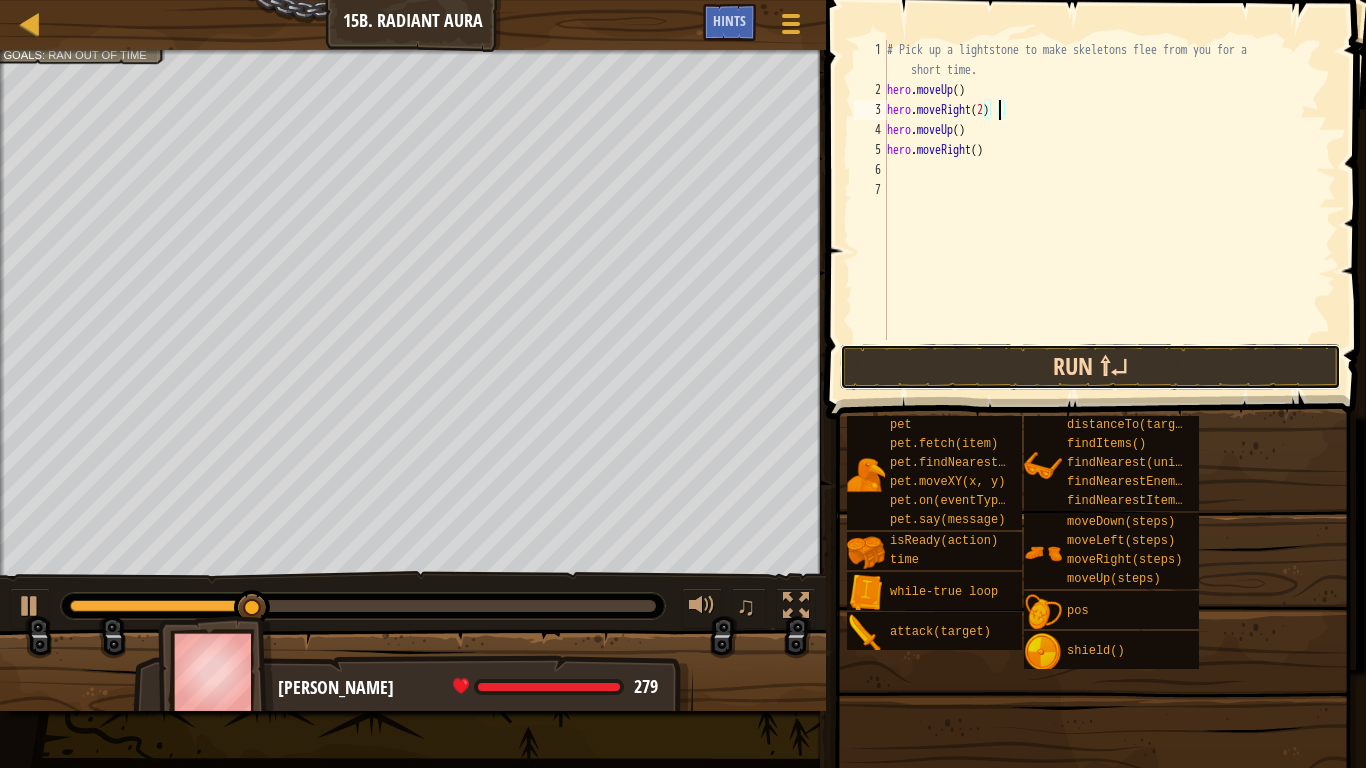click on "Run ⇧↵" at bounding box center [1090, 367] 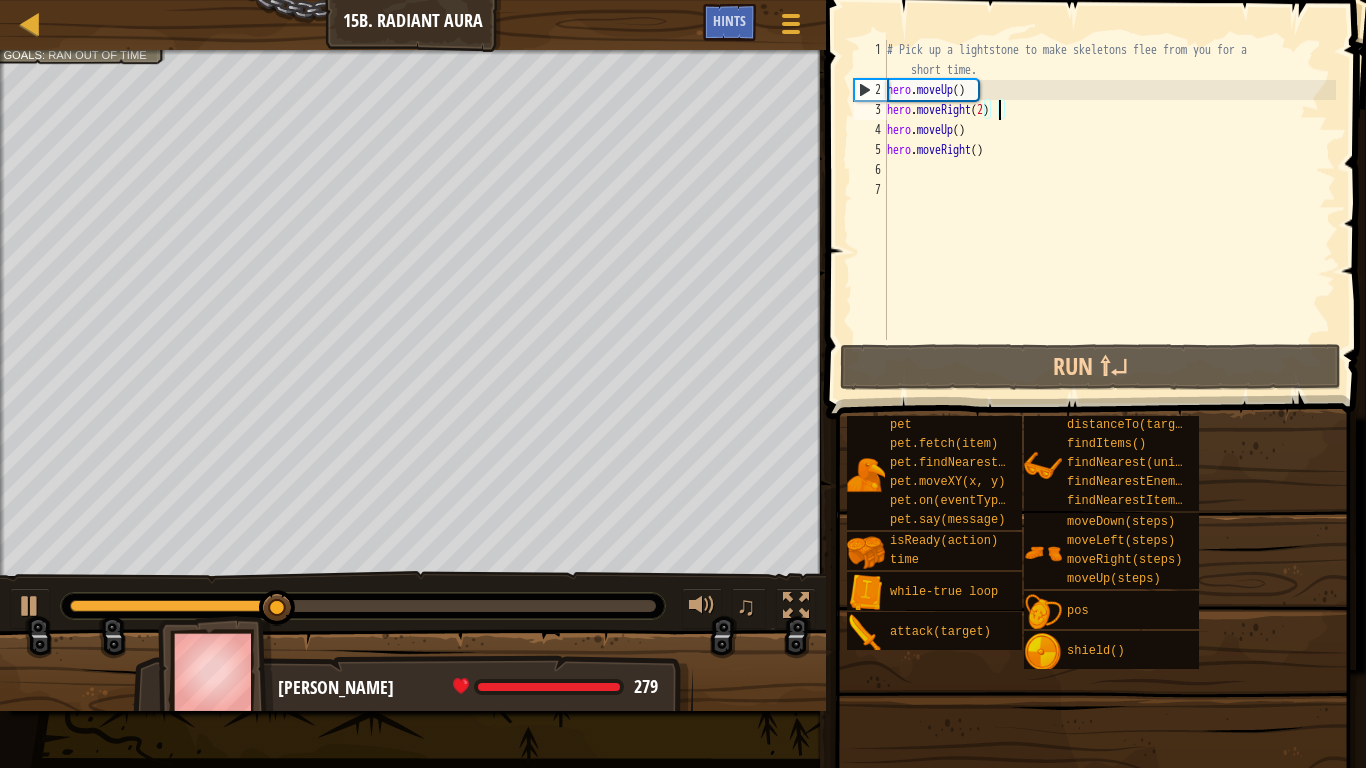 click on "# Pick up a lightstone to make skeletons flee from you for a       short time. hero . moveUp ( ) hero . moveRight ( 2 ) hero . moveUp ( ) hero . moveRight ( )" at bounding box center [1109, 220] 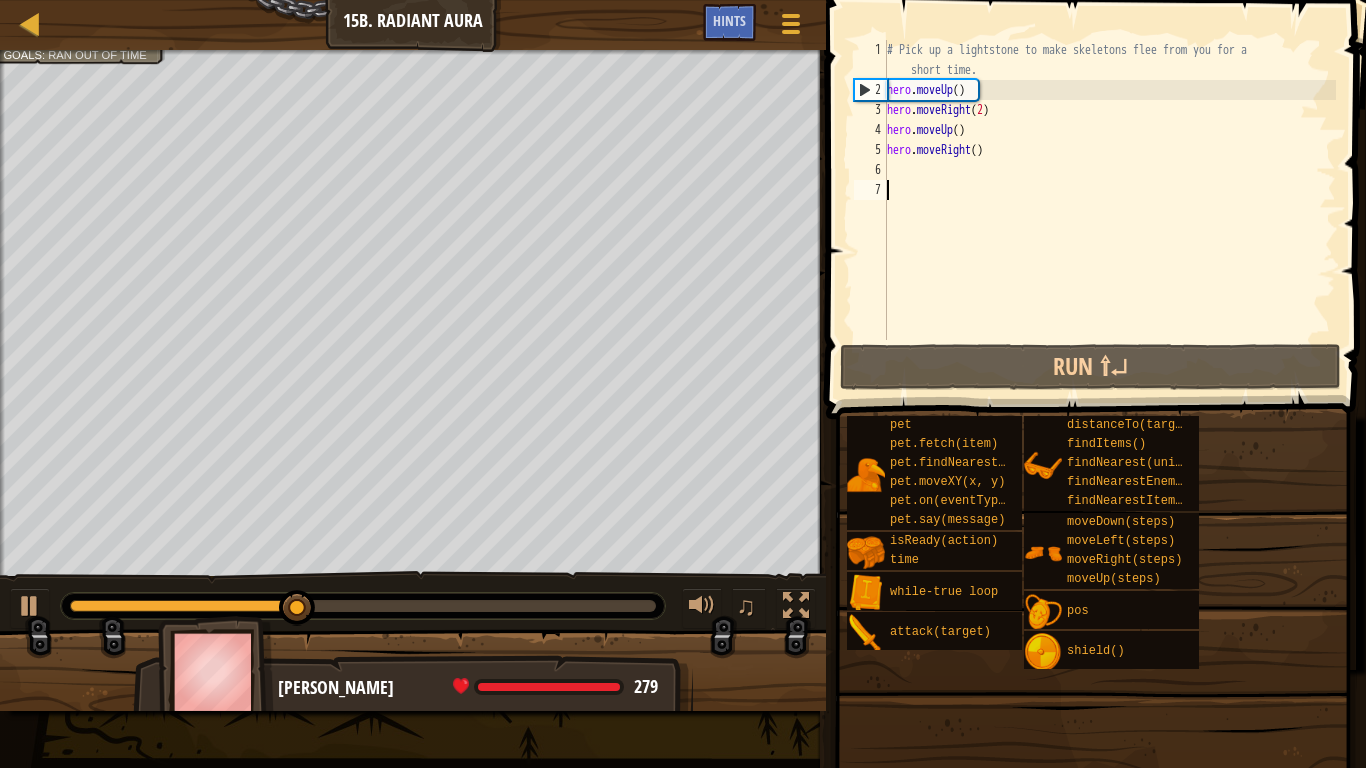 click on "# Pick up a lightstone to make skeletons flee from you for a       short time. hero . moveUp ( ) hero . moveRight ( 2 ) hero . moveUp ( ) hero . moveRight ( )" at bounding box center (1109, 220) 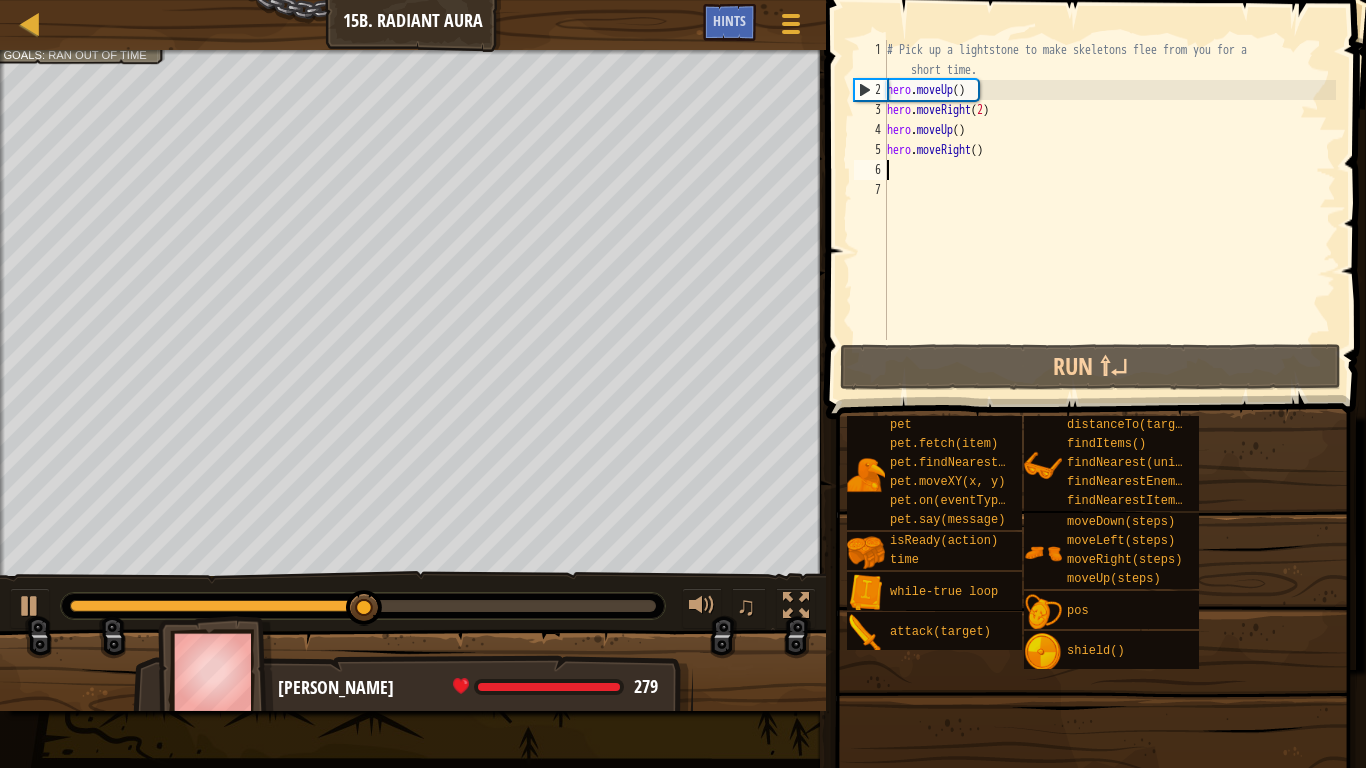 type on "h" 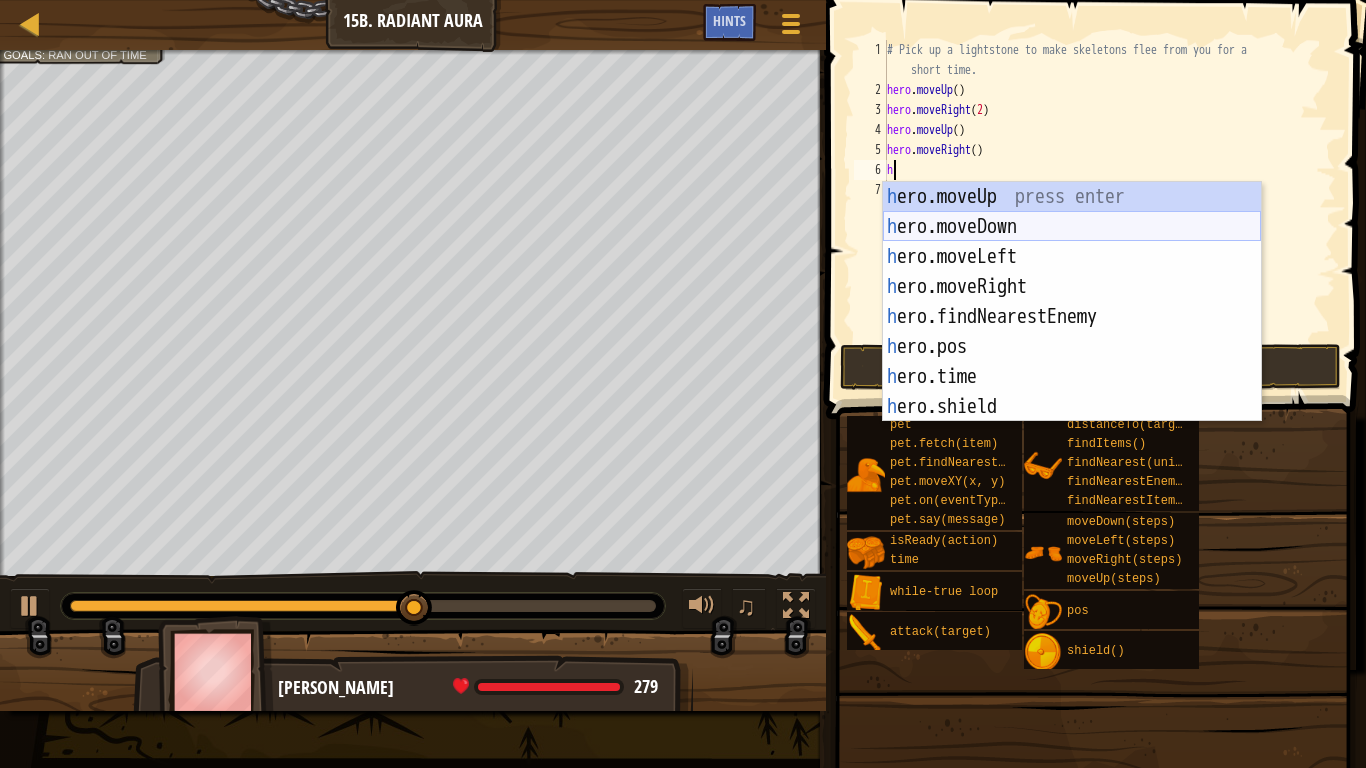 click on "h ero.moveUp press enter h ero.moveDown press enter h ero.moveLeft press enter h ero.moveRight press enter h ero.findNearestEnemy press enter h ero.pos press enter h ero.time press enter h ero.shield press enter h ero.attack press enter" at bounding box center (1072, 332) 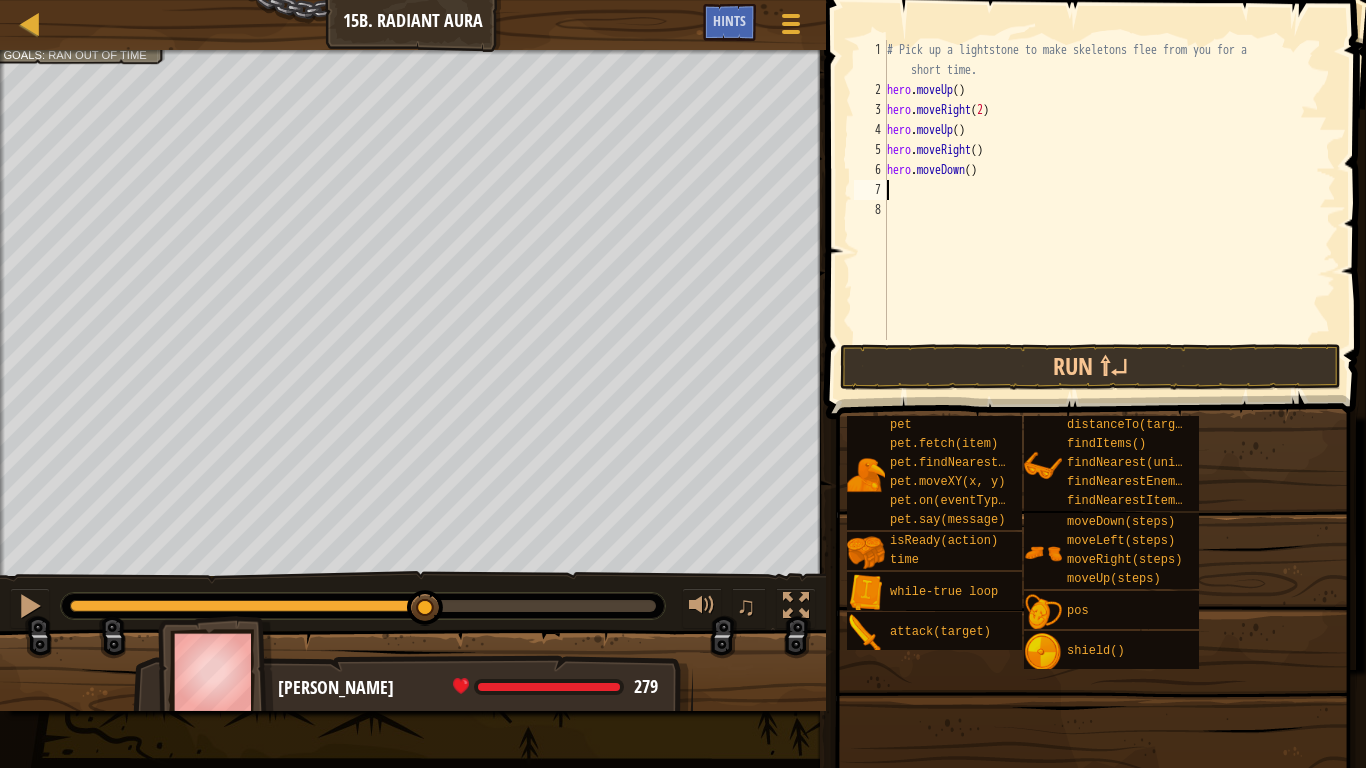 type on "h" 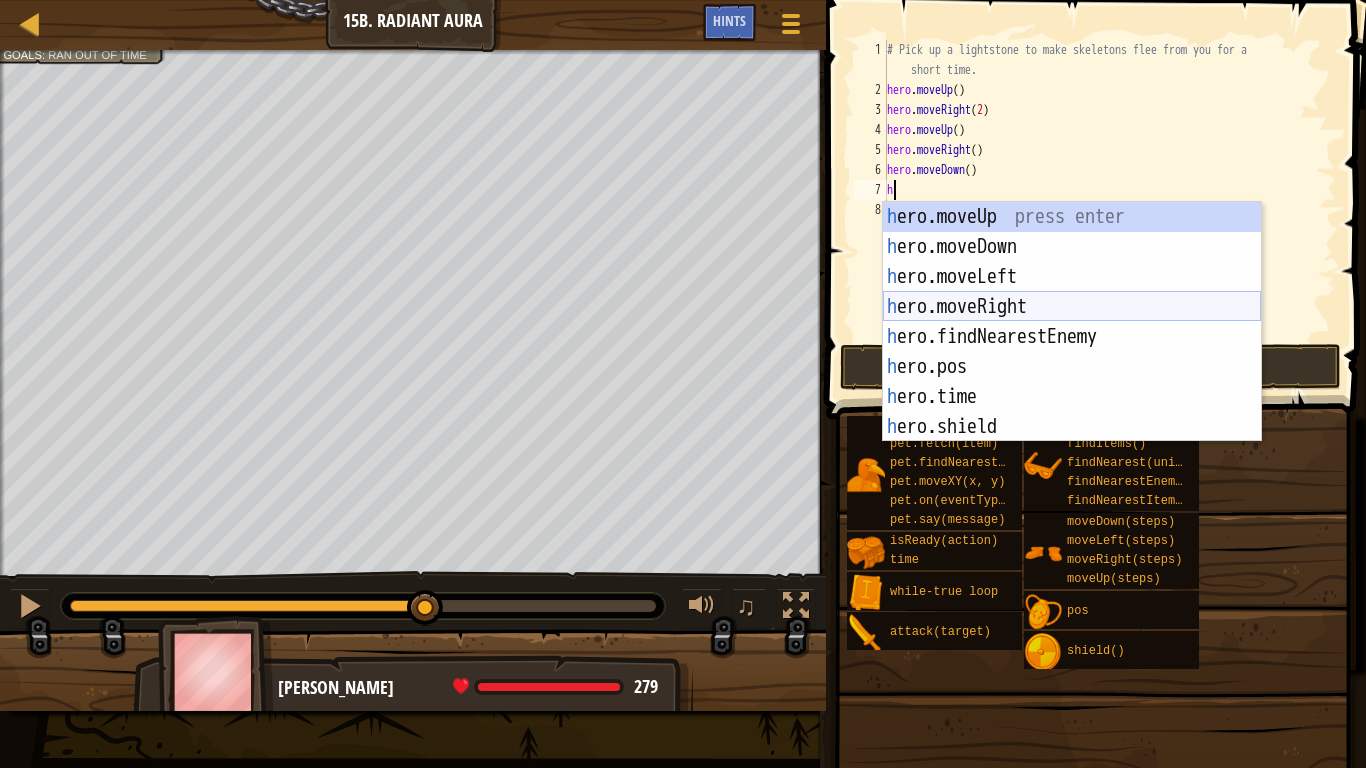 click on "h ero.moveUp press enter h ero.moveDown press enter h ero.moveLeft press enter h ero.moveRight press enter h ero.findNearestEnemy press enter h ero.pos press enter h ero.time press enter h ero.shield press enter h ero.attack press enter" at bounding box center (1072, 352) 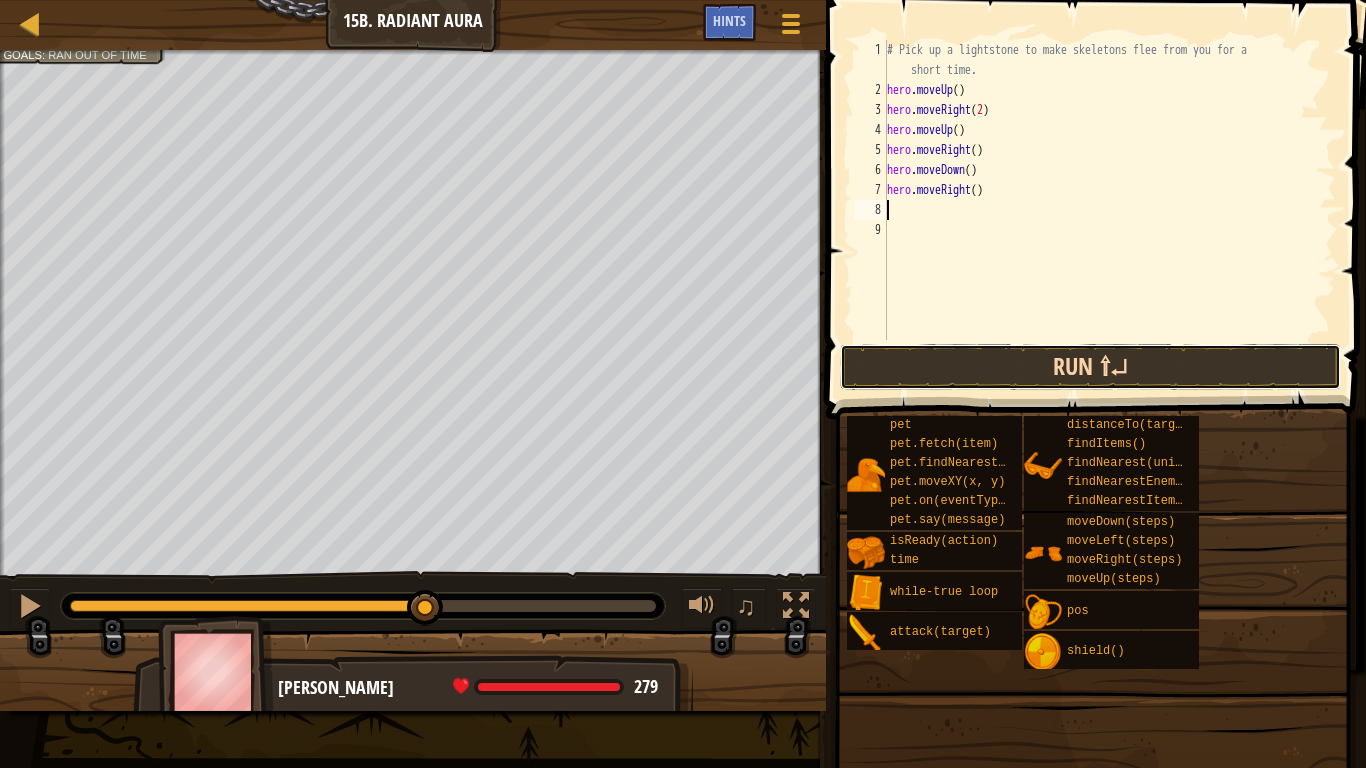 click on "Run ⇧↵" at bounding box center [1090, 367] 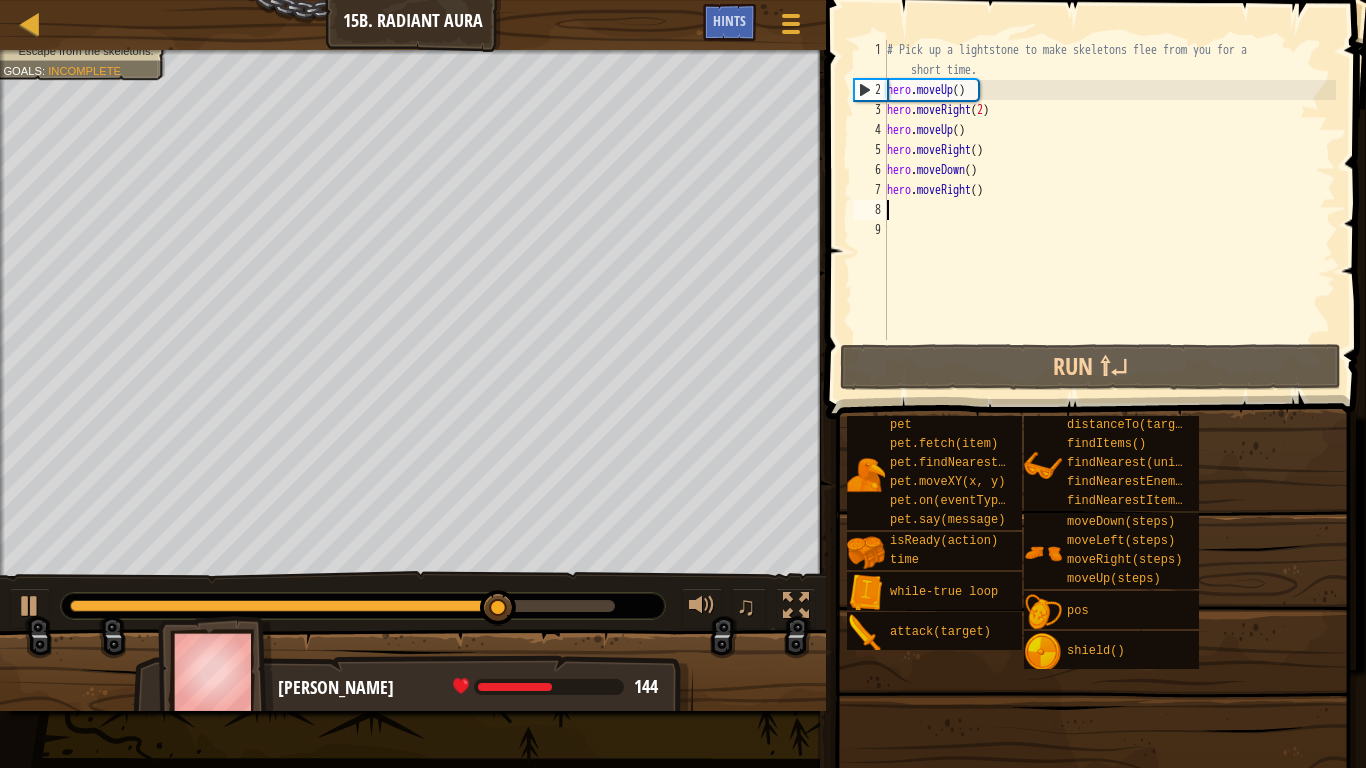 type on "h" 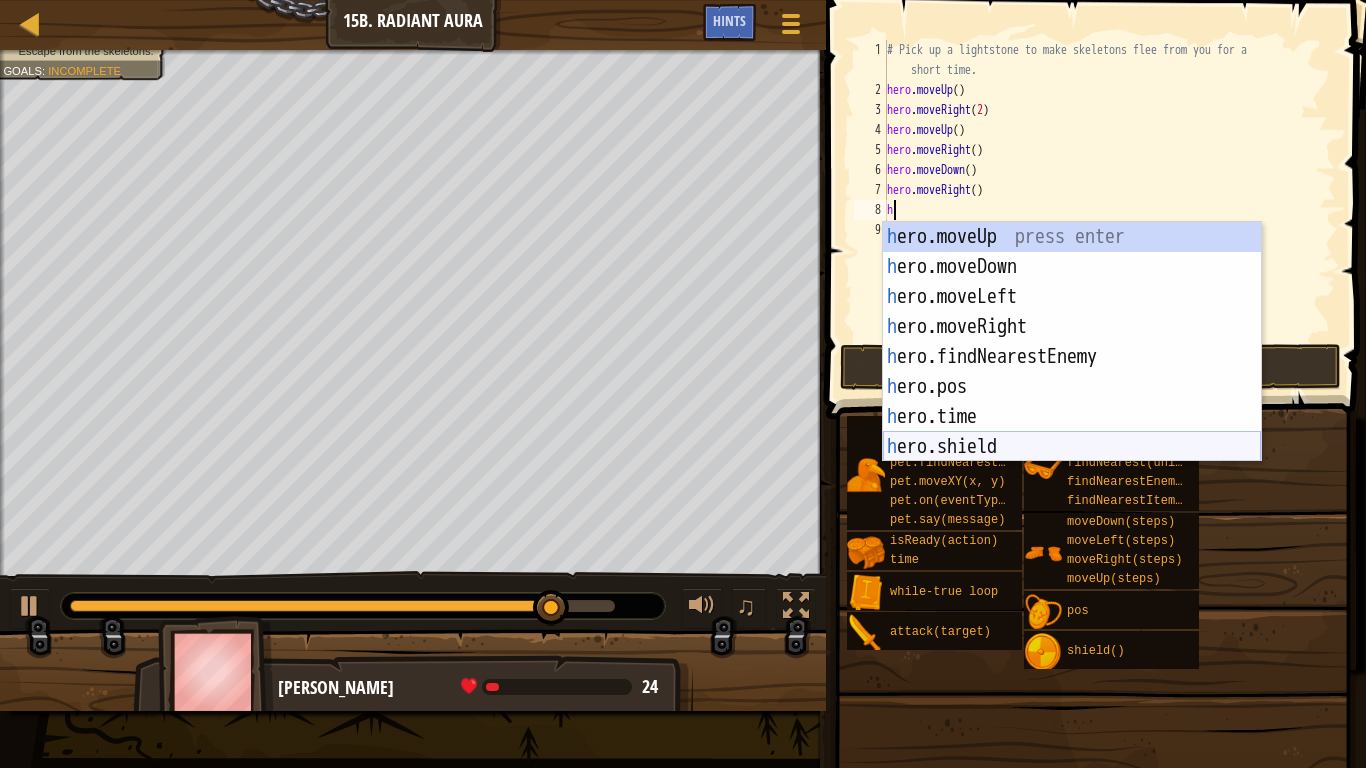 click on "h ero.moveUp press enter h ero.moveDown press enter h ero.moveLeft press enter h ero.moveRight press enter h ero.findNearestEnemy press enter h ero.pos press enter h ero.time press enter h ero.shield press enter h ero.attack press enter" at bounding box center (1072, 372) 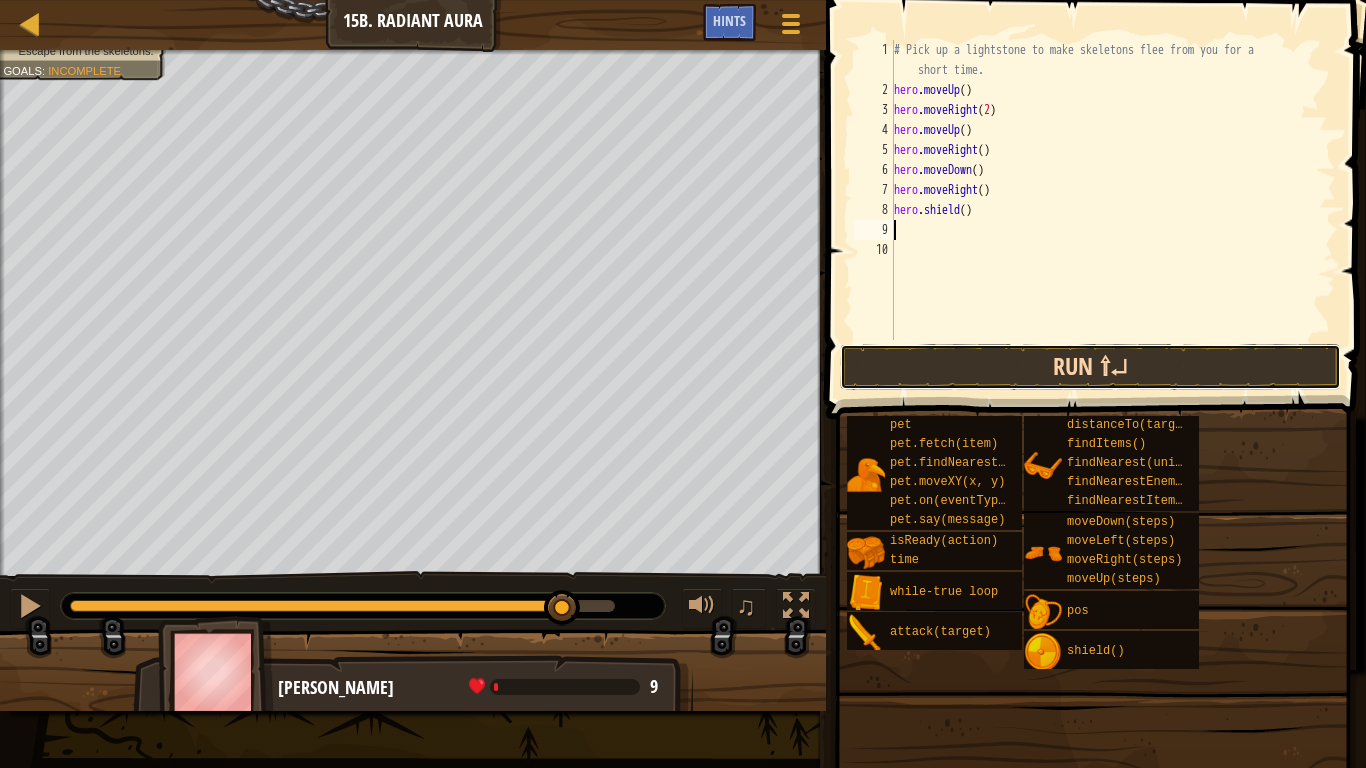 click on "Run ⇧↵" at bounding box center (1090, 367) 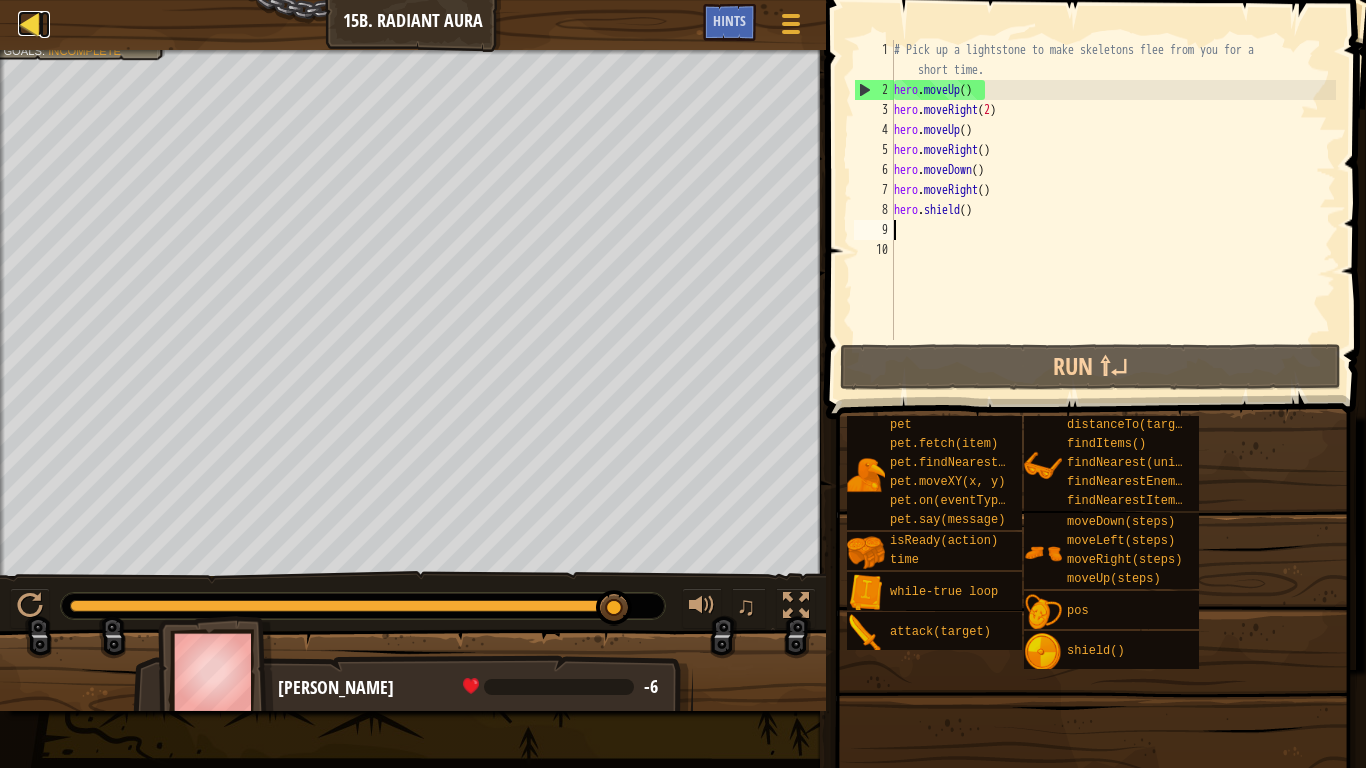 click at bounding box center [30, 23] 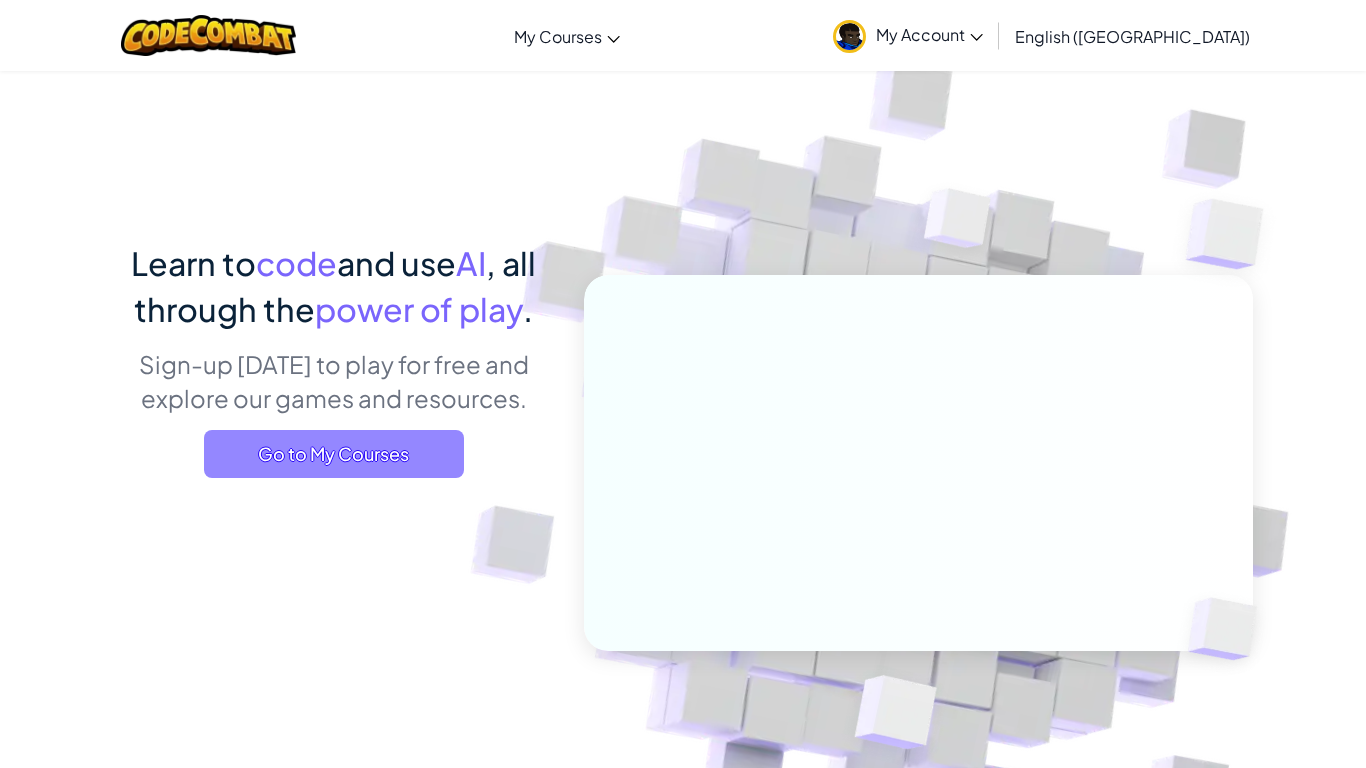 click on "Go to My Courses" at bounding box center [334, 454] 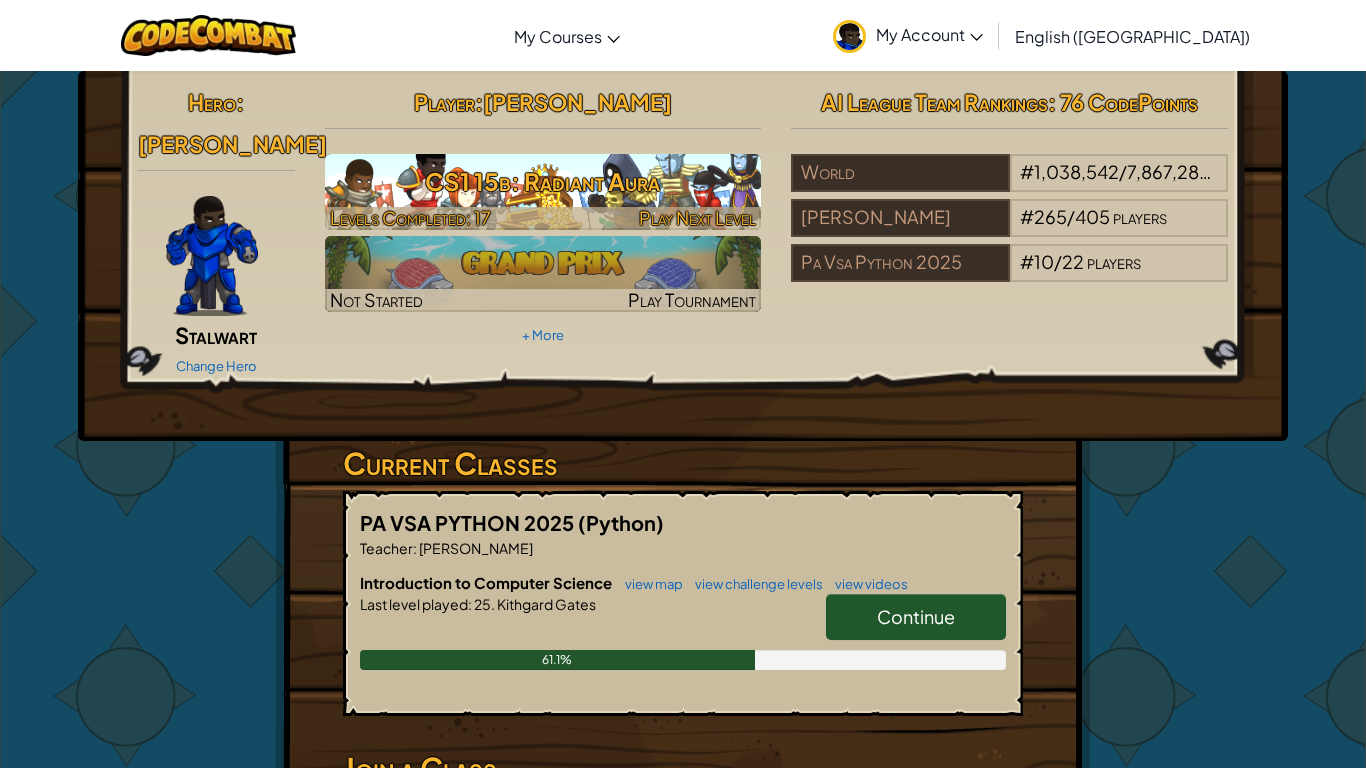 click on "Levels Completed: 17" at bounding box center (410, 217) 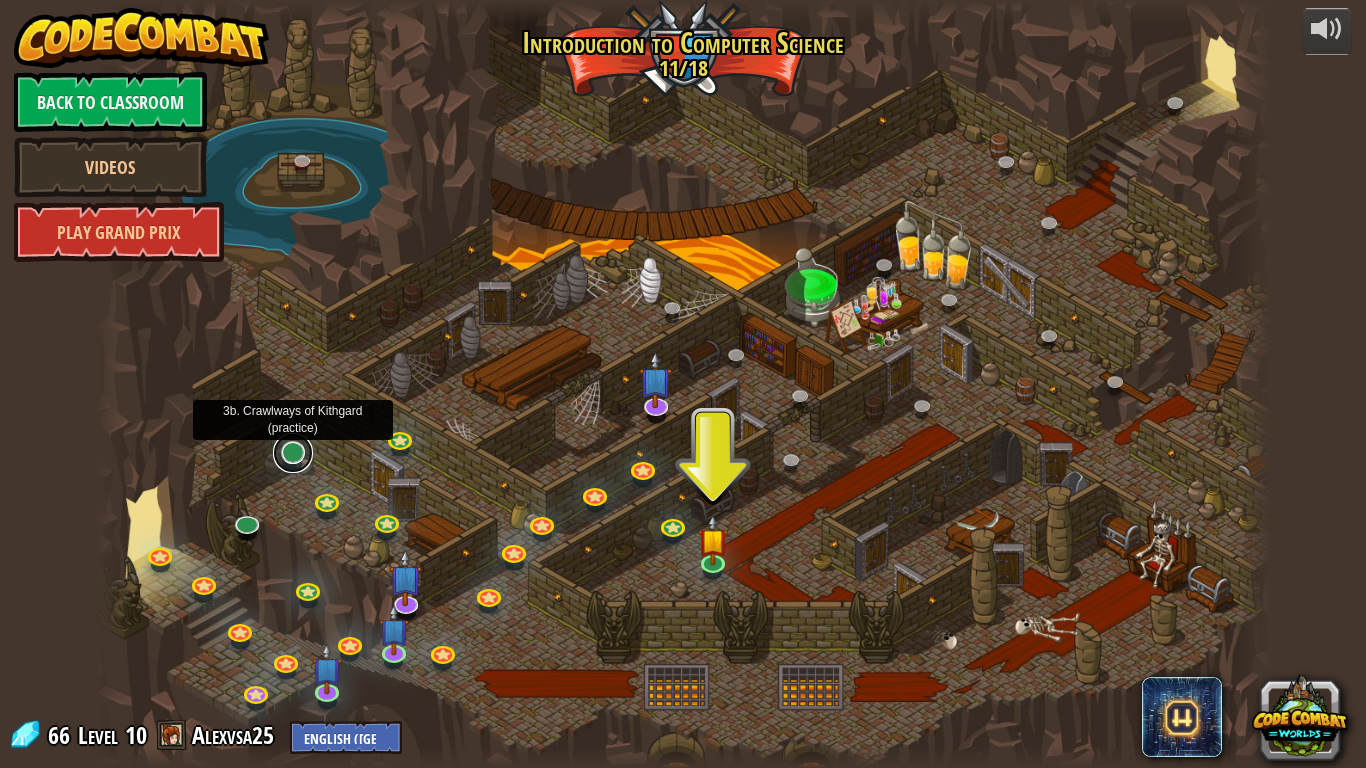 click at bounding box center [293, 453] 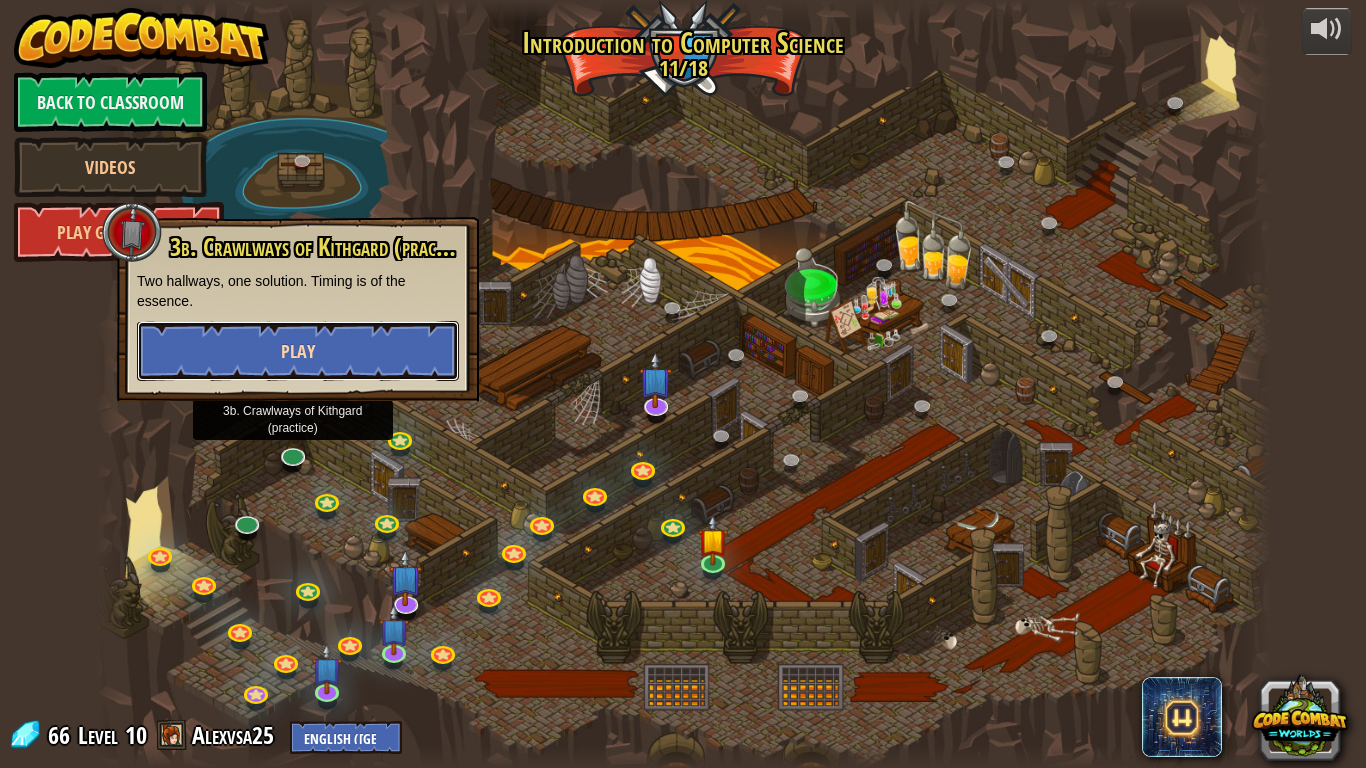 click on "Play" at bounding box center (298, 351) 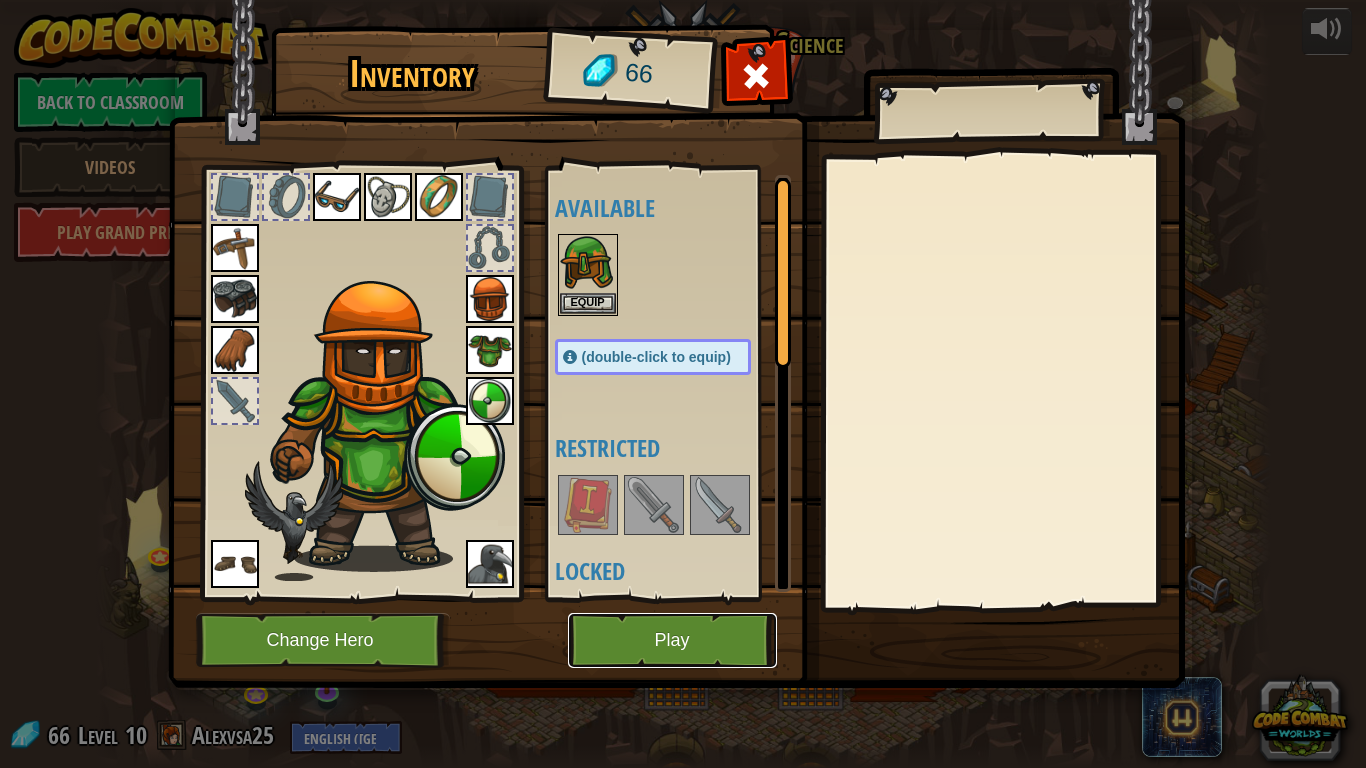 click on "Play" at bounding box center (672, 640) 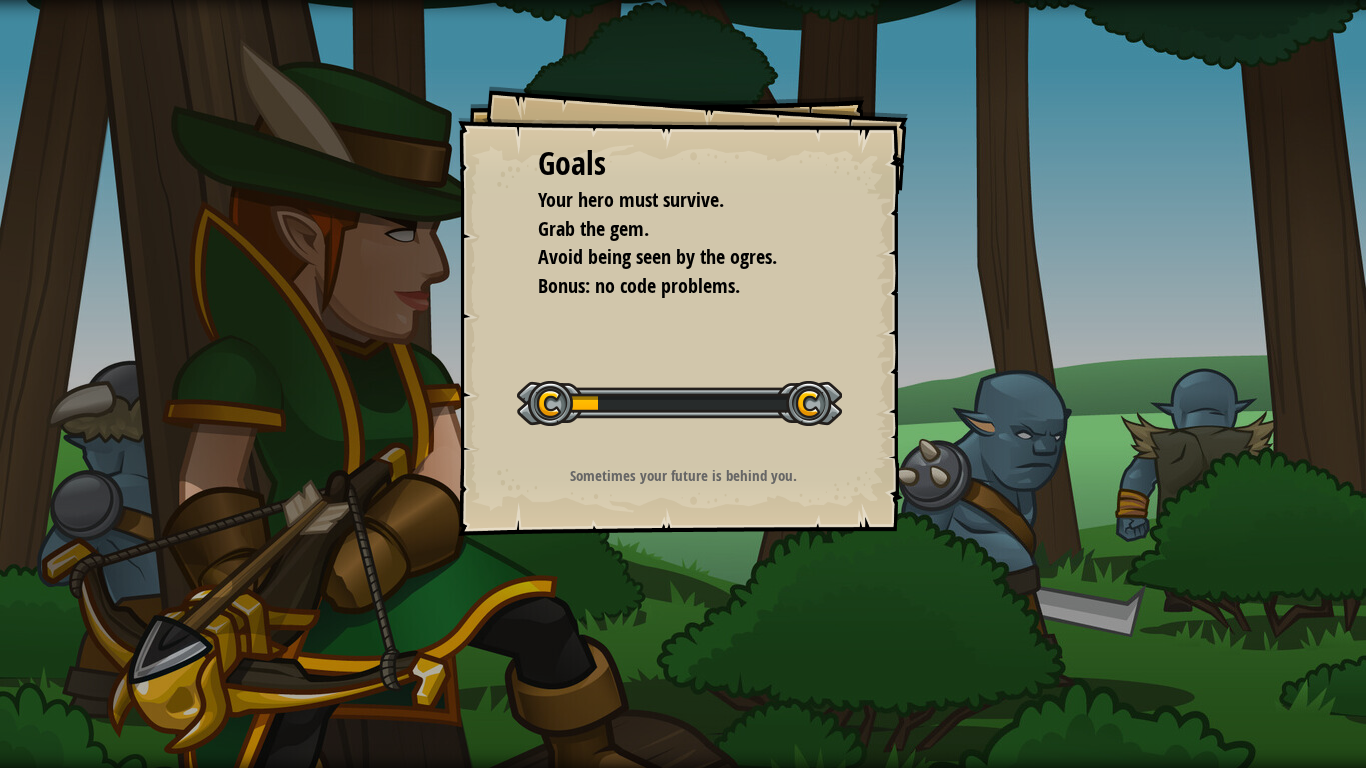 click on "Goals Your hero must survive. Grab the gem. Avoid being seen by the ogres. Bonus: no code problems. Start Level Error loading from server. Try refreshing the page. You'll need a subscription to play this level. Subscribe You'll need to join a course to play this level. Back to my courses Ask your teacher to assign a license to you so you can continue to play CodeCombat! Back to my courses This level is locked. Back to my courses Sometimes your future is behind you." at bounding box center (683, 384) 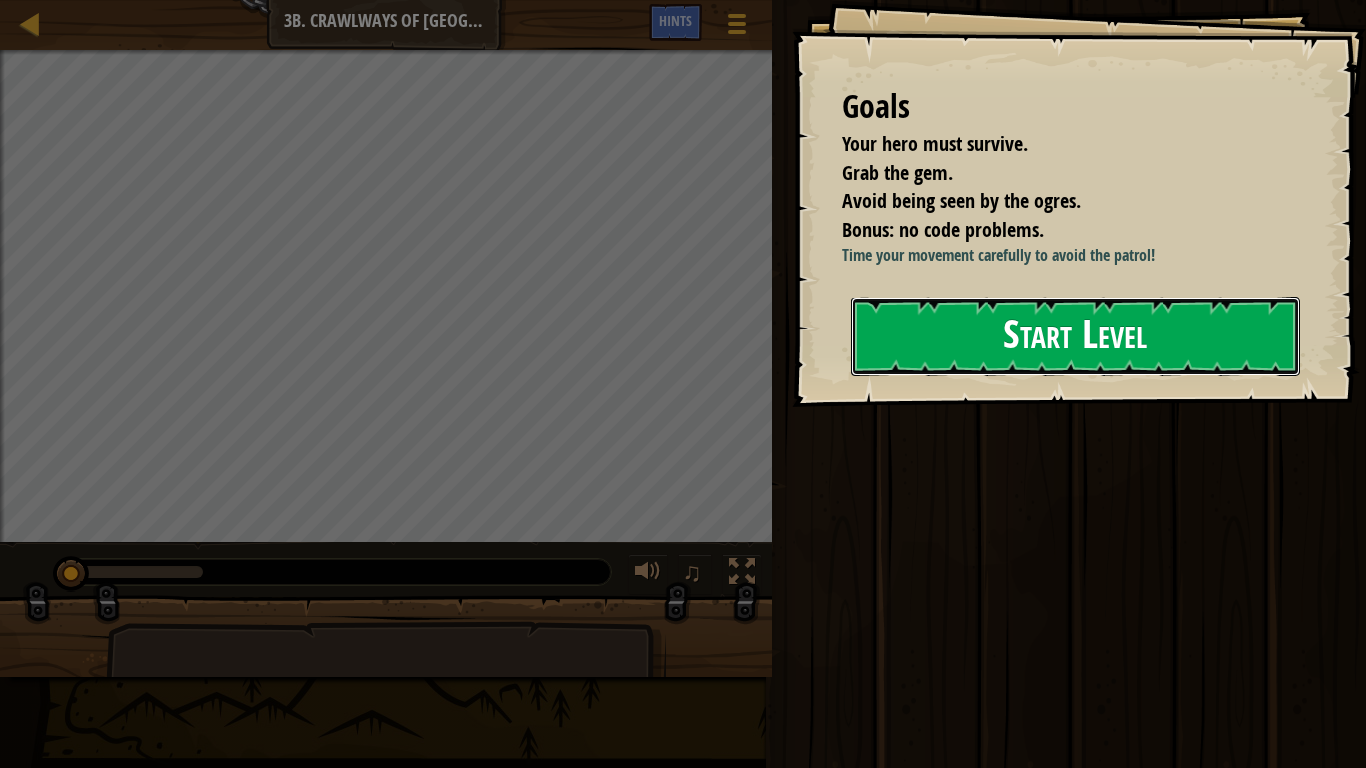 click on "Start Level" at bounding box center [1075, 336] 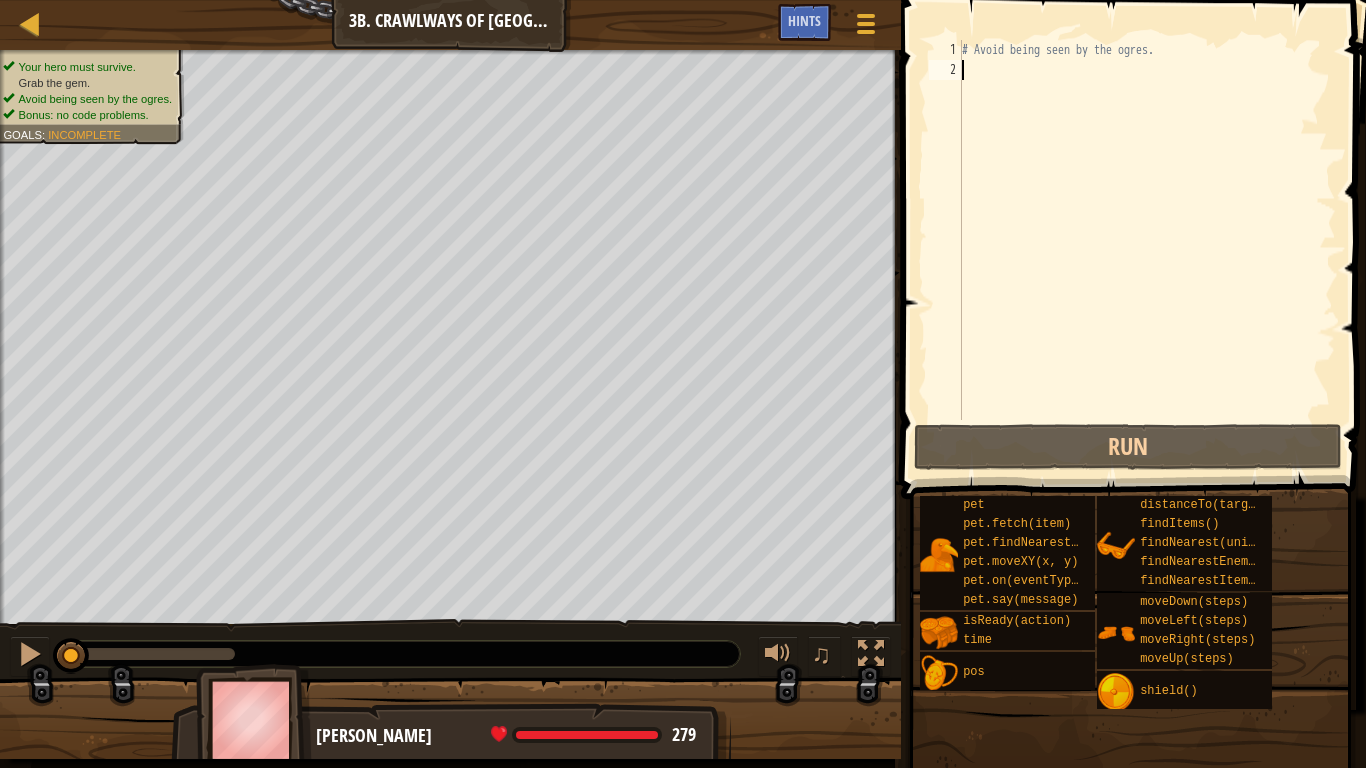 type on "h" 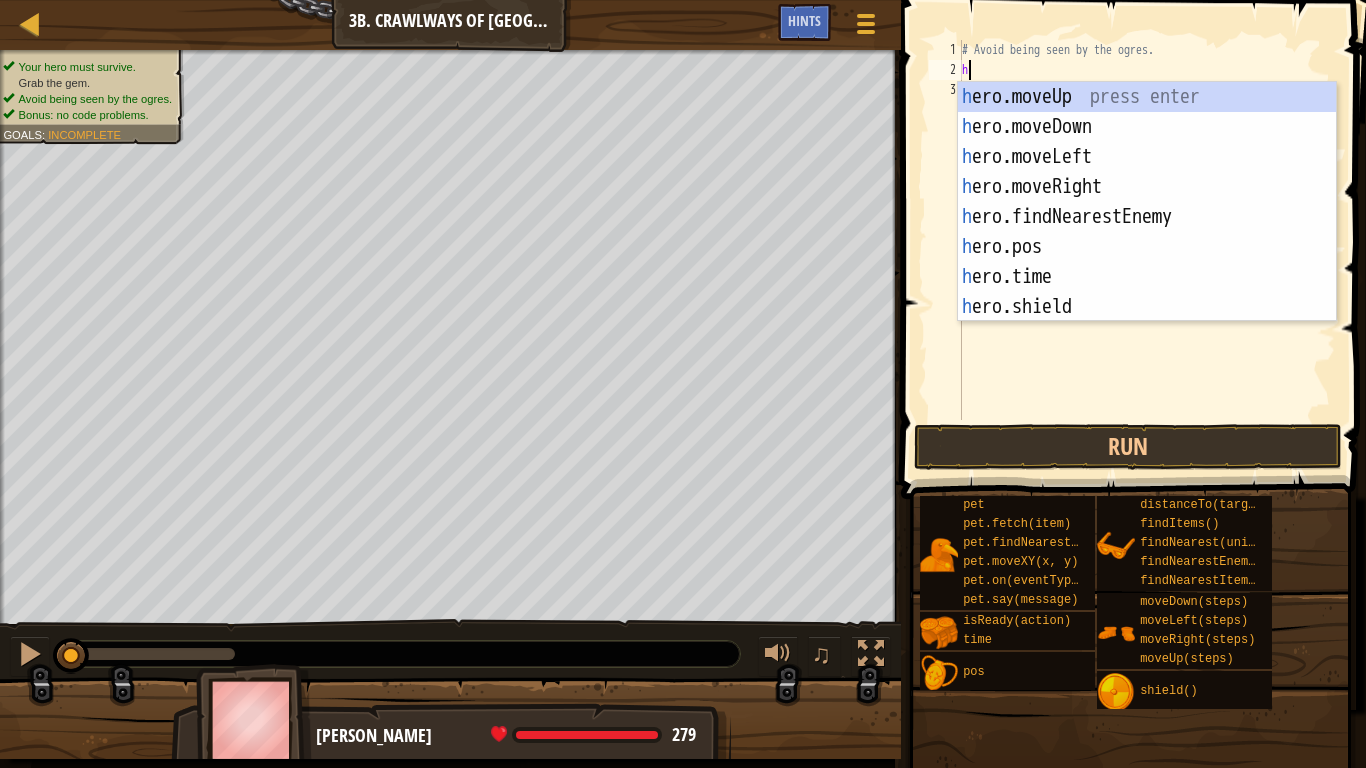 scroll, scrollTop: 9, scrollLeft: 0, axis: vertical 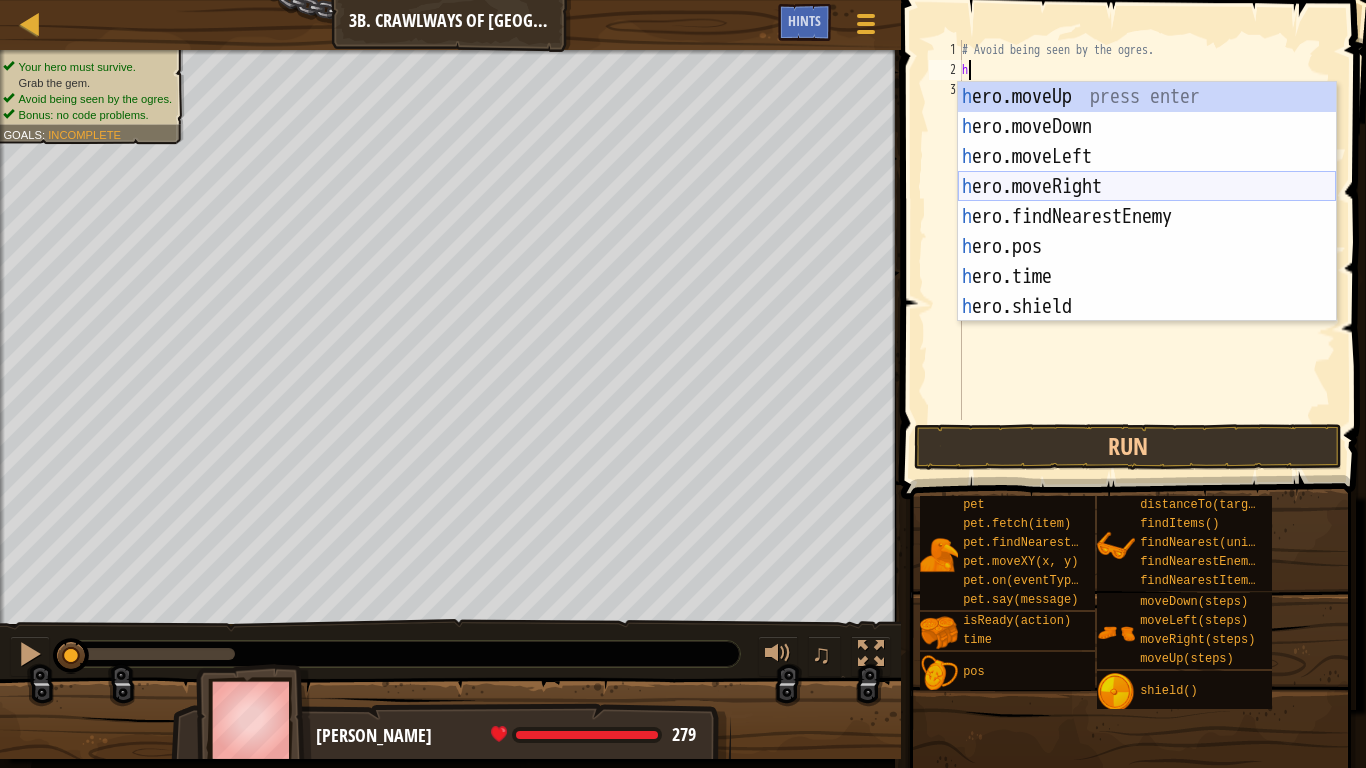 click on "h ero.moveUp press enter h ero.moveDown press enter h ero.moveLeft press enter h ero.moveRight press enter h ero.findNearestEnemy press enter h ero.pos press enter h ero.time press enter h ero.shield press enter h ero.findItems press enter" at bounding box center [1147, 232] 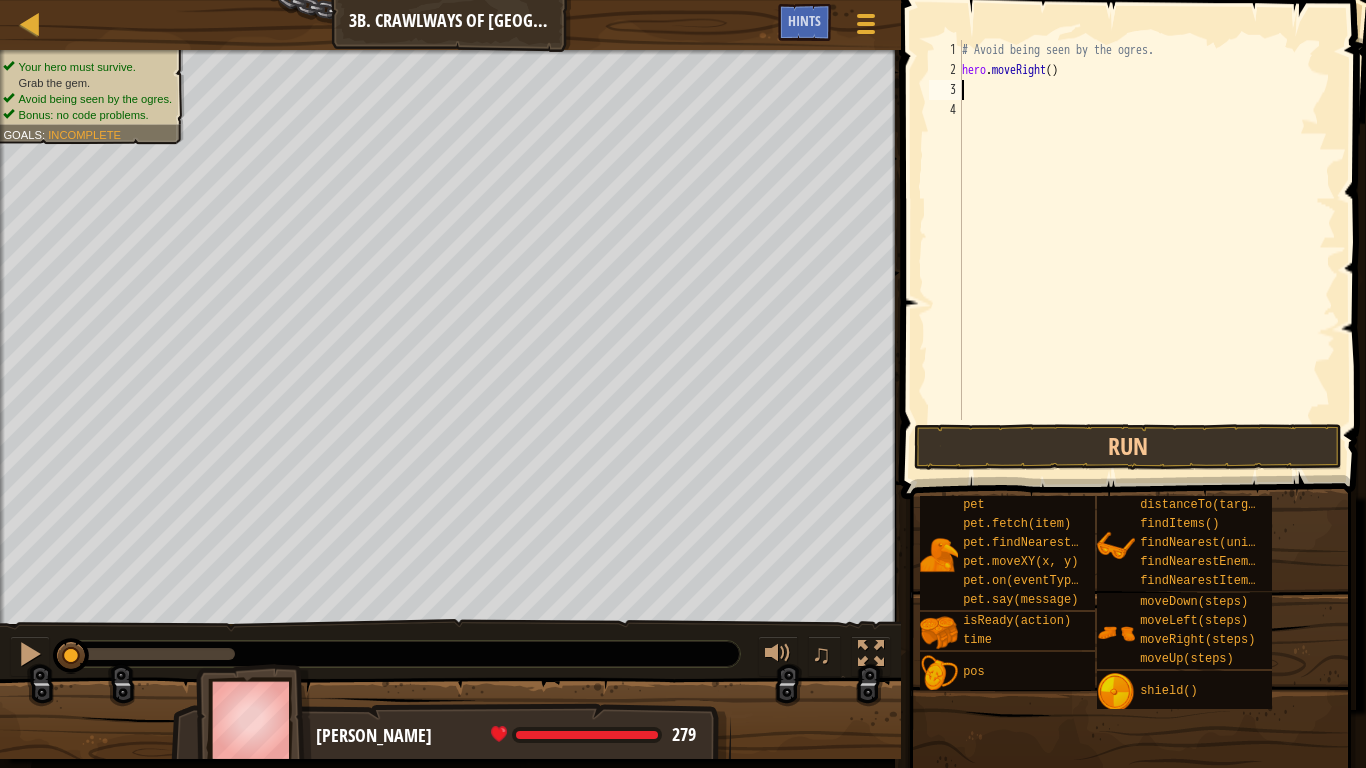 type on "h" 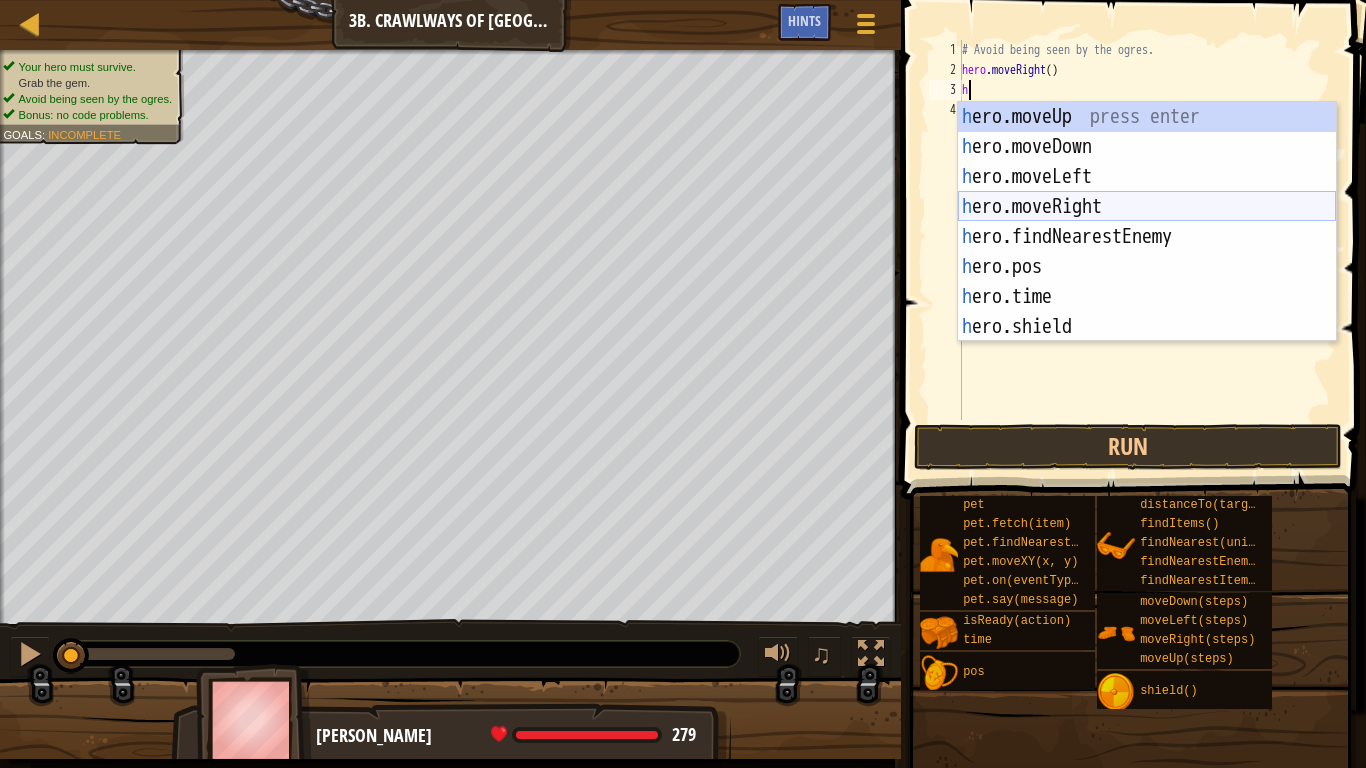 click on "h ero.moveUp press enter h ero.moveDown press enter h ero.moveLeft press enter h ero.moveRight press enter h ero.findNearestEnemy press enter h ero.pos press enter h ero.time press enter h ero.shield press enter h ero.findItems press enter" at bounding box center (1147, 252) 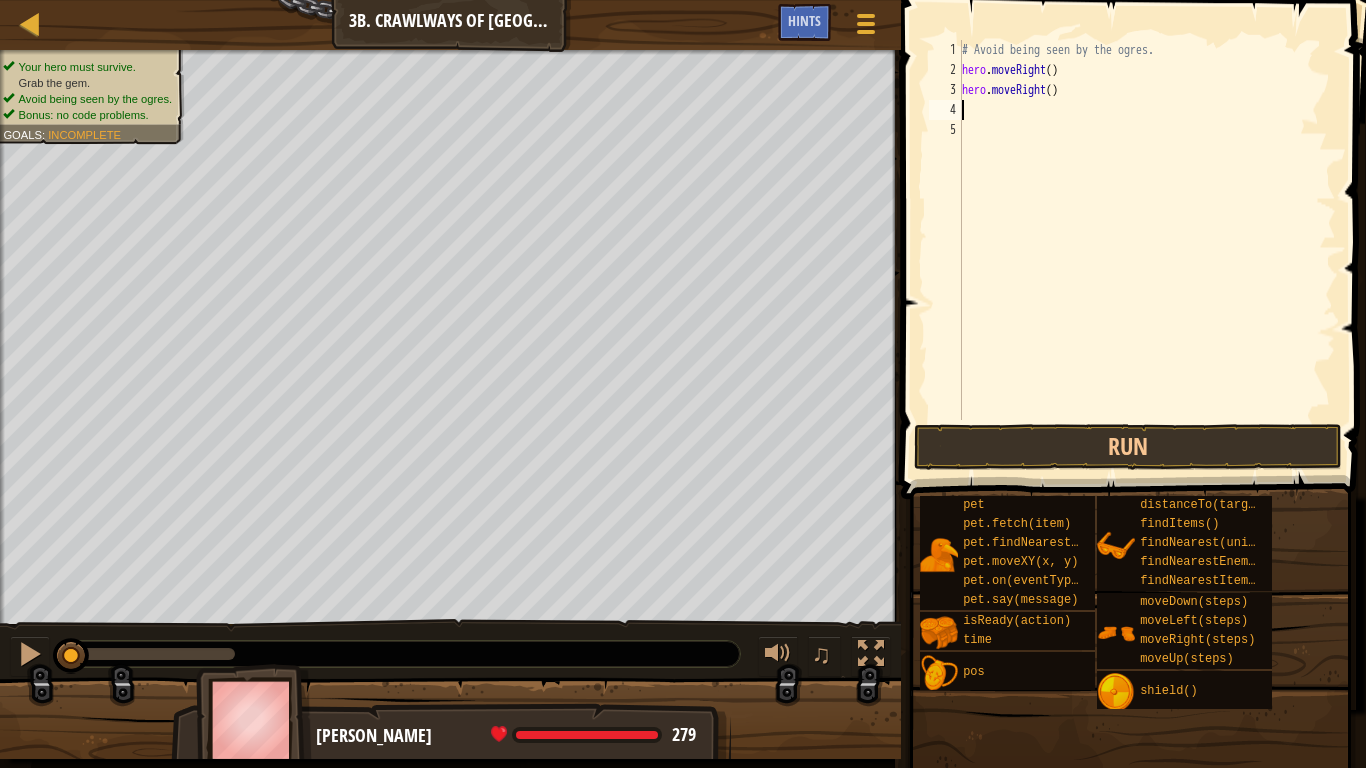 click on "# Avoid being seen by the ogres. hero . moveRight ( ) hero . moveRight ( )" at bounding box center [1147, 250] 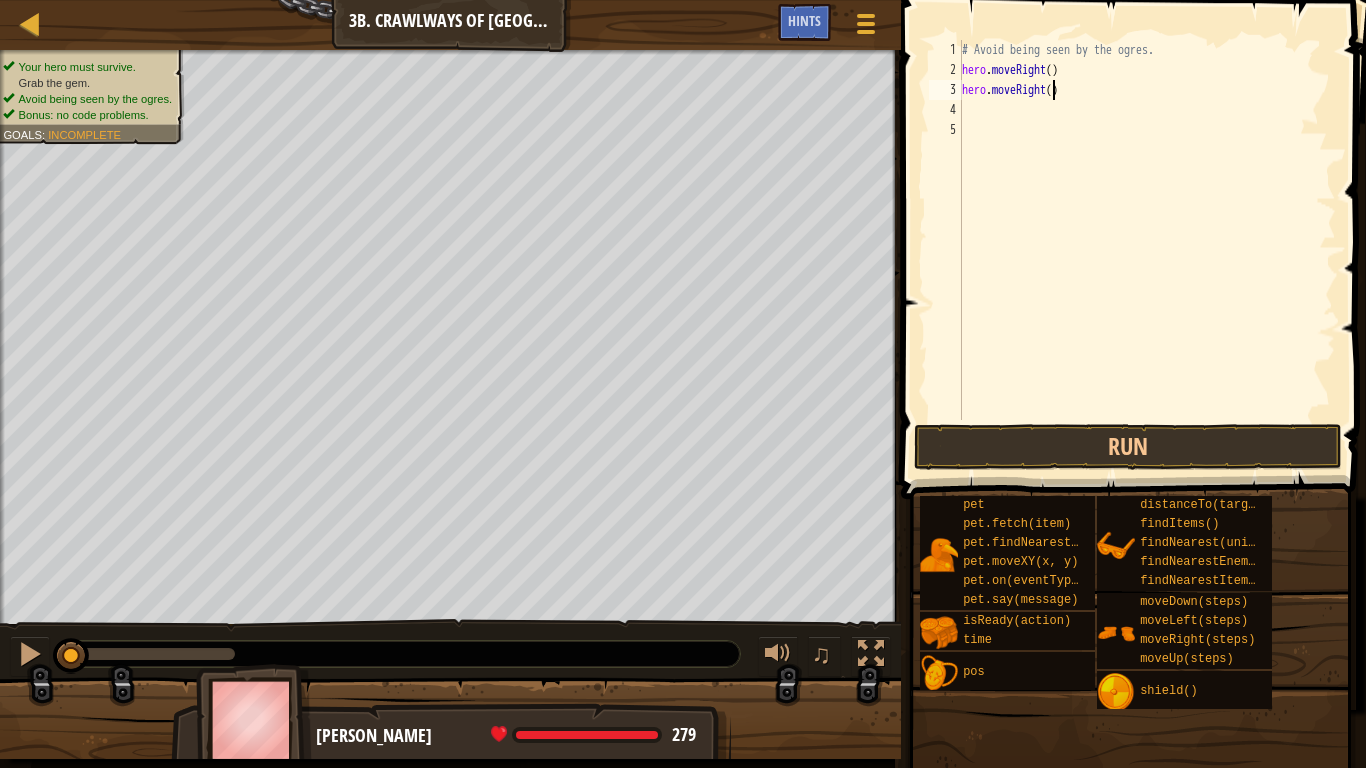click on "# Avoid being seen by the ogres. hero . moveRight ( ) hero . moveRight ( )" at bounding box center (1147, 250) 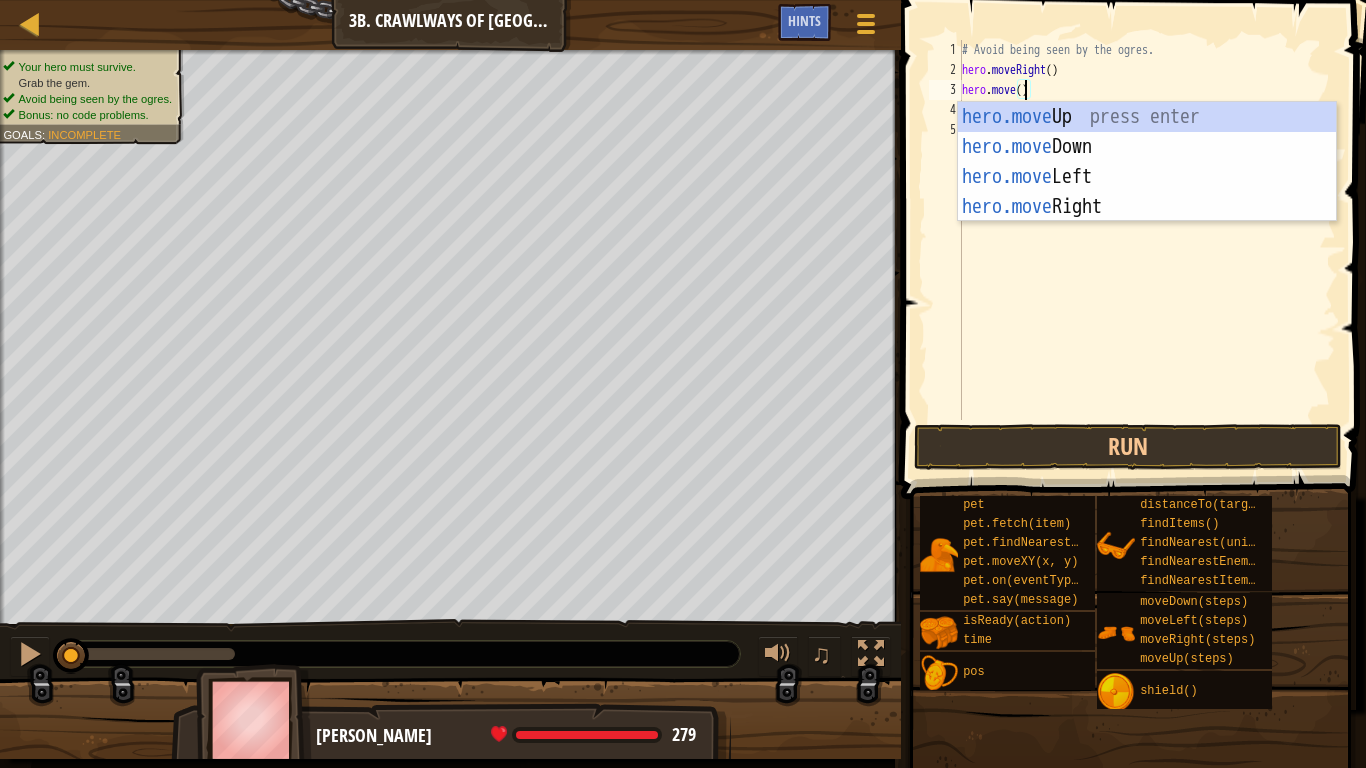 scroll, scrollTop: 9, scrollLeft: 9, axis: both 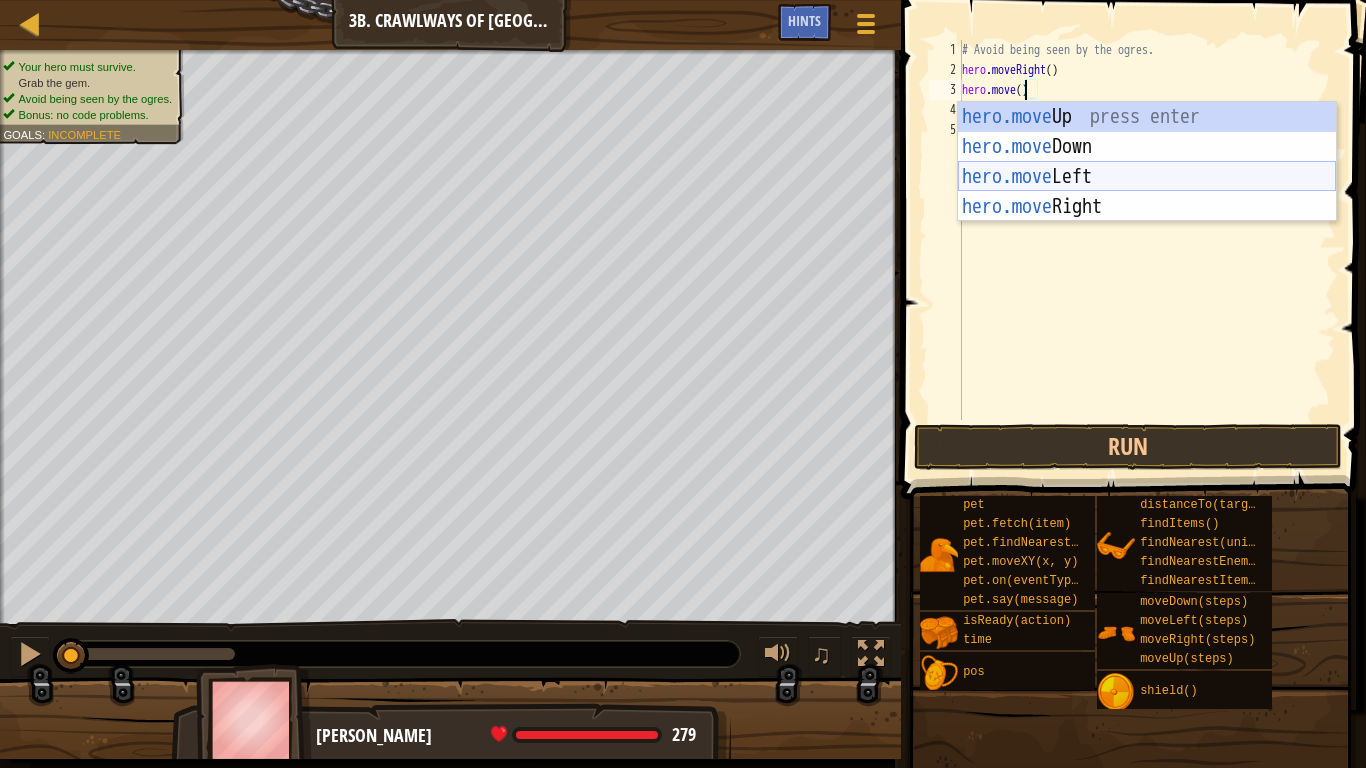 click on "hero.move Up press enter hero.move Down press enter hero.move Left press enter hero.move Right press enter" at bounding box center [1147, 192] 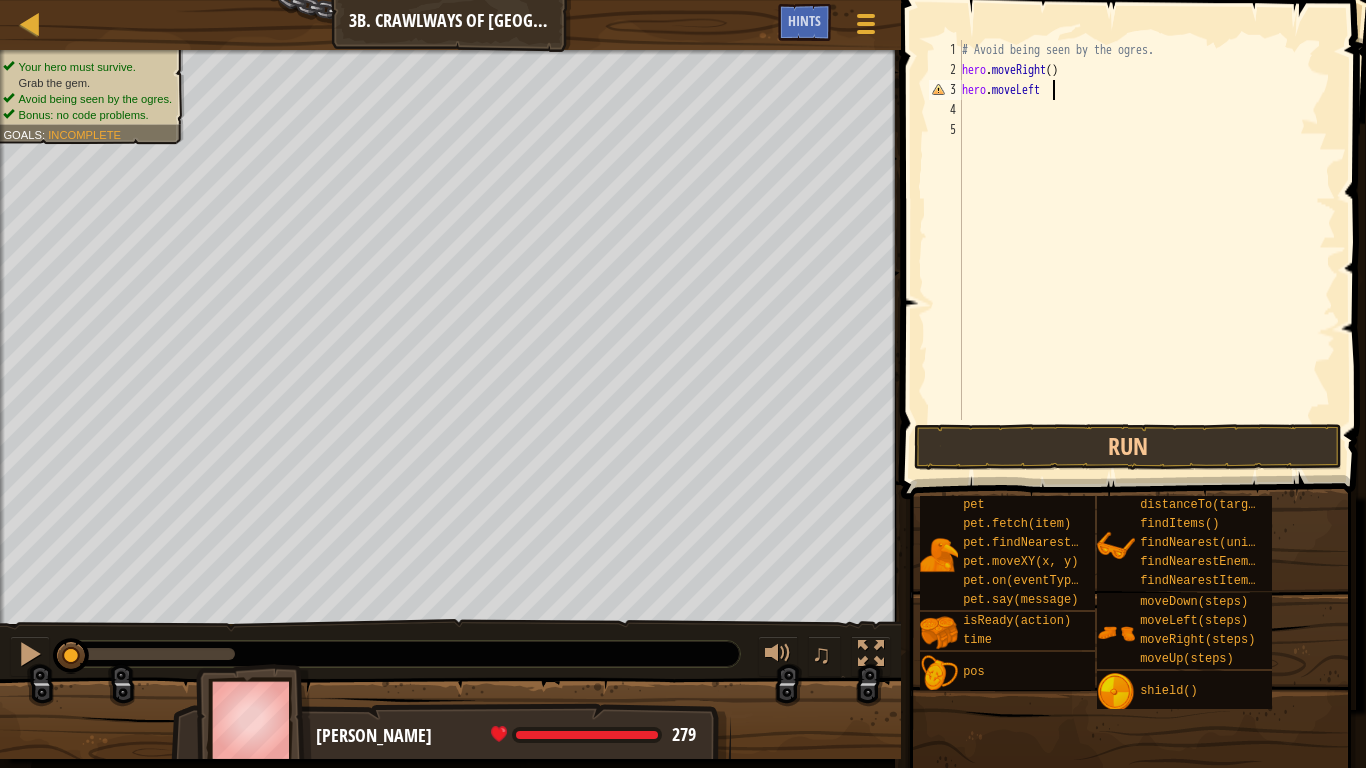 click on "# Avoid being seen by the ogres. hero . moveRight ( ) hero . moveLeft" at bounding box center [1147, 250] 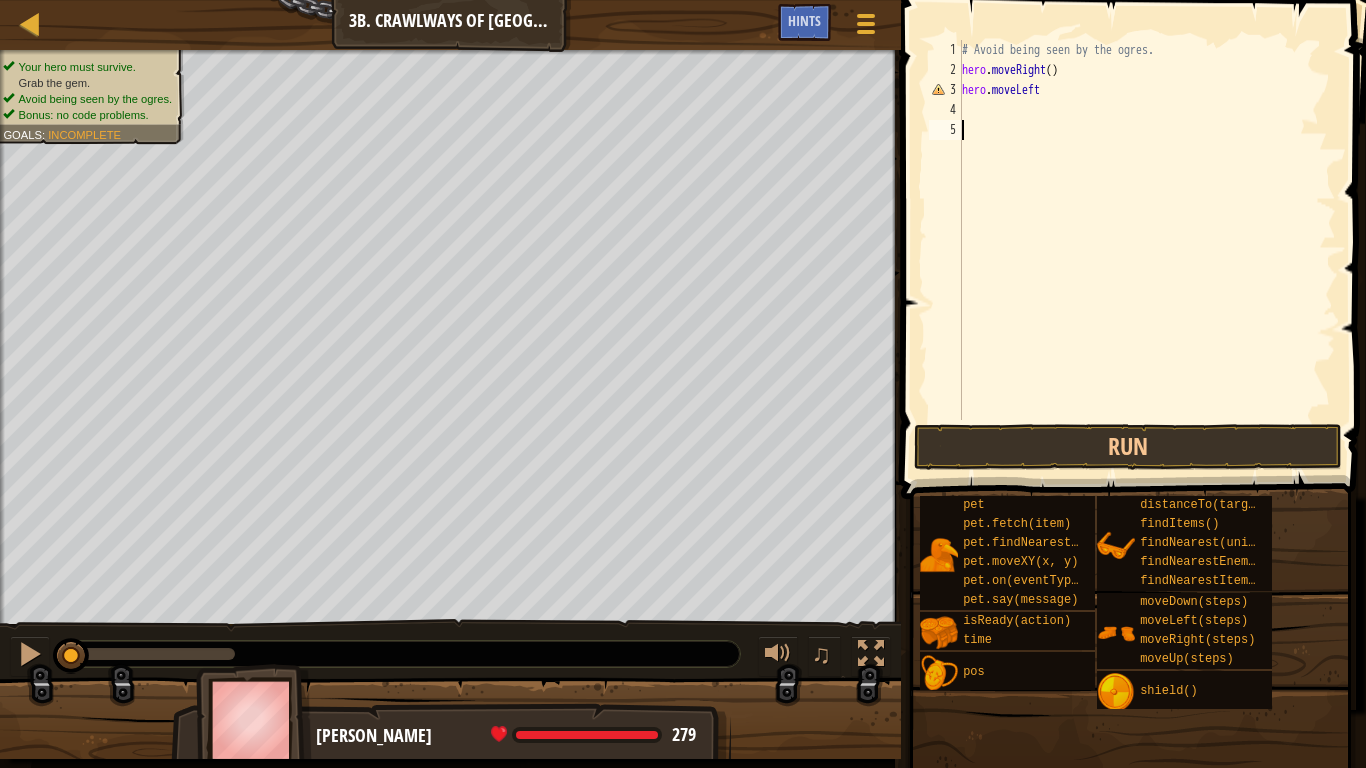 scroll, scrollTop: 9, scrollLeft: 0, axis: vertical 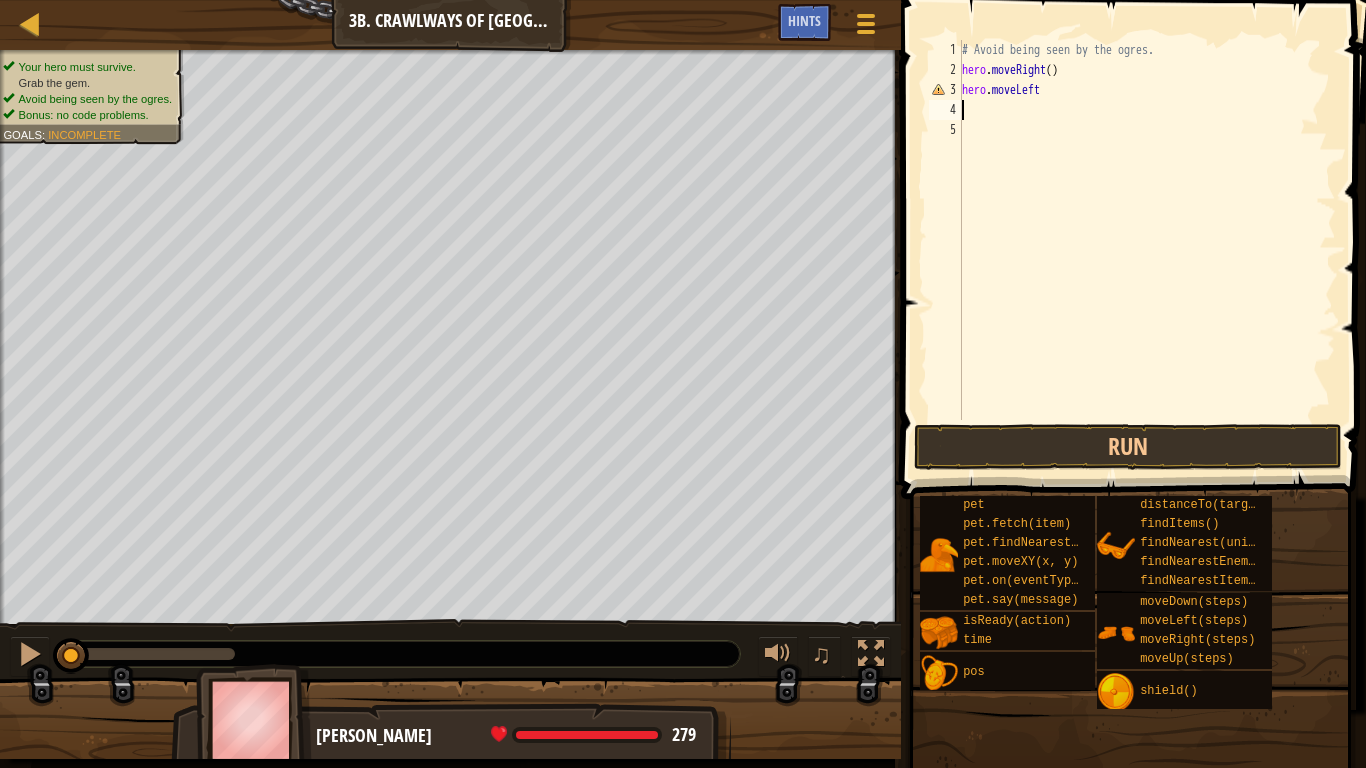 click on "# Avoid being seen by the ogres. hero . moveRight ( ) hero . moveLeft" at bounding box center (1147, 250) 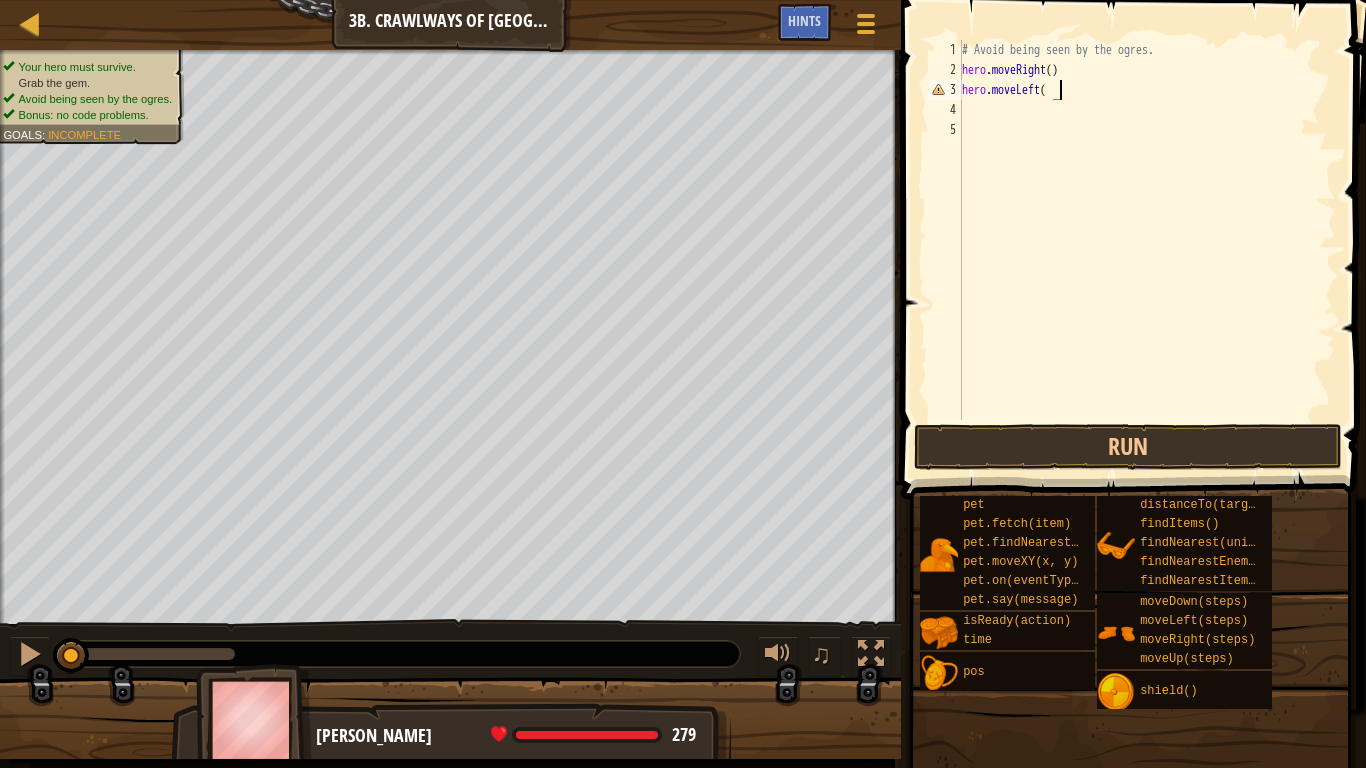 type on "hero.moveLeft()" 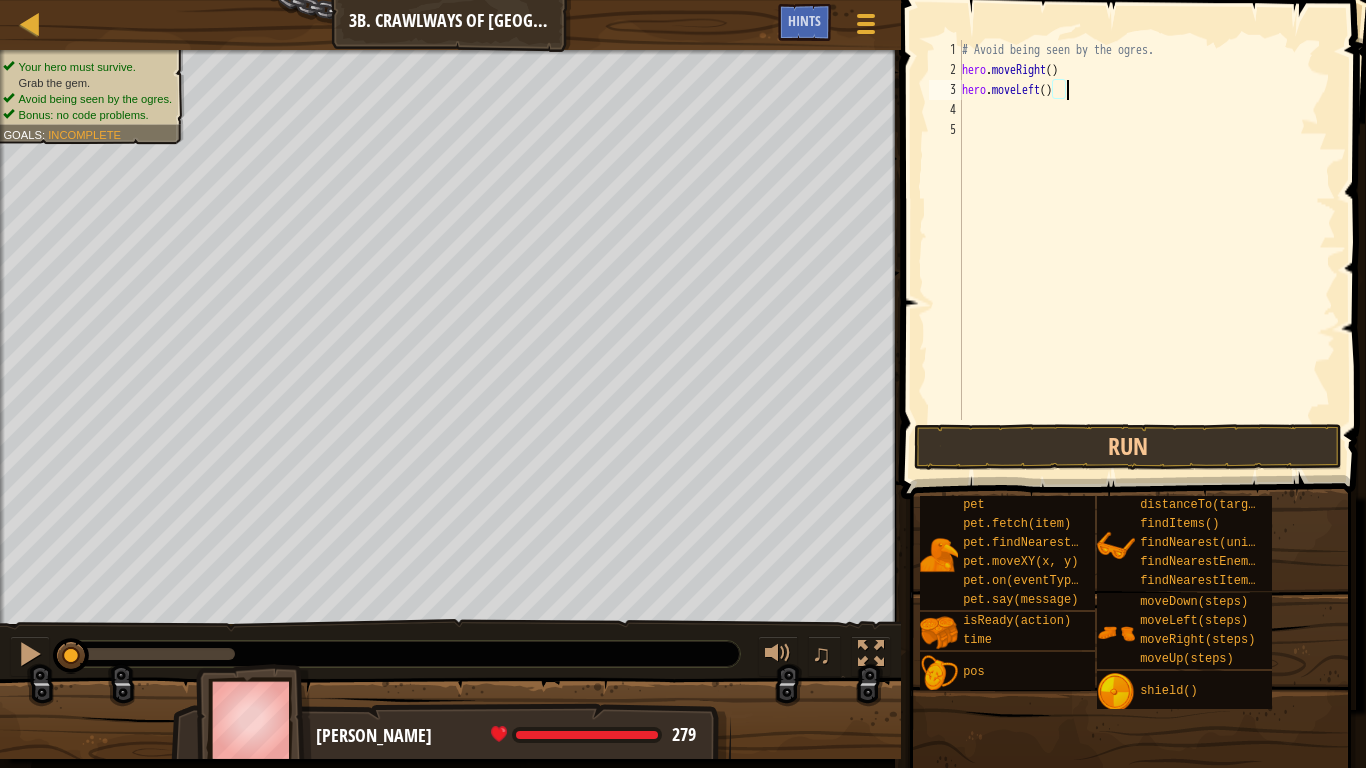 click on "# Avoid being seen by the ogres. hero . moveRight ( ) hero . moveLeft ( )" at bounding box center [1147, 250] 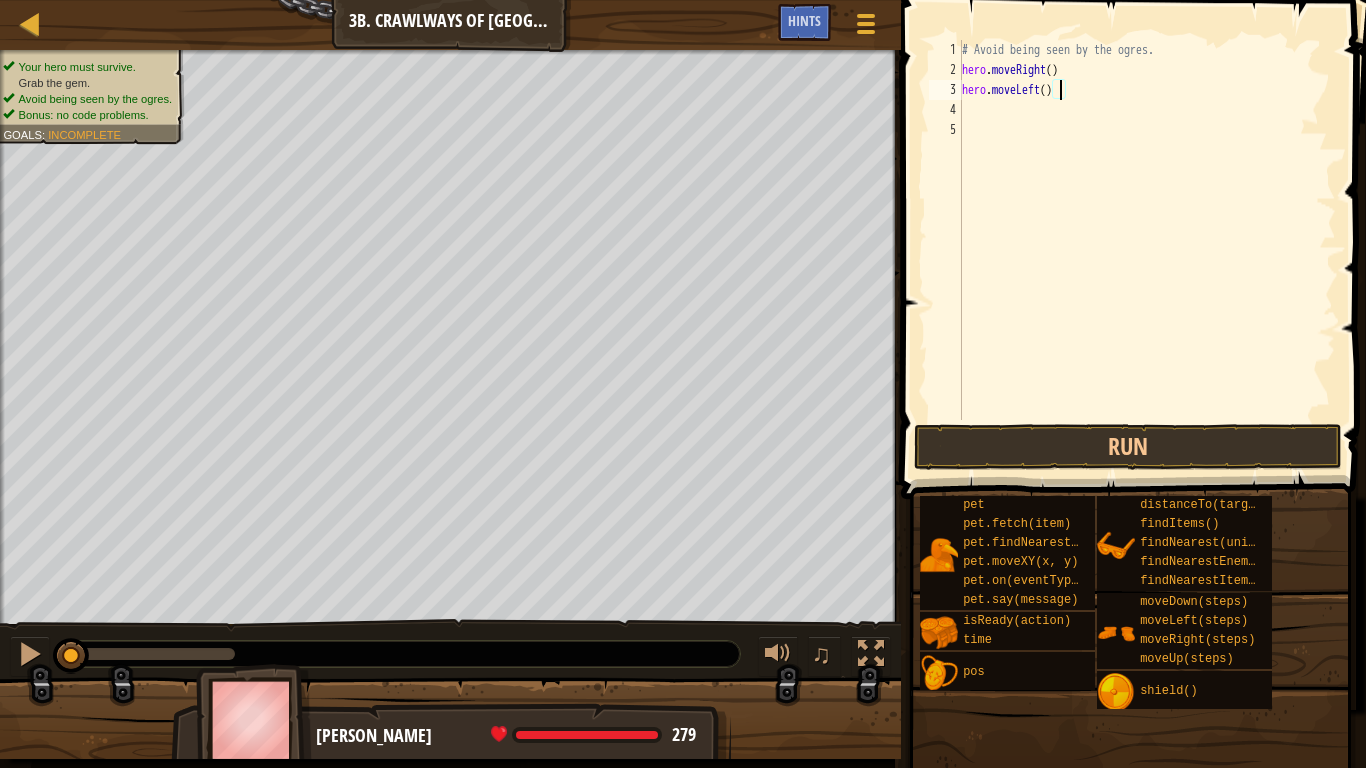 click on "# Avoid being seen by the ogres. hero . moveRight ( ) hero . moveLeft ( )" at bounding box center (1147, 250) 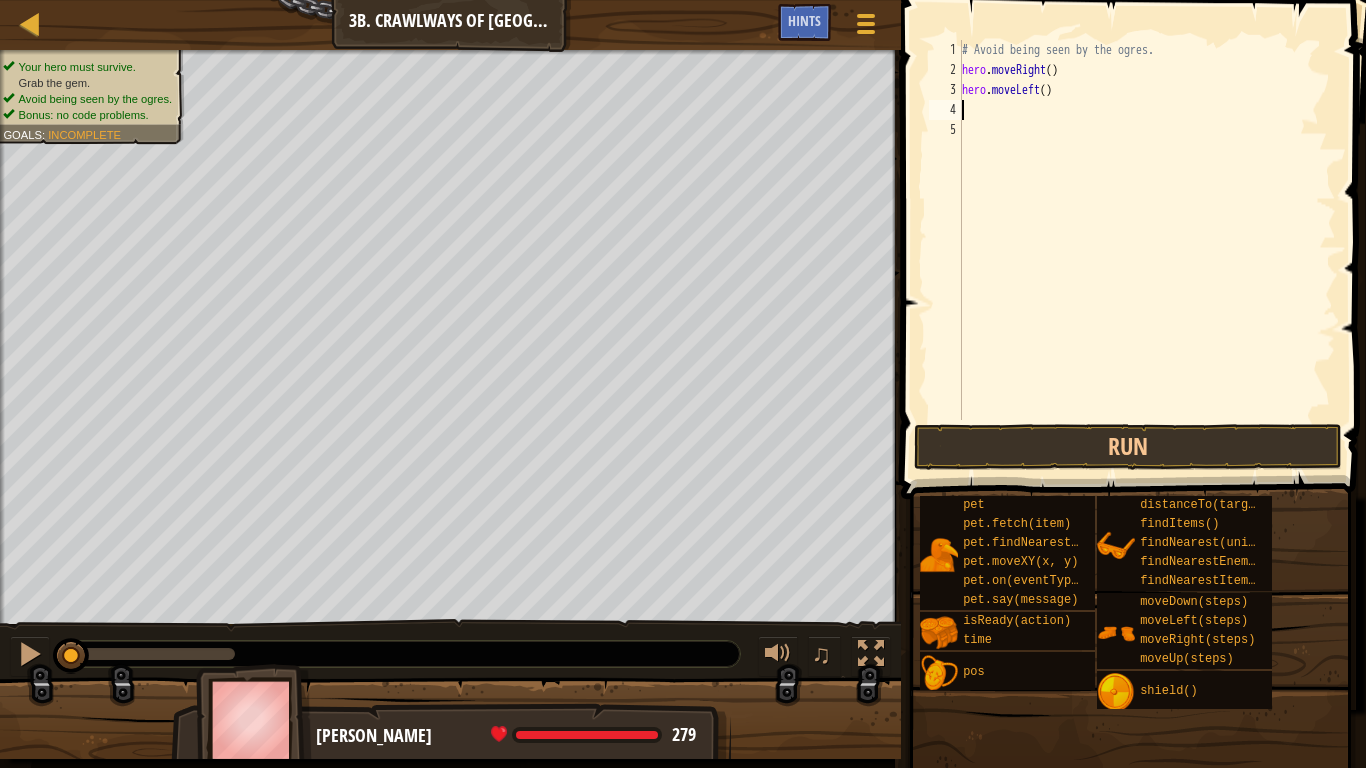 type on "h" 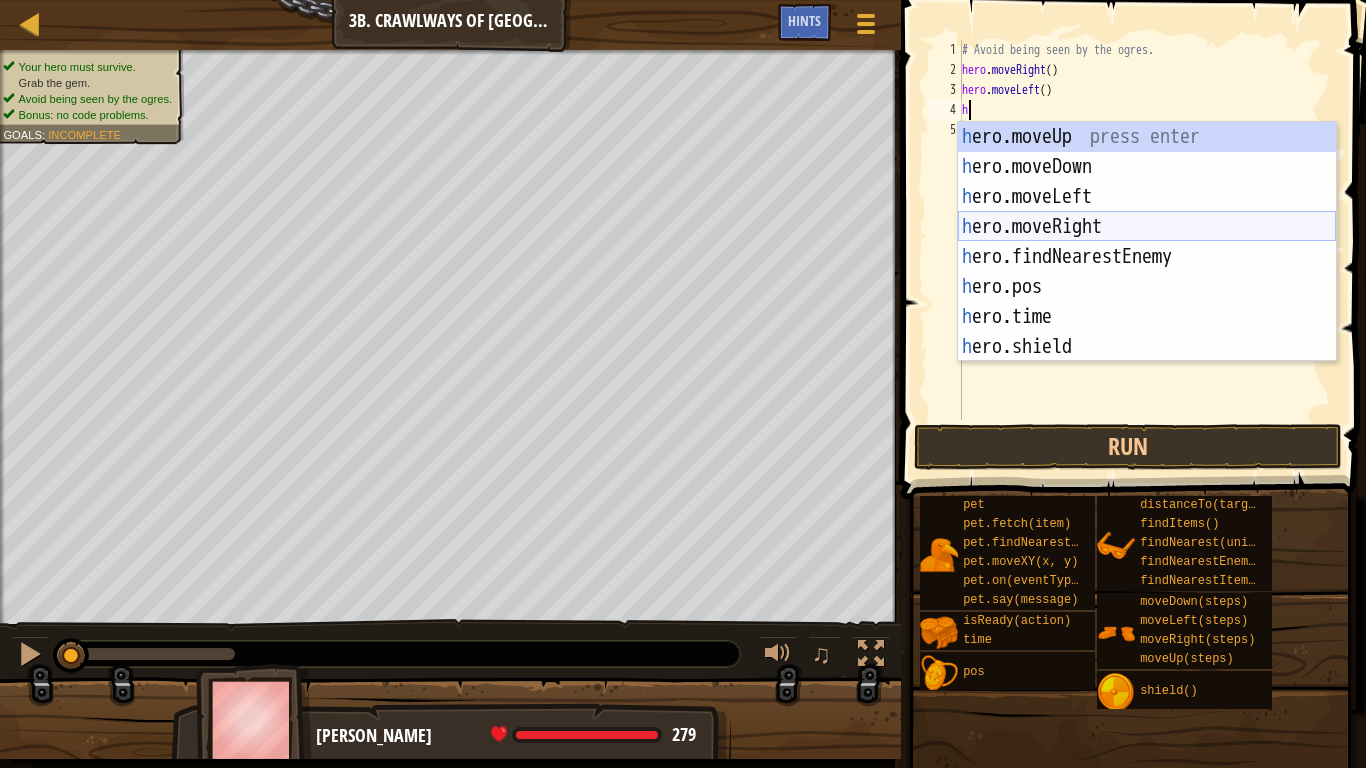 click on "h ero.moveUp press enter h ero.moveDown press enter h ero.moveLeft press enter h ero.moveRight press enter h ero.findNearestEnemy press enter h ero.pos press enter h ero.time press enter h ero.shield press enter h ero.findItems press enter" at bounding box center [1147, 272] 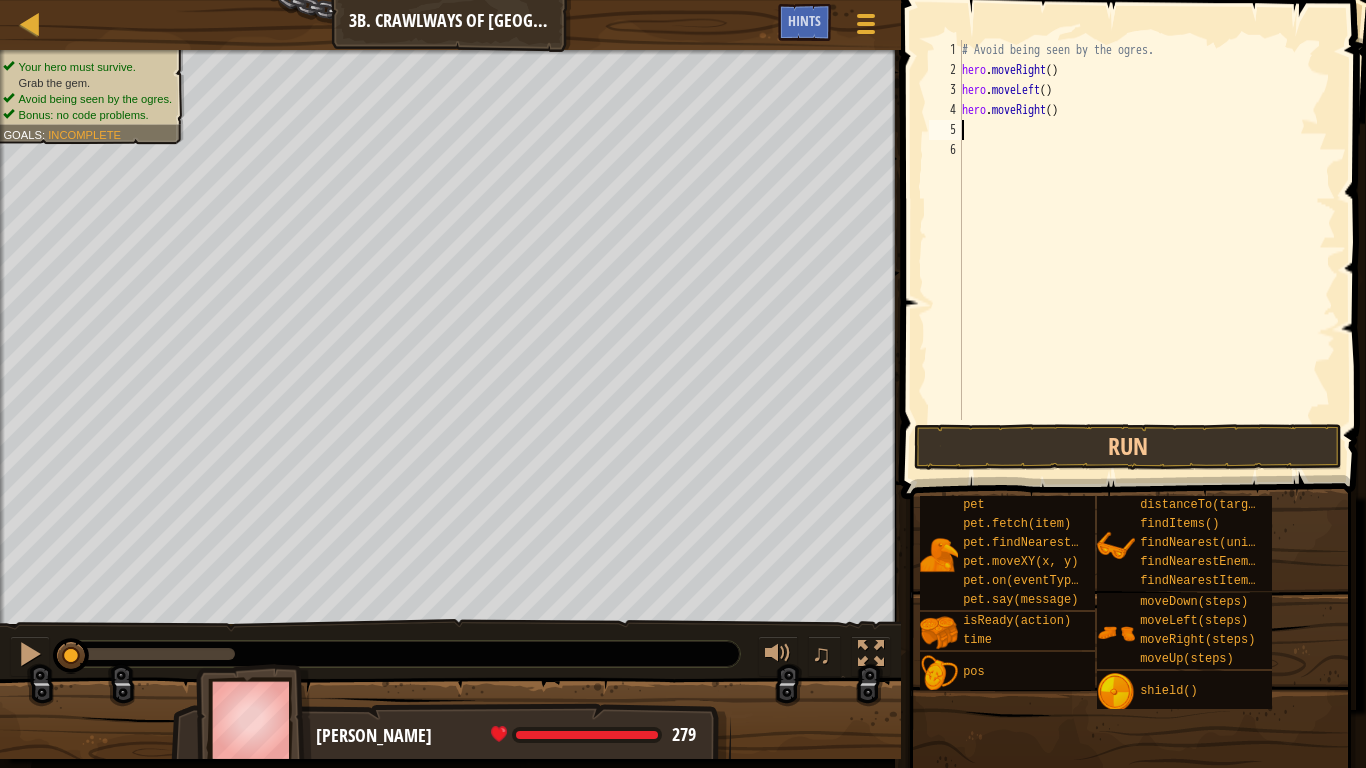 click on "# Avoid being seen by the ogres. hero . moveRight ( ) hero . moveLeft ( ) hero . moveRight ( )" at bounding box center [1147, 250] 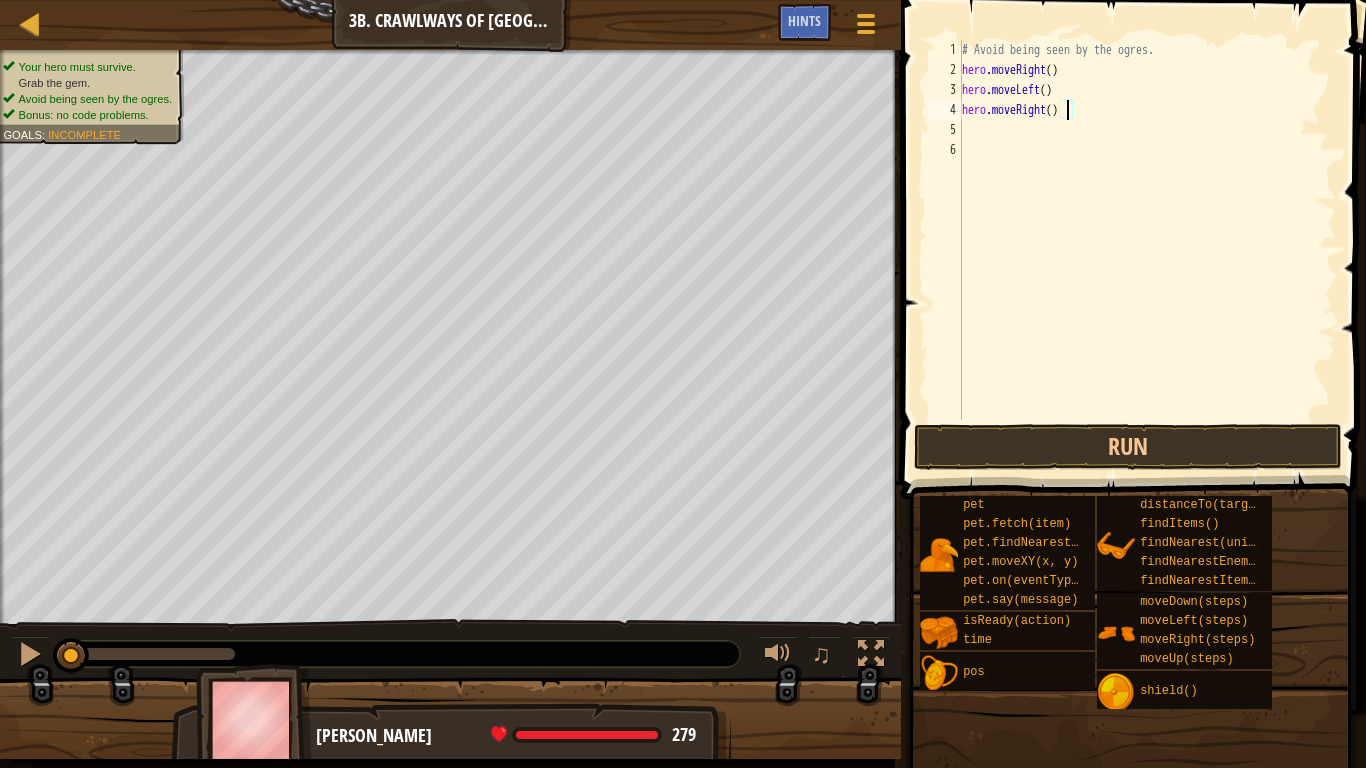 type on "hero.moveRight(2)" 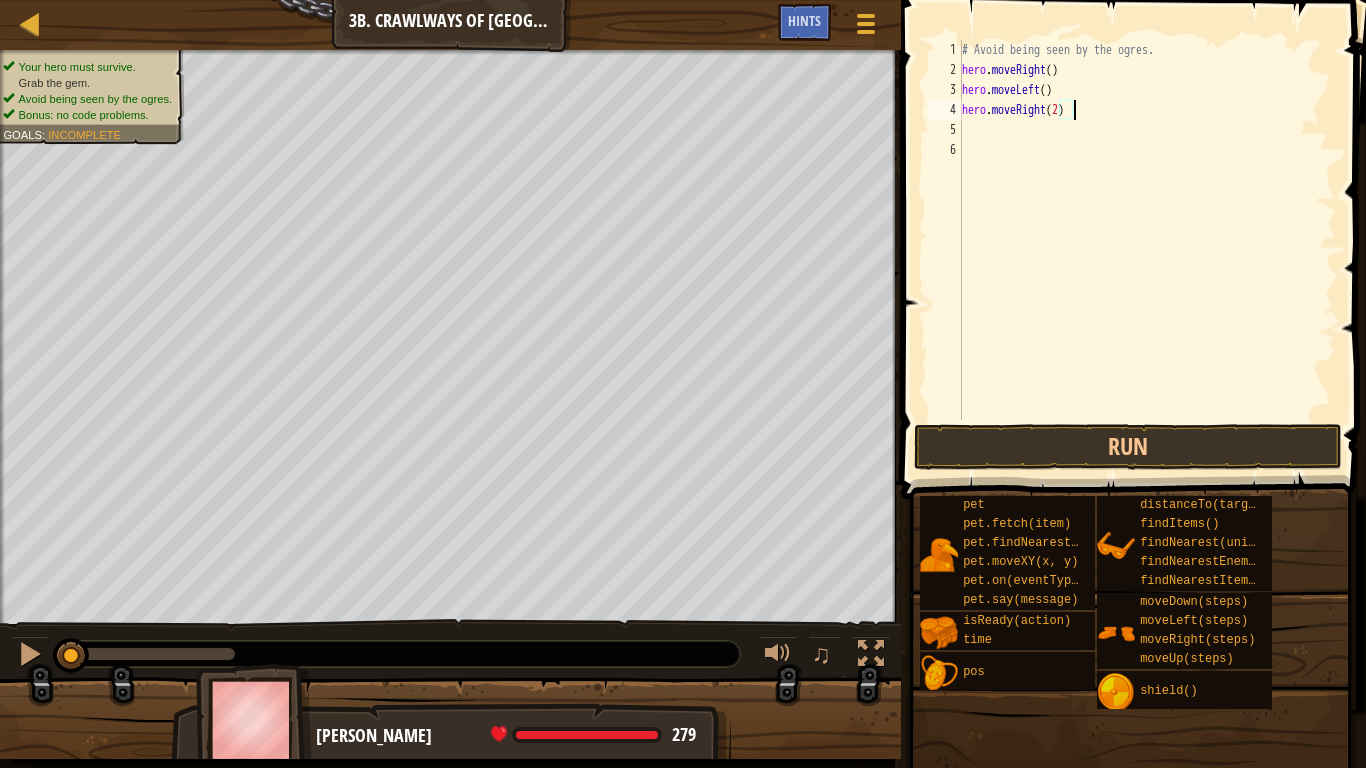 scroll, scrollTop: 9, scrollLeft: 16, axis: both 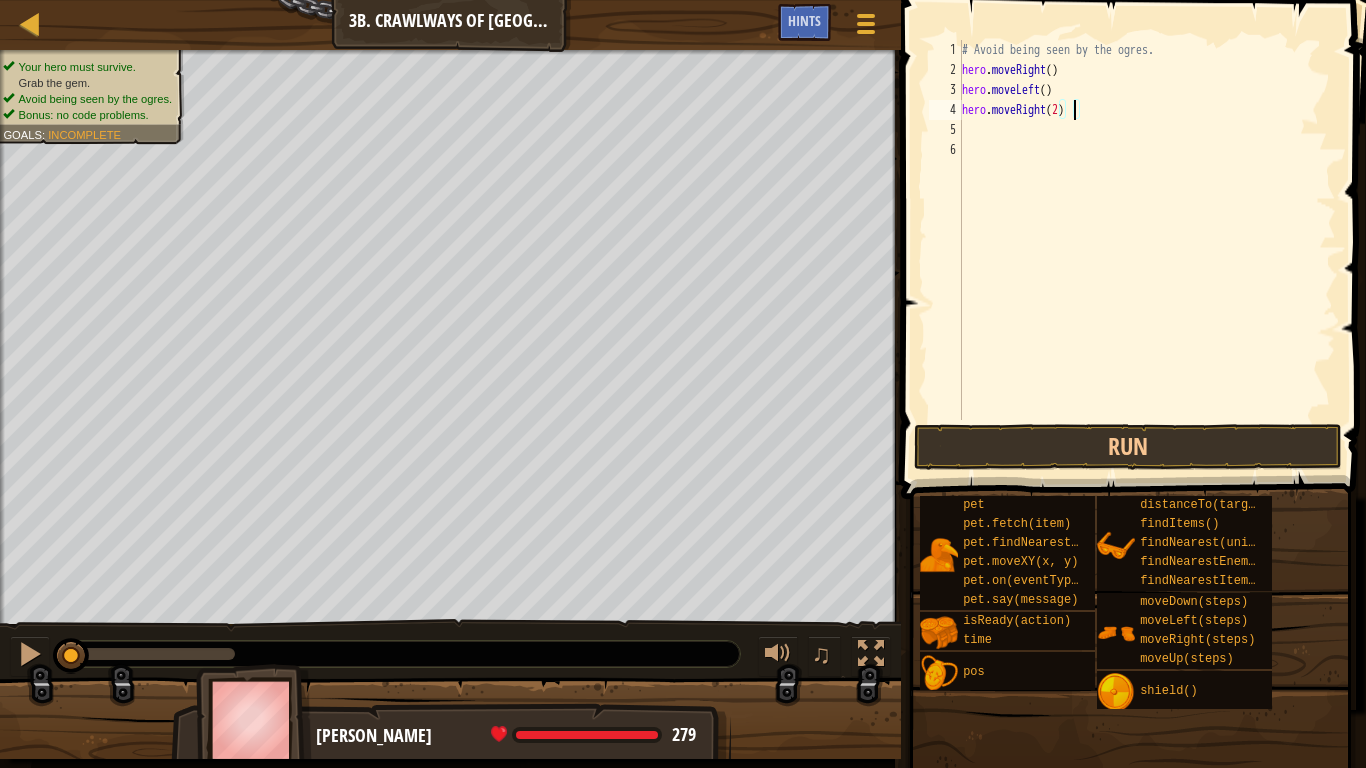 type 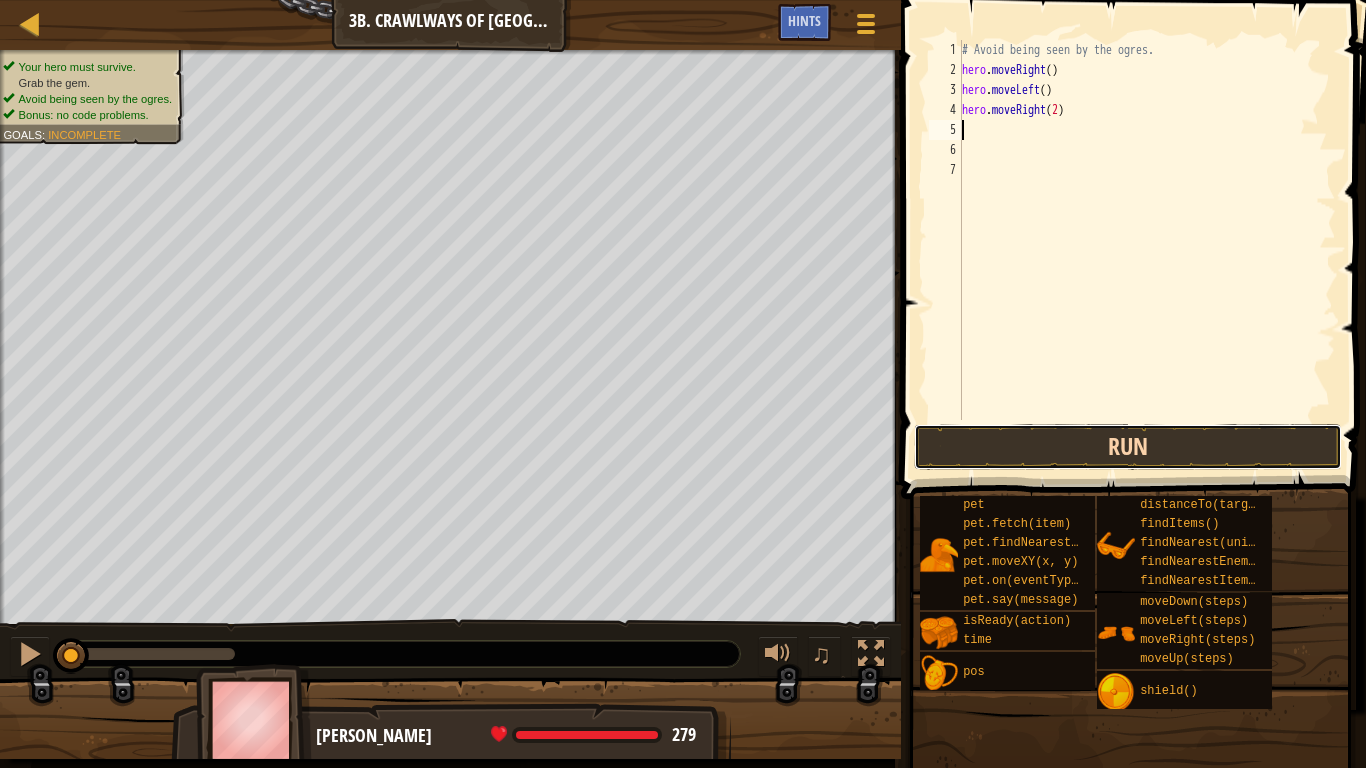 click on "Run" at bounding box center (1128, 447) 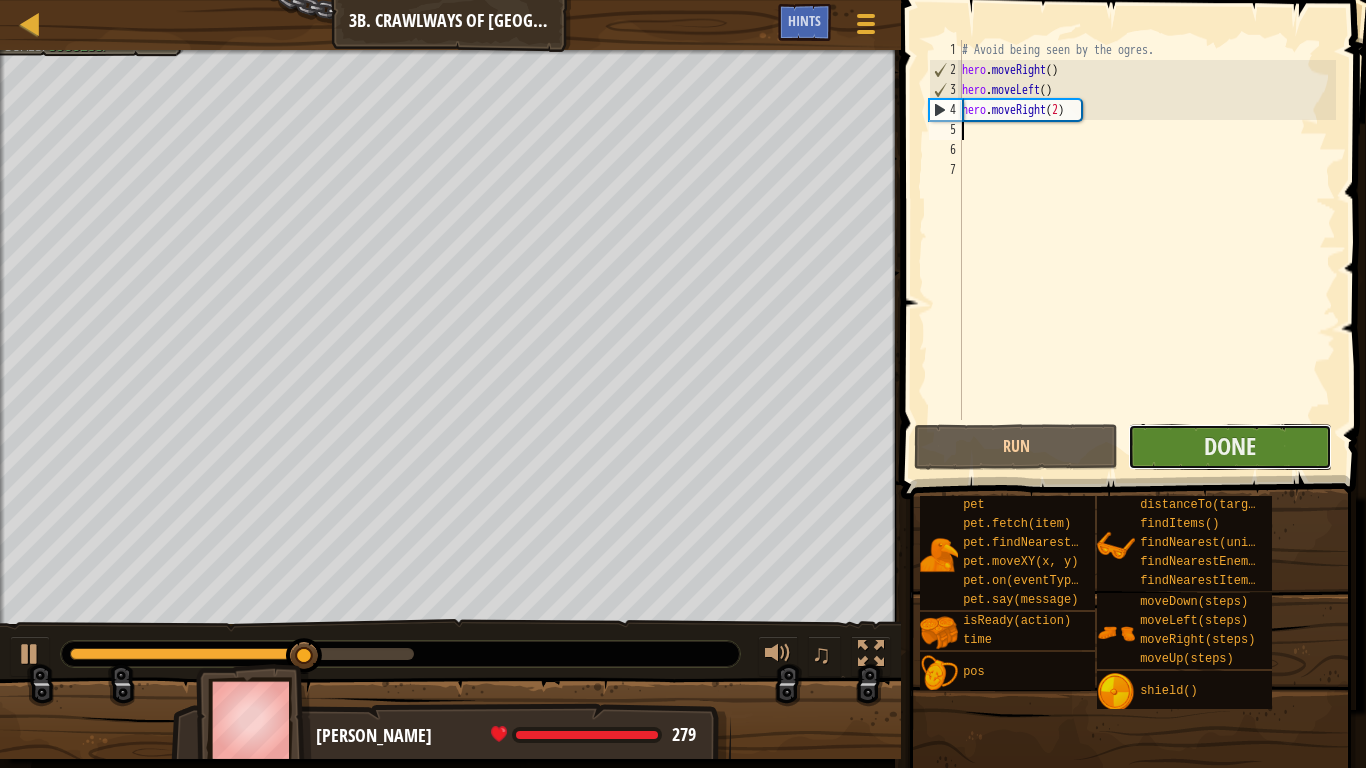 click on "Done" at bounding box center [1230, 447] 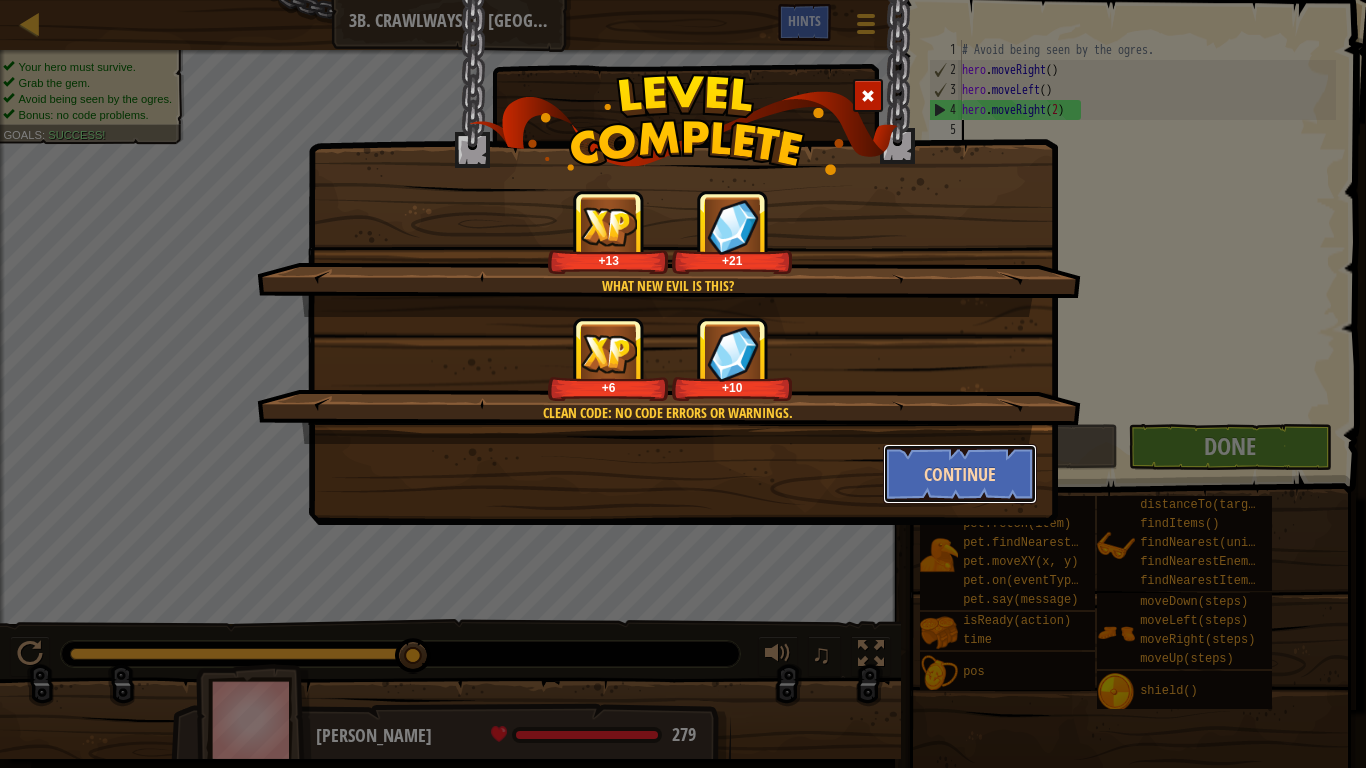 click on "Continue" at bounding box center [960, 474] 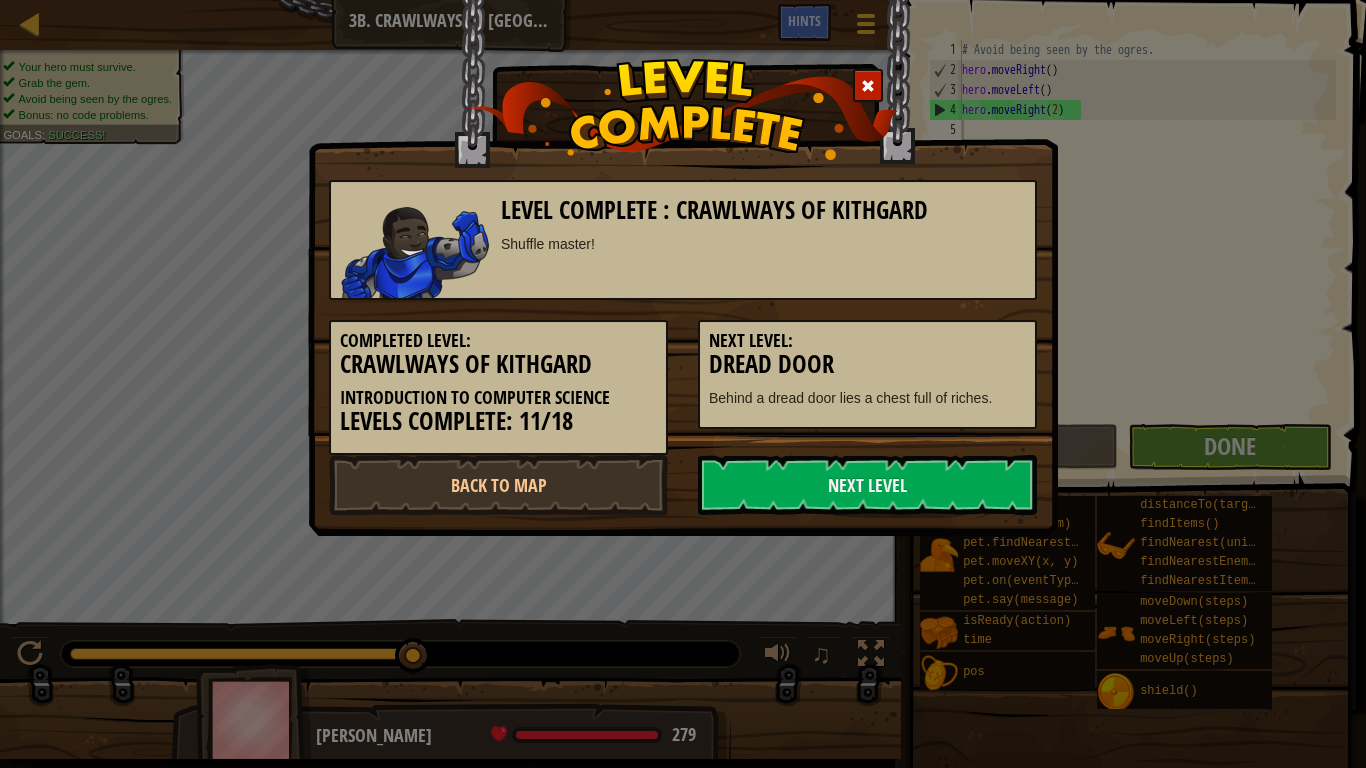 click on "Next Level" at bounding box center (867, 485) 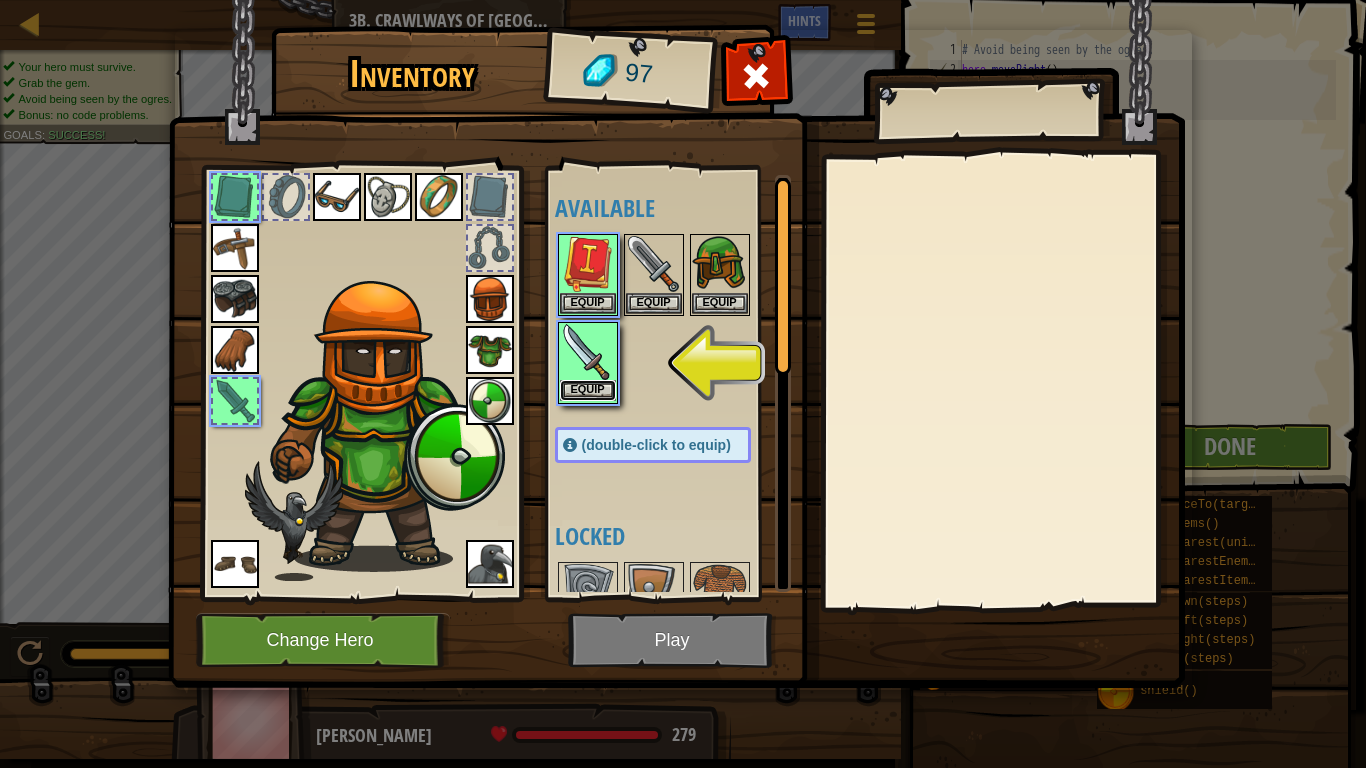 click on "Equip" at bounding box center [588, 390] 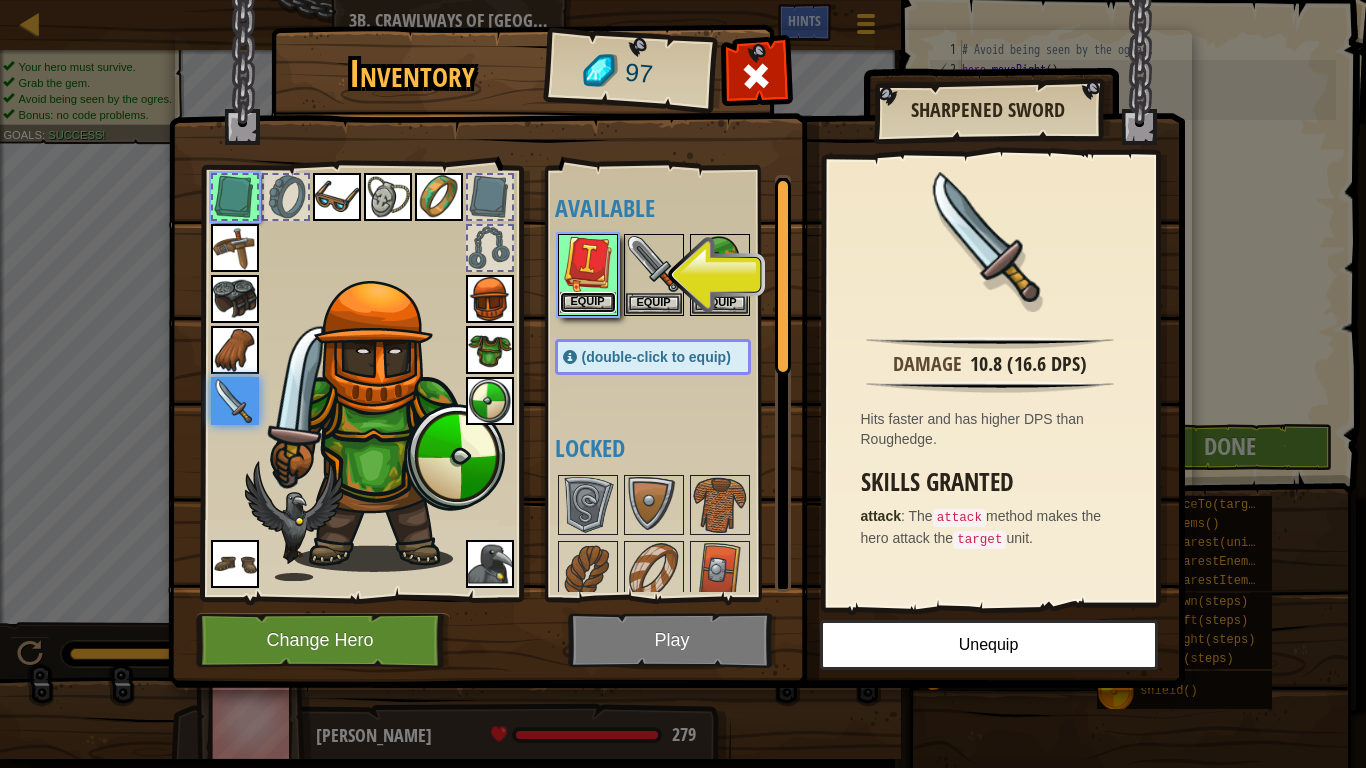 click on "Equip" at bounding box center [588, 302] 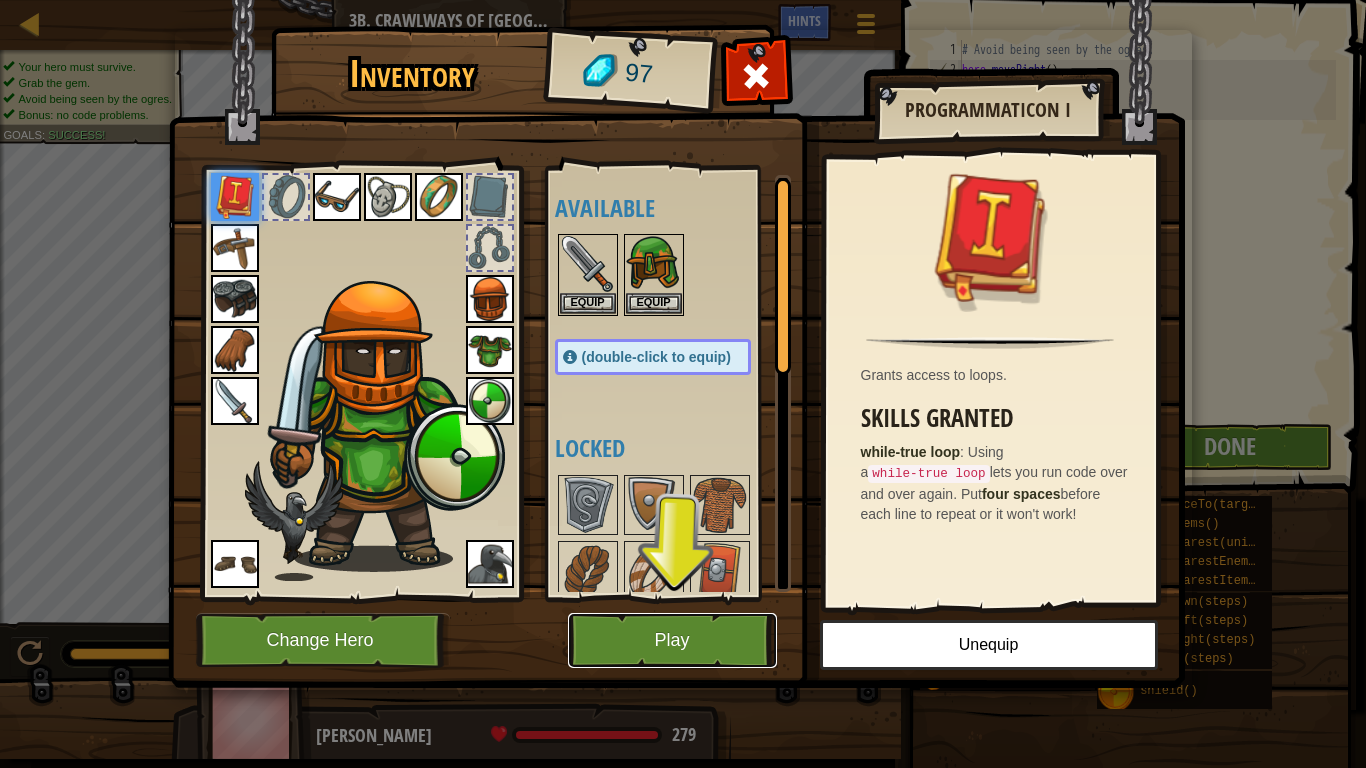 click on "Play" at bounding box center (672, 640) 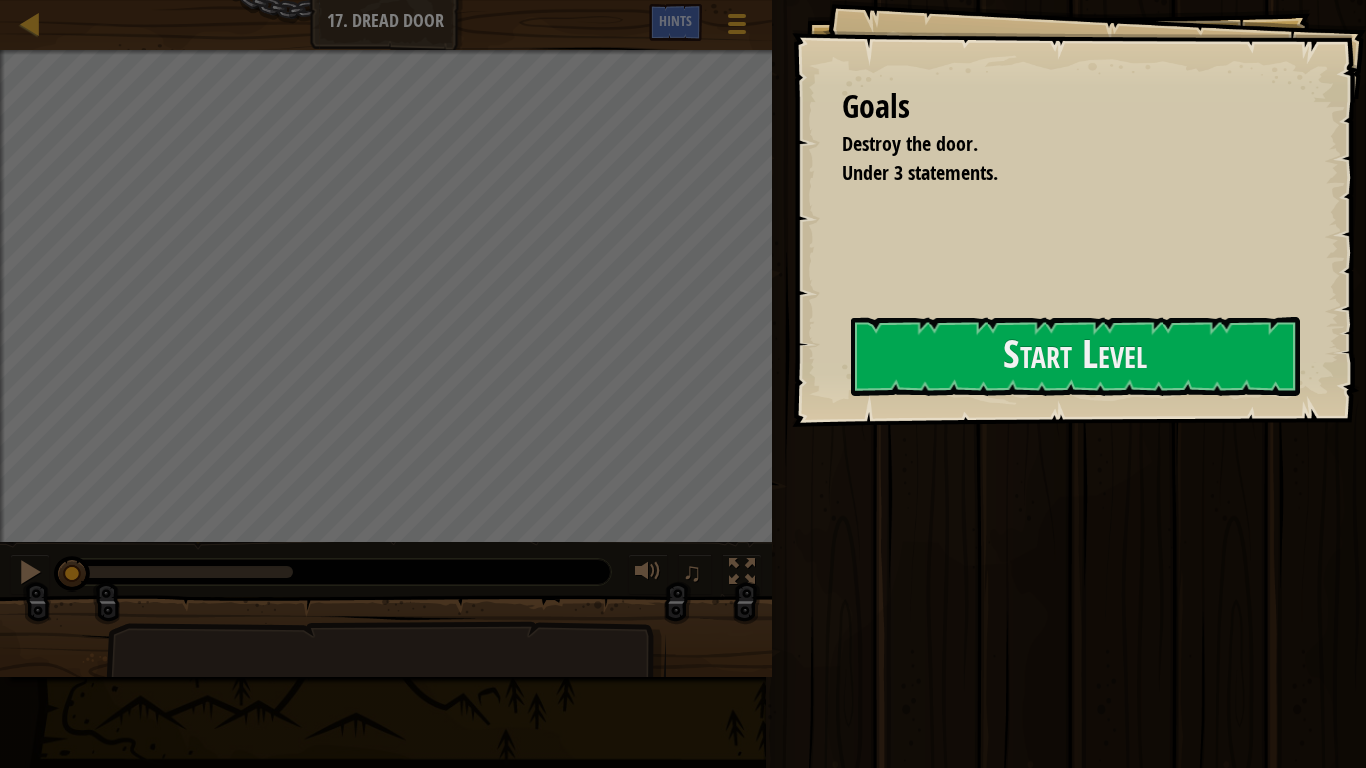 click at bounding box center (386, 645) 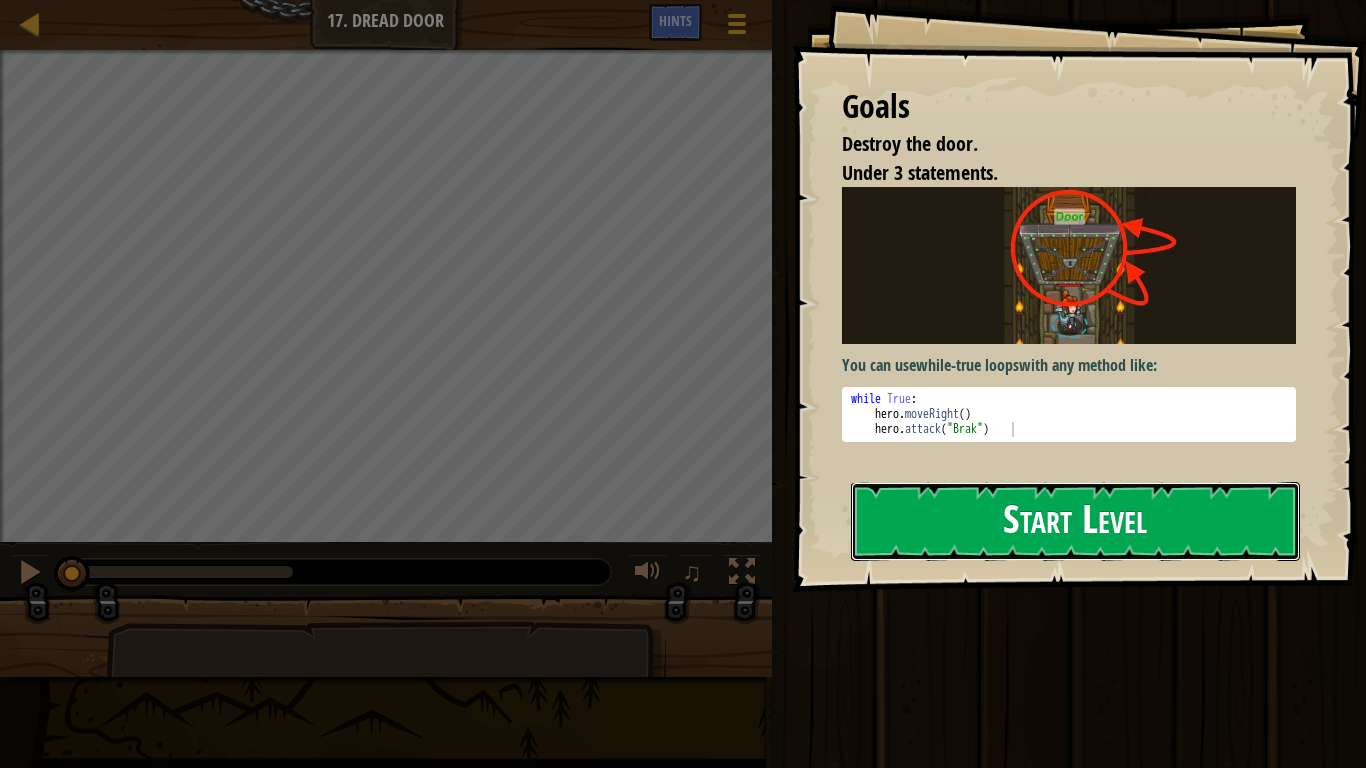 click on "Start Level" at bounding box center (1075, 521) 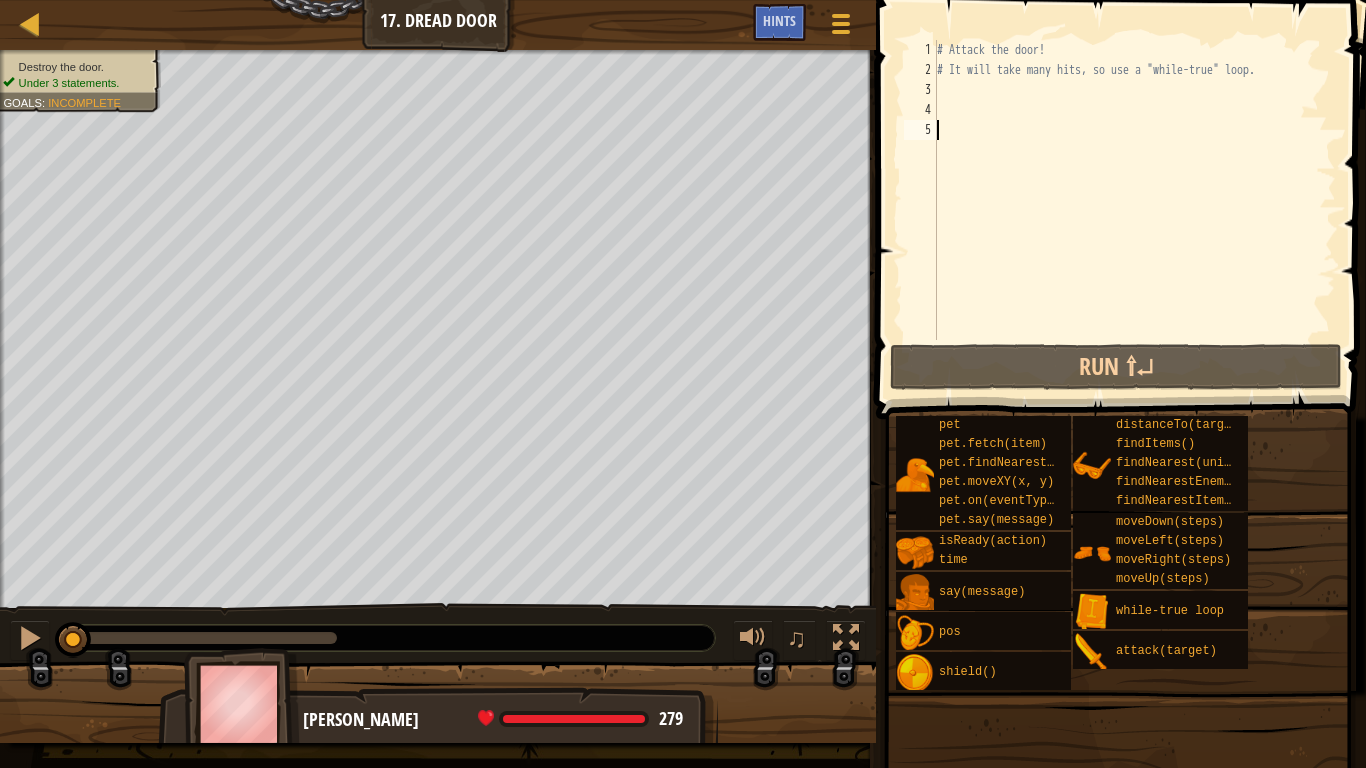 click on "# Attack the door! # It will take many hits, so use a "while-true" loop." at bounding box center (1134, 210) 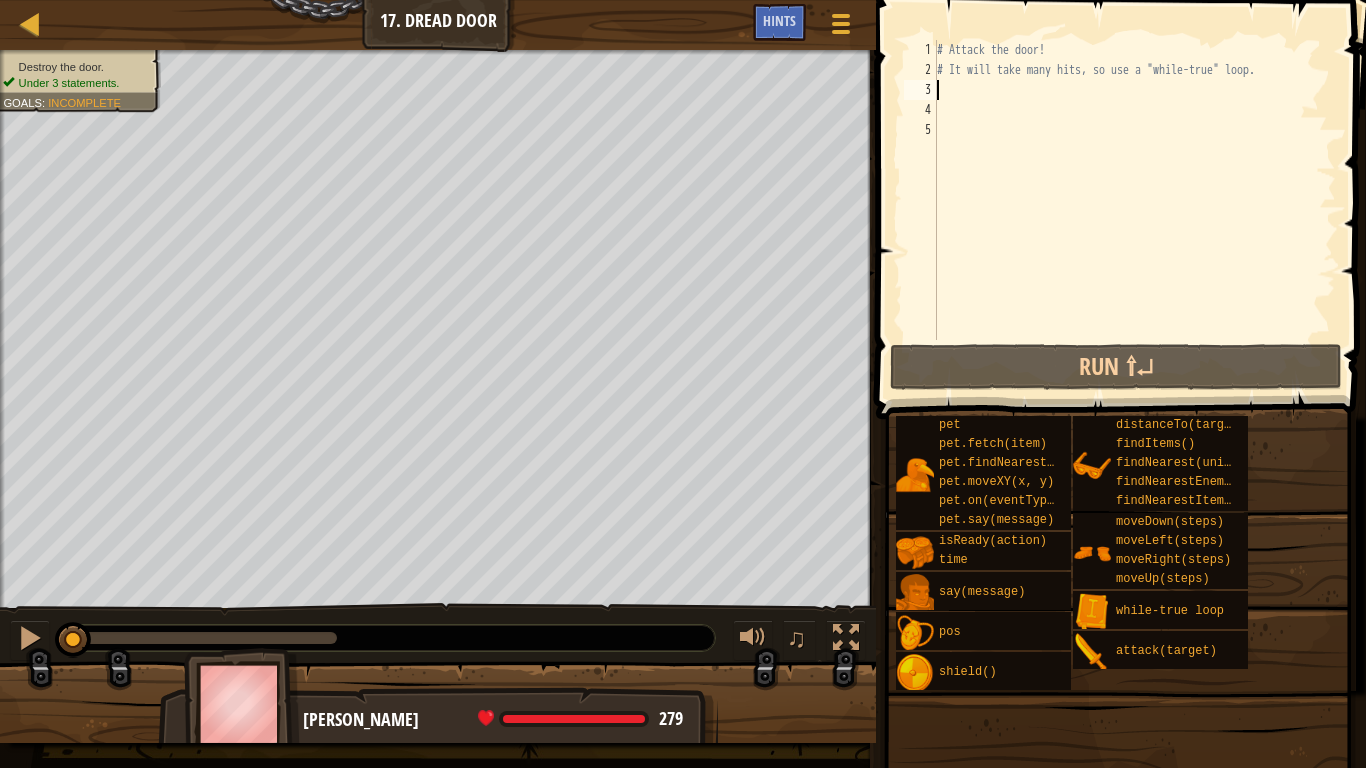 scroll, scrollTop: 9, scrollLeft: 0, axis: vertical 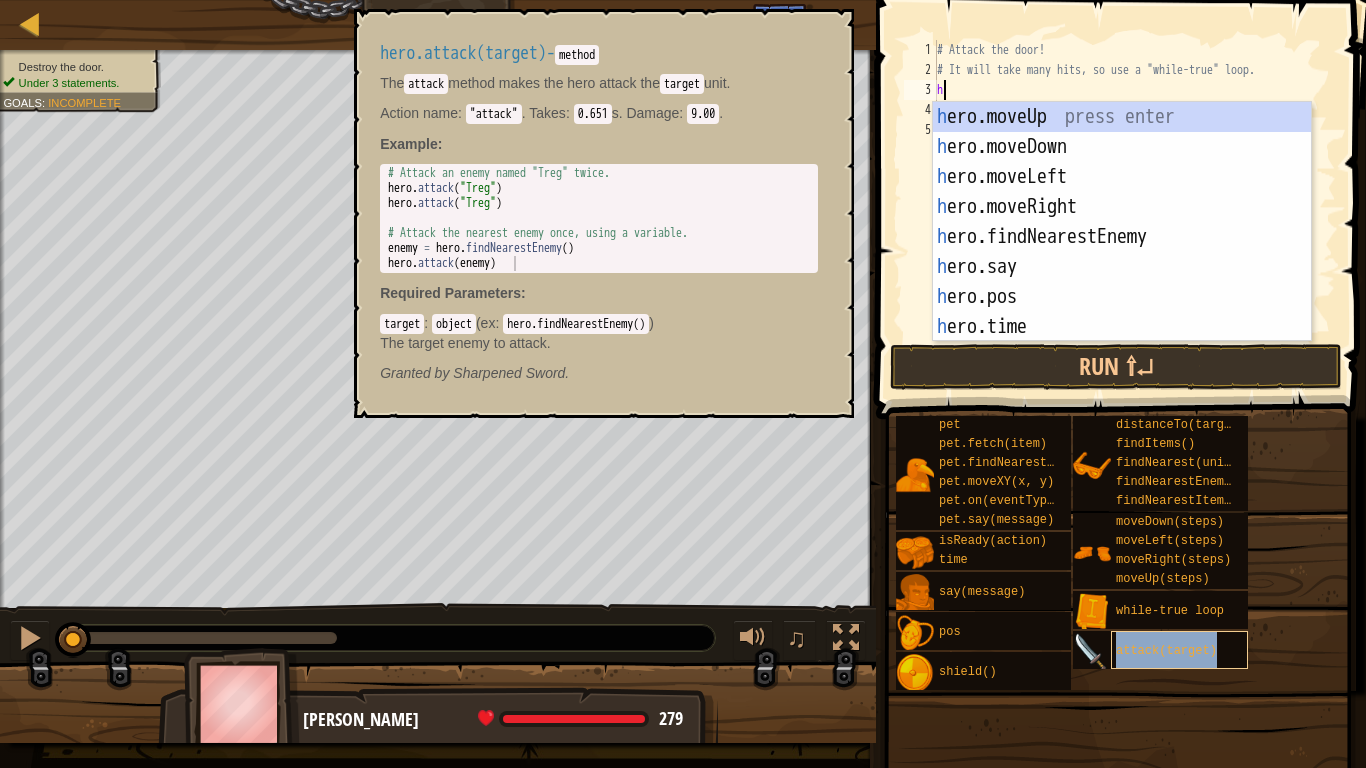 click on "attack(target)" at bounding box center [1166, 651] 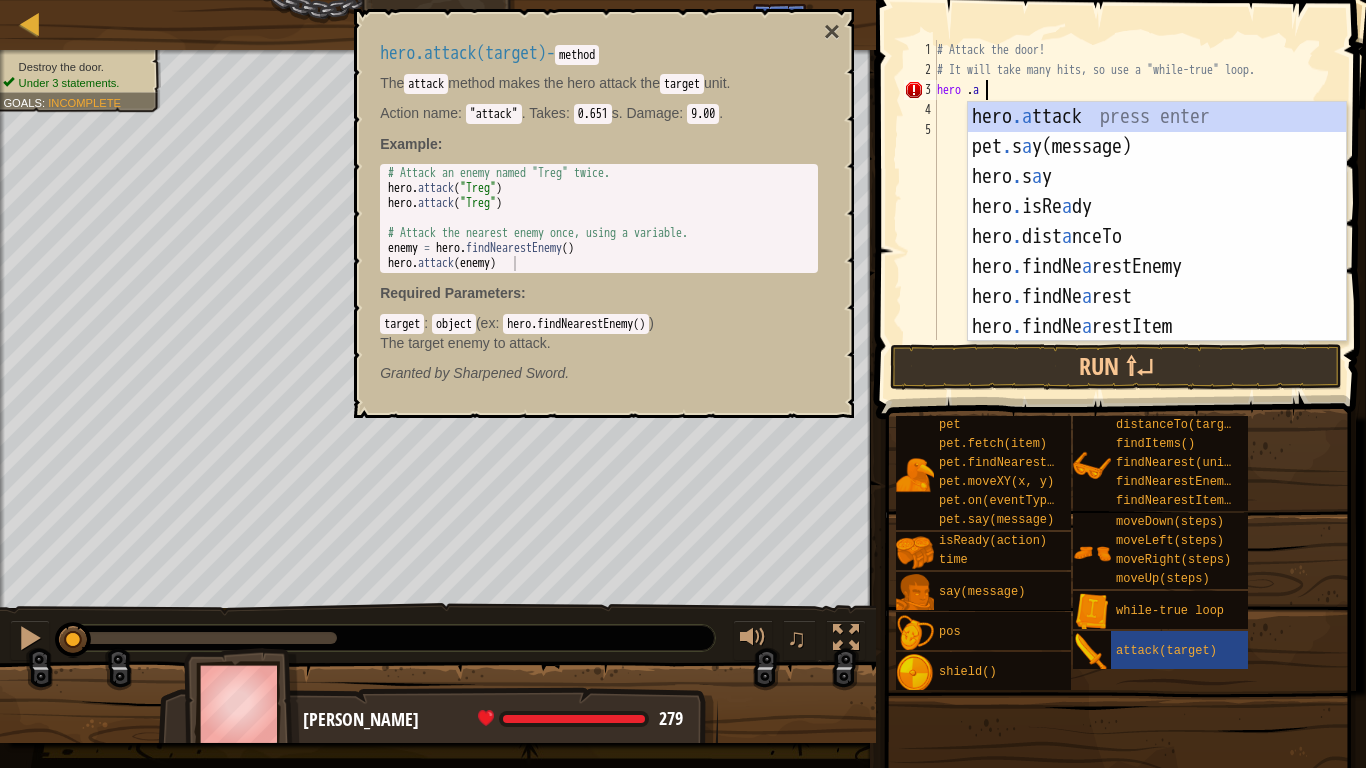 scroll, scrollTop: 9, scrollLeft: 6, axis: both 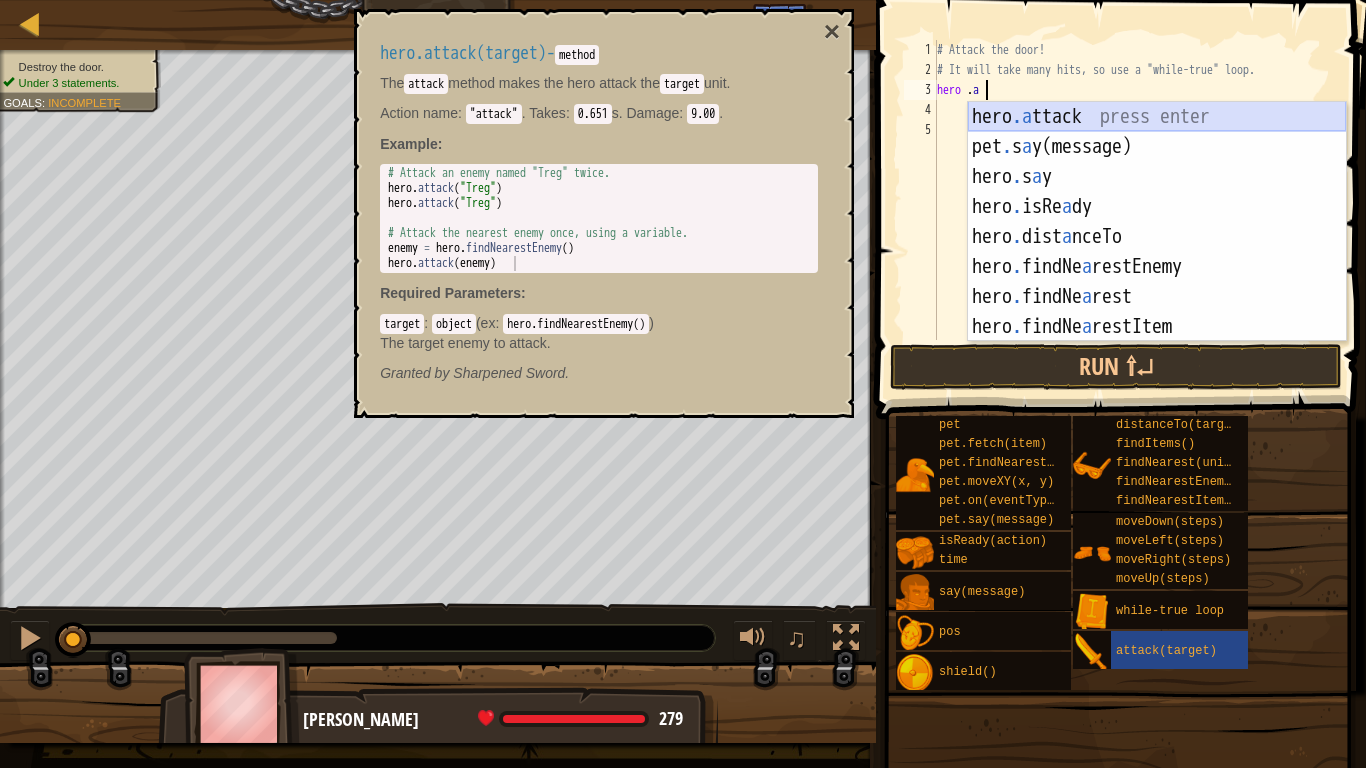 click on "hero .a ttack press enter pet . s a y(message) press enter hero . s a y press enter hero . isRe a dy press enter hero . dist a nceTo press enter hero . findNe a restEnemy press enter hero . findNe a rest press enter hero . findNe a restItem press enter pet . on(eventType, h a ndler) press enter" at bounding box center (1157, 252) 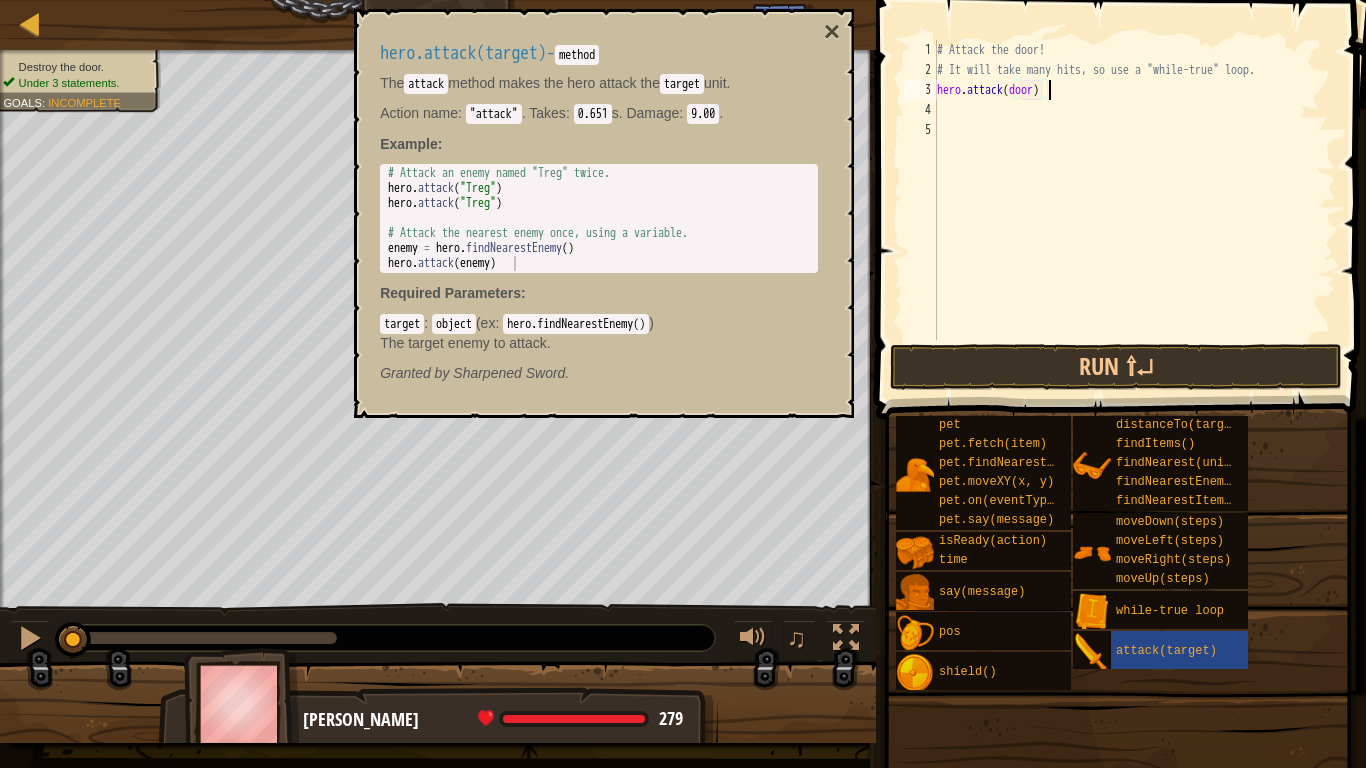 scroll, scrollTop: 9, scrollLeft: 16, axis: both 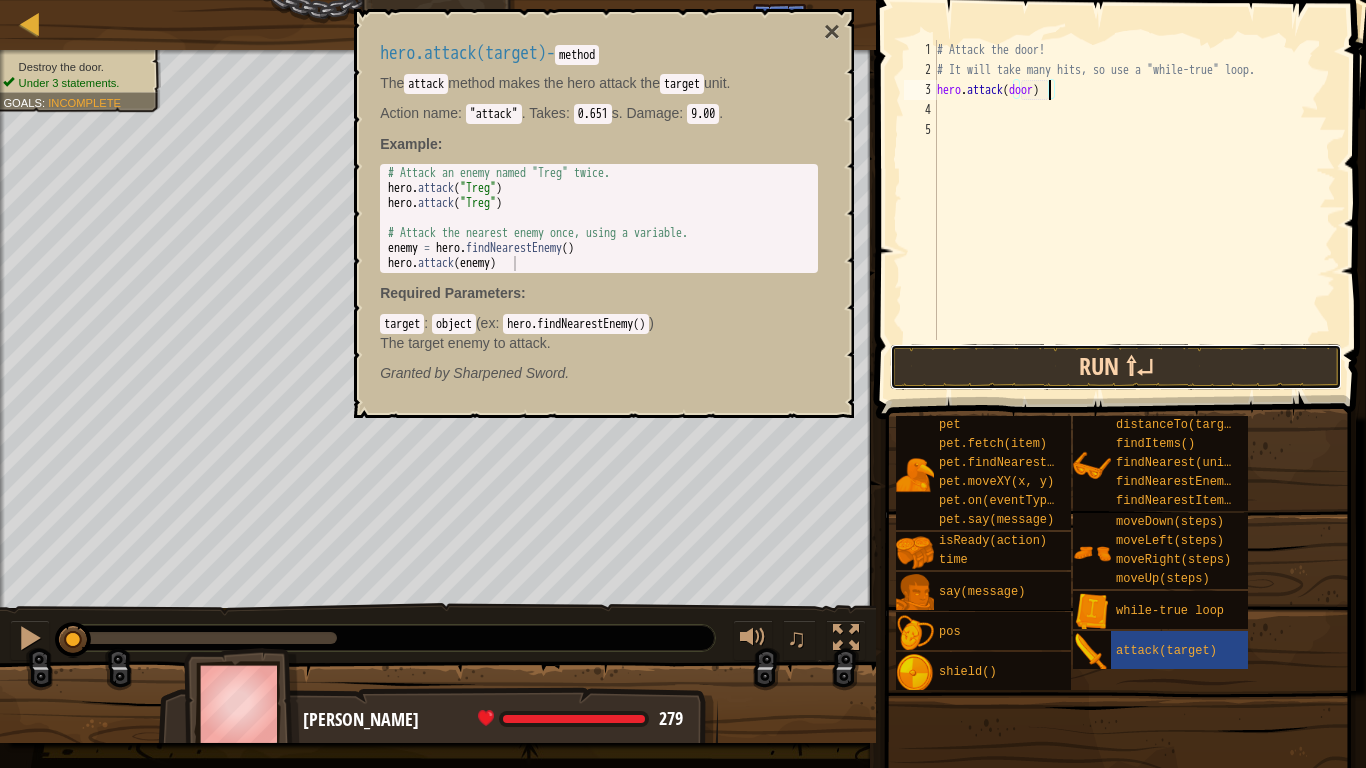 click on "Run ⇧↵" at bounding box center [1116, 367] 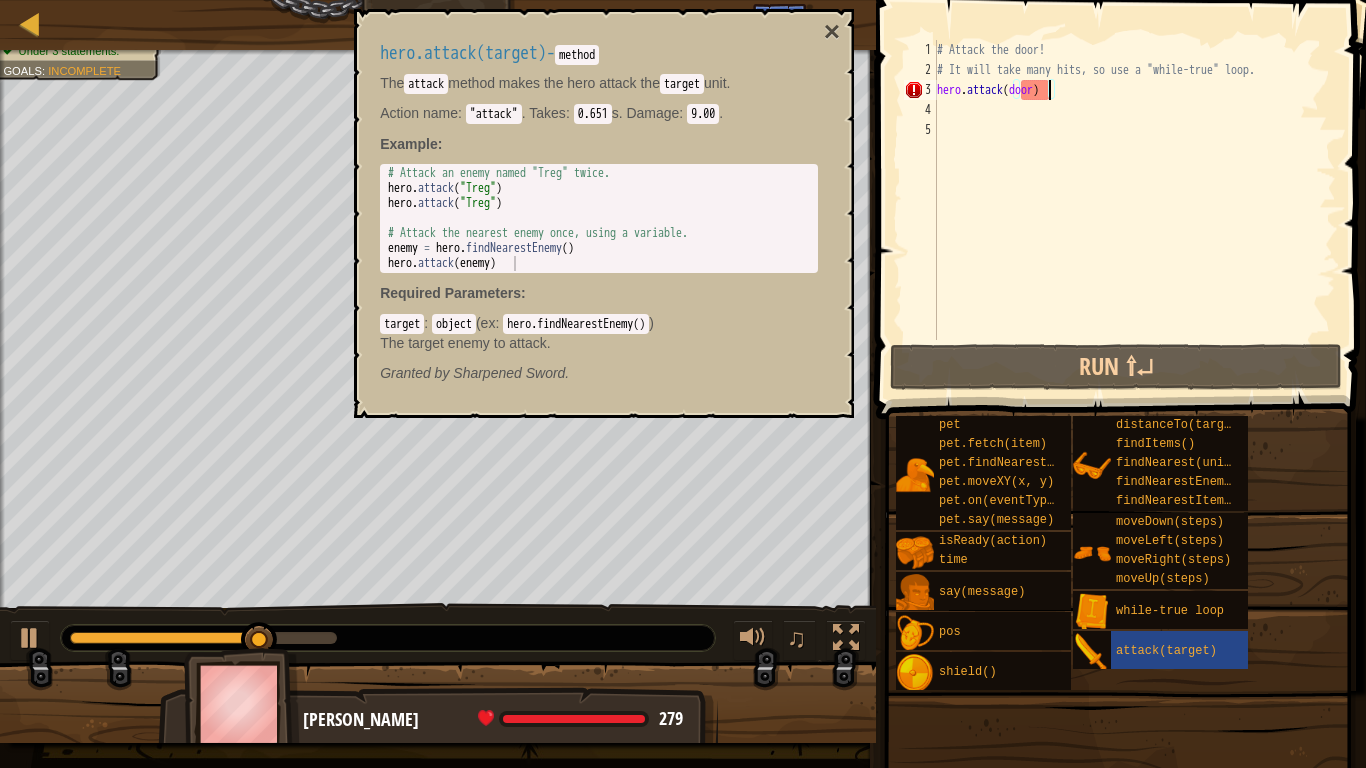 scroll, scrollTop: 9, scrollLeft: 17, axis: both 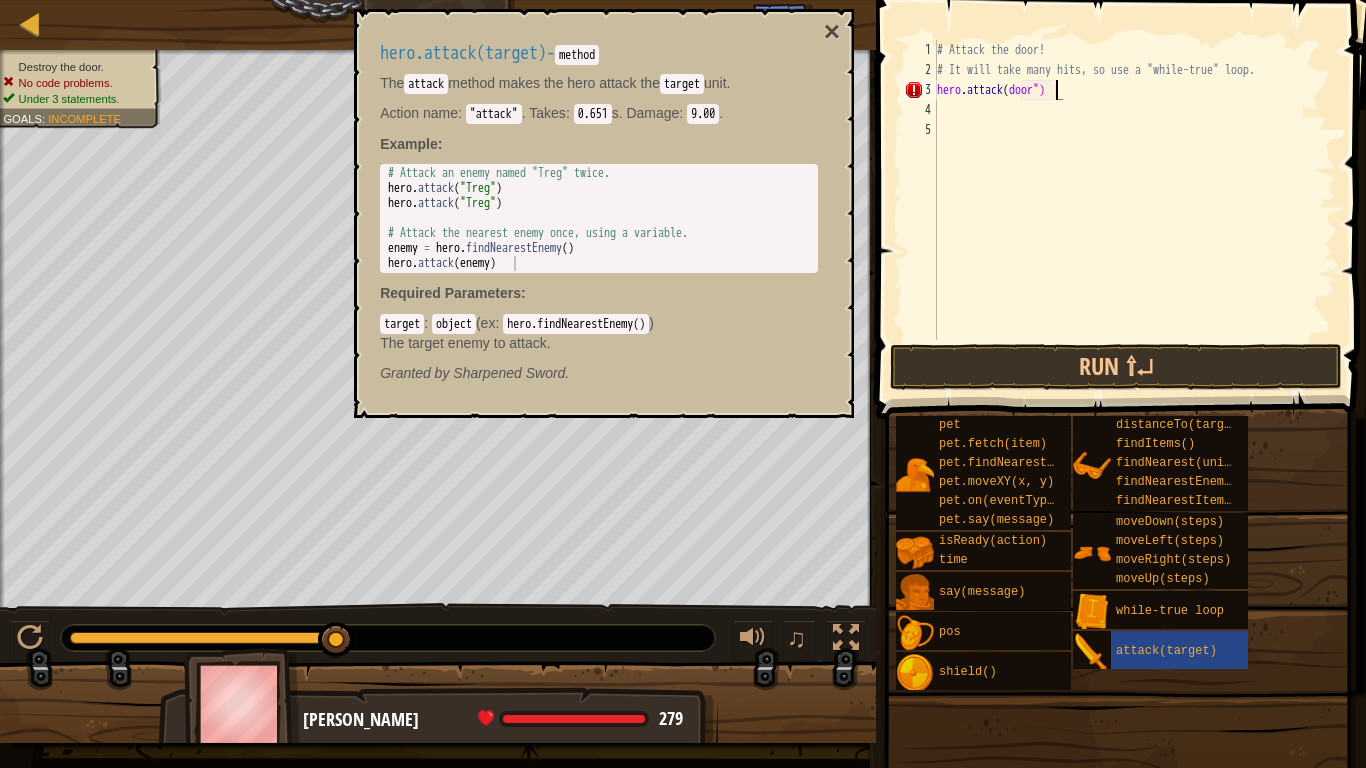 click on "# Attack the door! # It will take many hits, so use a "while-true" loop. hero . attack ( door ")" at bounding box center (1134, 210) 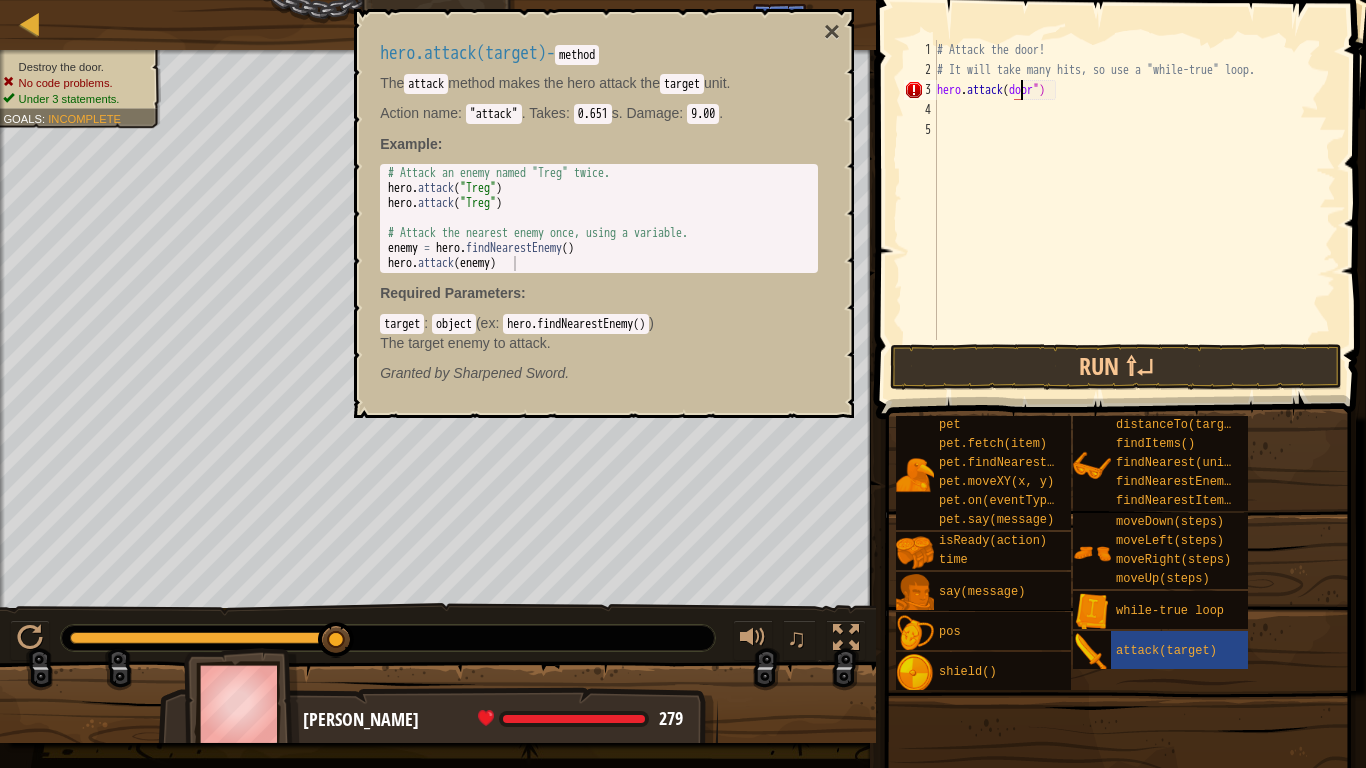 scroll, scrollTop: 9, scrollLeft: 14, axis: both 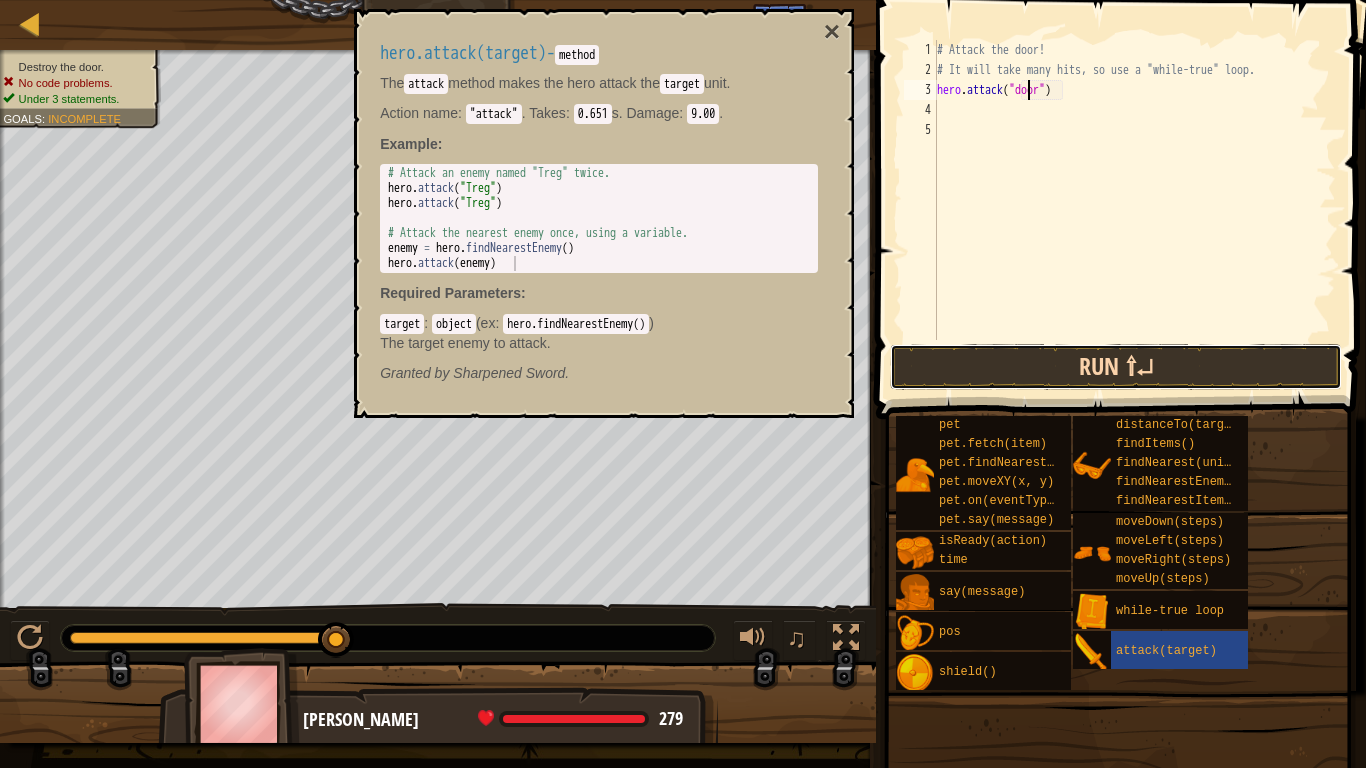 click on "Run ⇧↵" at bounding box center [1116, 367] 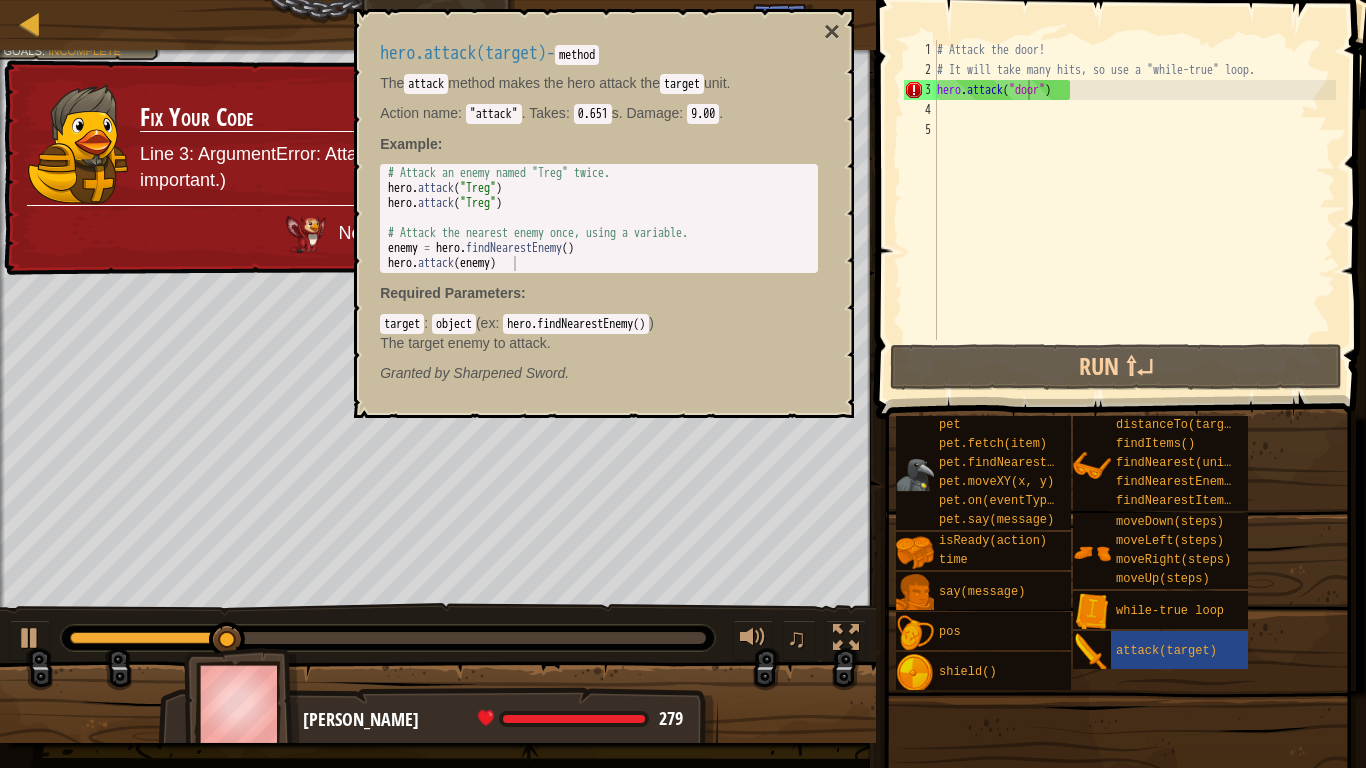 click on "pet pet.fetch(item) pet.findNearestByType(type) pet.moveXY(x, y) pet.on(eventType, handler) pet.say(message)" at bounding box center (983, 473) 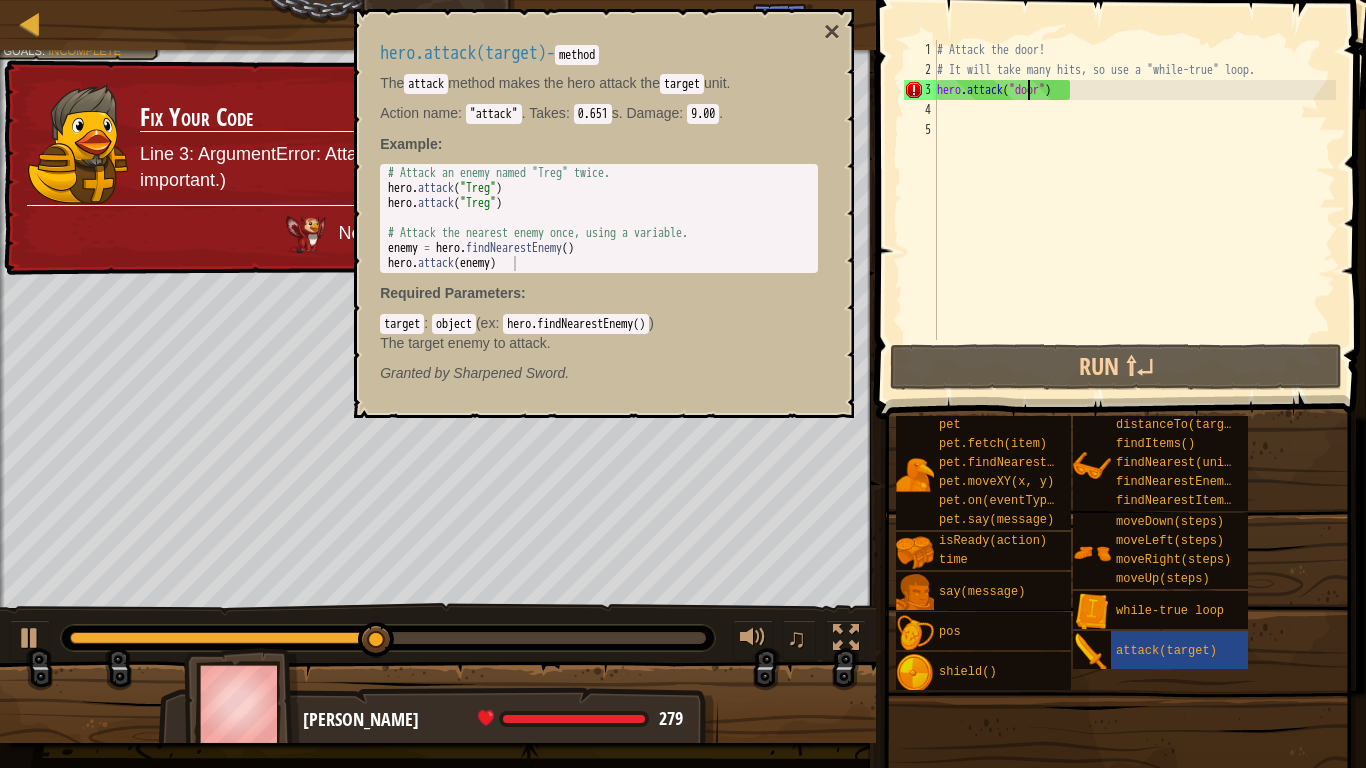 click on "hero.attack(target)  -  method The  attack  method makes the hero attack the  target  unit.
Action name : "attack" . Takes : 0.651 s. Damage : 9.00 . Example : 1 2 3 4 5 6 7 # Attack an enemy named "Treg" twice. hero . attack ( "Treg" ) hero . attack ( "Treg" ) # Attack the nearest enemy once, using a variable. enemy   =   hero . findNearestEnemy ( ) hero . attack ( enemy )     הההההההההההההההההההההההההההההההההההההההההההההההההההההההההההההההההההההההההההההההההההההההההההההההההההההההההההההההההההההההההההההההההההההההההההההההההההההההההההההההההההההההההההההההההההההההההההההההההההההההההההההההההההההההההההההההההההההההההההההההההההההההההההההההה Required Parameters : target : object  ( ex : hero.findNearestEnemy() ) The target enemy to attack.
Granted by ×" at bounding box center [604, 213] 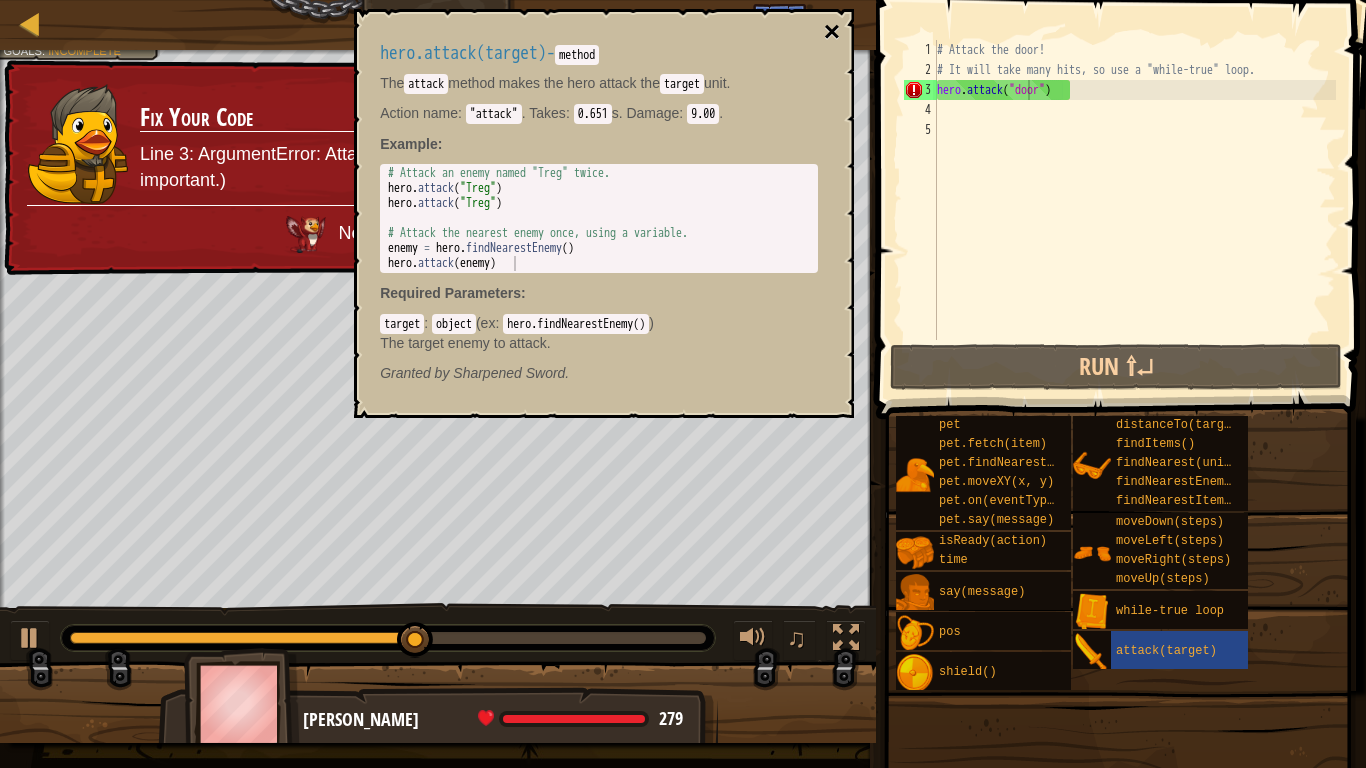 click on "×" at bounding box center (832, 32) 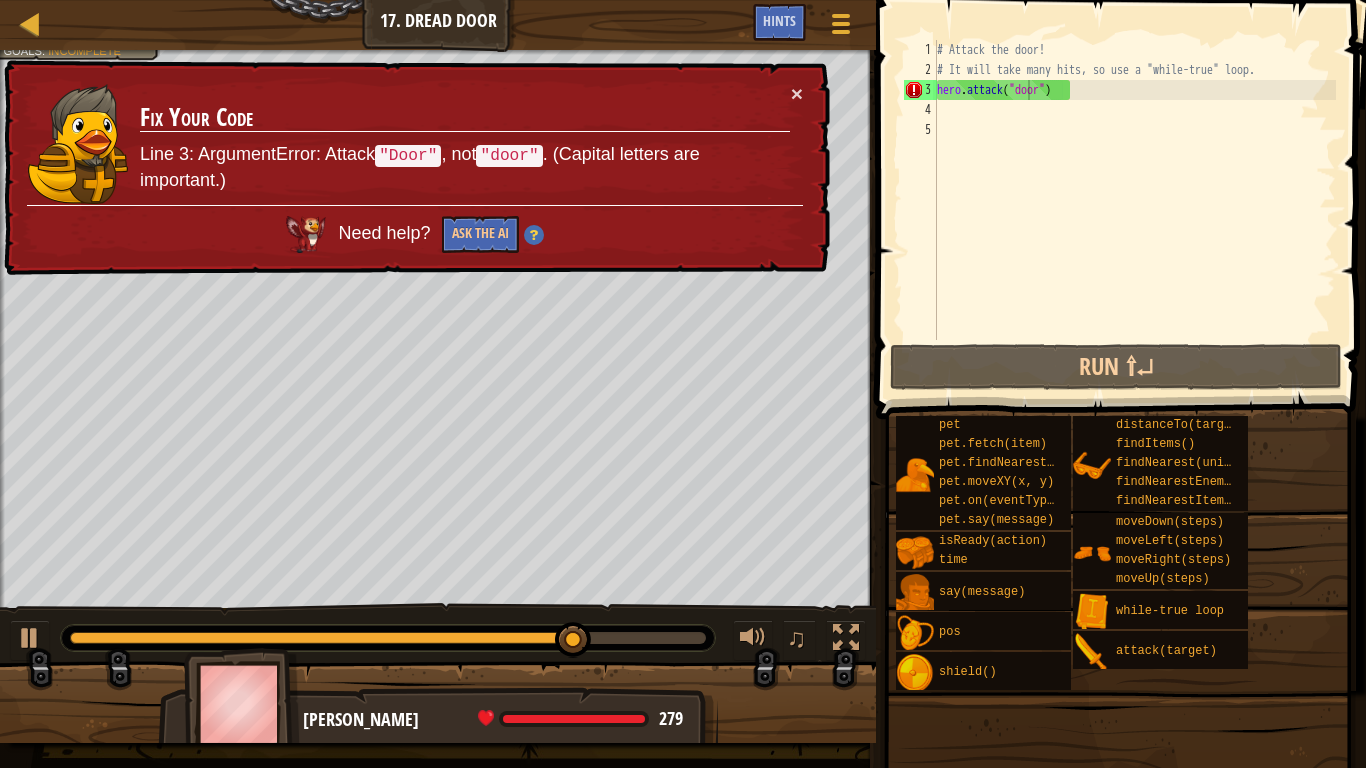click on "# Attack the door! # It will take many hits, so use a "while-true" loop. hero . attack ( "door" )" at bounding box center (1134, 210) 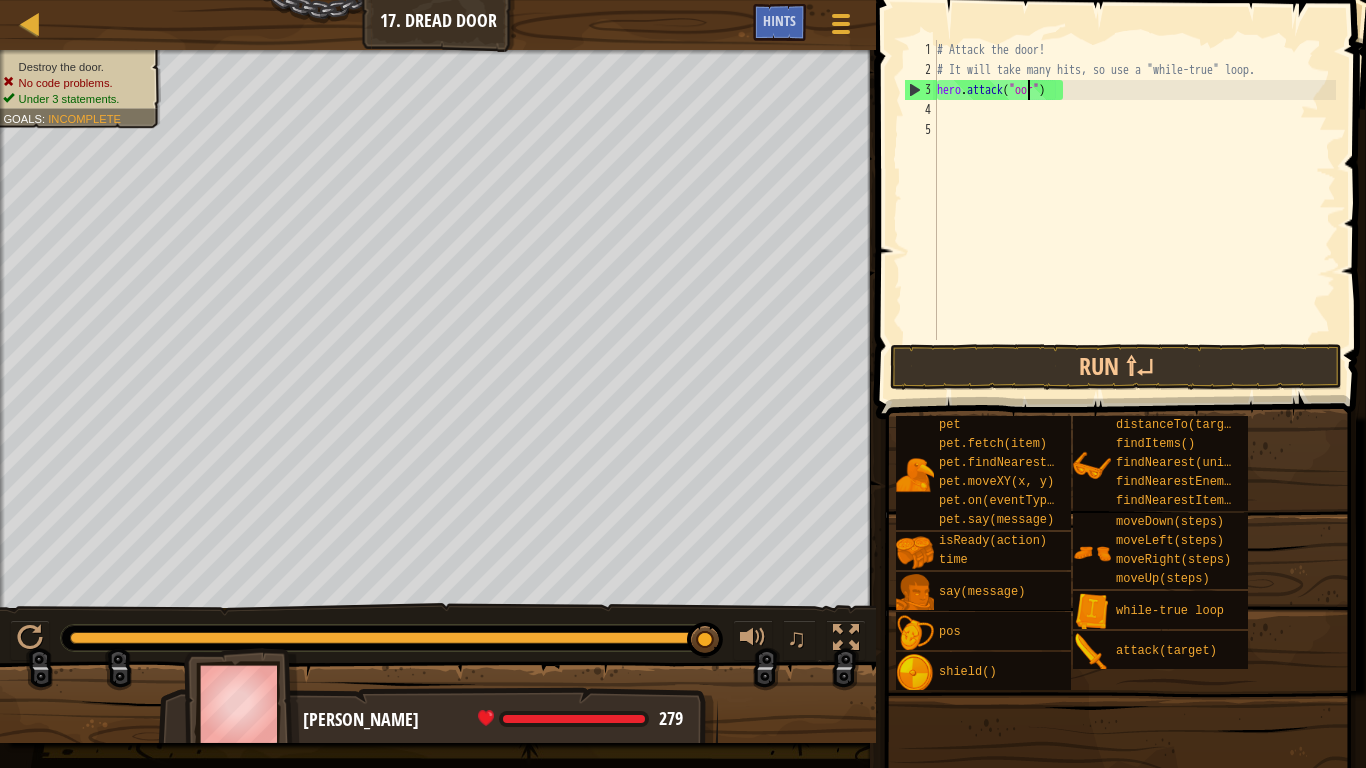 scroll, scrollTop: 9, scrollLeft: 15, axis: both 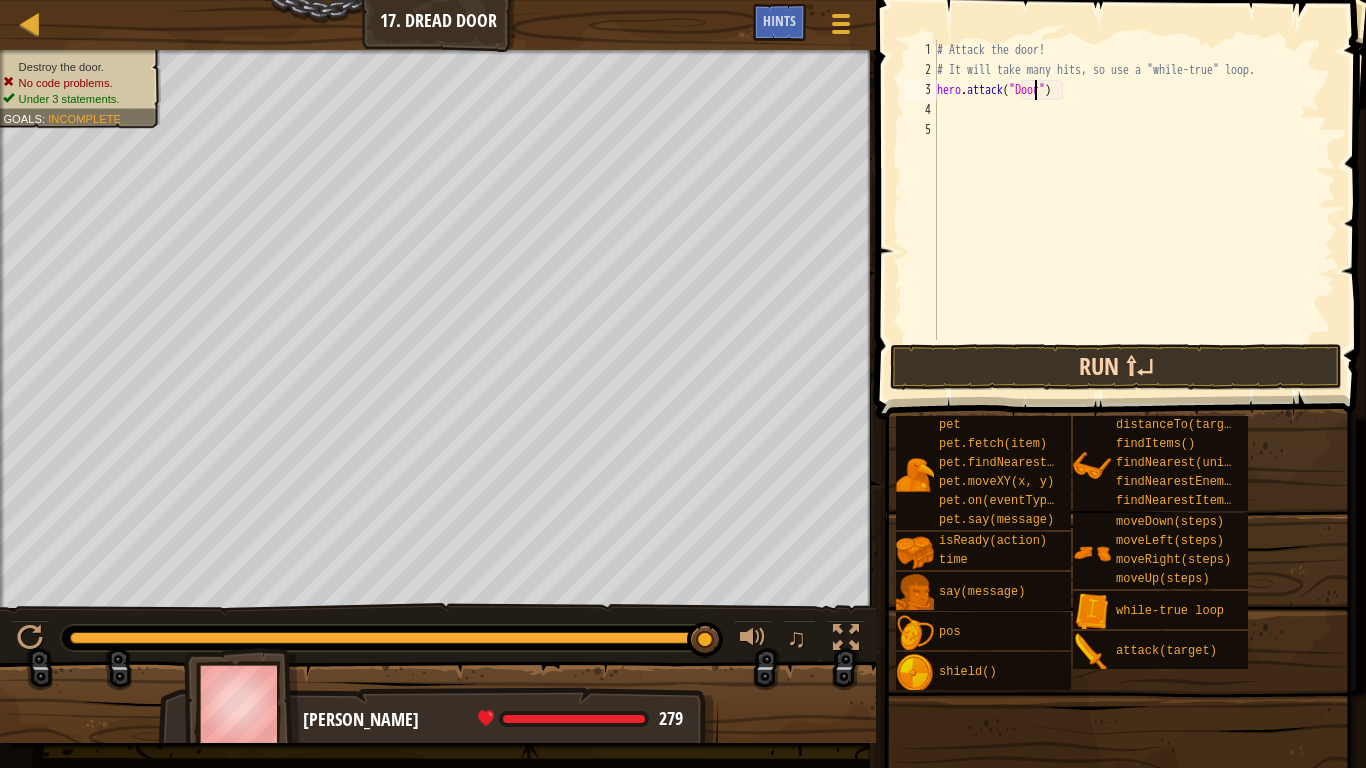 type on "hero.attack("Door")" 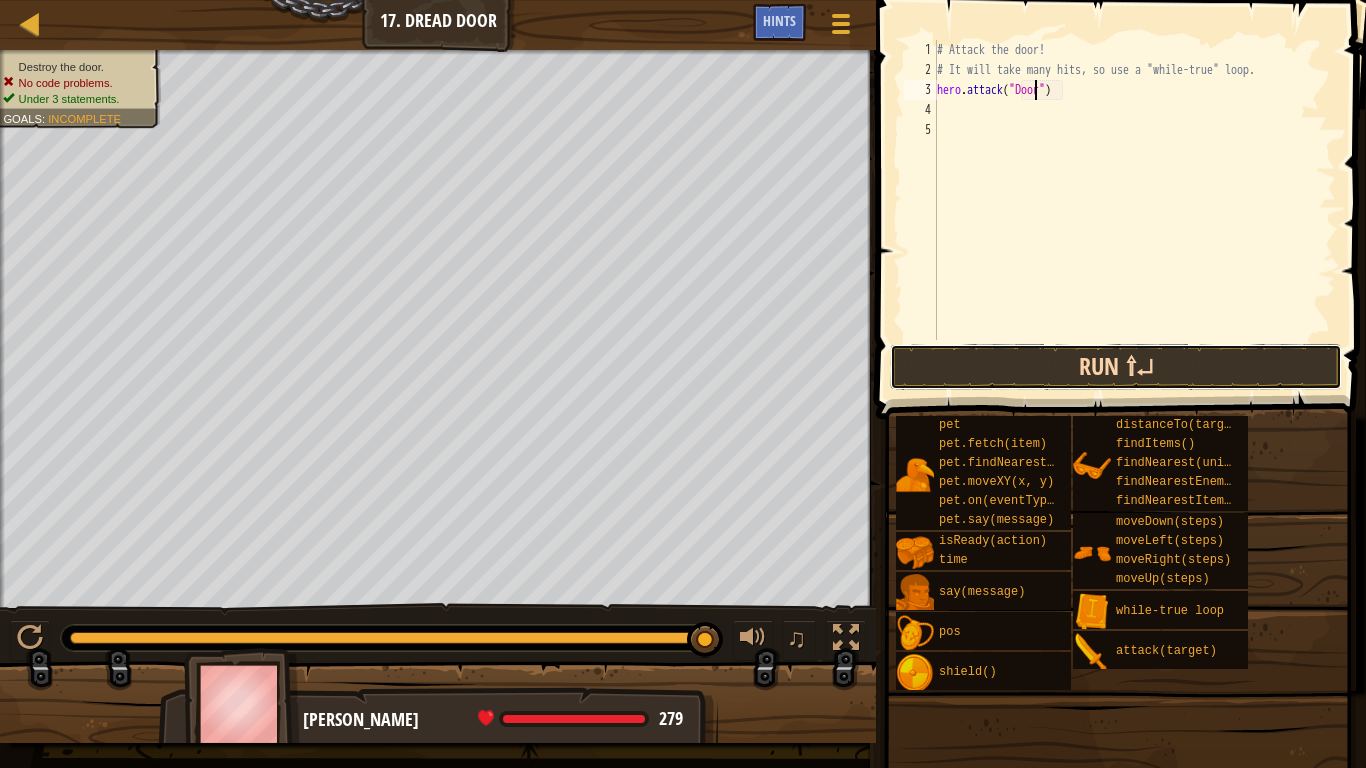 click on "Run ⇧↵" at bounding box center (1116, 367) 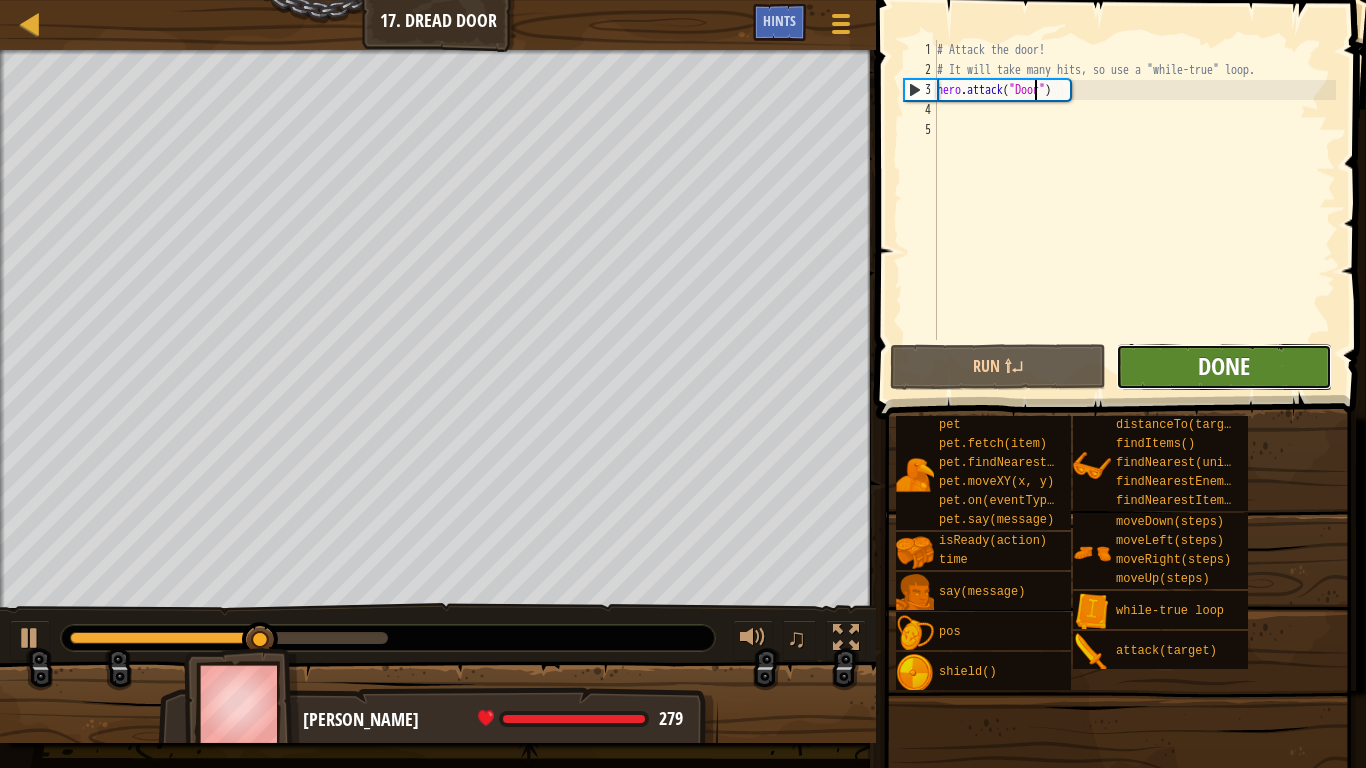 click on "Done" at bounding box center (1224, 366) 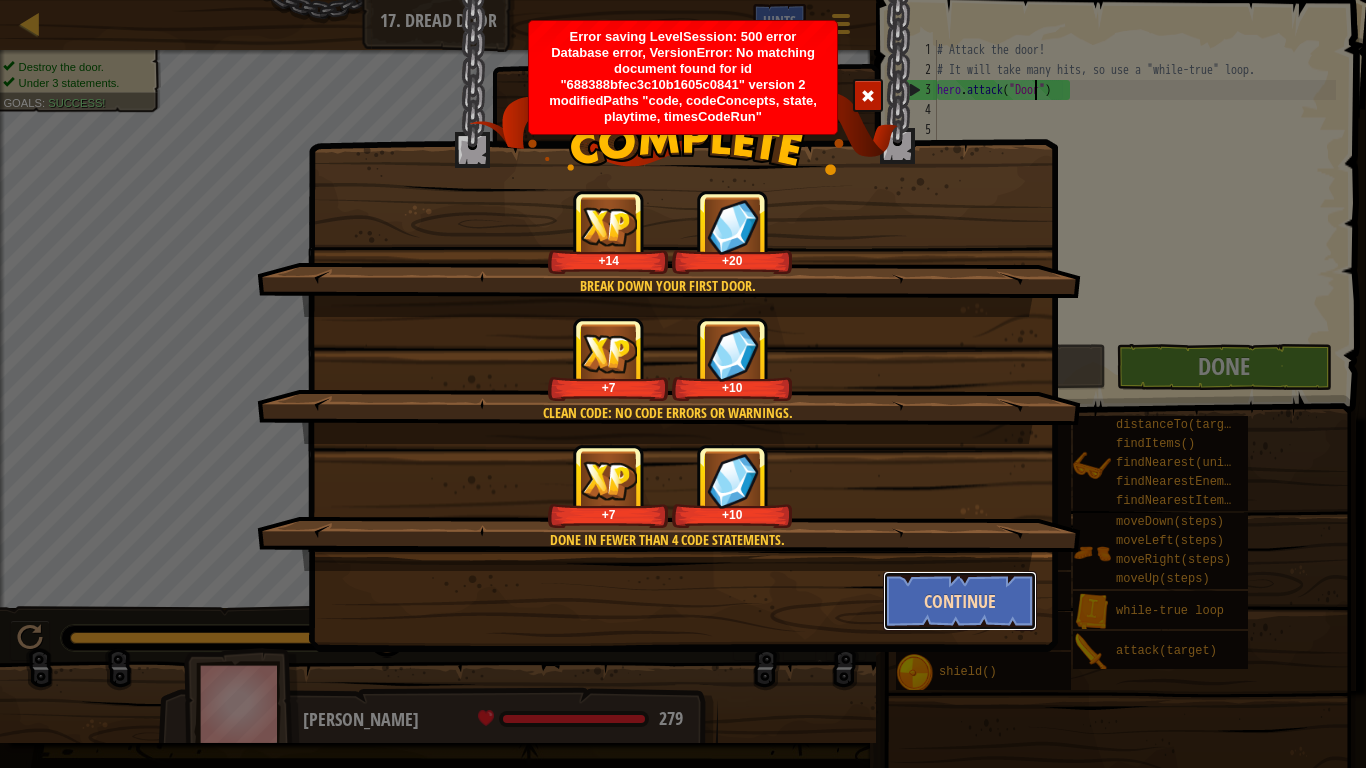 click on "Continue" at bounding box center [960, 601] 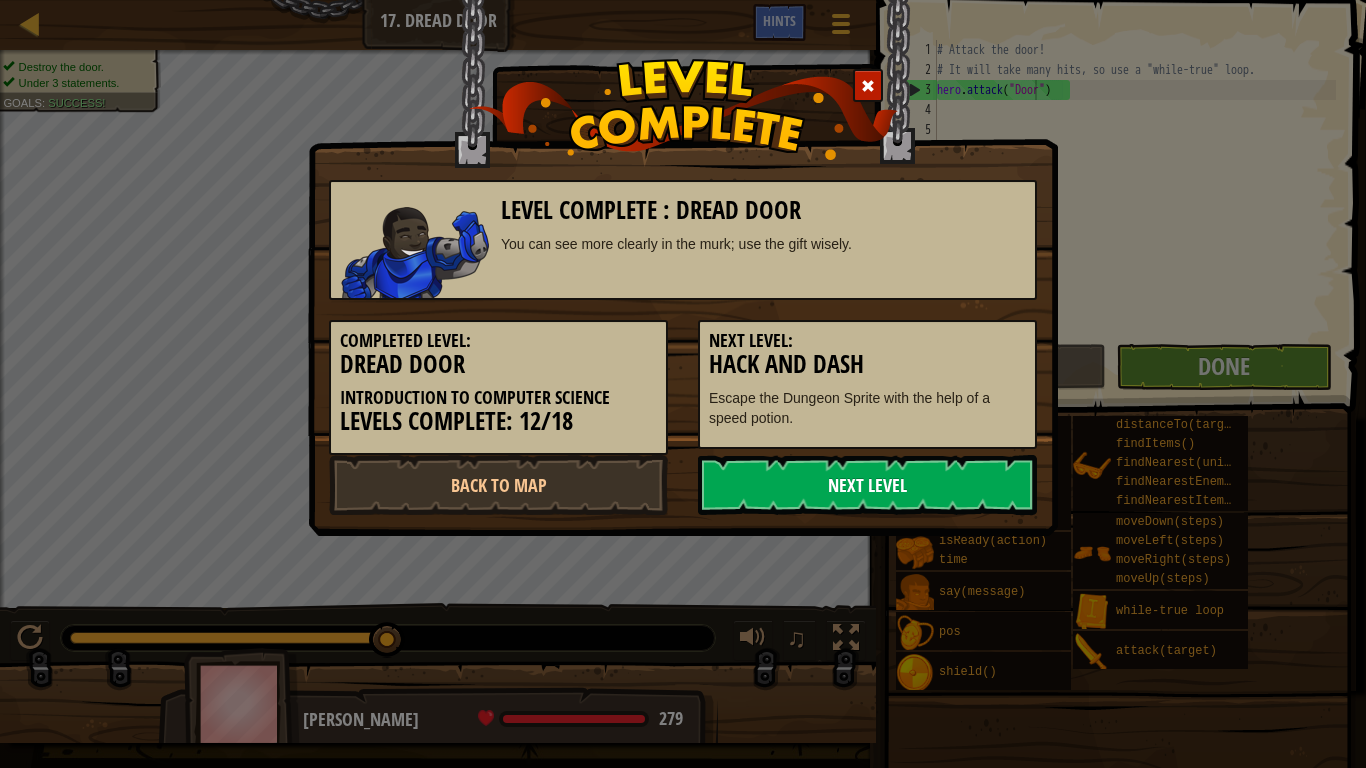 click on "Next Level" at bounding box center [867, 485] 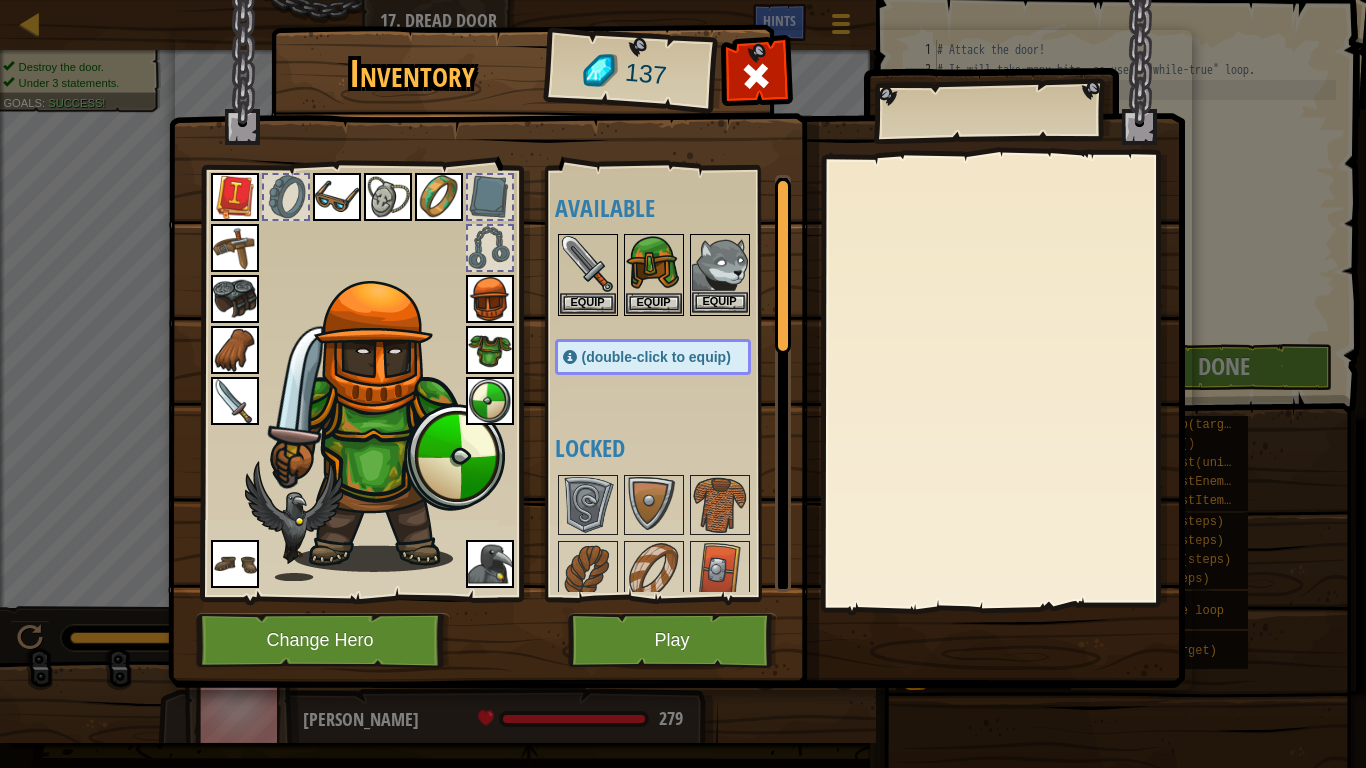 click on "Equip" at bounding box center (720, 275) 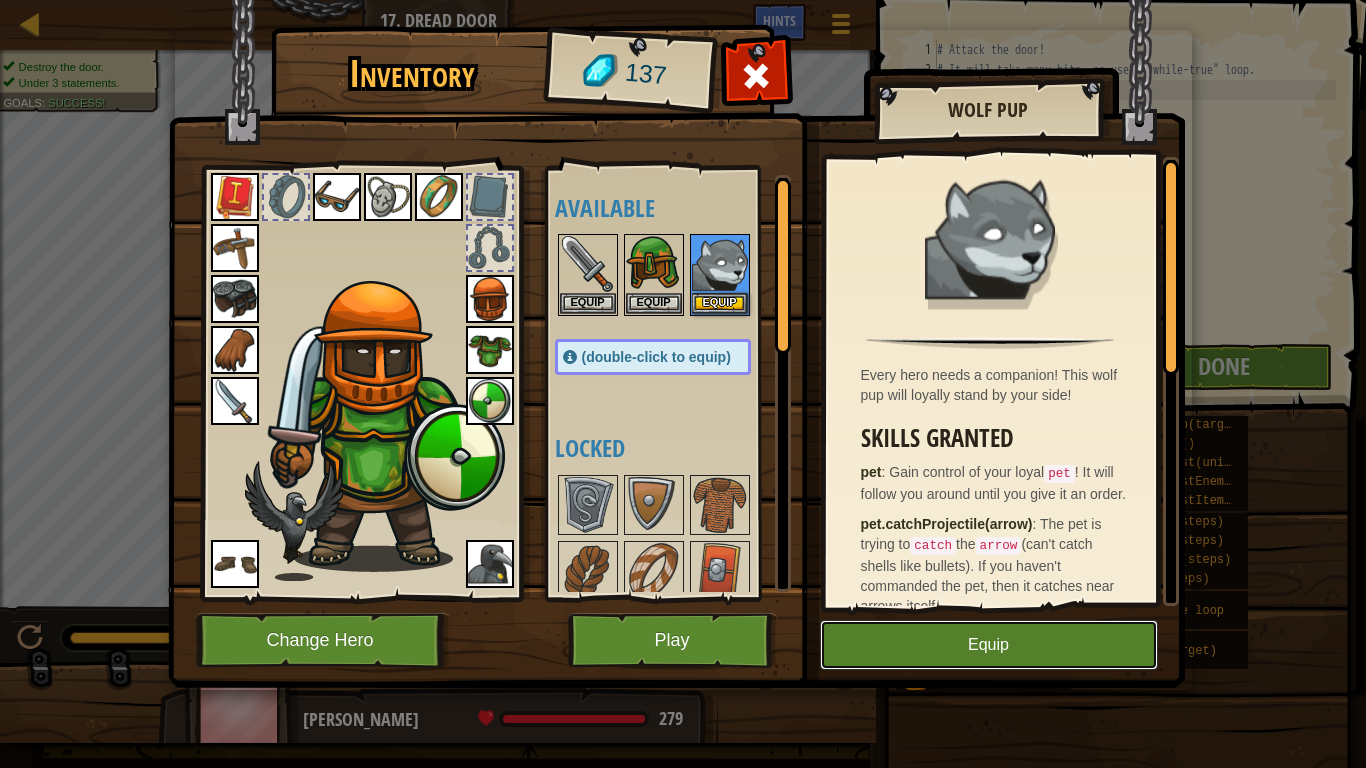 click on "Equip" at bounding box center [989, 645] 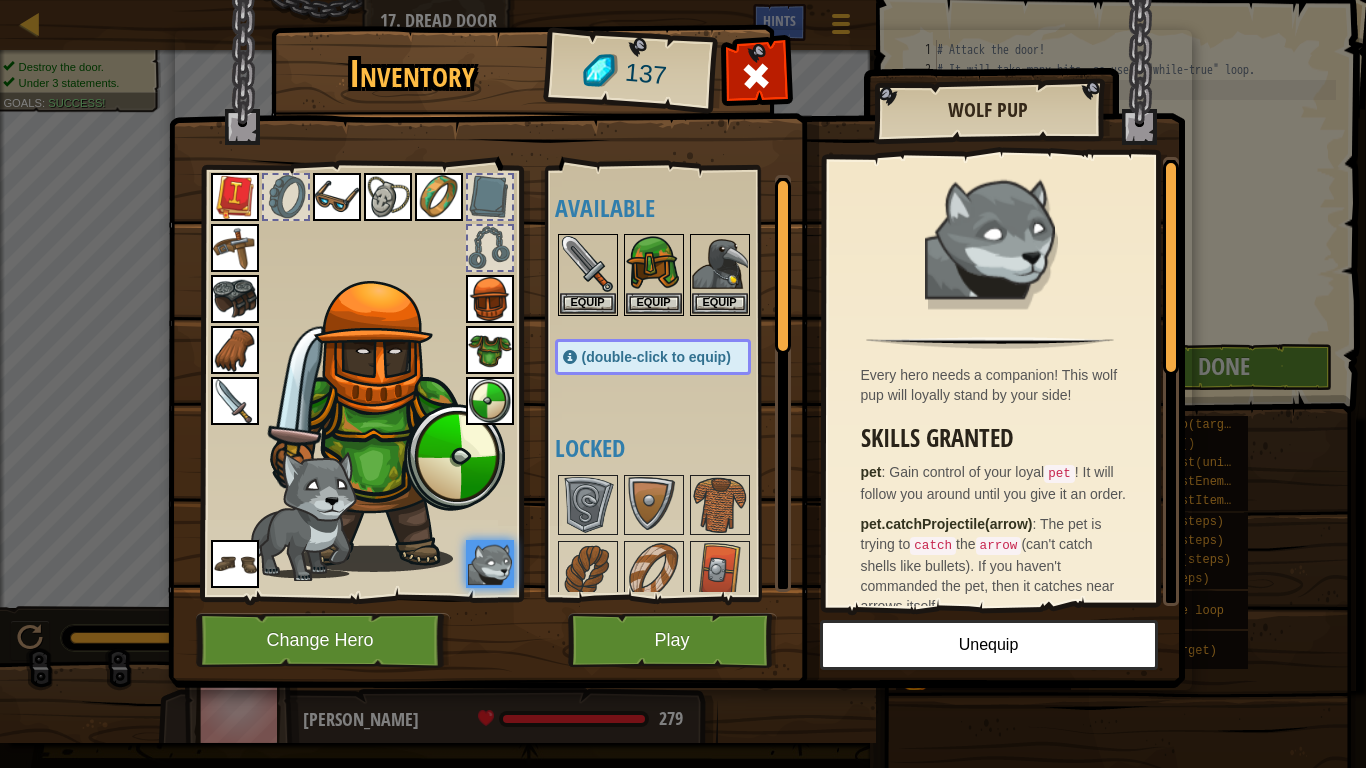 click at bounding box center [383, 426] 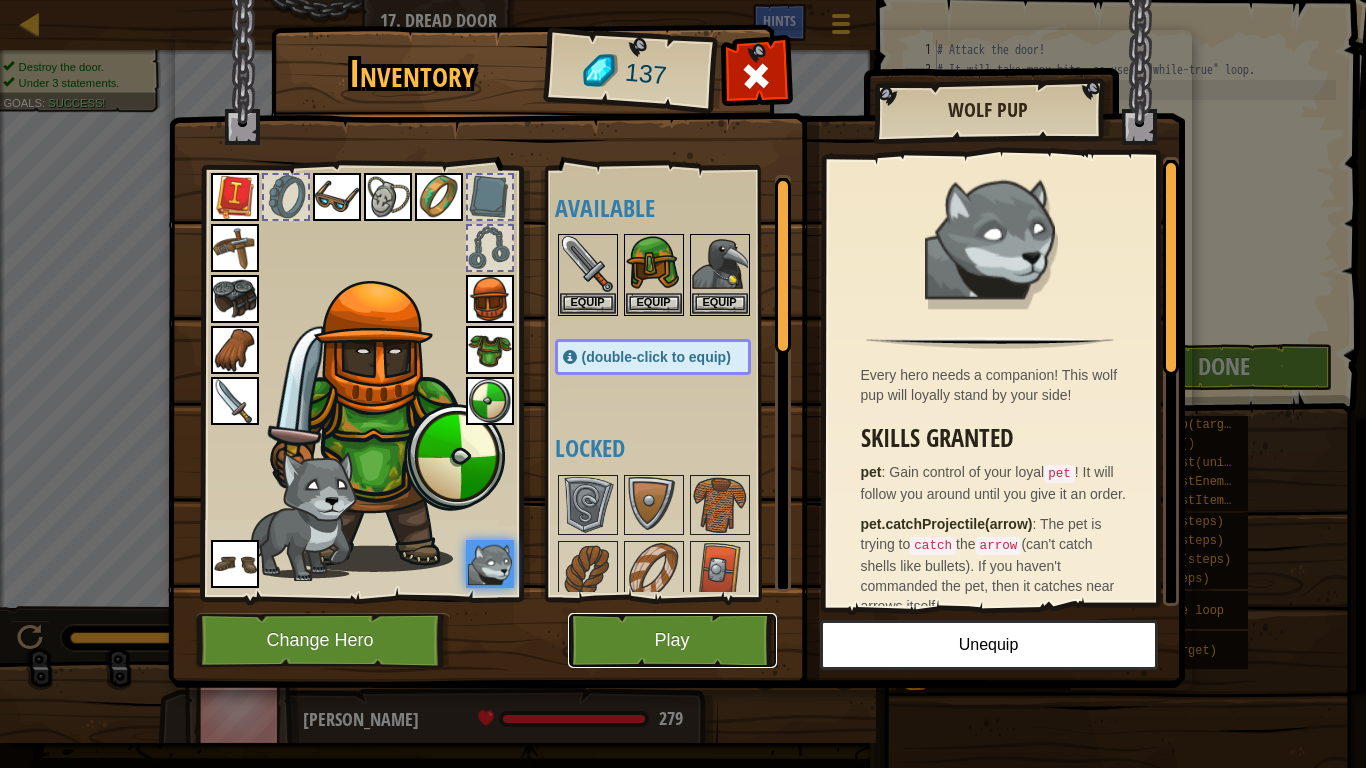 click on "Play" at bounding box center (672, 640) 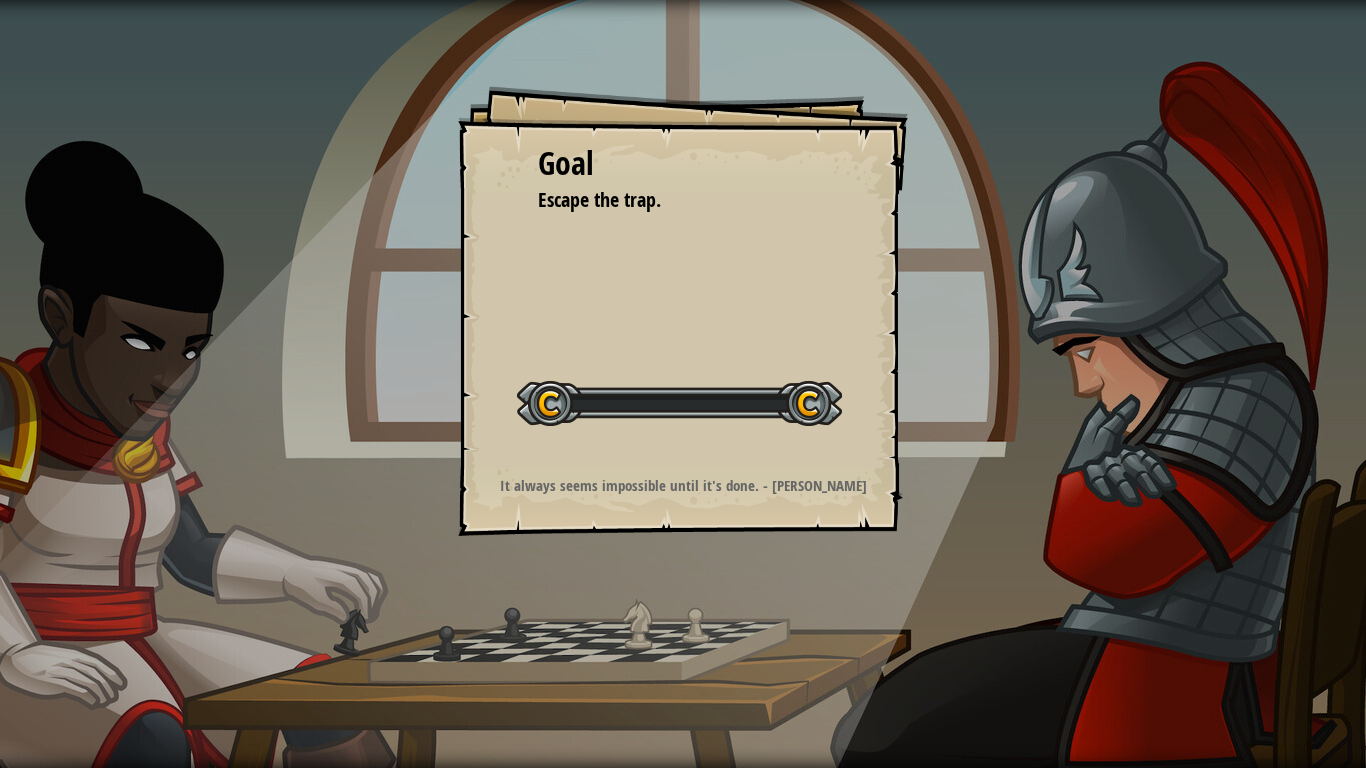 click on "Goal Escape the trap. Start Level Error loading from server. Try refreshing the page. You'll need a subscription to play this level. Subscribe You'll need to join a course to play this level. Back to my courses Ask your teacher to assign a license to you so you can continue to play CodeCombat! Back to my courses This level is locked. Back to my courses It always seems impossible until it's done. - [PERSON_NAME]" at bounding box center (683, 384) 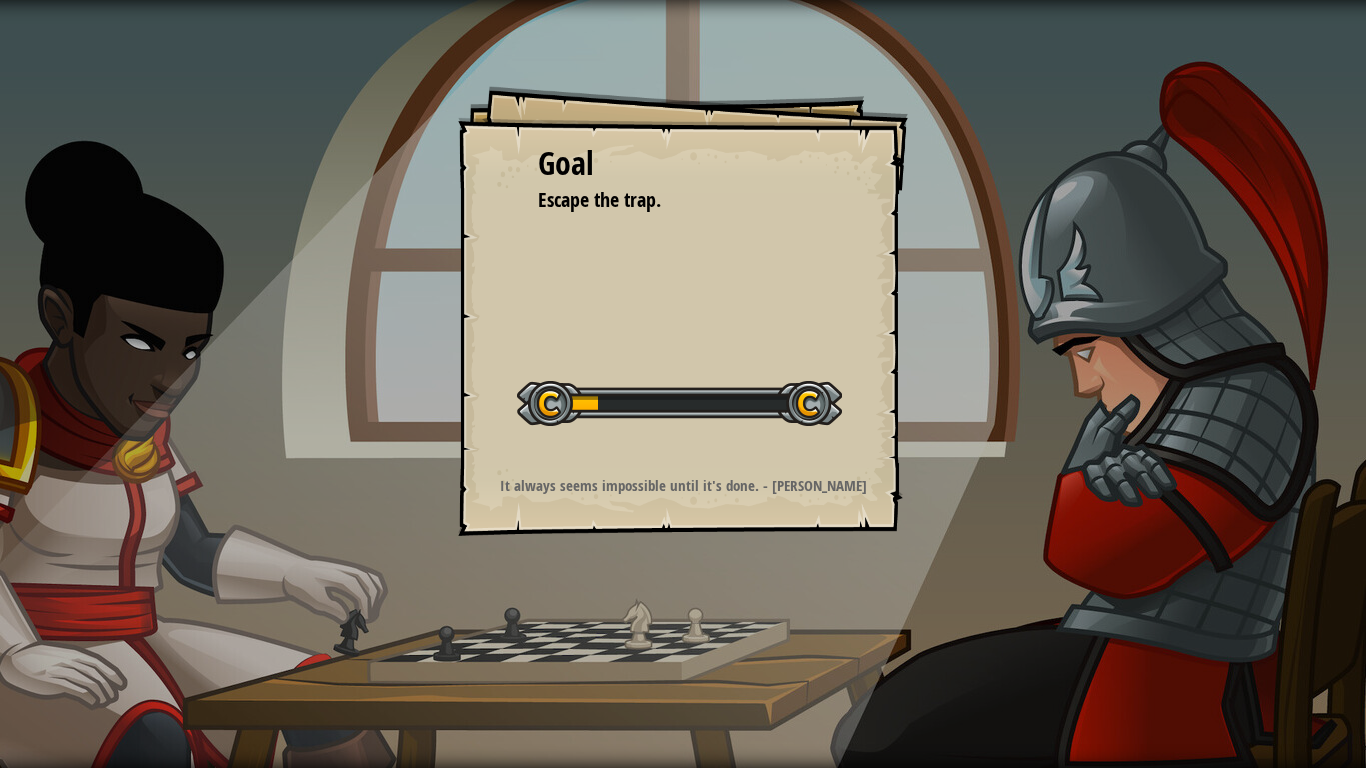 click on "It always seems impossible until it's done. - [PERSON_NAME]" at bounding box center [683, 485] 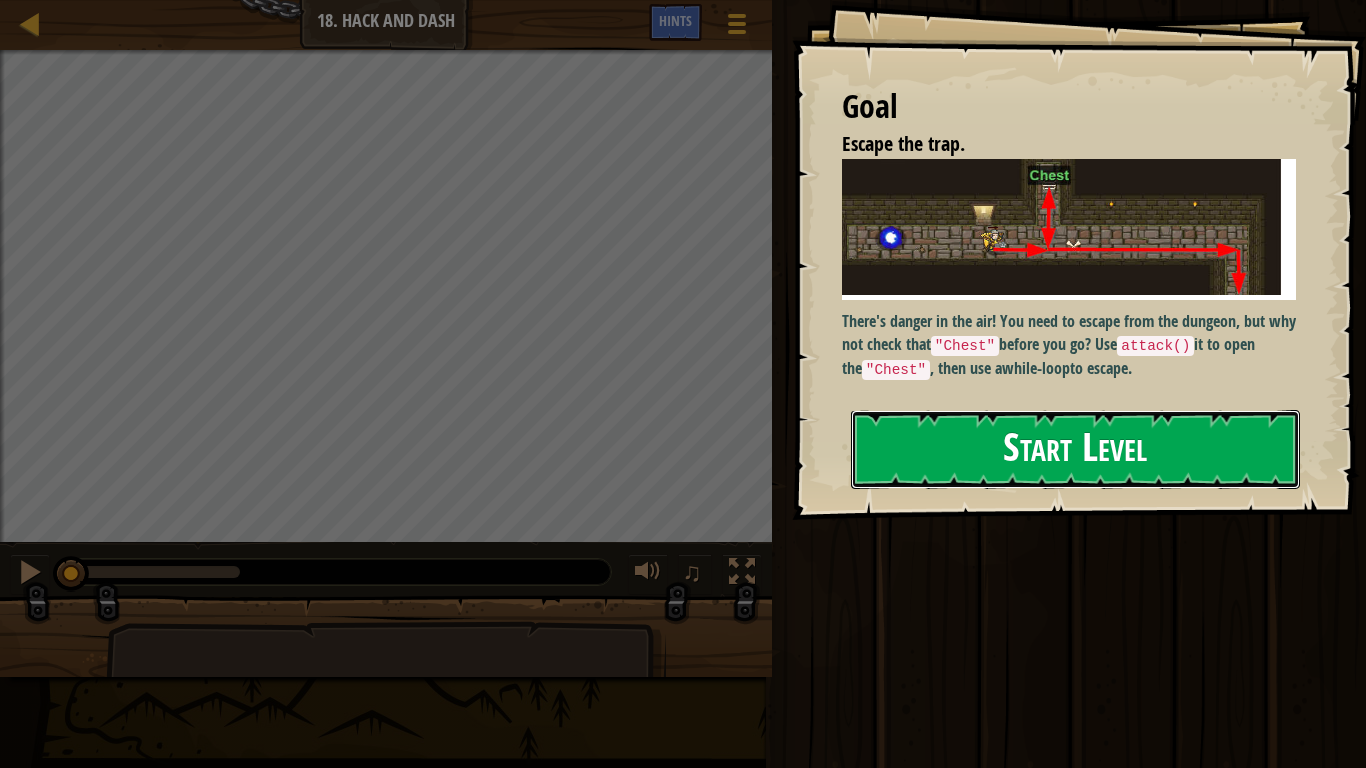 click on "Start Level" at bounding box center [1075, 449] 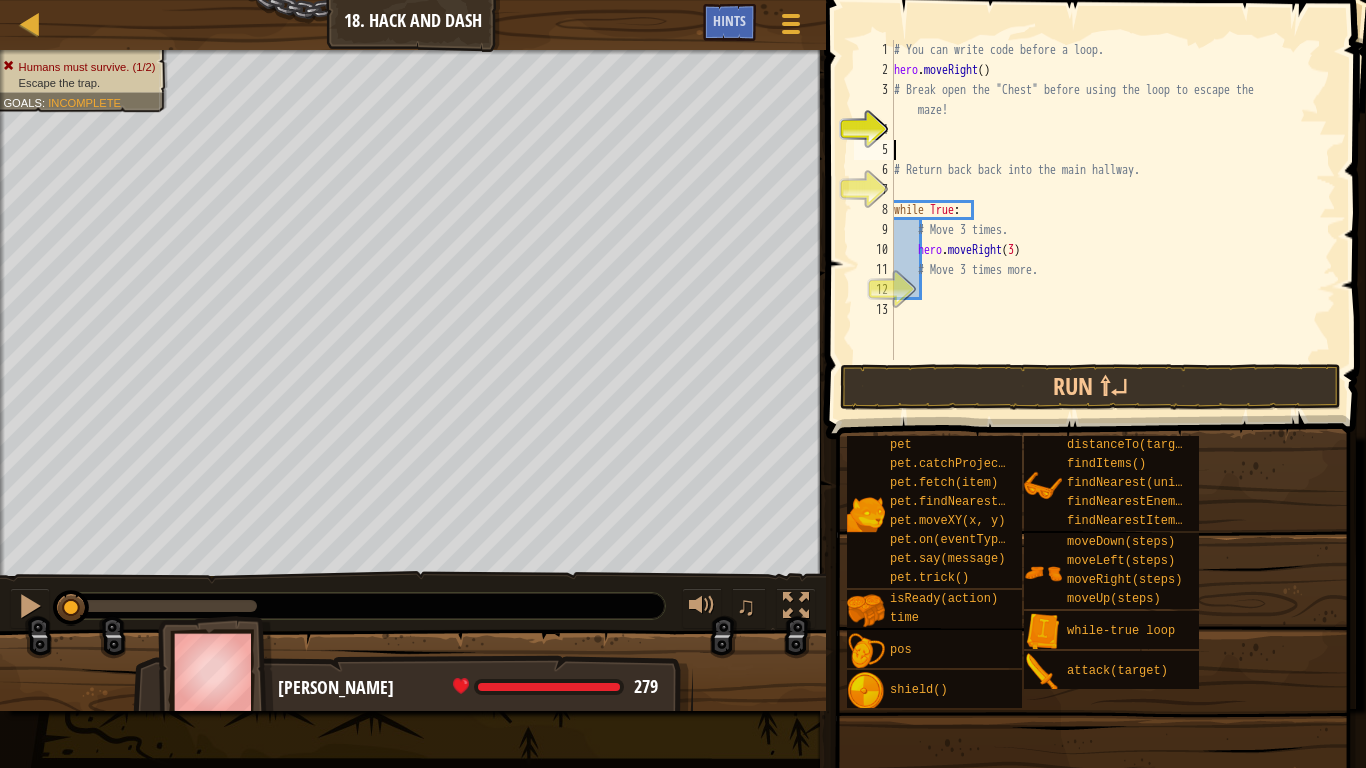 click on "# You can write code before a loop. hero . moveRight ( ) # Break open the "Chest" before using the loop to escape the       maze! # Return back back into the main hallway. while   True :      # Move 3 times.      hero . moveRight ( 3 )      # Move 3 times more." at bounding box center [1113, 220] 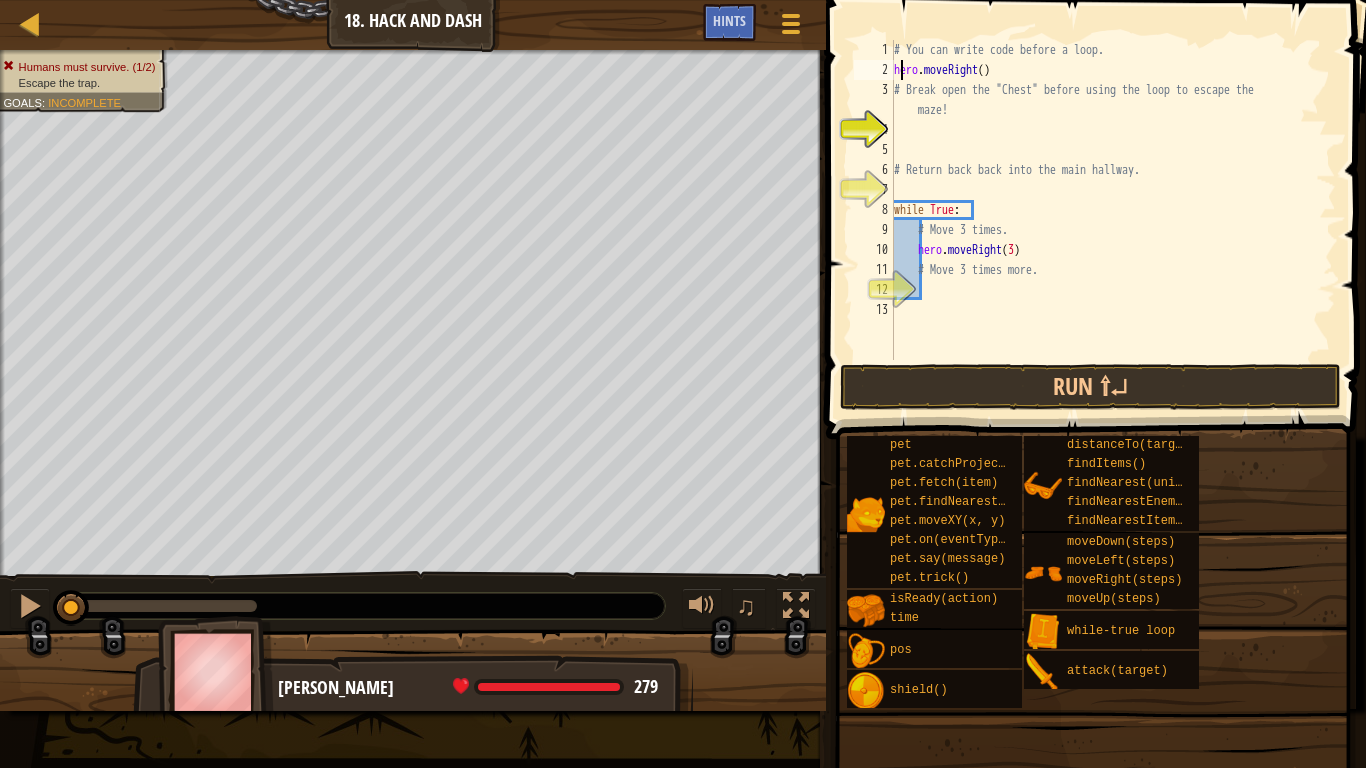 click on "# You can write code before a loop. hero . moveRight ( ) # Break open the "Chest" before using the loop to escape the       maze! # Return back back into the main hallway. while   True :      # Move 3 times.      hero . moveRight ( 3 )      # Move 3 times more." at bounding box center (1113, 220) 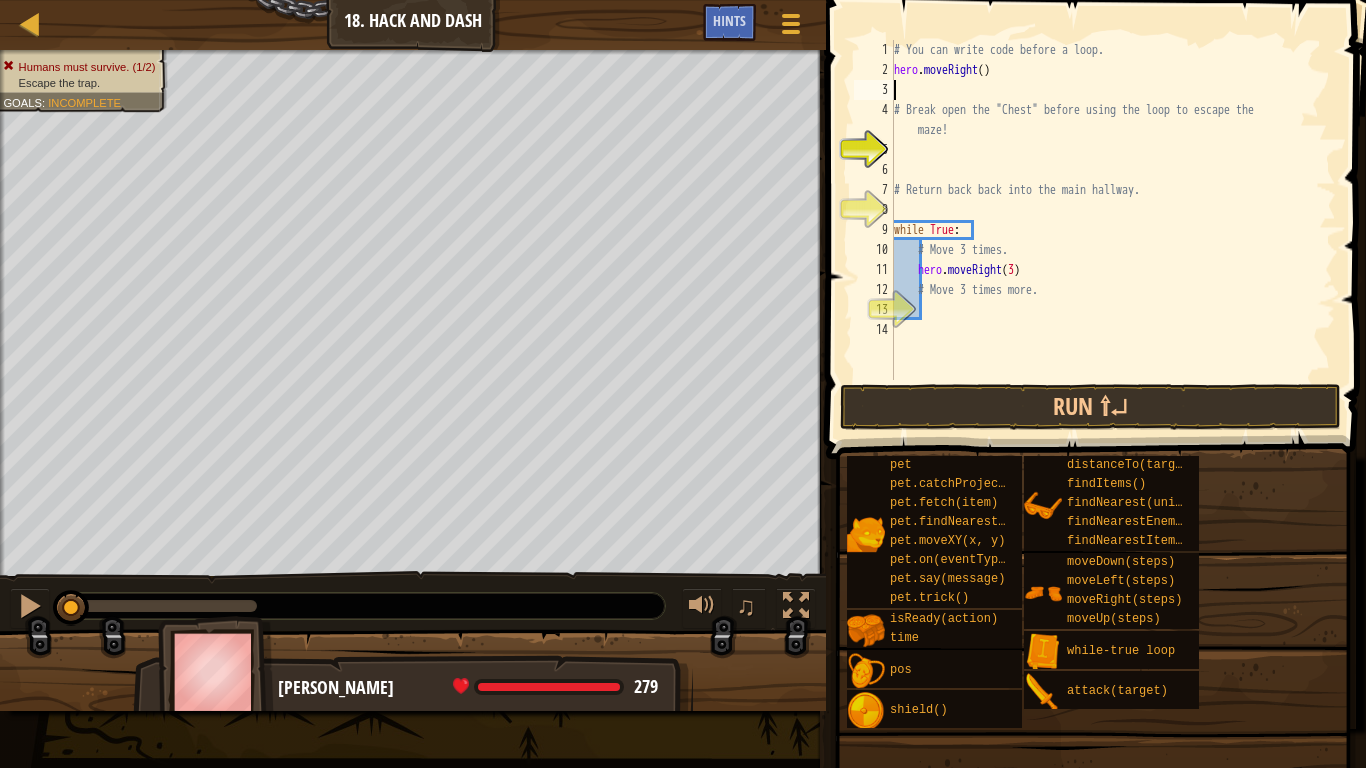 type on "e" 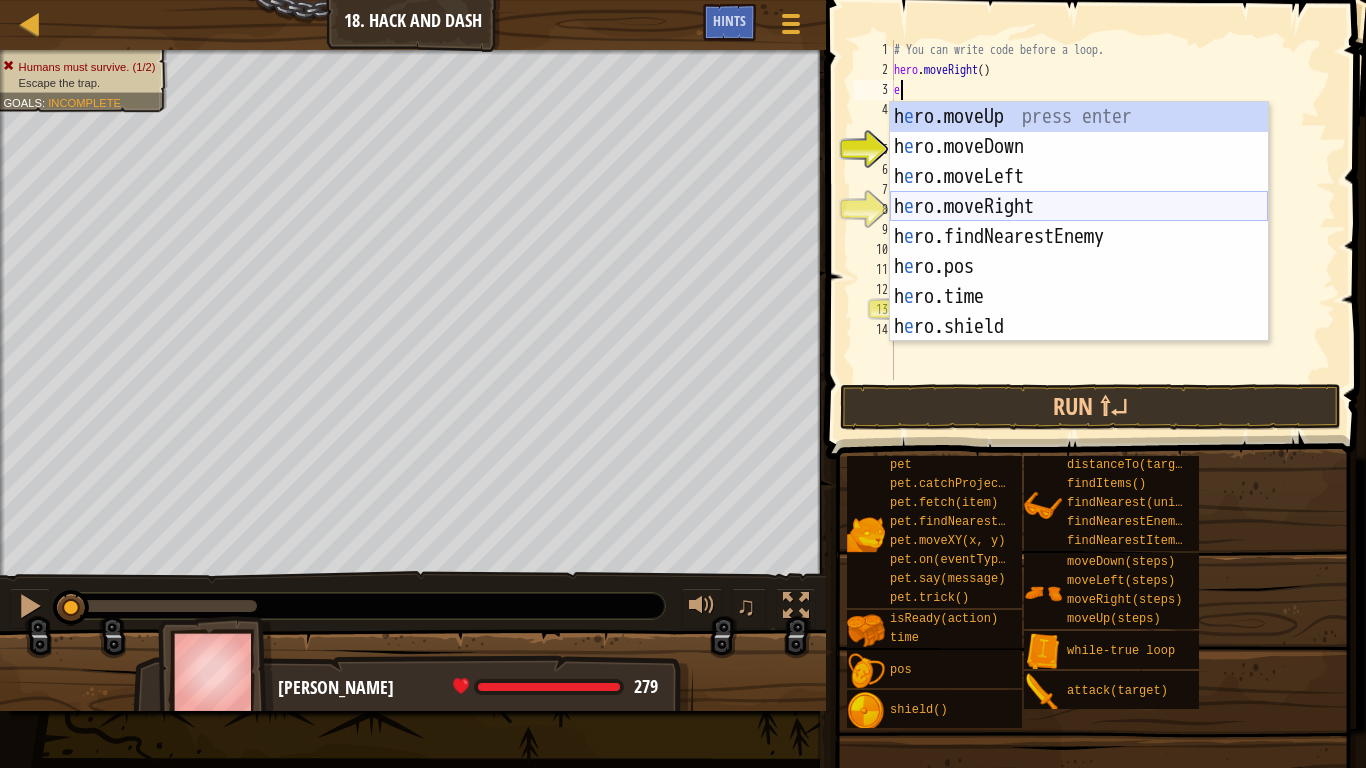 click on "h e ro.moveUp press enter h e ro.moveDown press enter h e ro.moveLeft press enter h e ro.moveRight press enter h e ro.findNearestEnemy press enter h e ro.pos press enter h e ro.time press enter h e ro.shield press enter h e ro.attack press enter" at bounding box center (1079, 252) 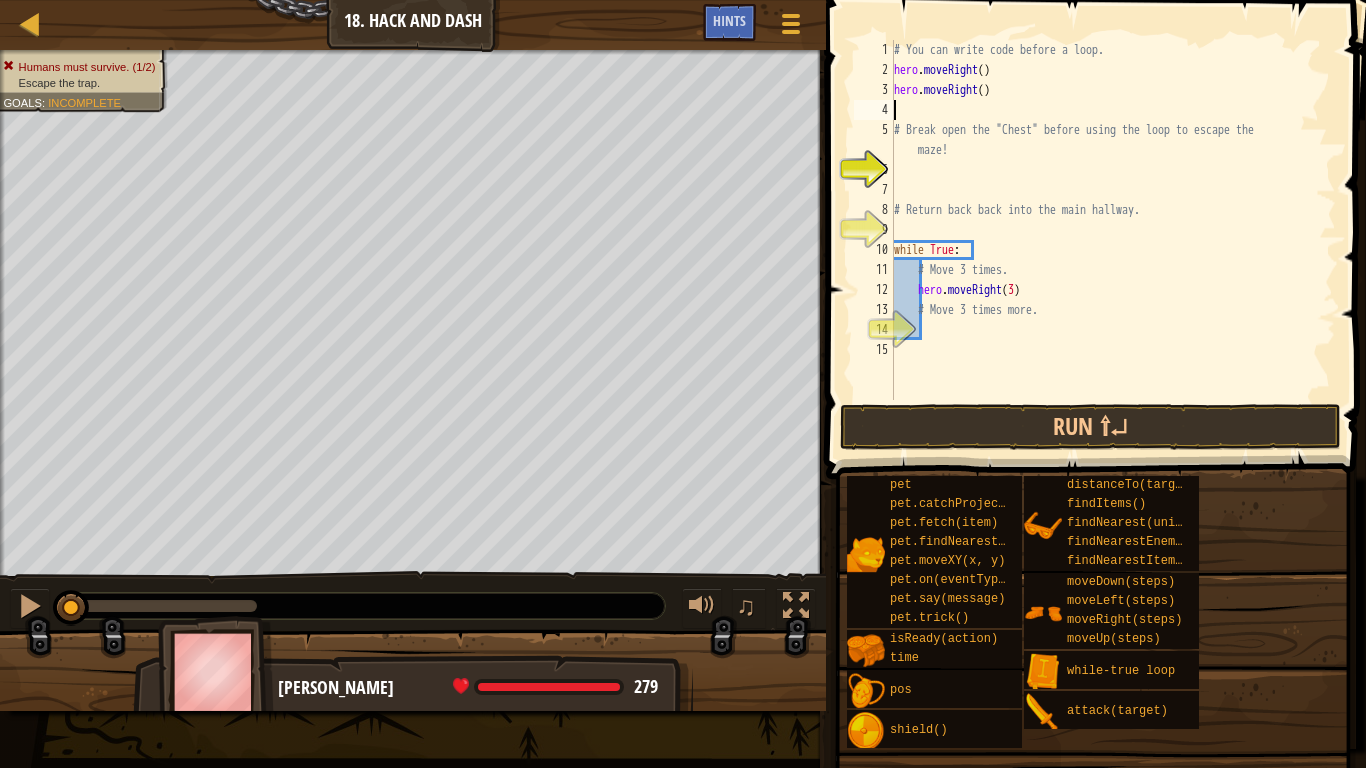 click on "# You can write code before a loop. hero . moveRight ( ) hero . moveRight ( ) # Break open the "Chest" before using the loop to escape the       maze! # Return back back into the main hallway. while   True :      # Move 3 times.      hero . moveRight ( 3 )      # Move 3 times more." at bounding box center [1113, 240] 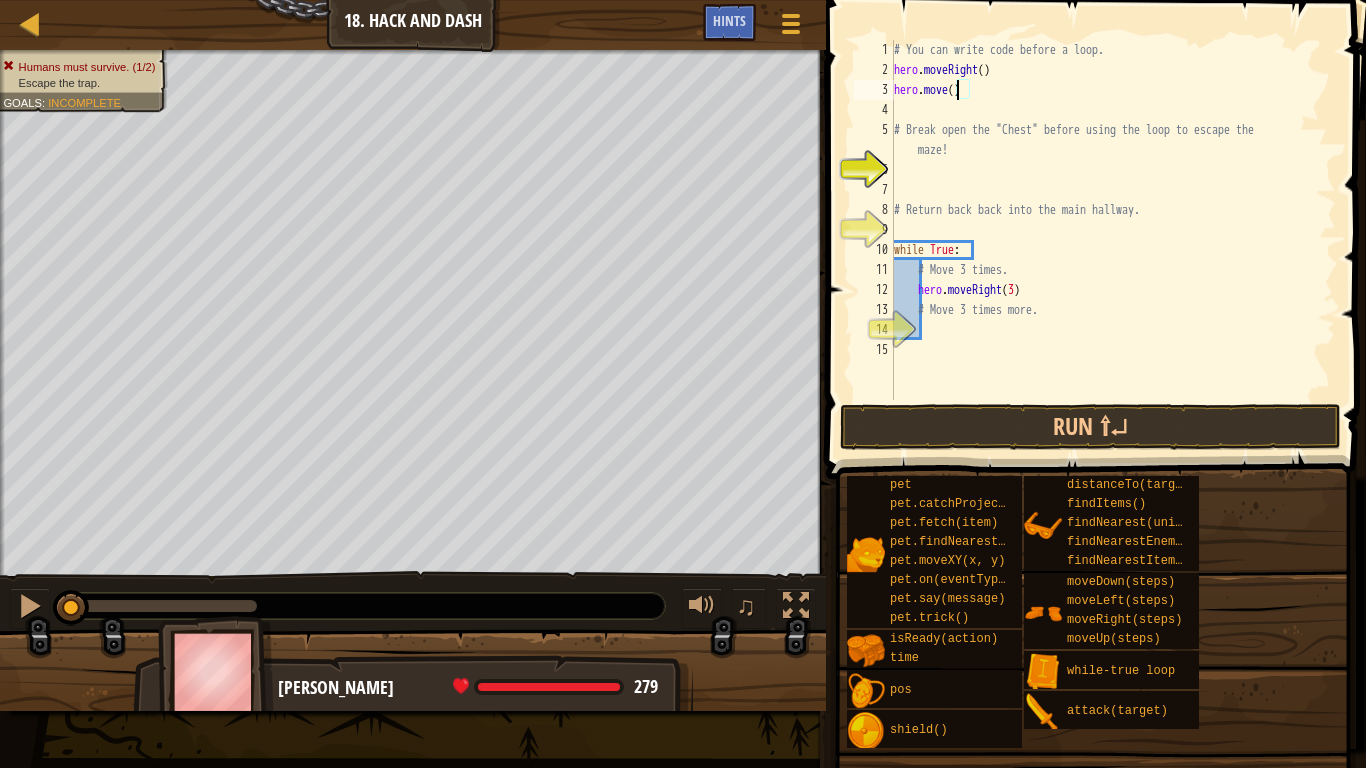 scroll, scrollTop: 9, scrollLeft: 10, axis: both 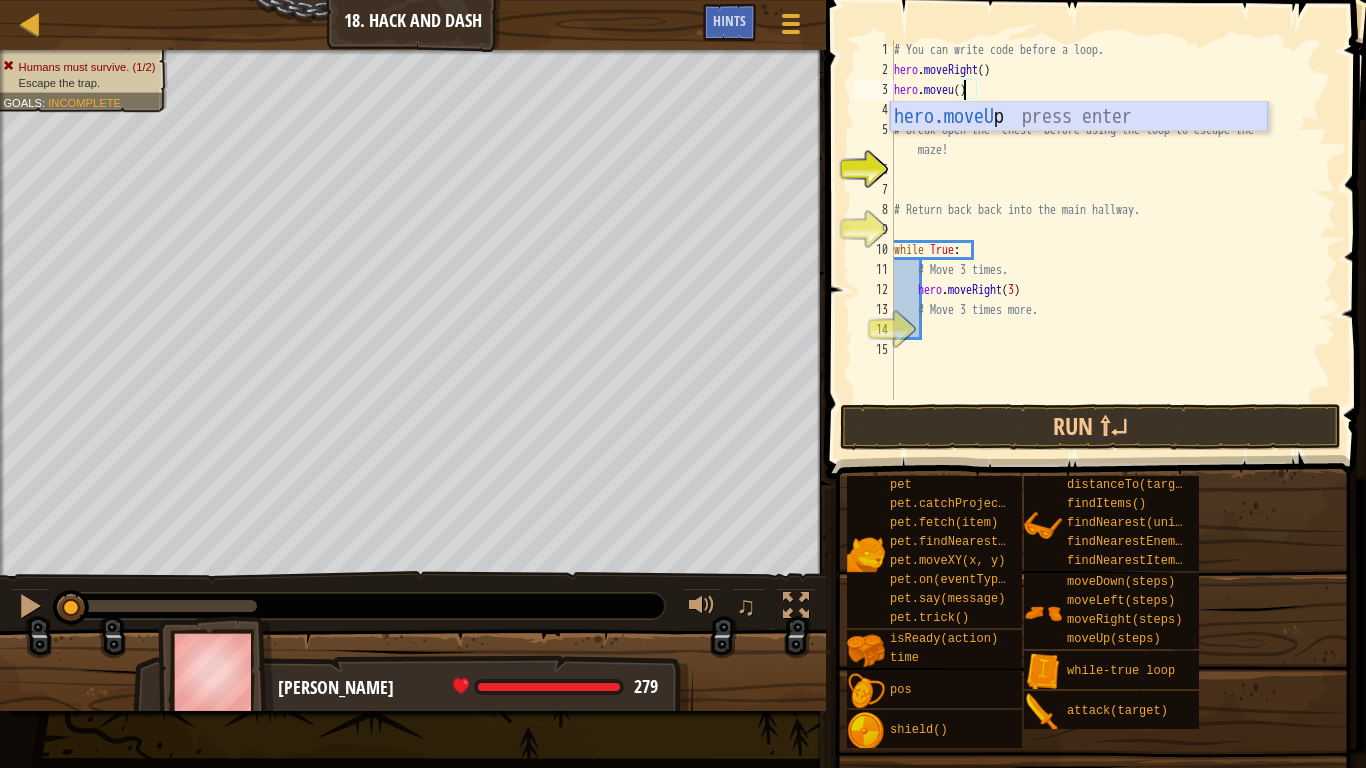click on "hero.moveU p press enter" at bounding box center [1079, 147] 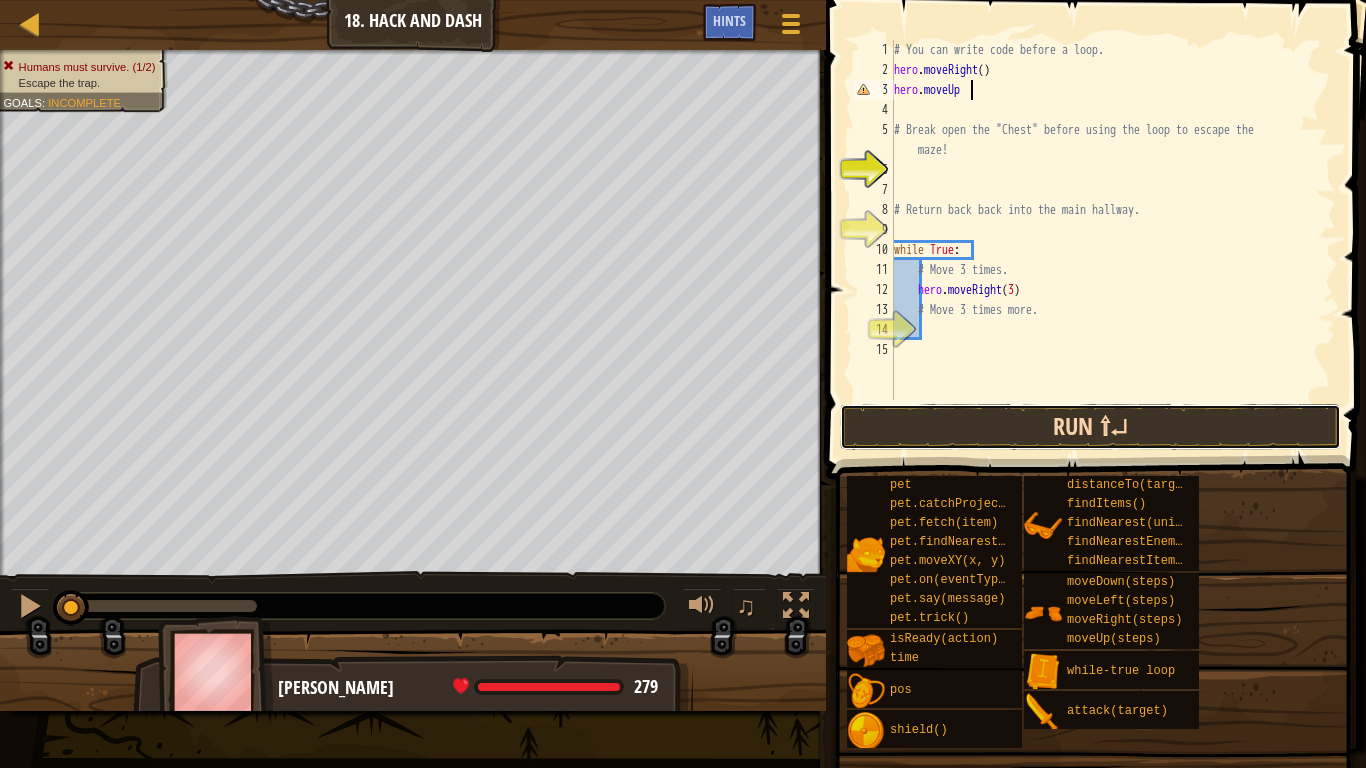 click on "Run ⇧↵" at bounding box center (1090, 427) 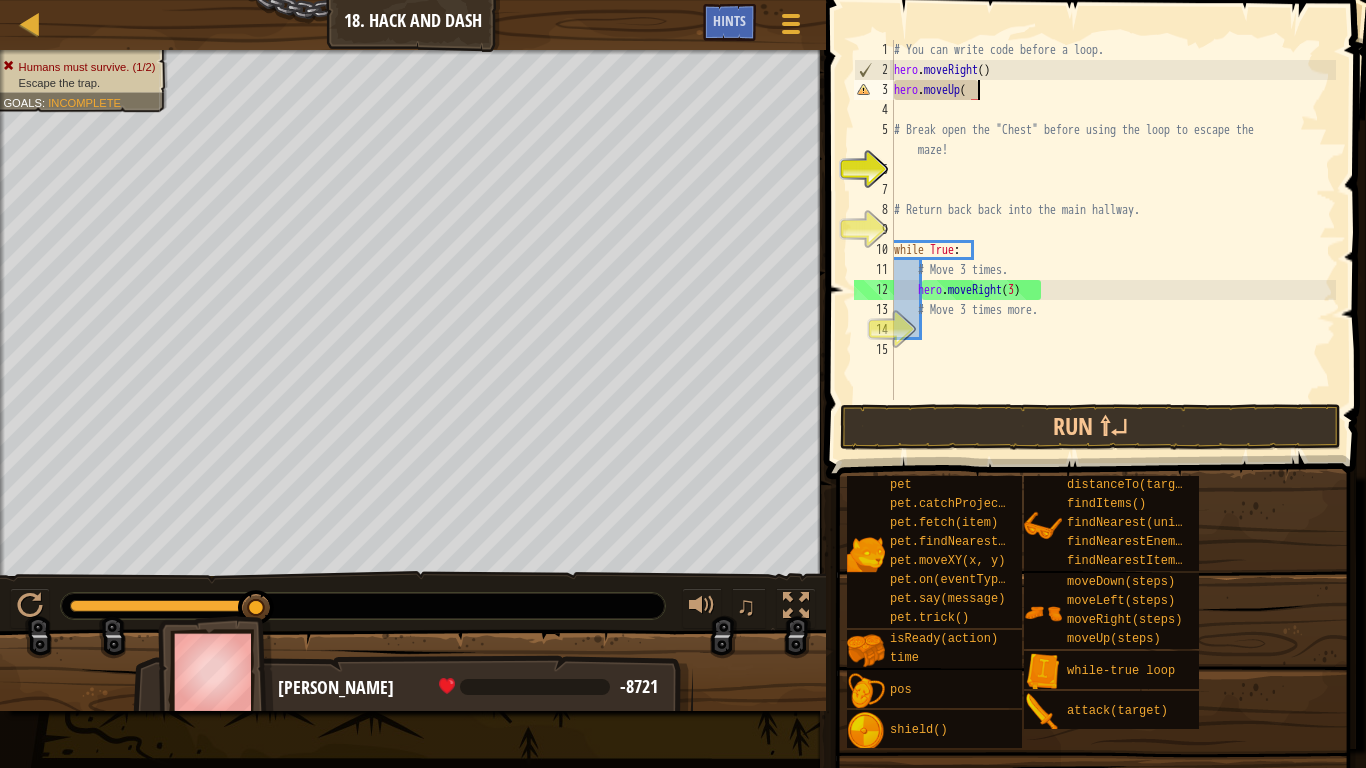 scroll, scrollTop: 9, scrollLeft: 12, axis: both 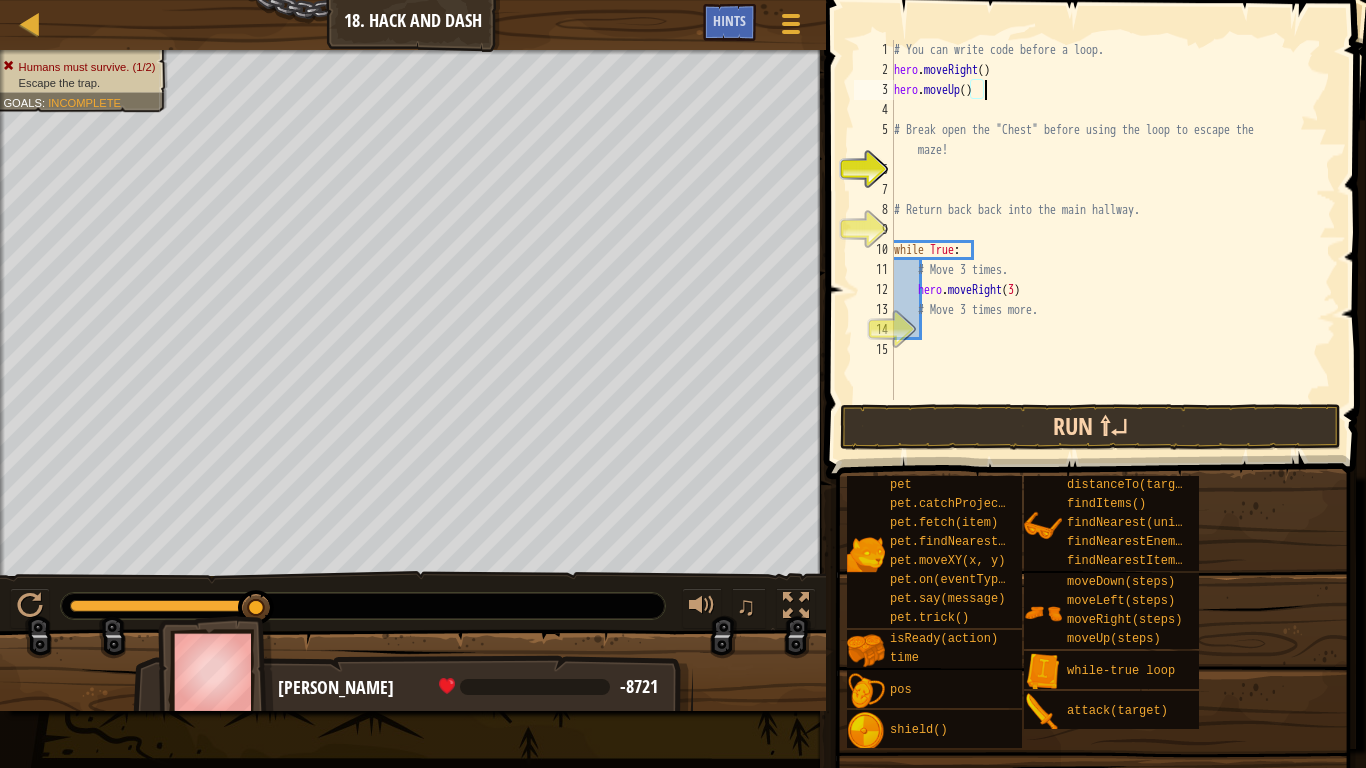 type on "hero.moveUp()" 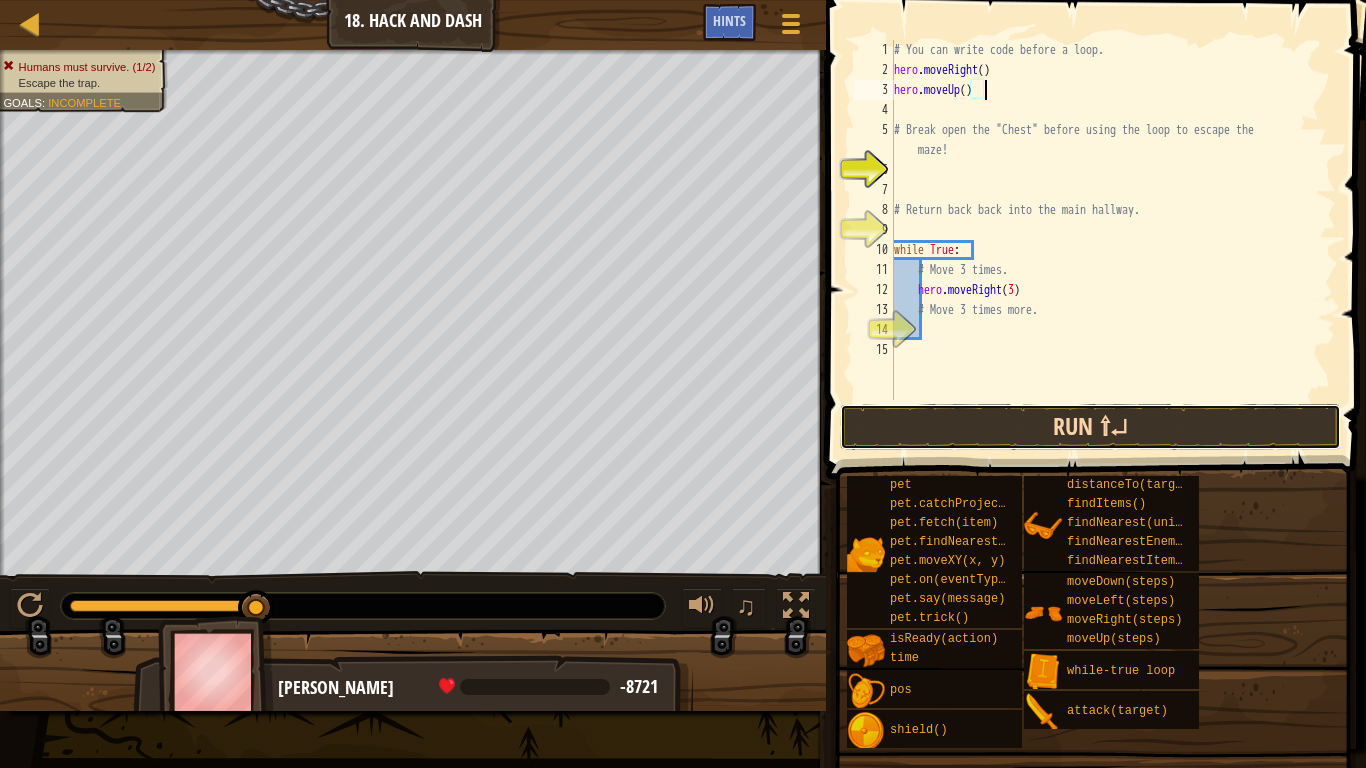 click on "Run ⇧↵" at bounding box center [1090, 427] 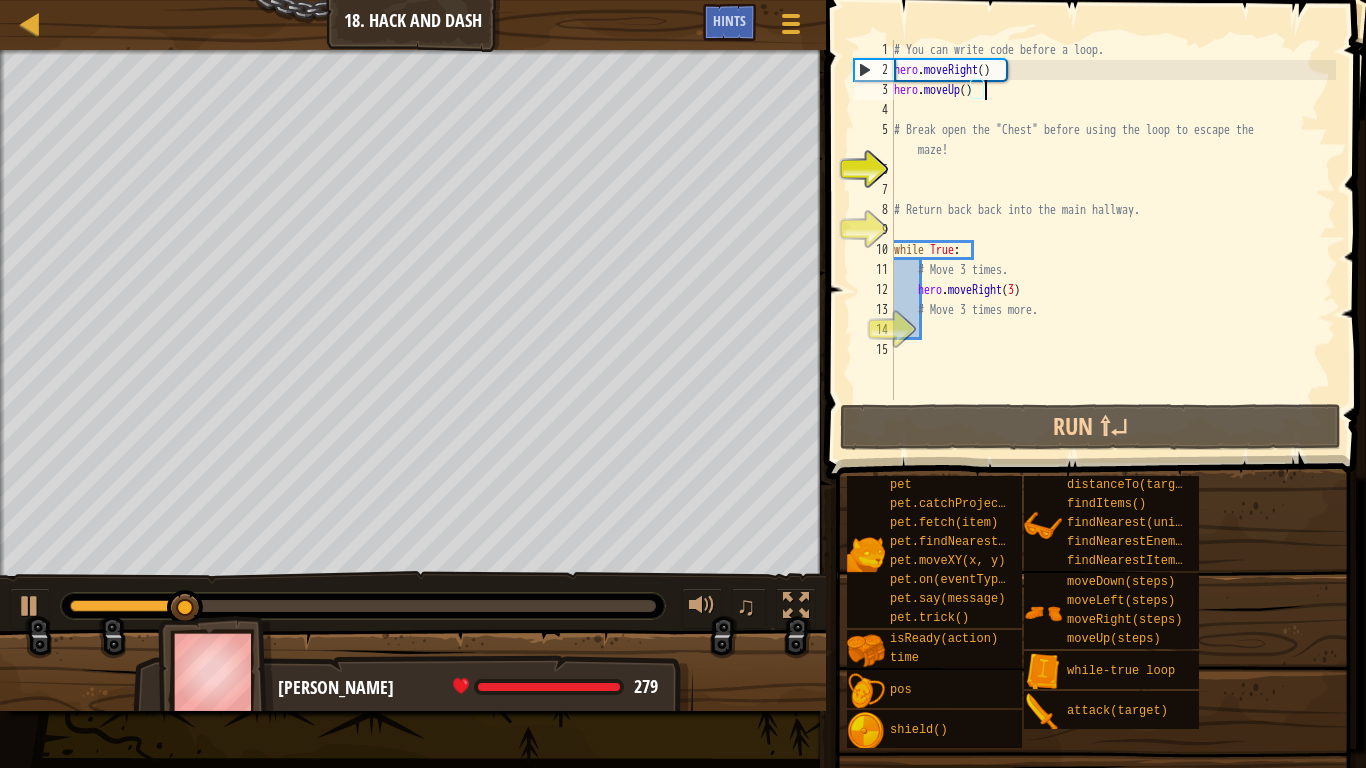 click on "# You can write code before a loop. hero . moveRight ( ) hero . moveUp ( ) # Break open the "Chest" before using the loop to escape the       maze! # Return back back into the main hallway. while   True :      # Move 3 times.      hero . moveRight ( 3 )      # Move 3 times more." at bounding box center [1113, 240] 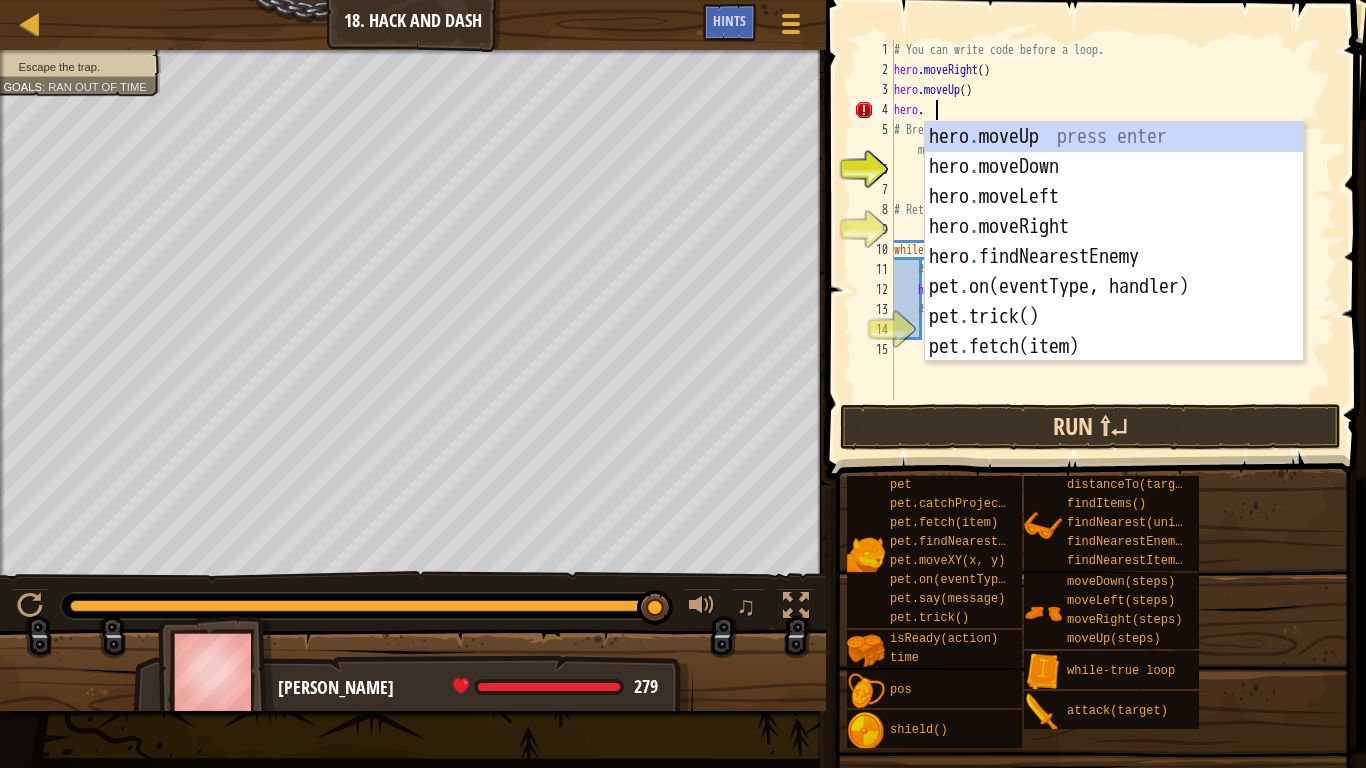 scroll, scrollTop: 9, scrollLeft: 6, axis: both 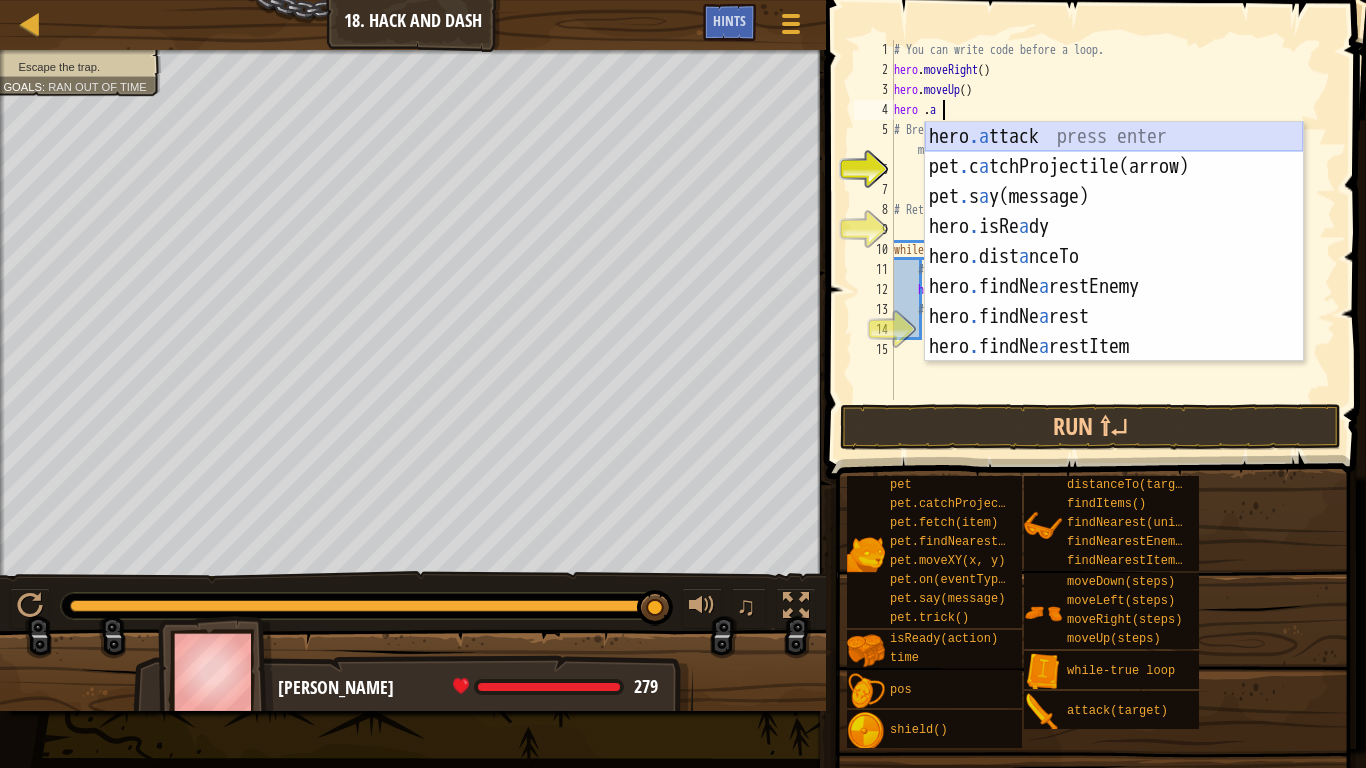 click on "hero .a ttack press enter pet . c a tchProjectile(arrow) press enter pet . s a y(message) press enter hero . isRe a dy press enter hero . dist a nceTo press enter hero . findNe a restEnemy press enter hero . findNe a rest press enter hero . findNe a restItem press enter pet . on(eventType, h a ndler) press enter" at bounding box center (1114, 272) 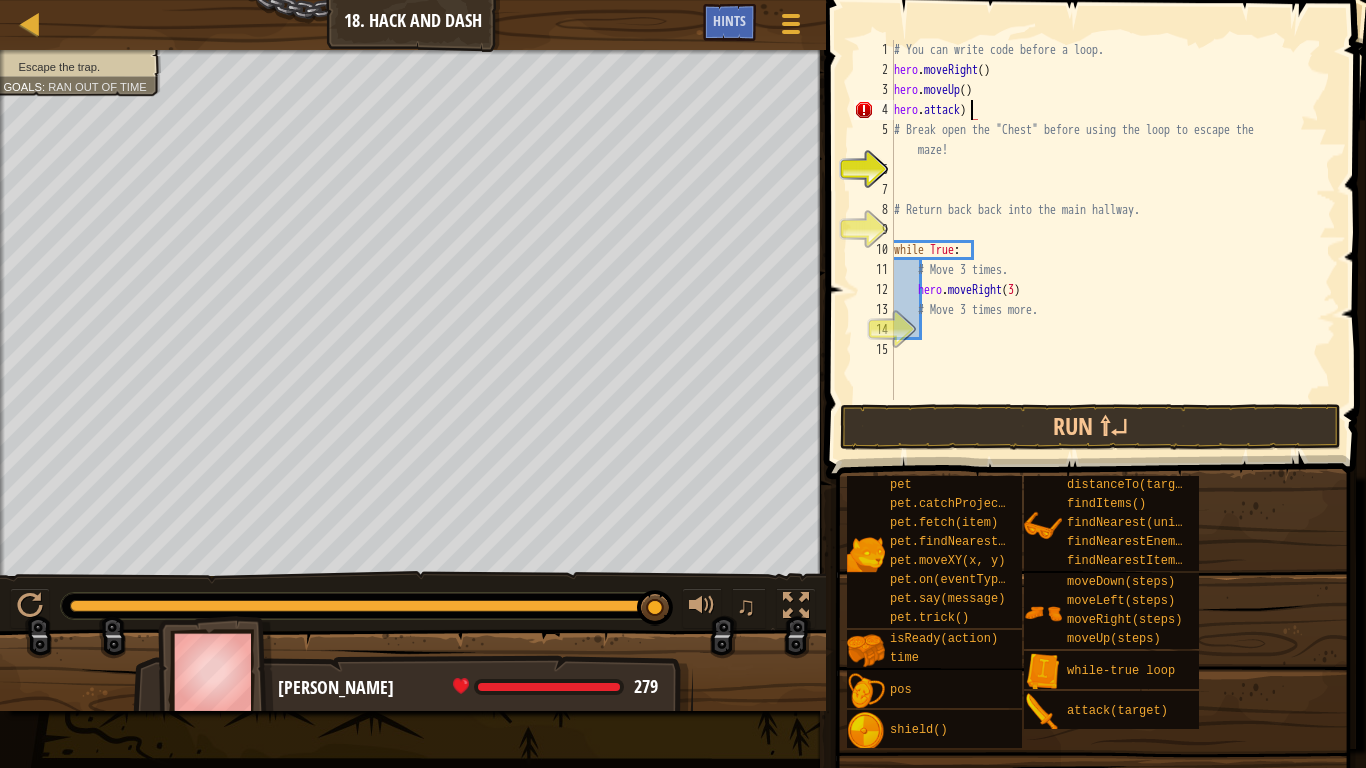 click on "# You can write code before a loop. hero . moveRight ( ) hero . moveUp ( ) hero . attack ) # Break open the "Chest" before using the loop to escape the       maze! # Return back back into the main hallway. while   True :      # Move 3 times.      hero . moveRight ( 3 )      # Move 3 times more." at bounding box center (1113, 240) 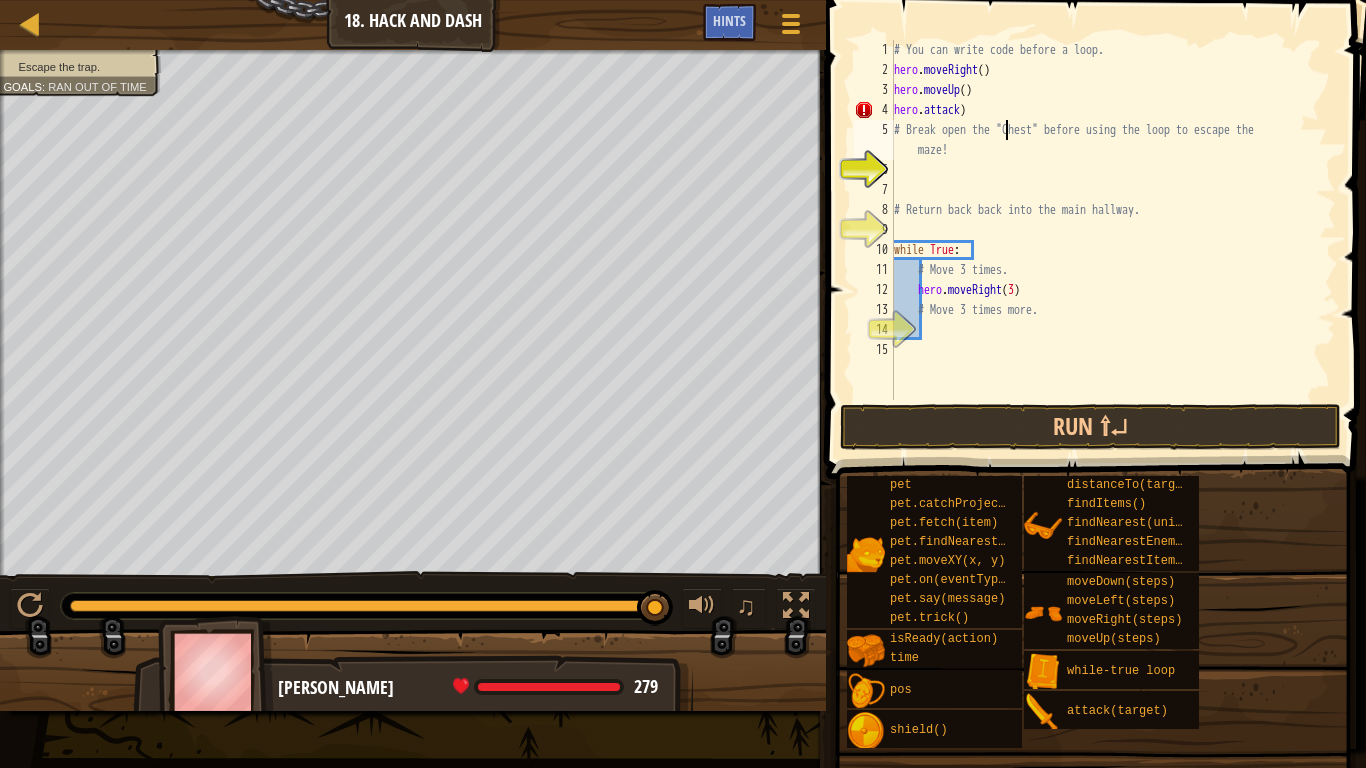 click on "# You can write code before a loop. hero . moveRight ( ) hero . moveUp ( ) hero . attack ) # Break open the "Chest" before using the loop to escape the       maze! # Return back back into the main hallway. while   True :      # Move 3 times.      hero . moveRight ( 3 )      # Move 3 times more." at bounding box center [1113, 240] 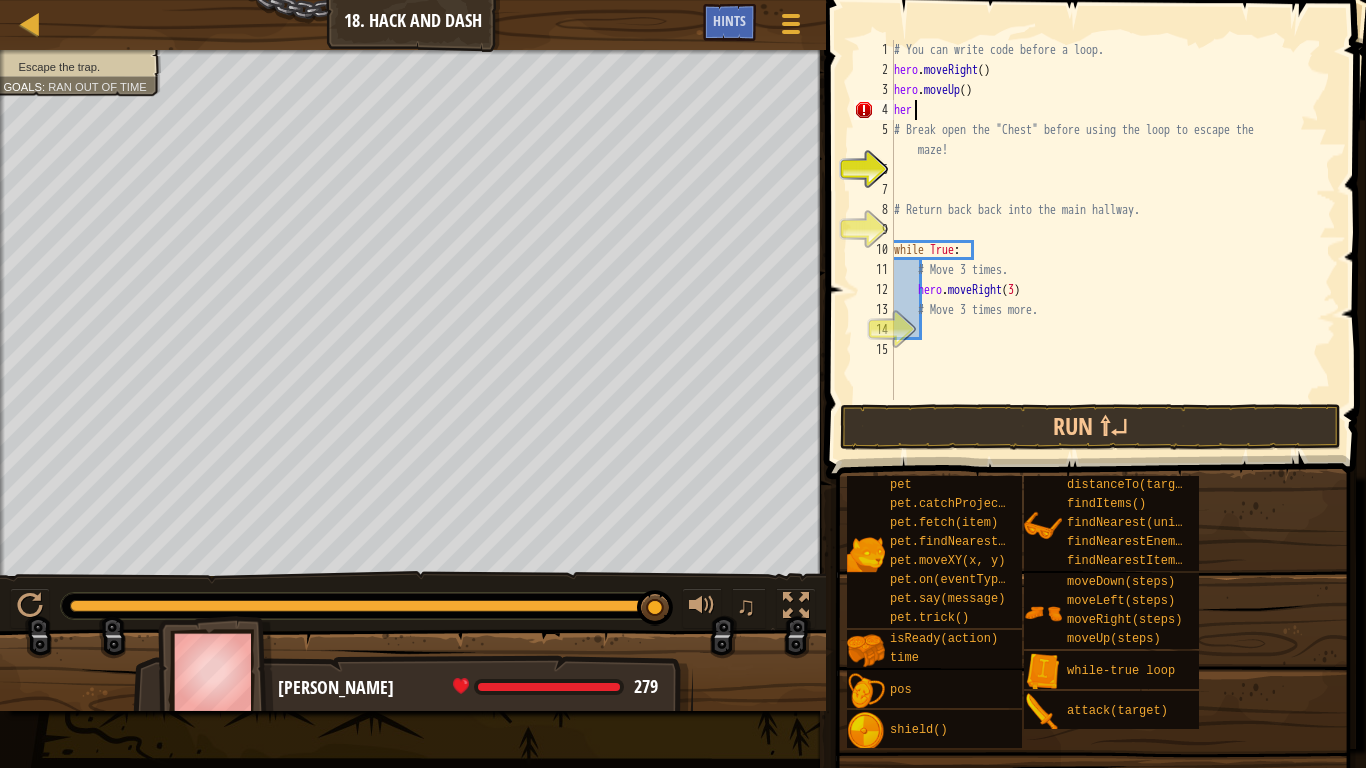 scroll, scrollTop: 9, scrollLeft: 1, axis: both 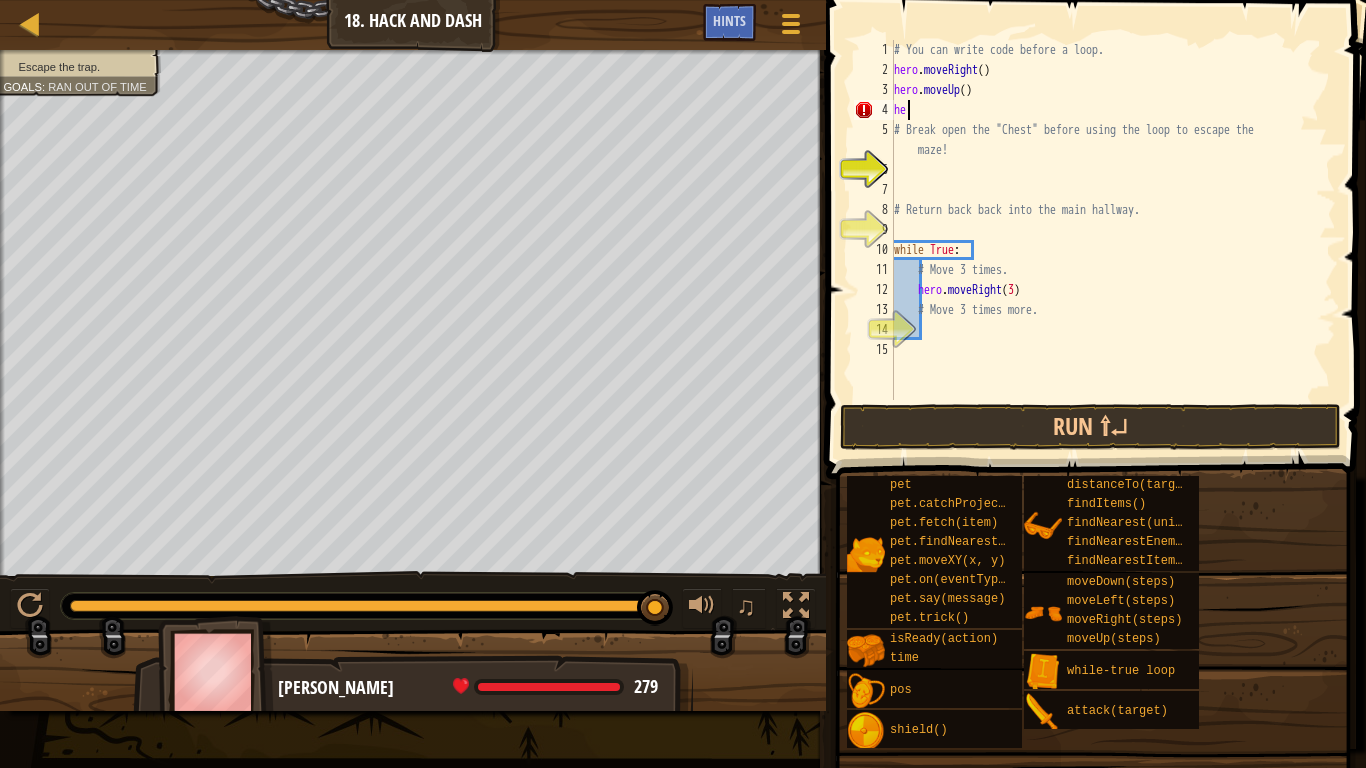 type on "h" 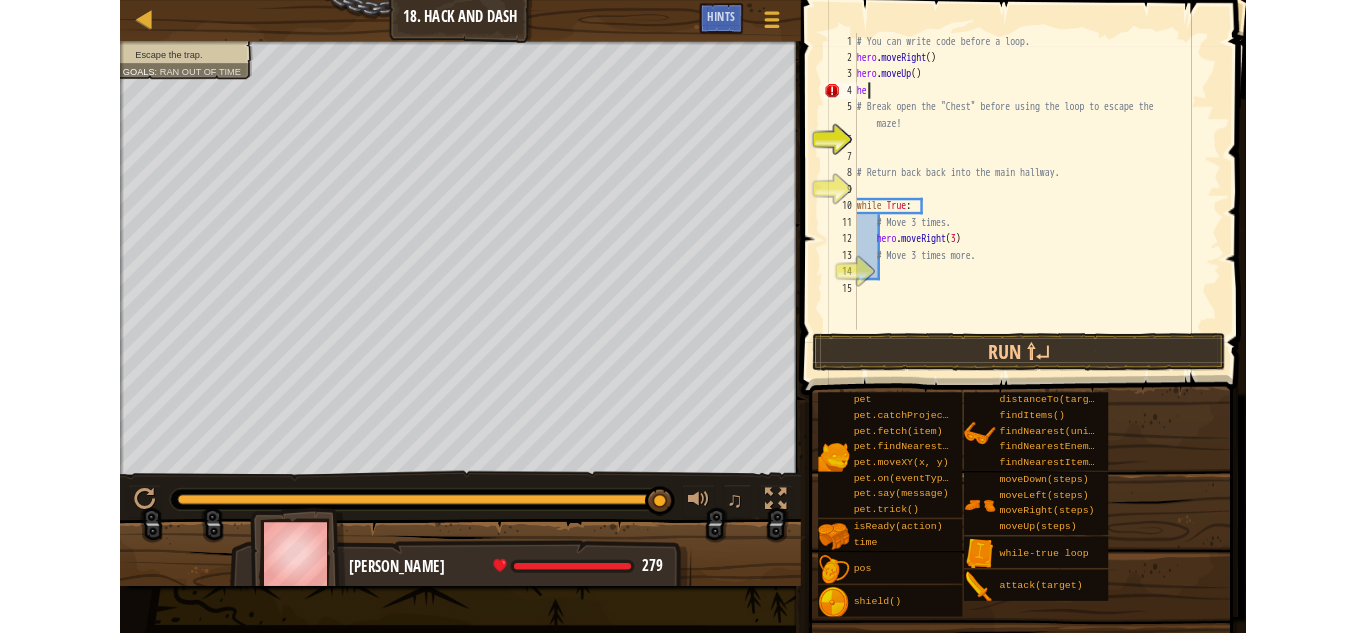 scroll, scrollTop: 9, scrollLeft: 0, axis: vertical 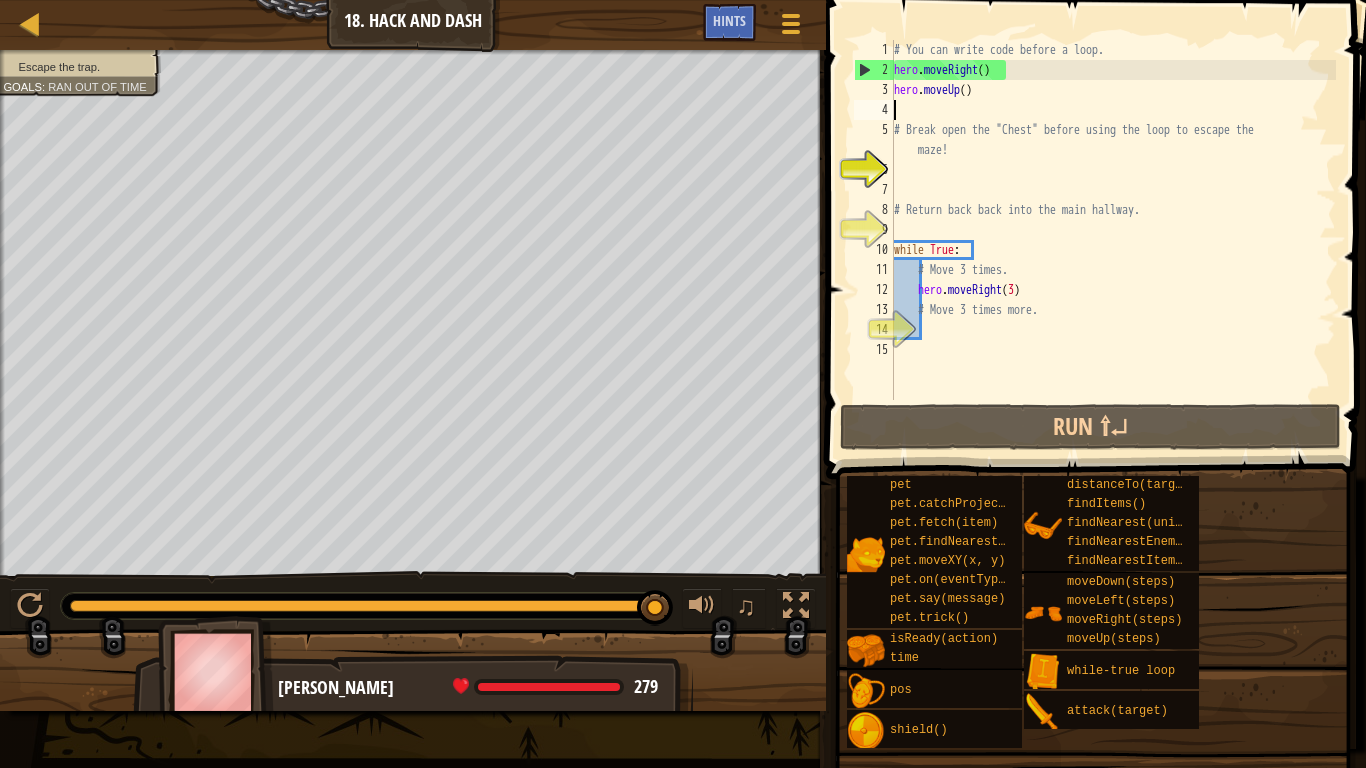 click on "# You can write code before a loop. hero . moveRight ( ) hero . moveUp ( ) # Break open the "Chest" before using the loop to escape the       maze! # Return back back into the main hallway. while   True :      # Move 3 times.      hero . moveRight ( 3 )      # Move 3 times more." at bounding box center [1113, 240] 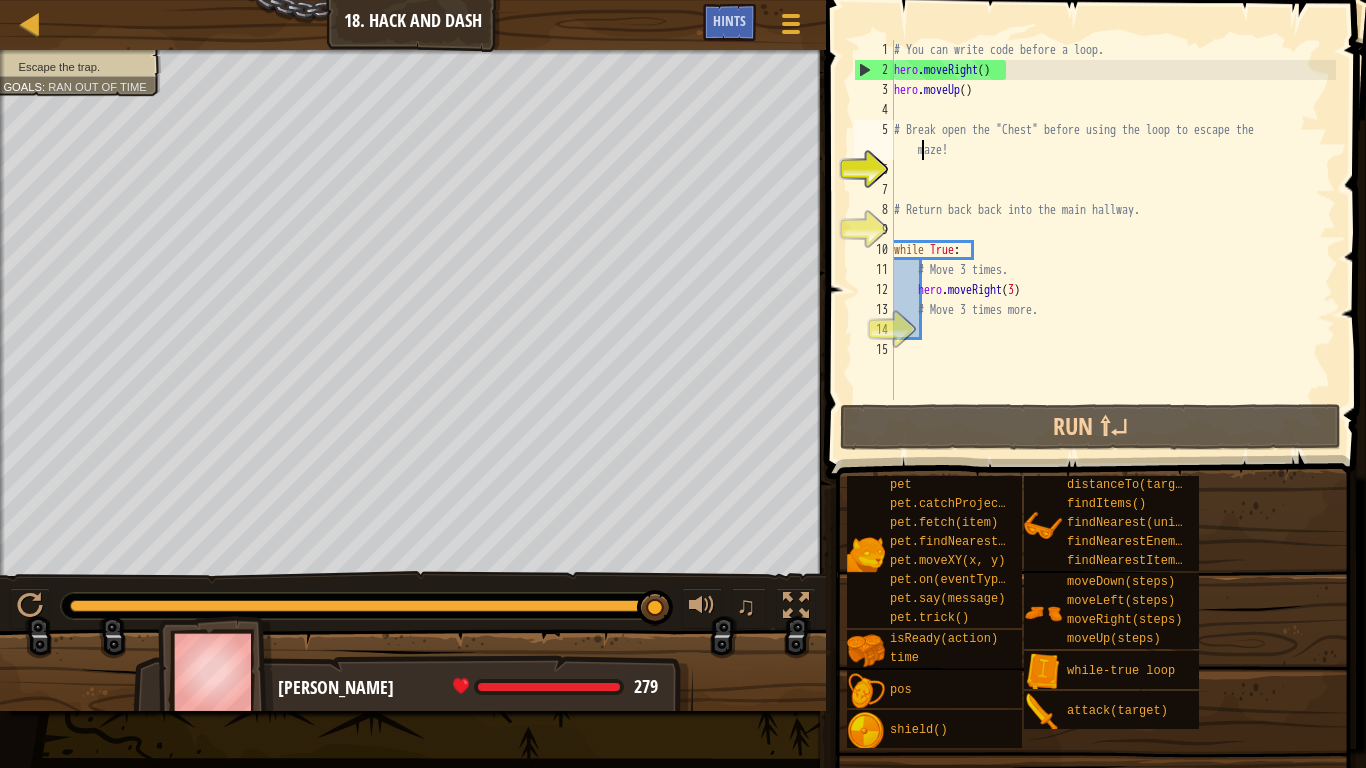 click on "# You can write code before a loop. hero . moveRight ( ) hero . moveUp ( ) # Break open the "Chest" before using the loop to escape the       maze! # Return back back into the main hallway. while   True :      # Move 3 times.      hero . moveRight ( 3 )      # Move 3 times more." at bounding box center (1113, 240) 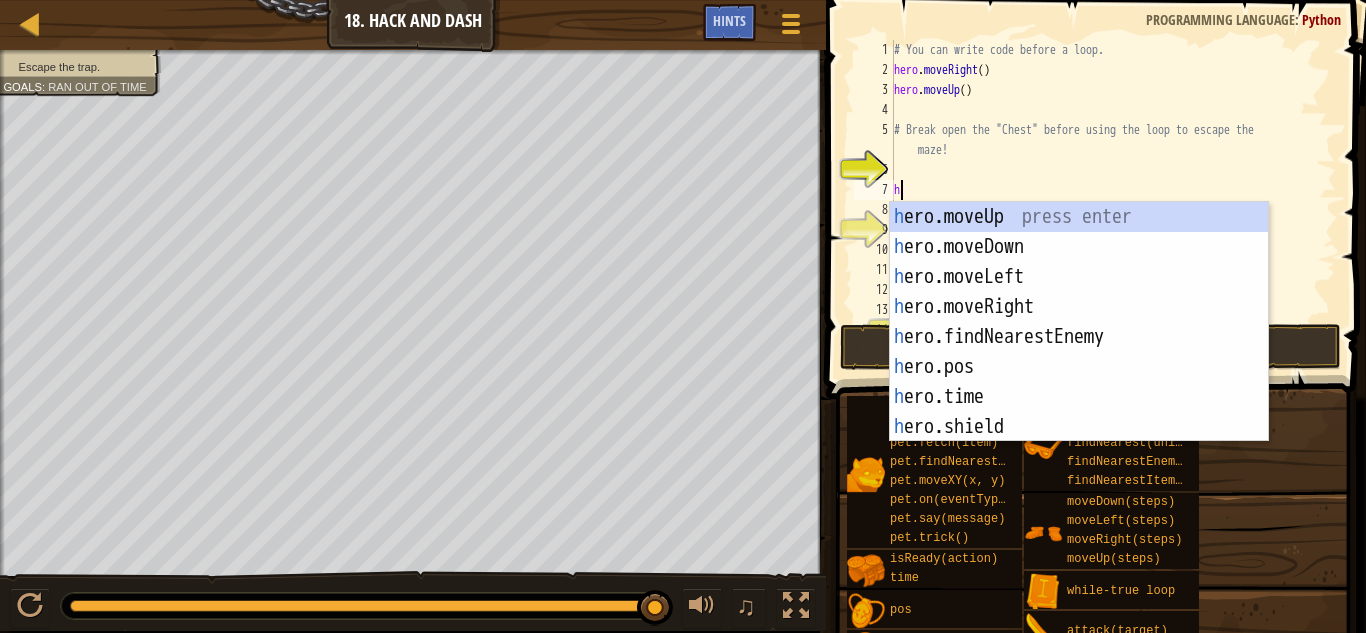 type on "h" 